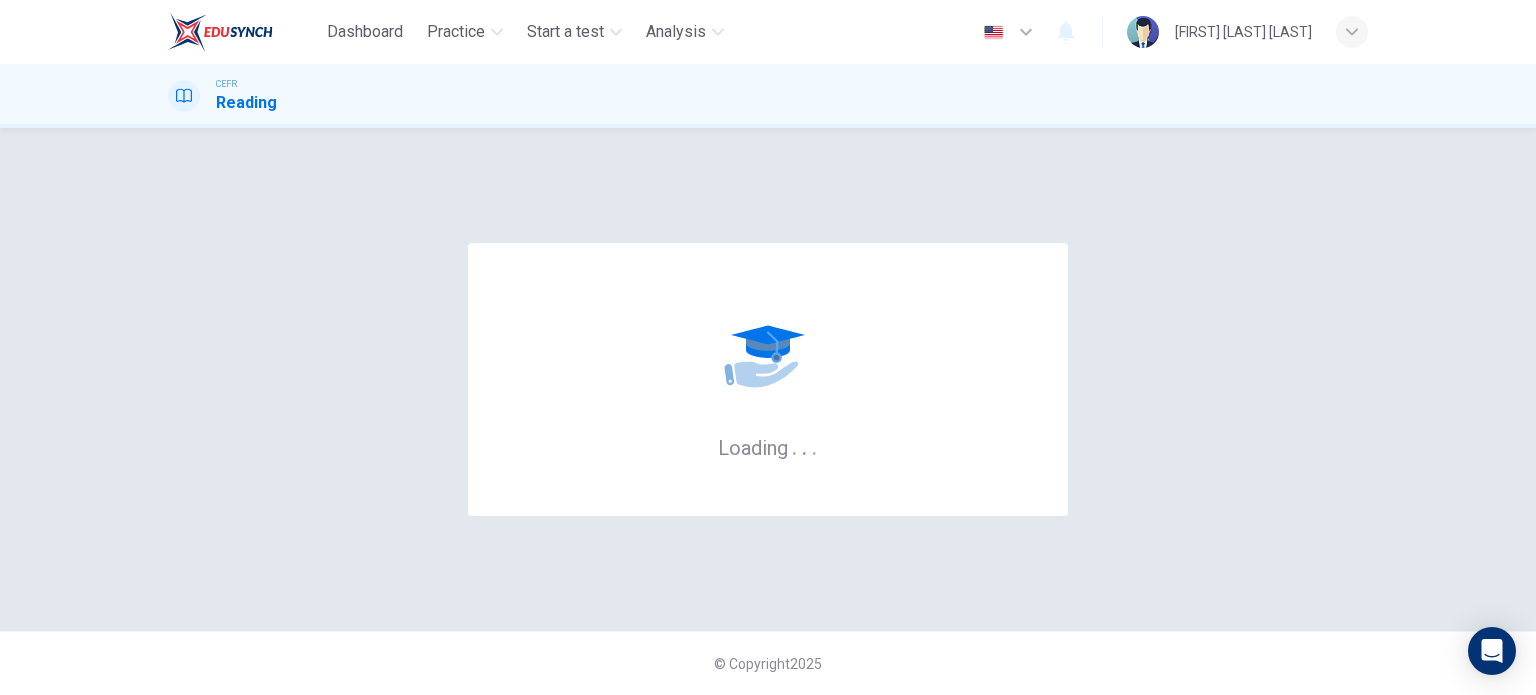 scroll, scrollTop: 0, scrollLeft: 0, axis: both 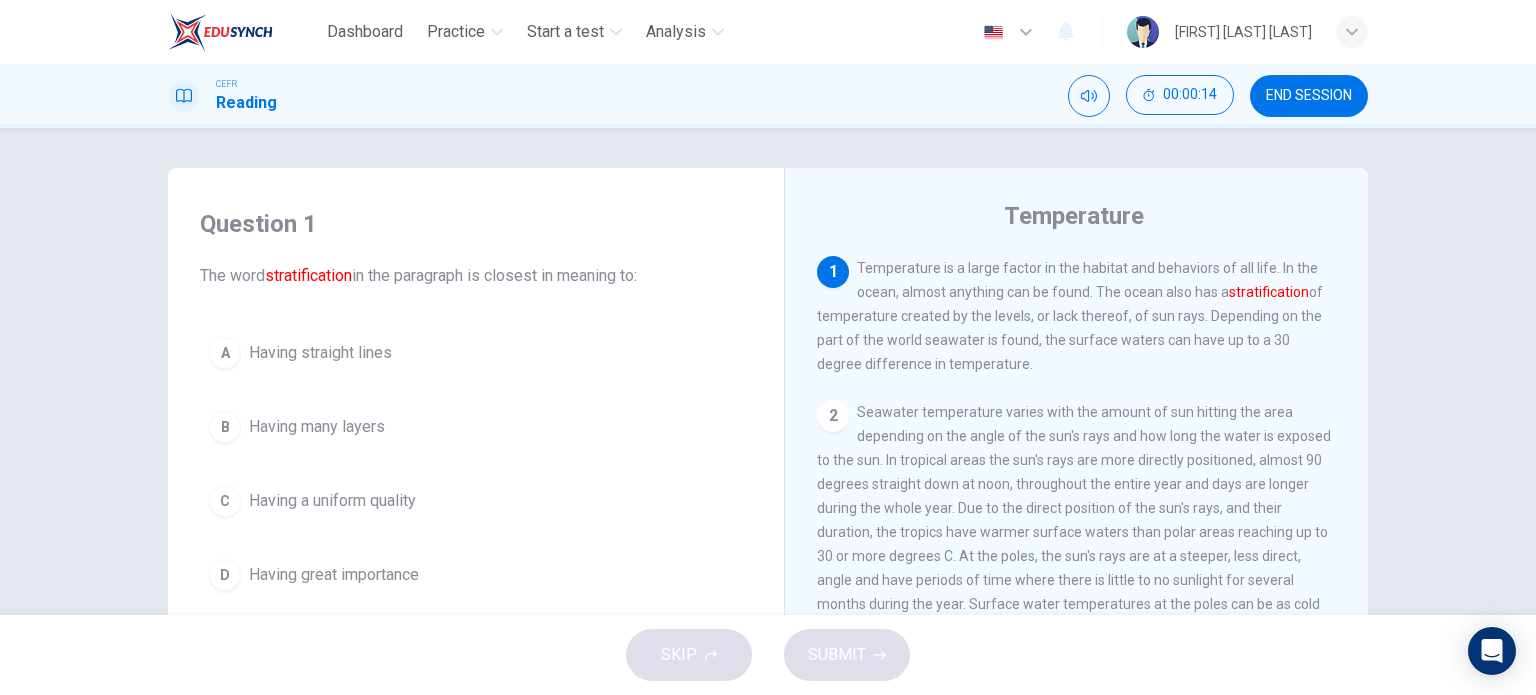 click on "B" at bounding box center [225, 427] 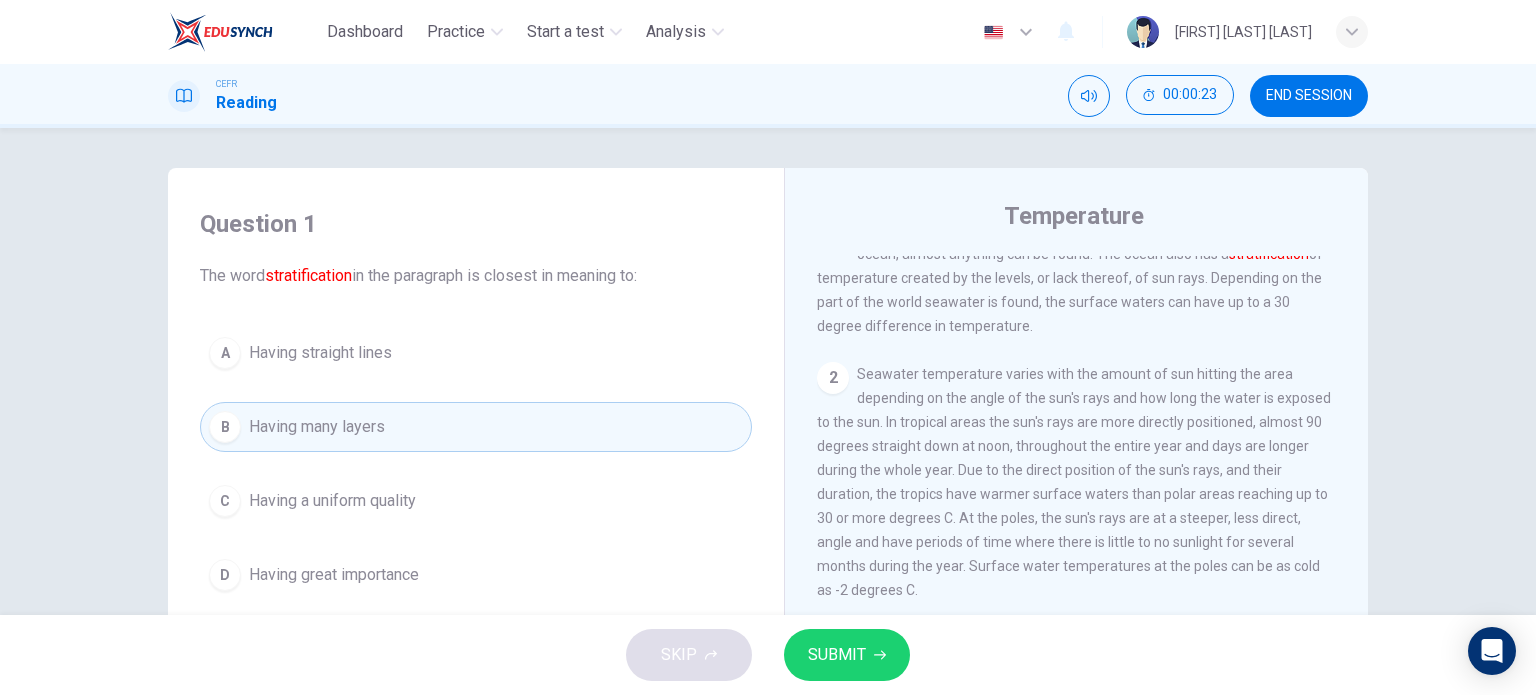 scroll, scrollTop: 0, scrollLeft: 0, axis: both 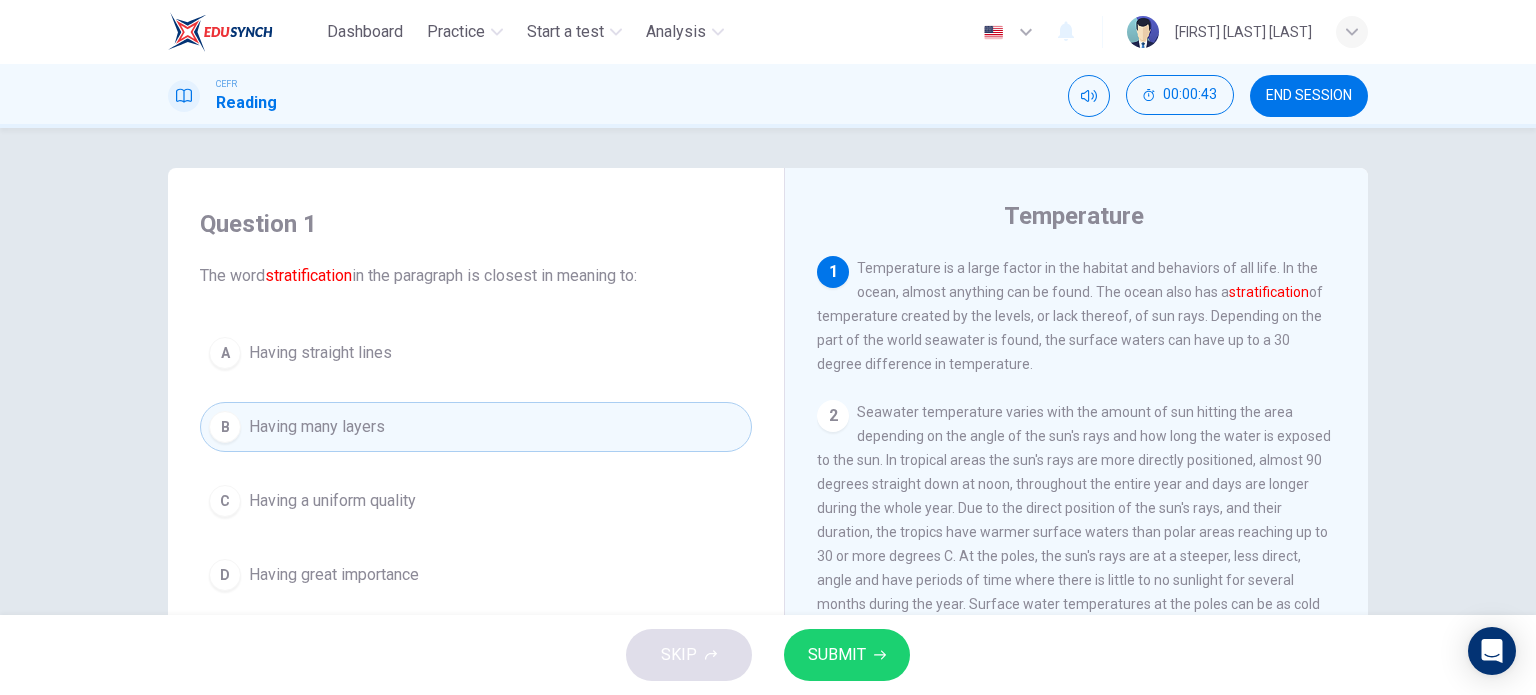 click on "SUBMIT" at bounding box center [837, 655] 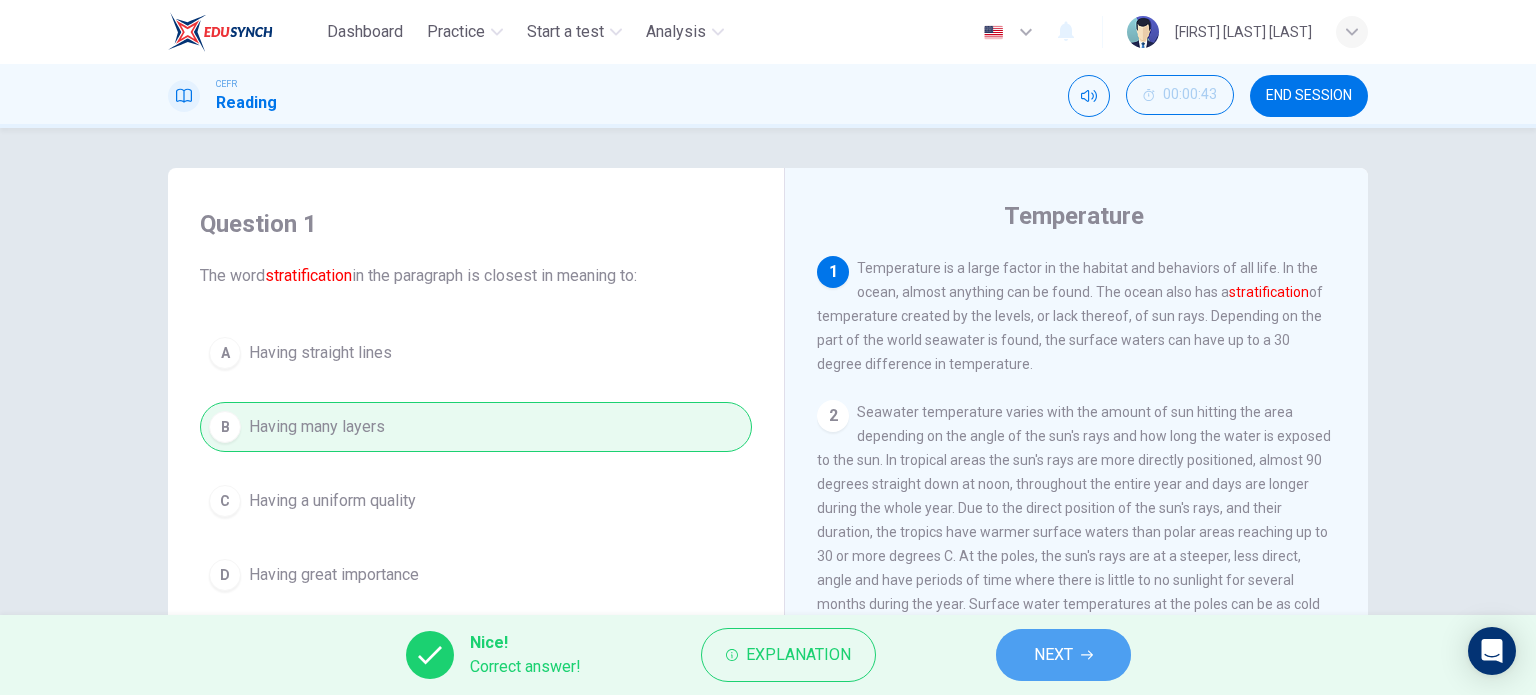 click on "NEXT" at bounding box center [1053, 655] 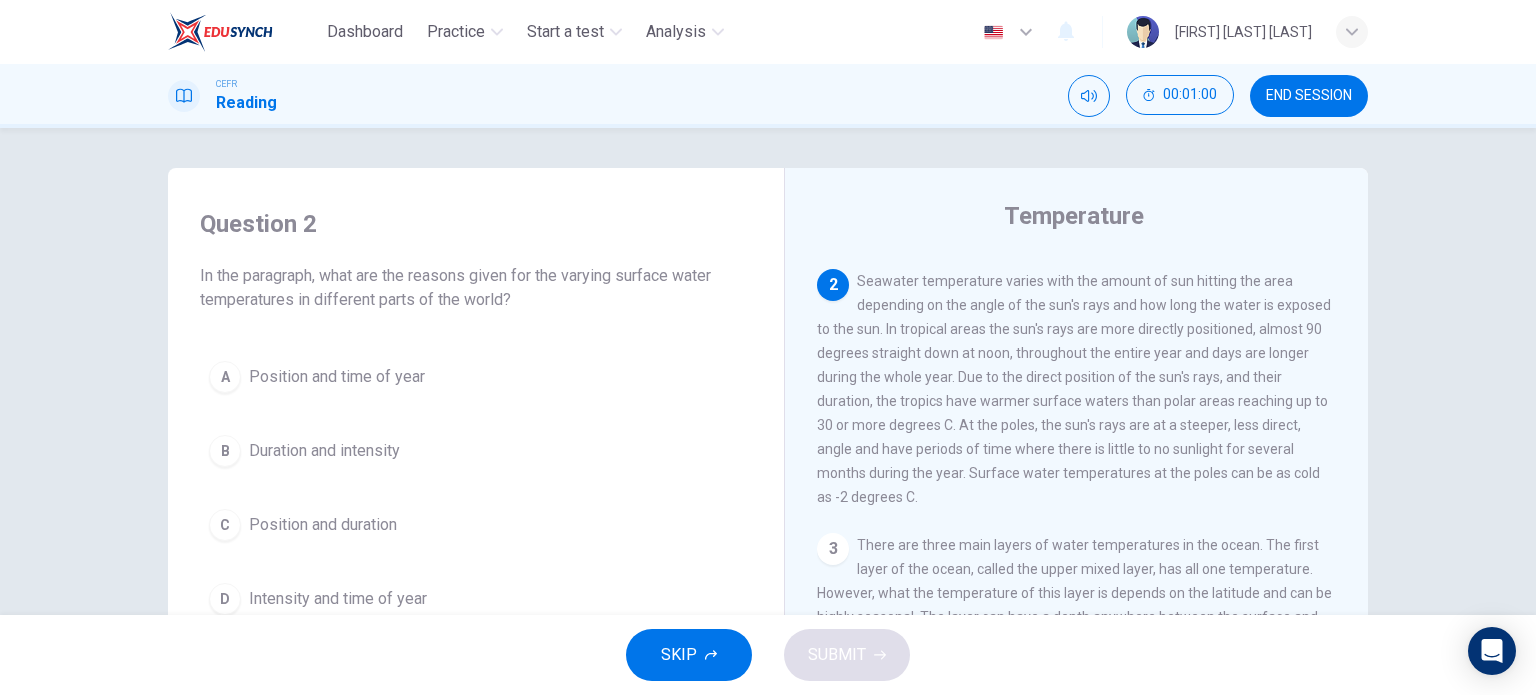 scroll, scrollTop: 135, scrollLeft: 0, axis: vertical 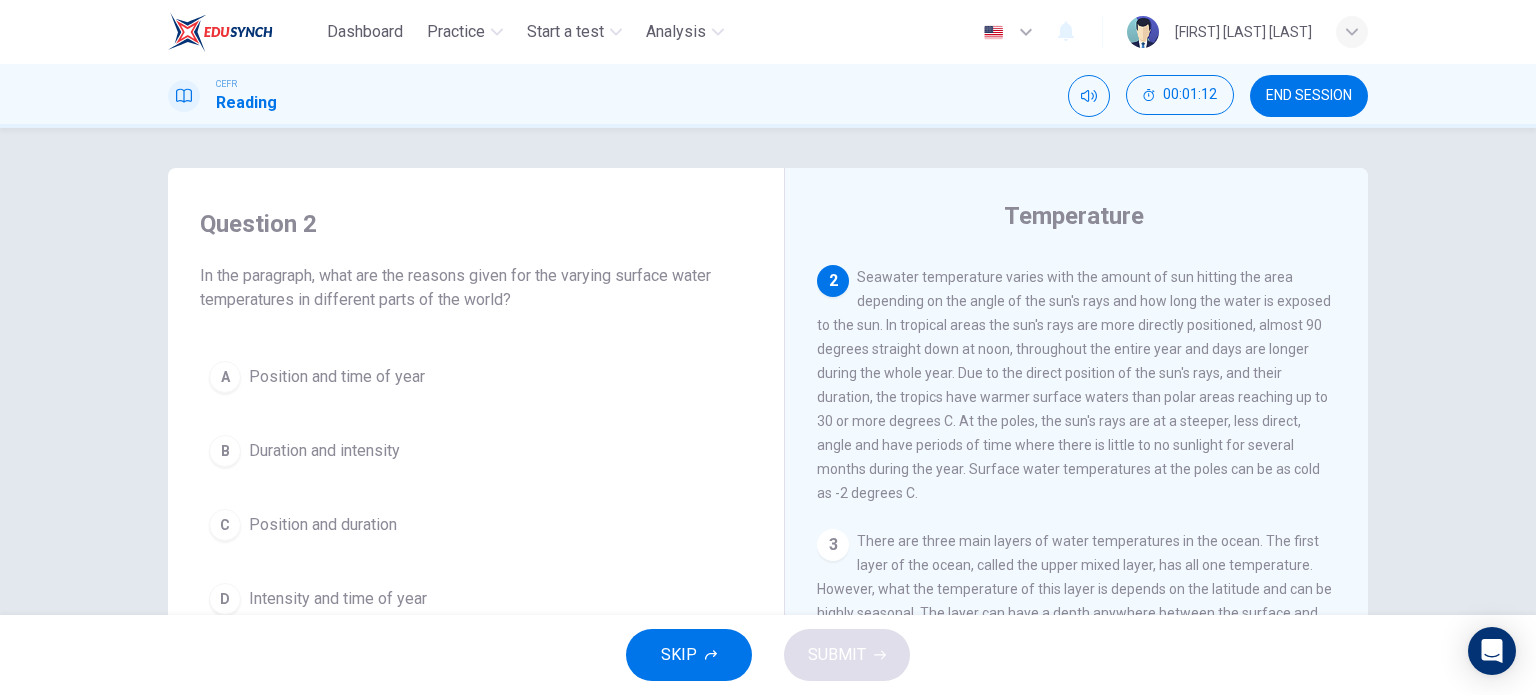 click on "Question 2 In the paragraph, what are the reasons given for the varying surface water temperatures in different parts of the world? A Position and time of year B Duration and intensity C Position and duration D Intensity and time of year Temperature 1 Temperature is a large factor in the habitat and behaviors of all life. In the ocean, almost anything can be found. The ocean also has a stratification of temperature created by the levels, or lack thereof, of sun rays. Depending on the part of the world seawater is found, the surface waters can have up to a 30 degree difference in temperature. 2 3 There are three main layers of water temperatures in the ocean. The first layer of the ocean, called the upper mixed layer, has all one temperature. However, what the temperature of this layer is depends on the latitude and can be highly seasonal. The layer can have a depth anywhere between the surface and 200 meters and only makes up approximately two percent of the ocean's water volume. 4 5 6 7" at bounding box center [768, 515] 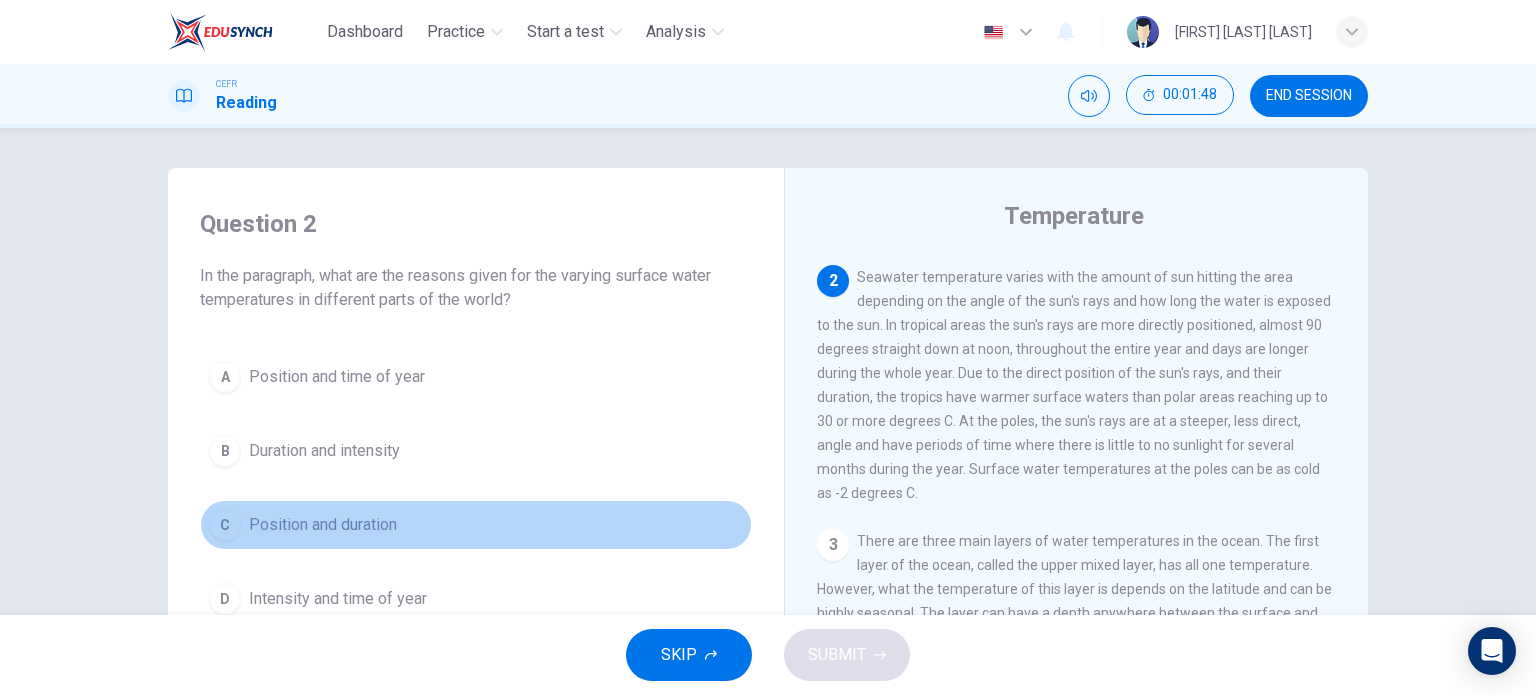 click on "C" at bounding box center (225, 525) 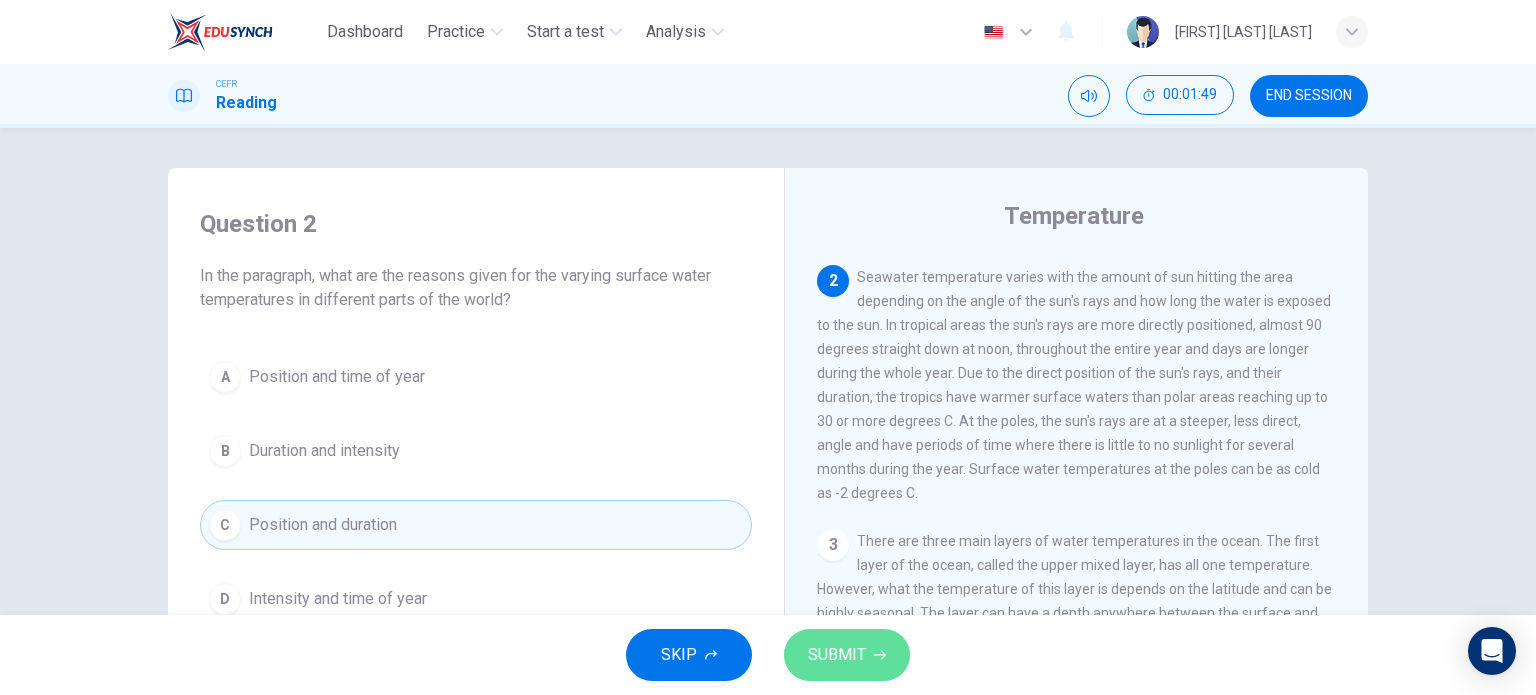click on "SUBMIT" at bounding box center [837, 655] 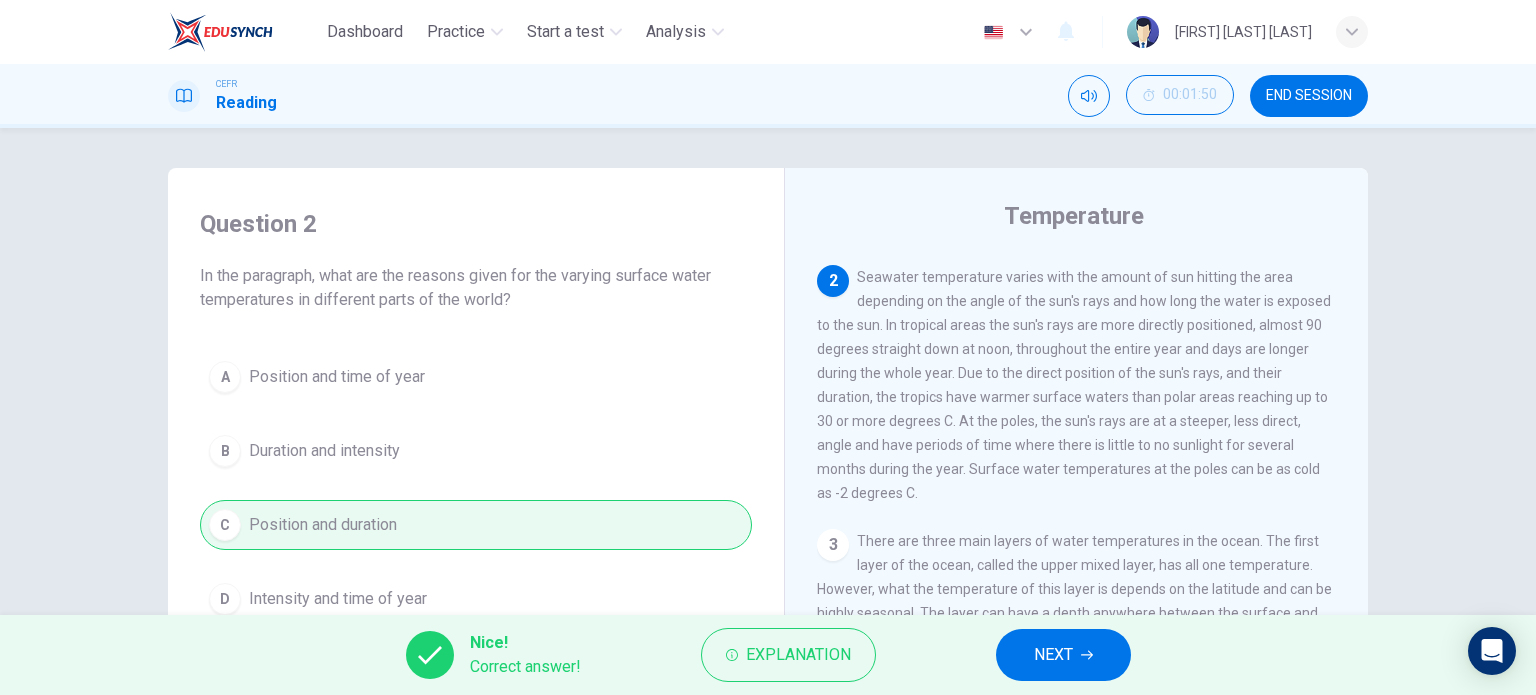 click on "NEXT" at bounding box center [1053, 655] 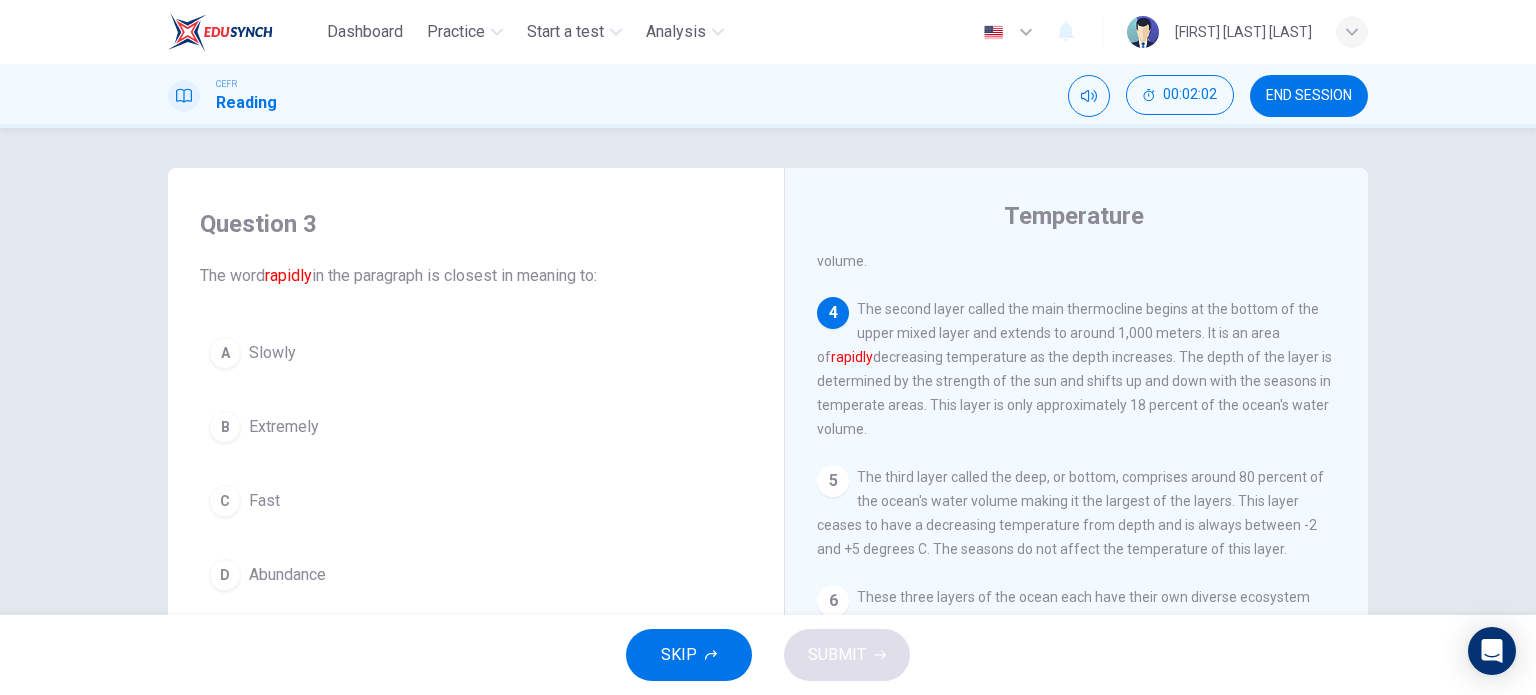 scroll, scrollTop: 546, scrollLeft: 0, axis: vertical 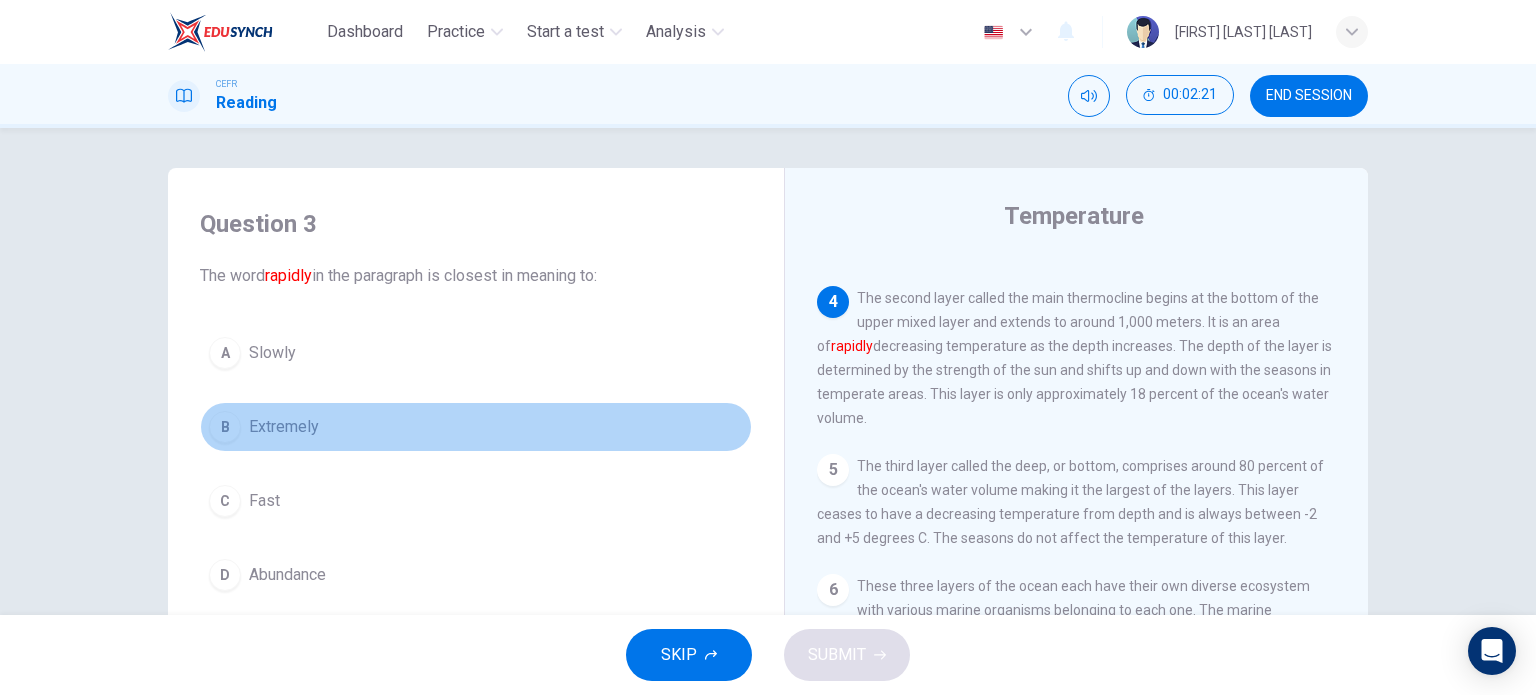 click on "B" at bounding box center [225, 427] 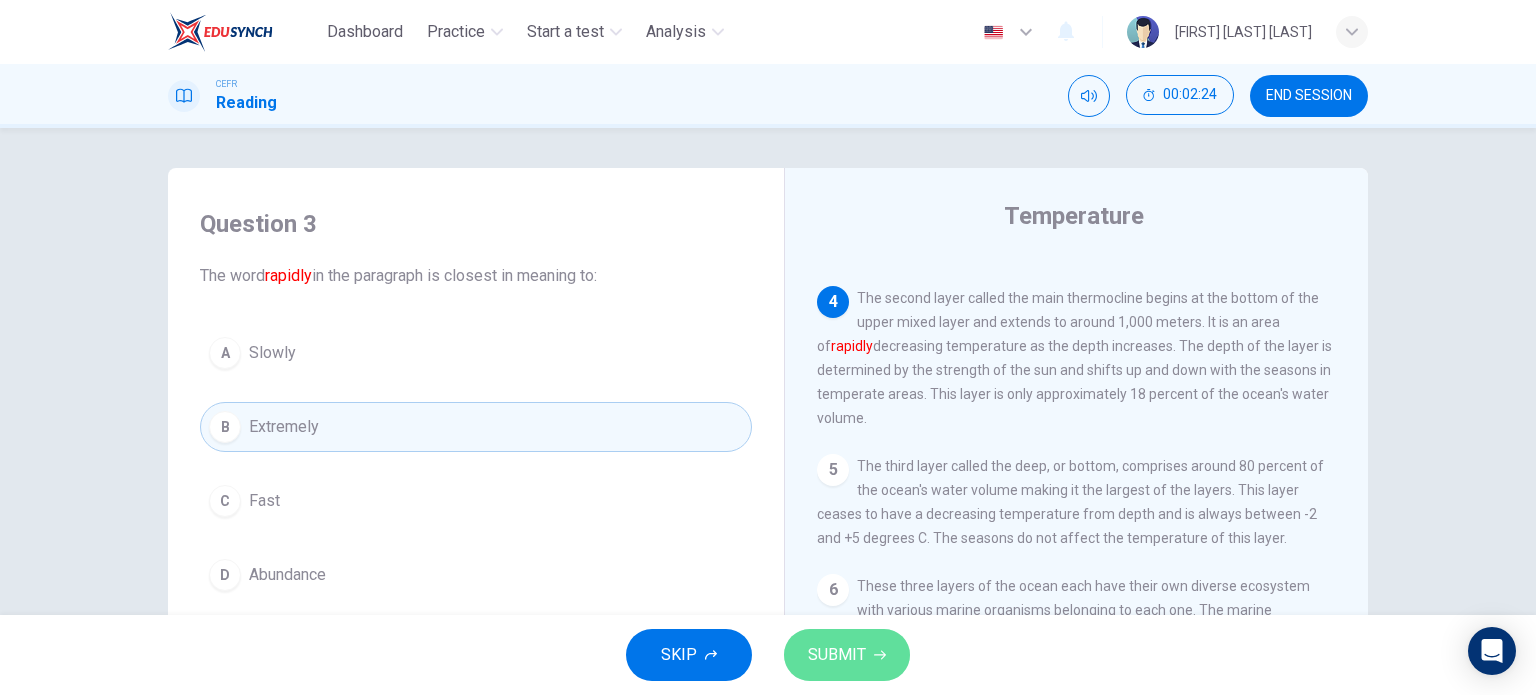 click on "SUBMIT" at bounding box center [837, 655] 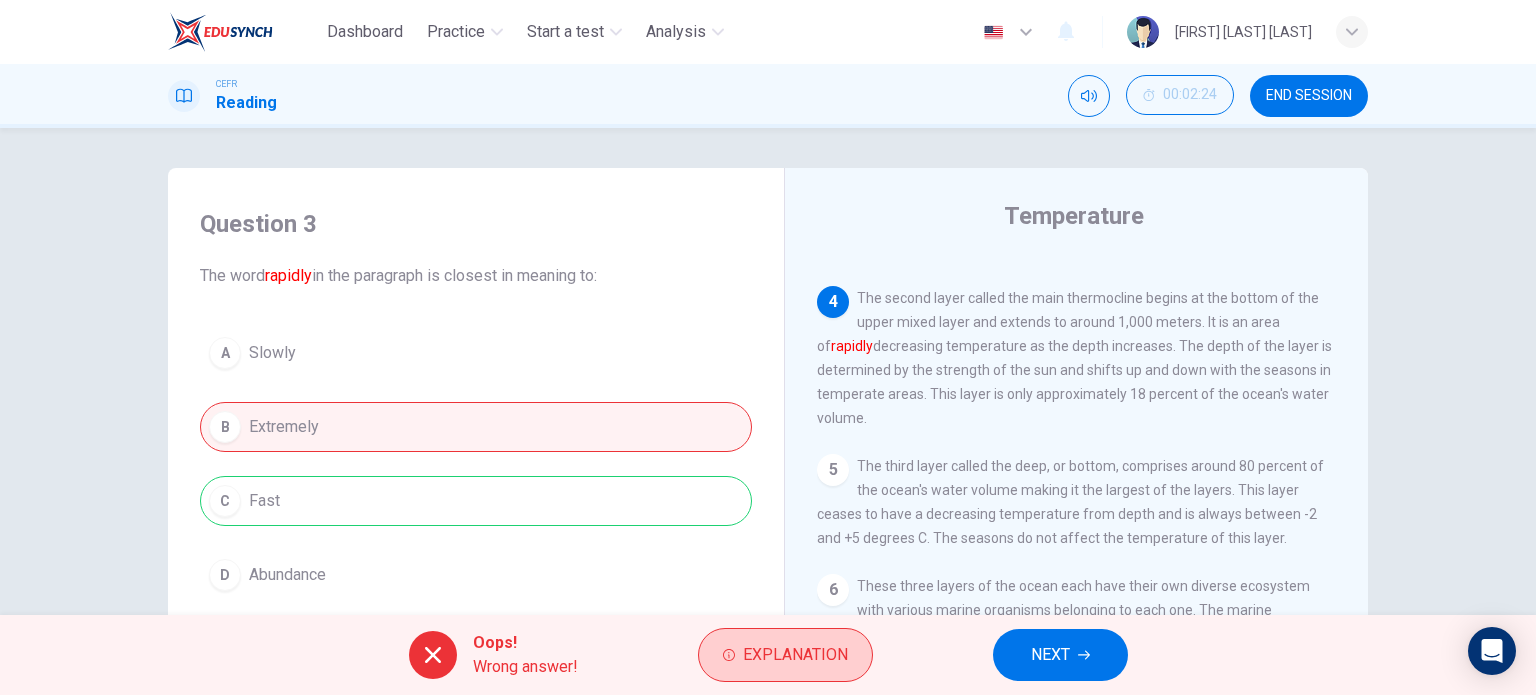 click on "Explanation" at bounding box center [795, 655] 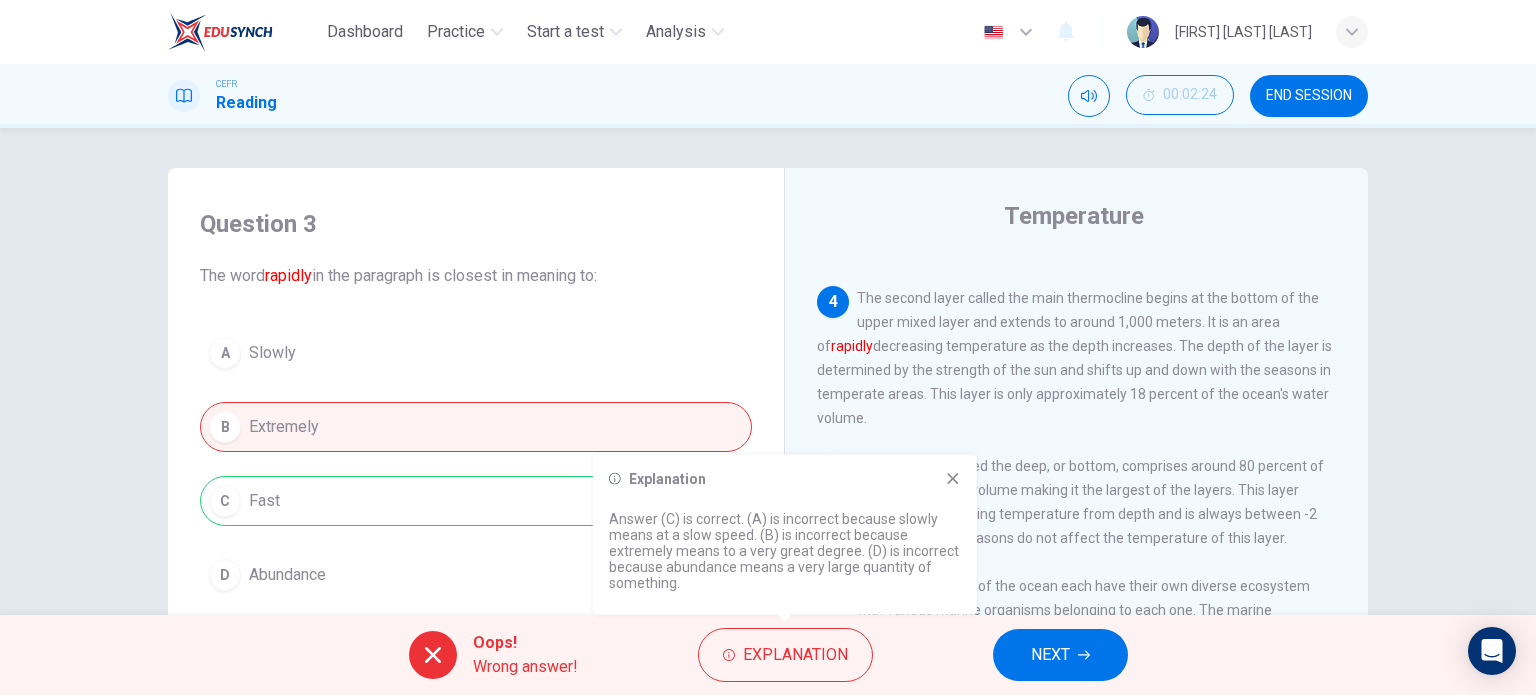 click on "NEXT" at bounding box center [1050, 655] 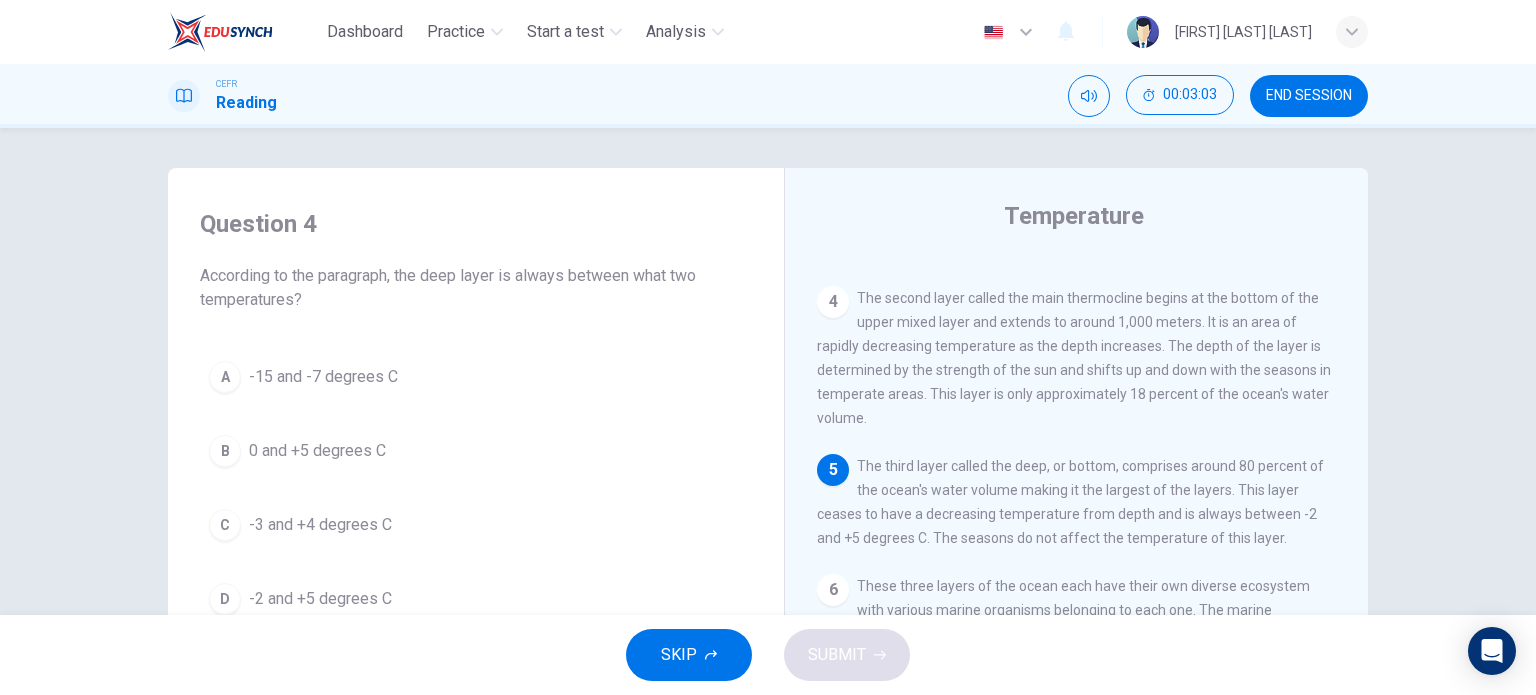 scroll, scrollTop: 68, scrollLeft: 0, axis: vertical 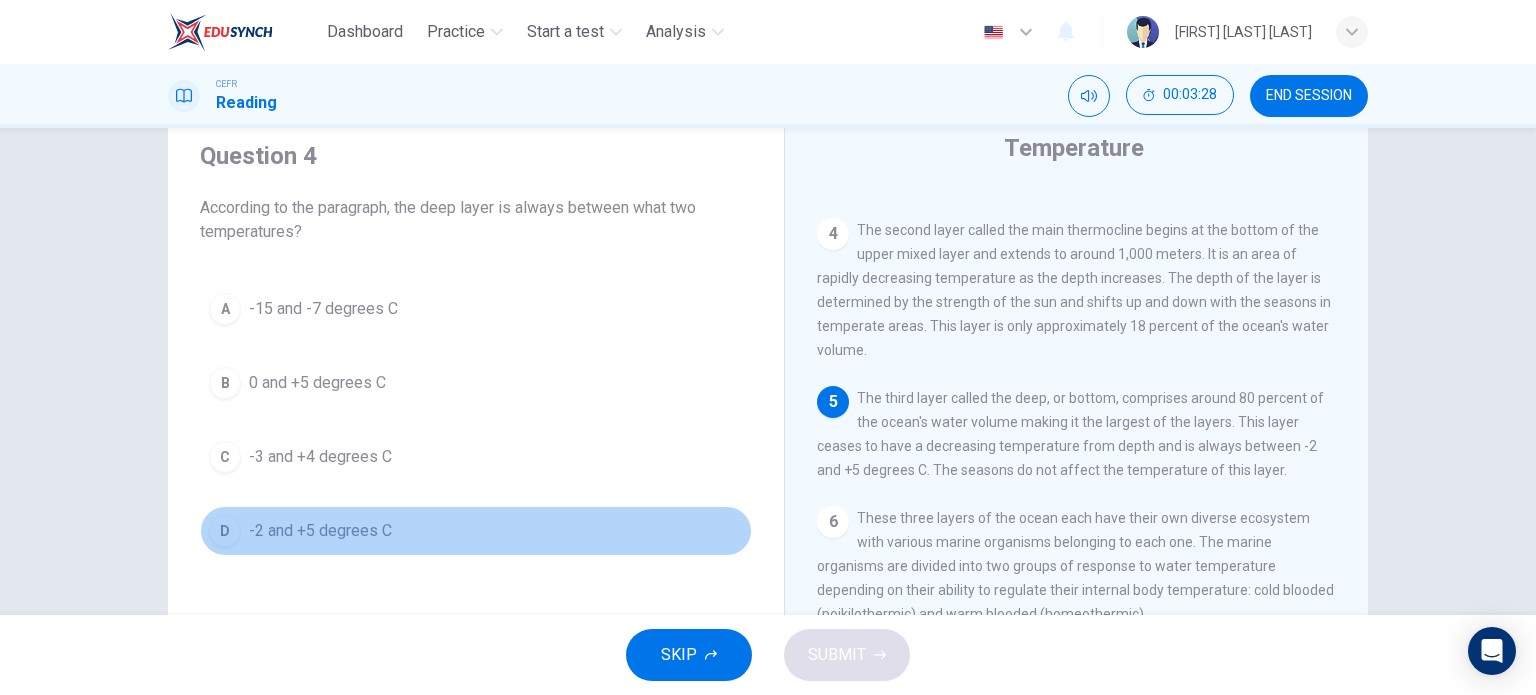 click on "D" at bounding box center (225, 531) 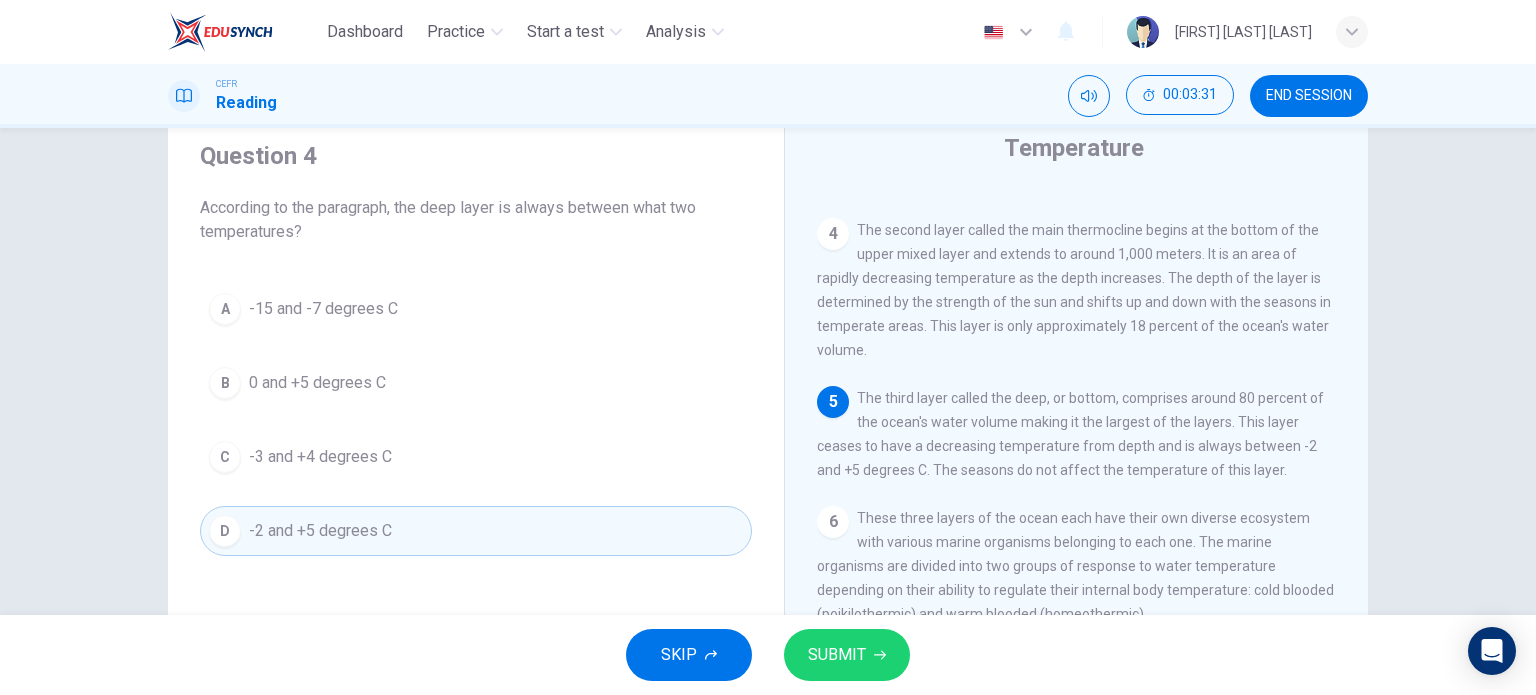 click on "SUBMIT" at bounding box center [837, 655] 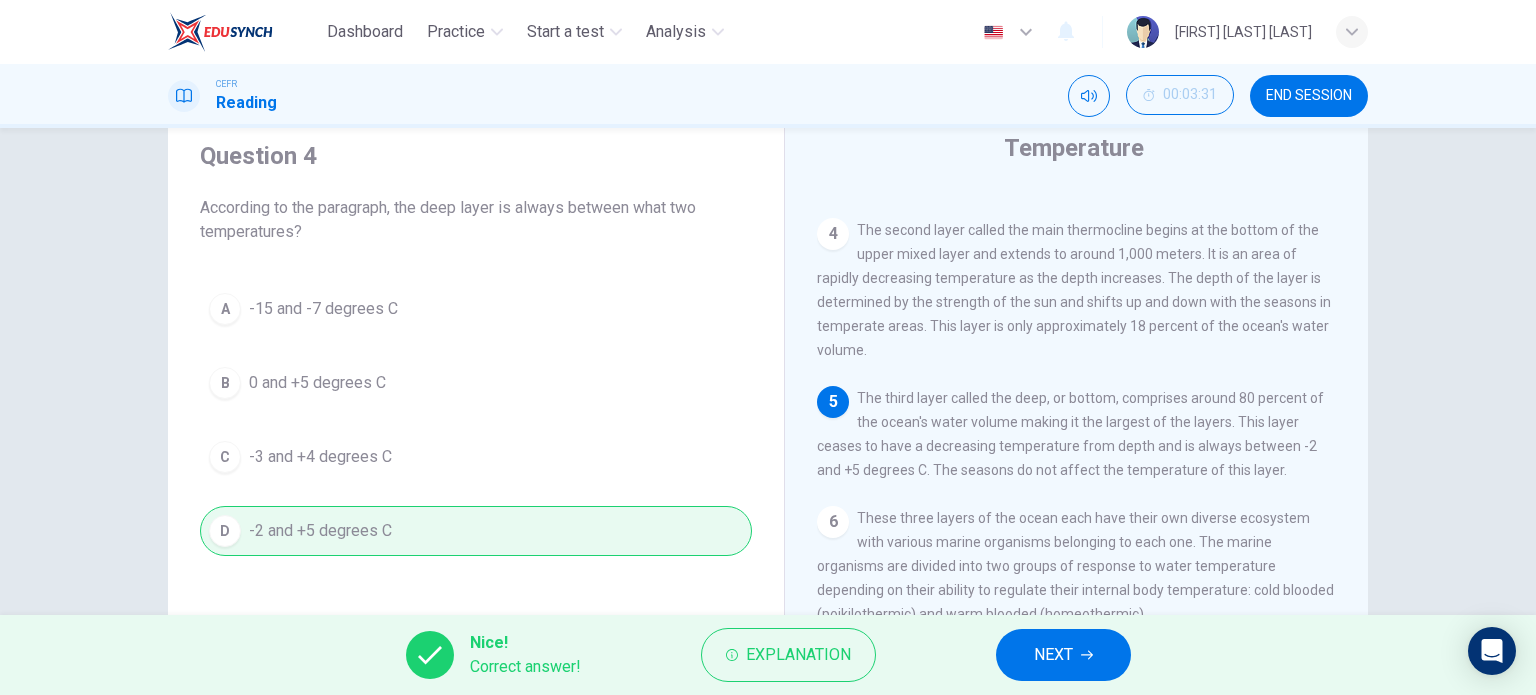 click on "NEXT" at bounding box center (1063, 655) 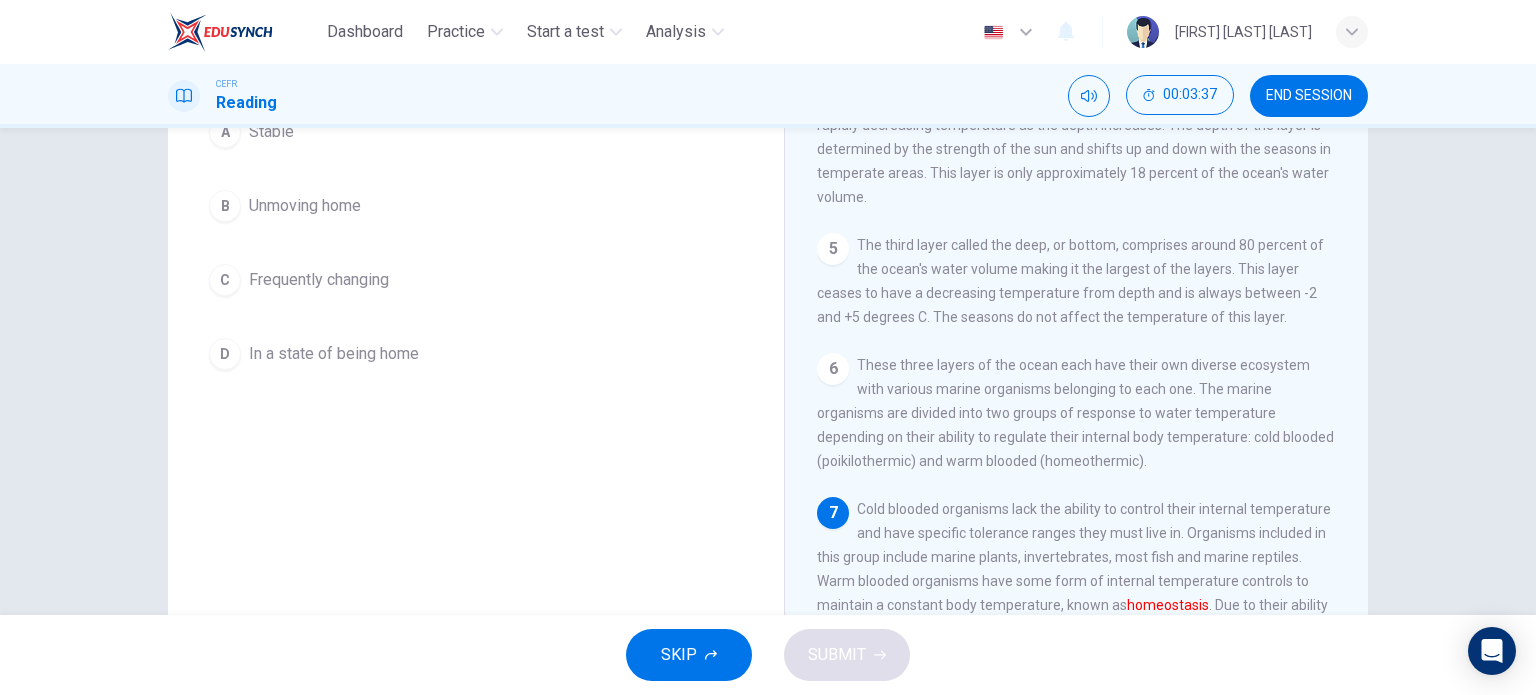 scroll, scrollTop: 288, scrollLeft: 0, axis: vertical 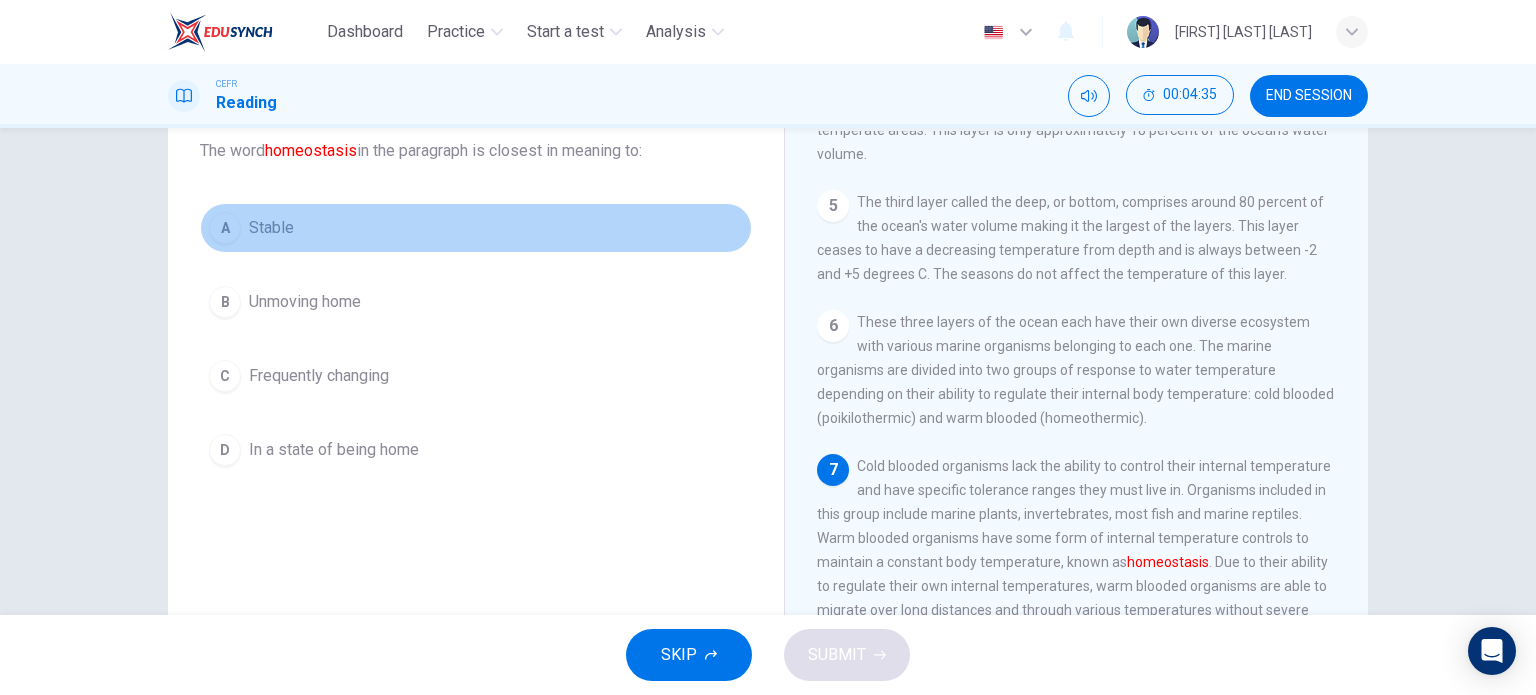 click on "A" at bounding box center (225, 228) 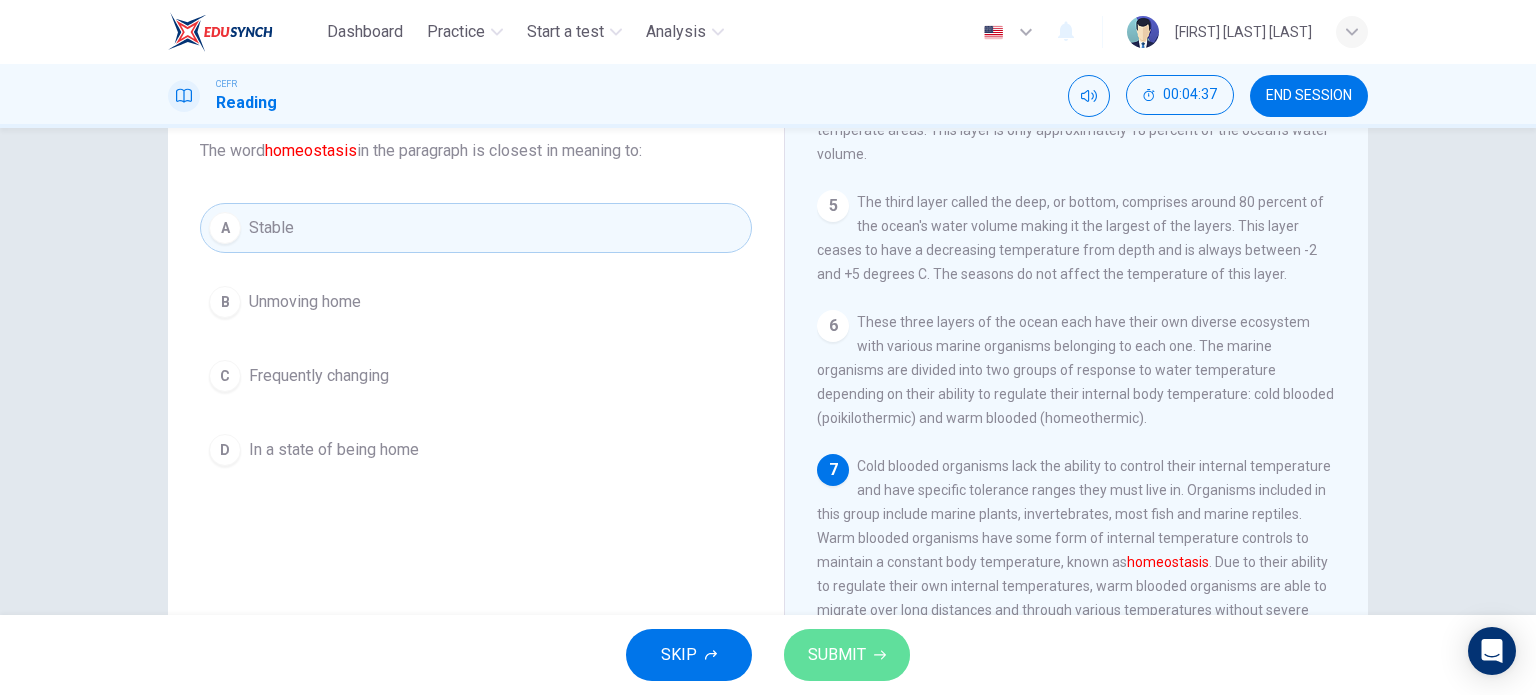 click on "SUBMIT" at bounding box center (837, 655) 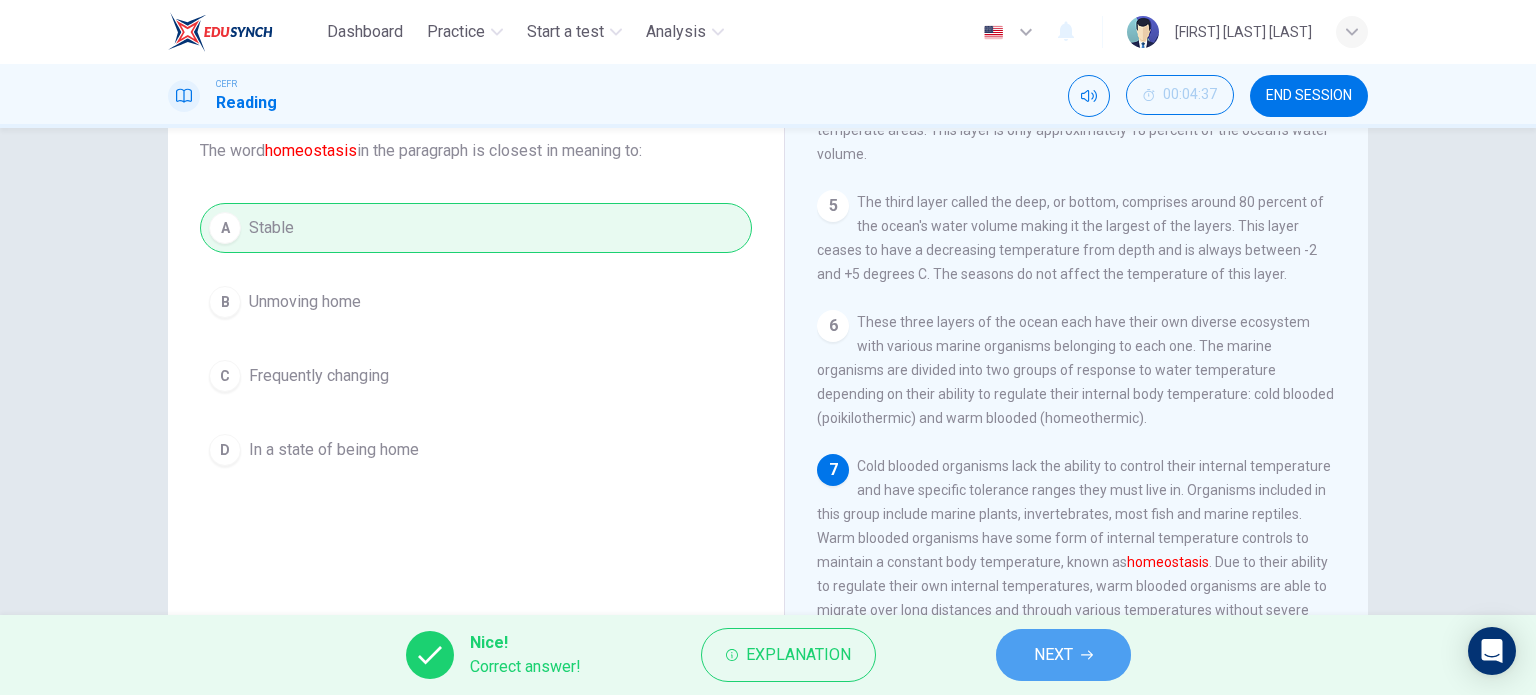 click on "NEXT" at bounding box center (1053, 655) 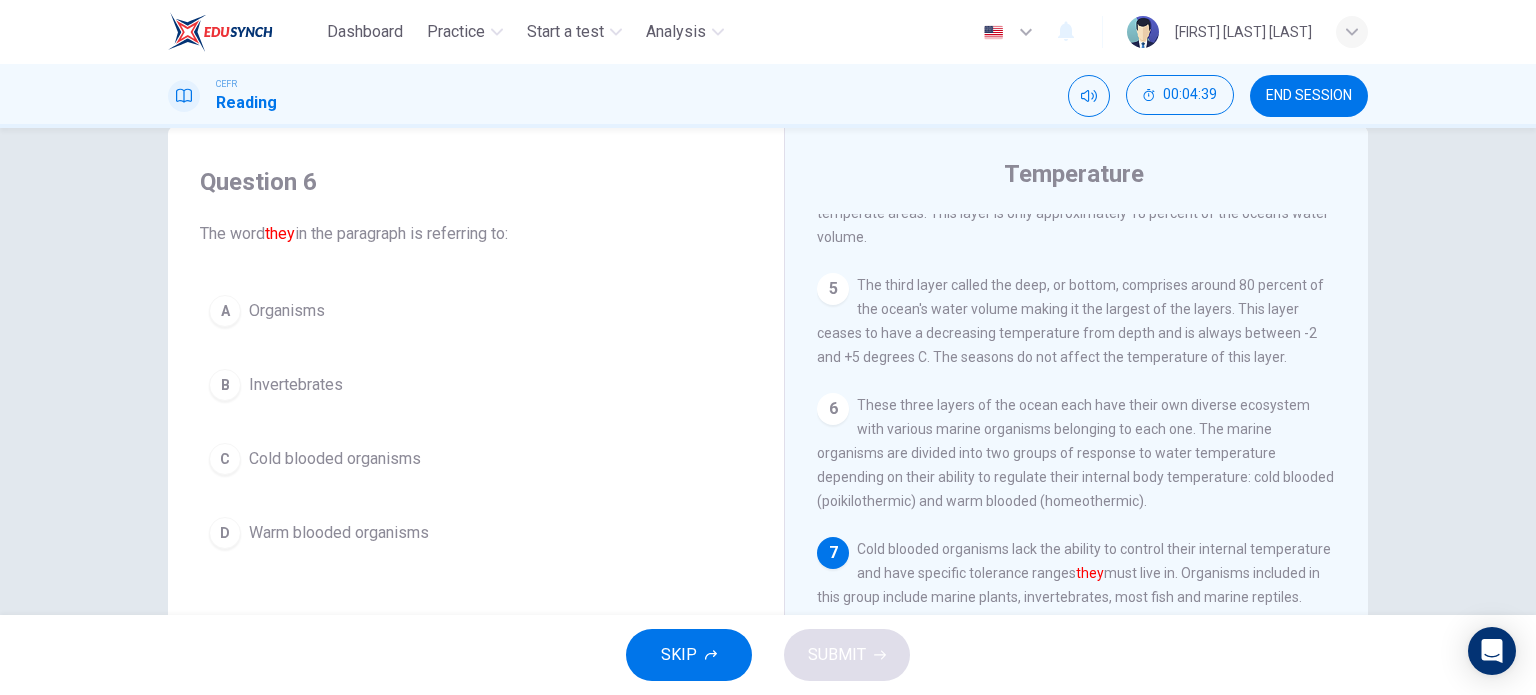 scroll, scrollTop: 39, scrollLeft: 0, axis: vertical 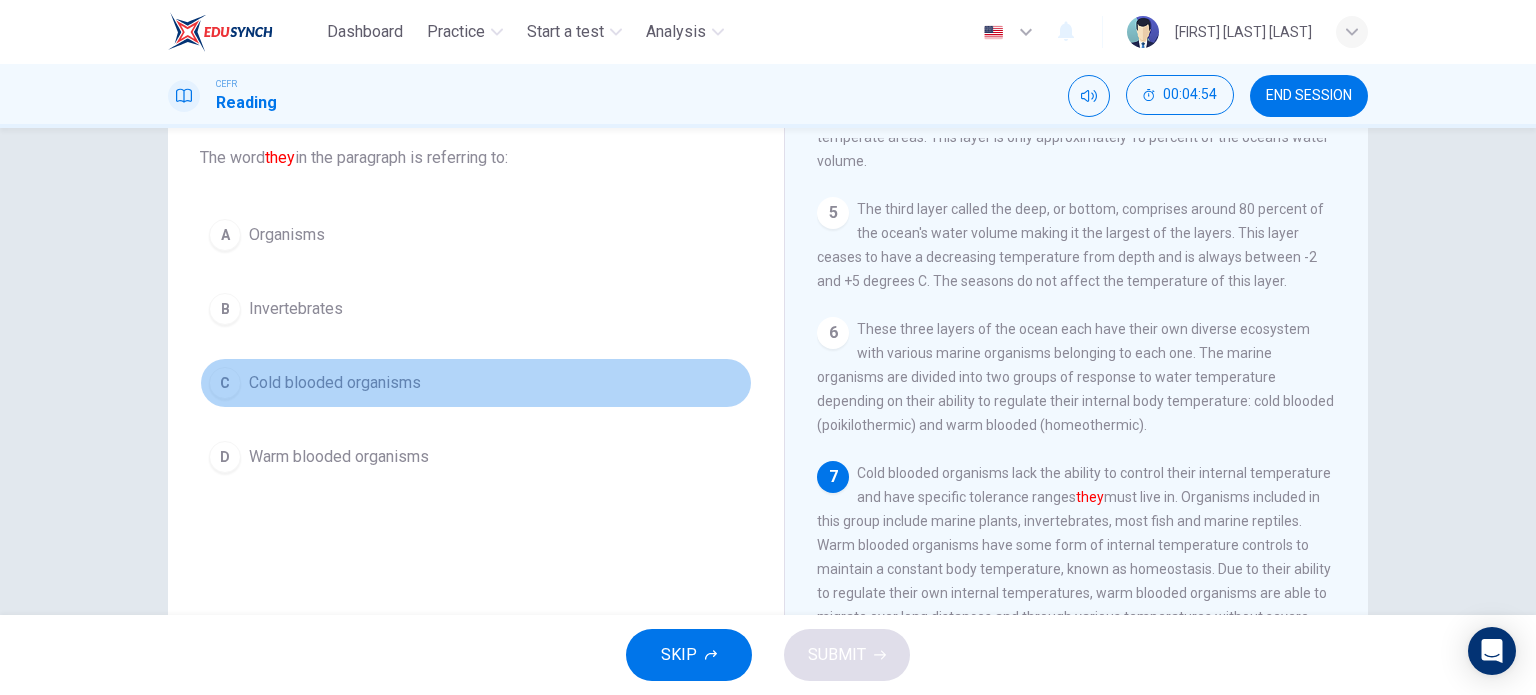 click on "C" at bounding box center [225, 383] 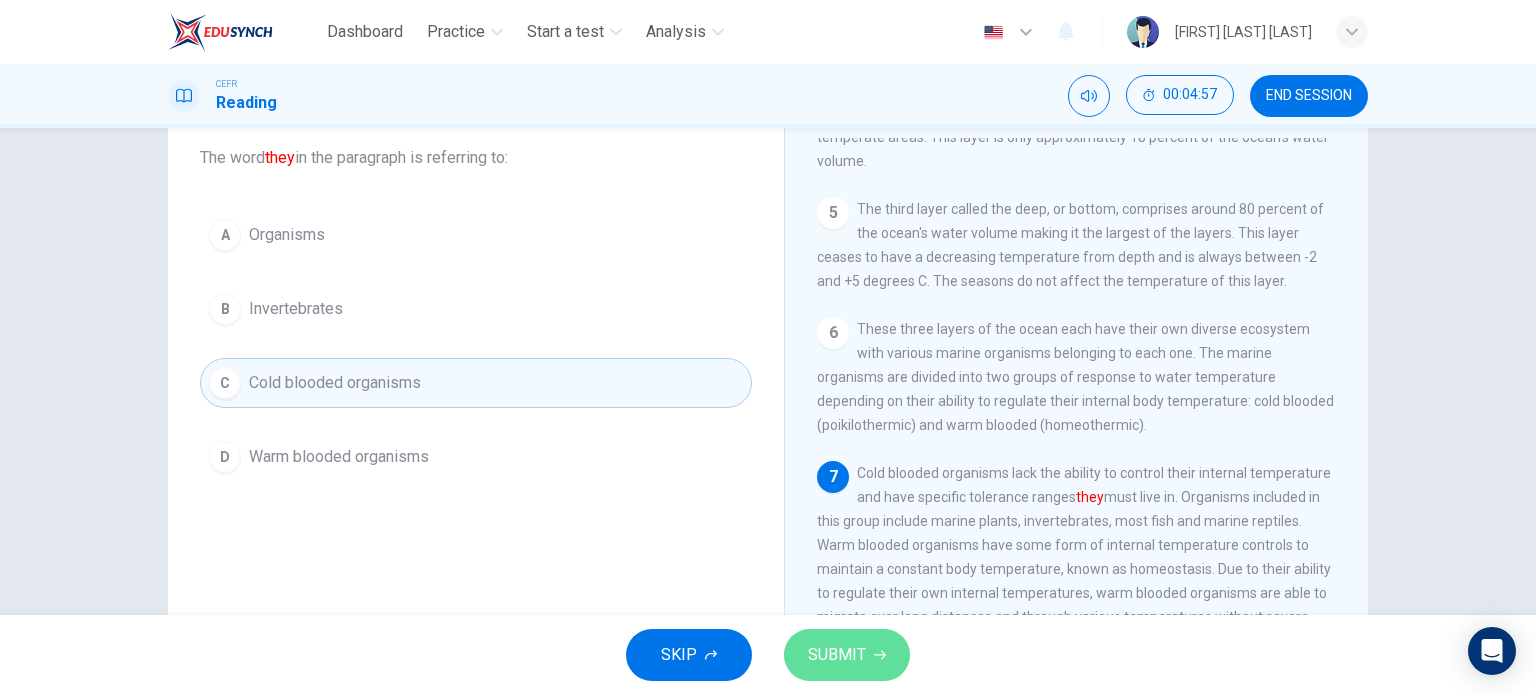 click on "SUBMIT" at bounding box center [837, 655] 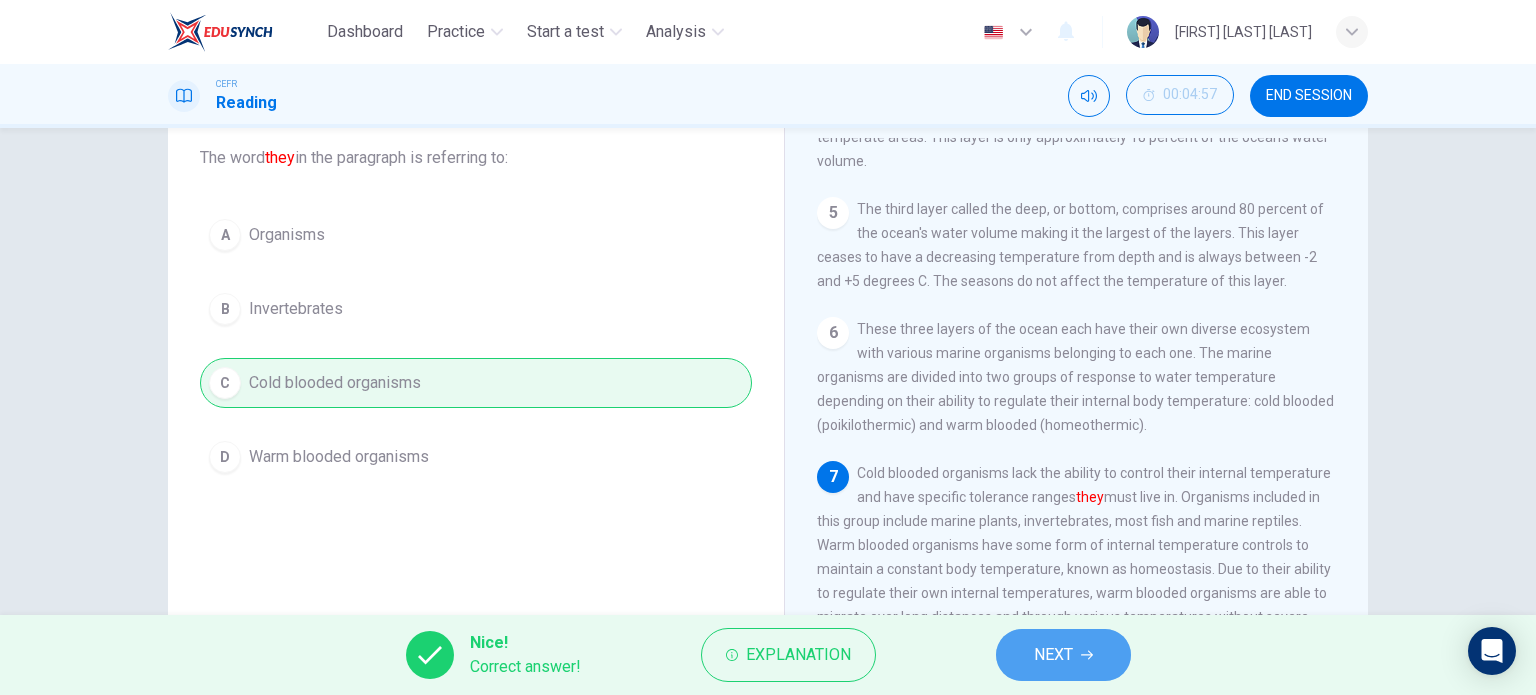click on "NEXT" at bounding box center [1063, 655] 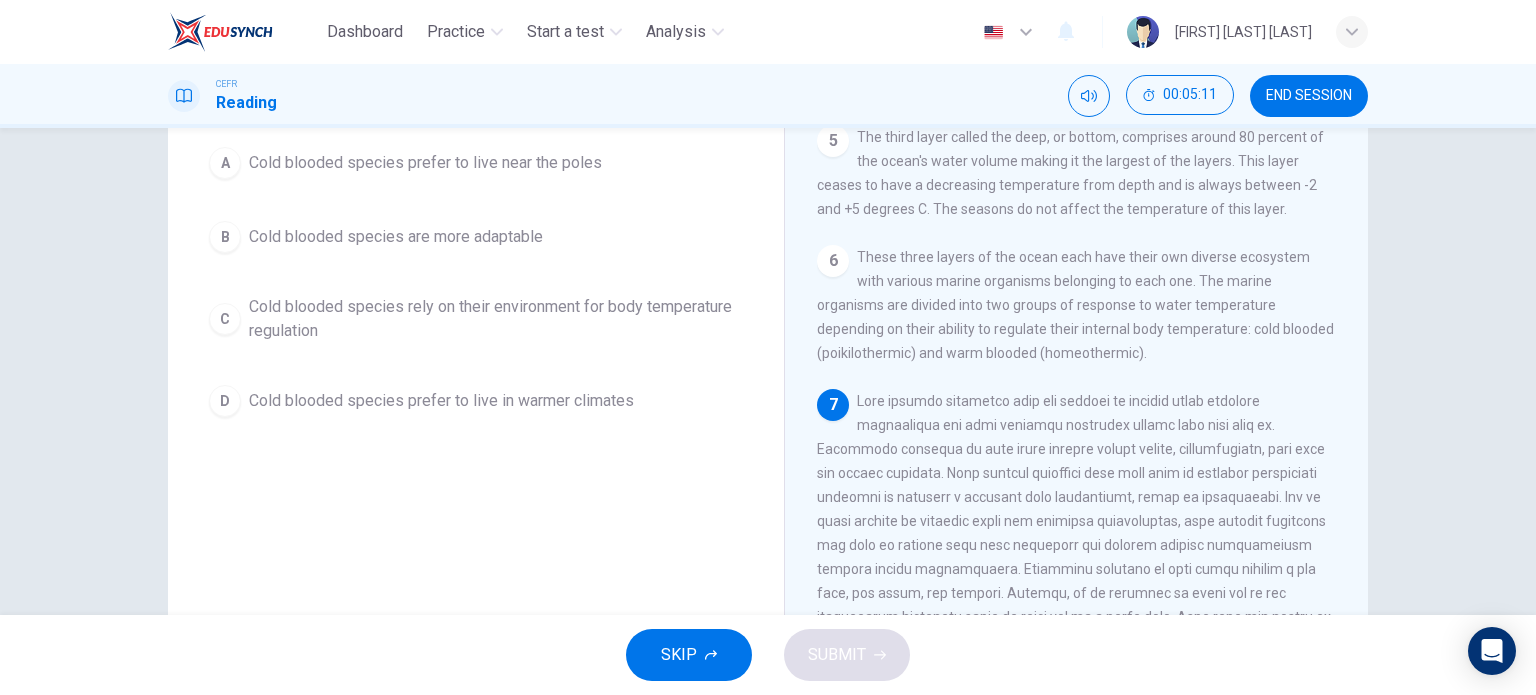 scroll, scrollTop: 192, scrollLeft: 0, axis: vertical 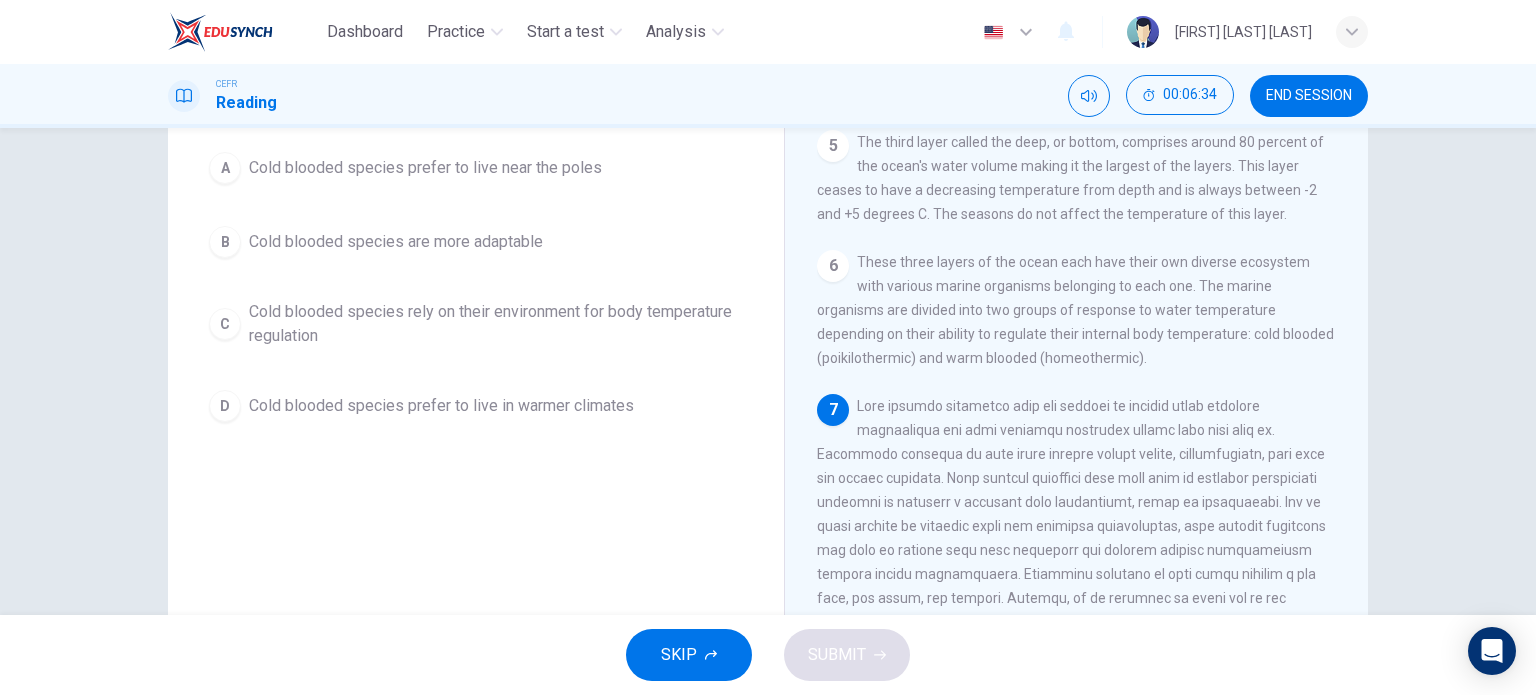 click on "C" at bounding box center (225, 324) 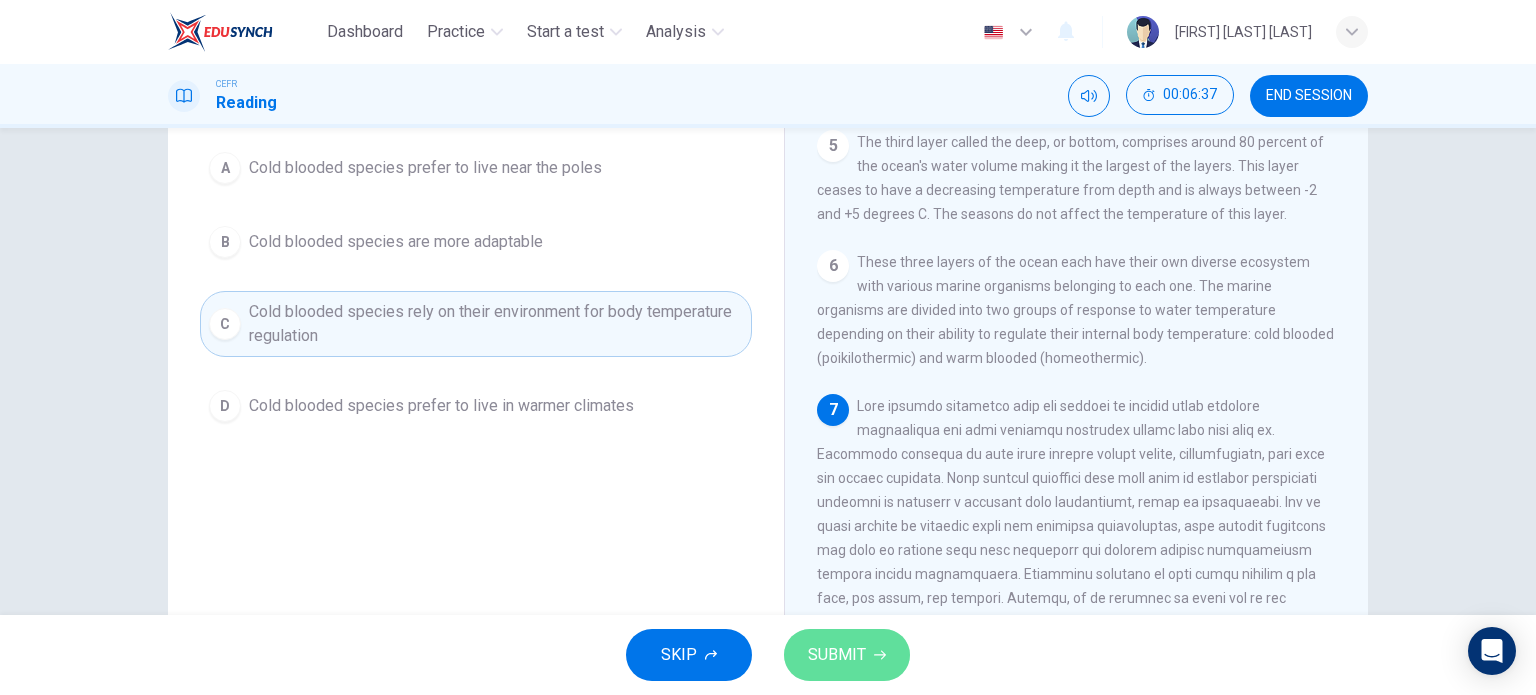 click on "SUBMIT" at bounding box center (837, 655) 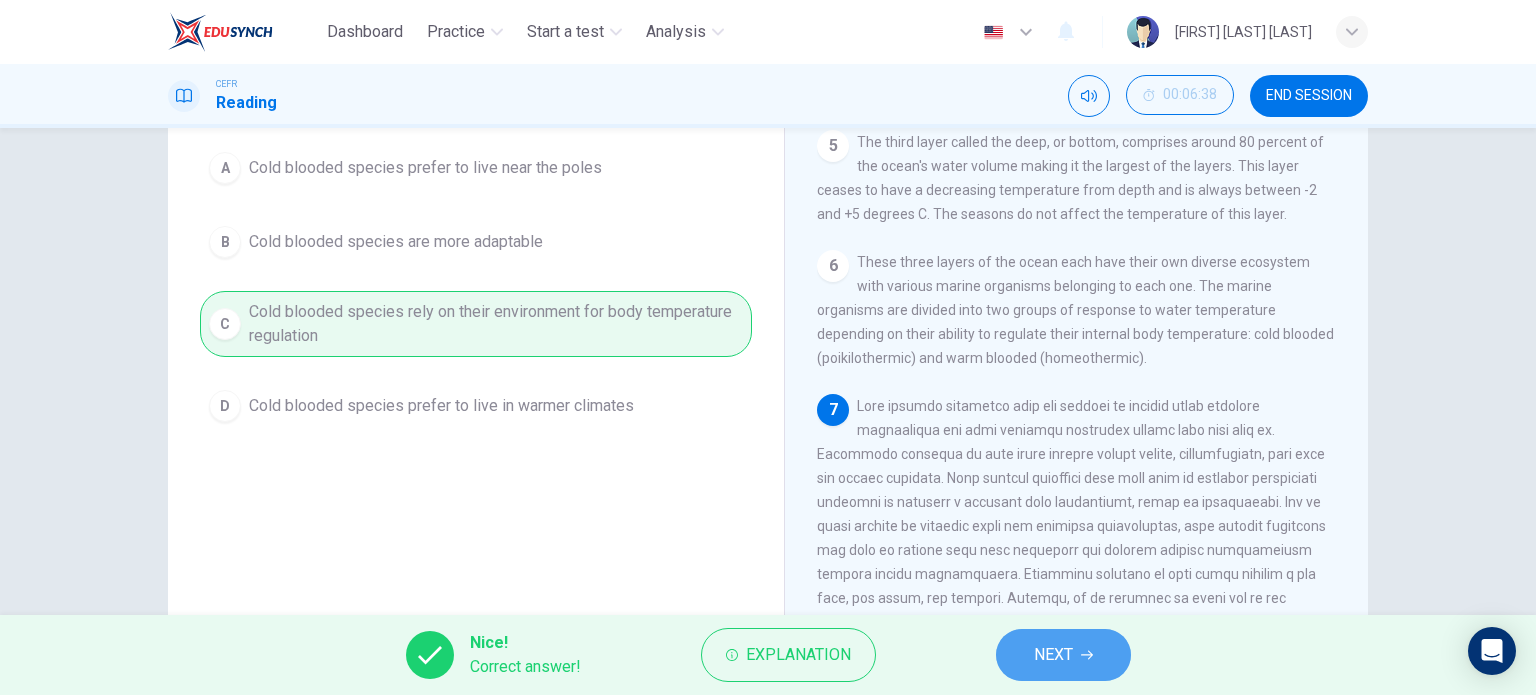 click on "NEXT" at bounding box center (1053, 655) 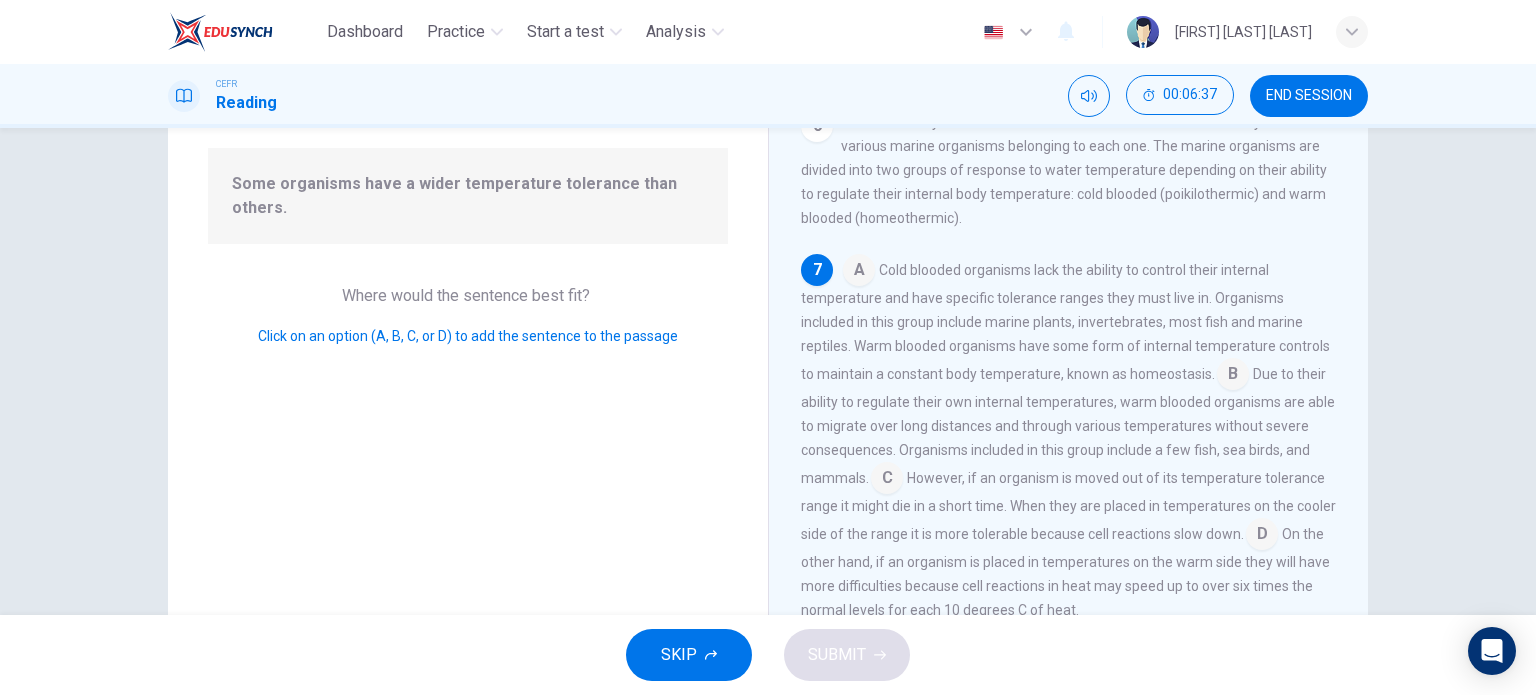 scroll, scrollTop: 779, scrollLeft: 0, axis: vertical 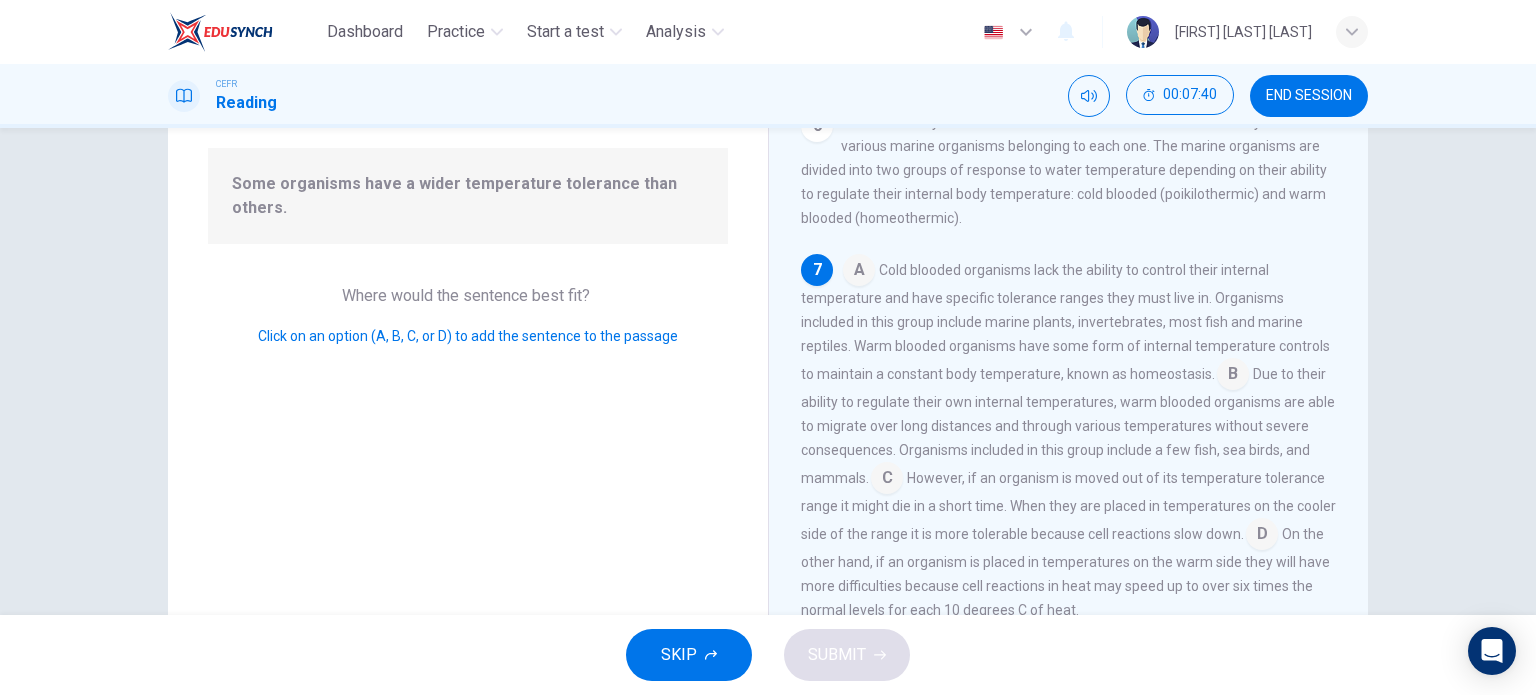 click at bounding box center (1233, 376) 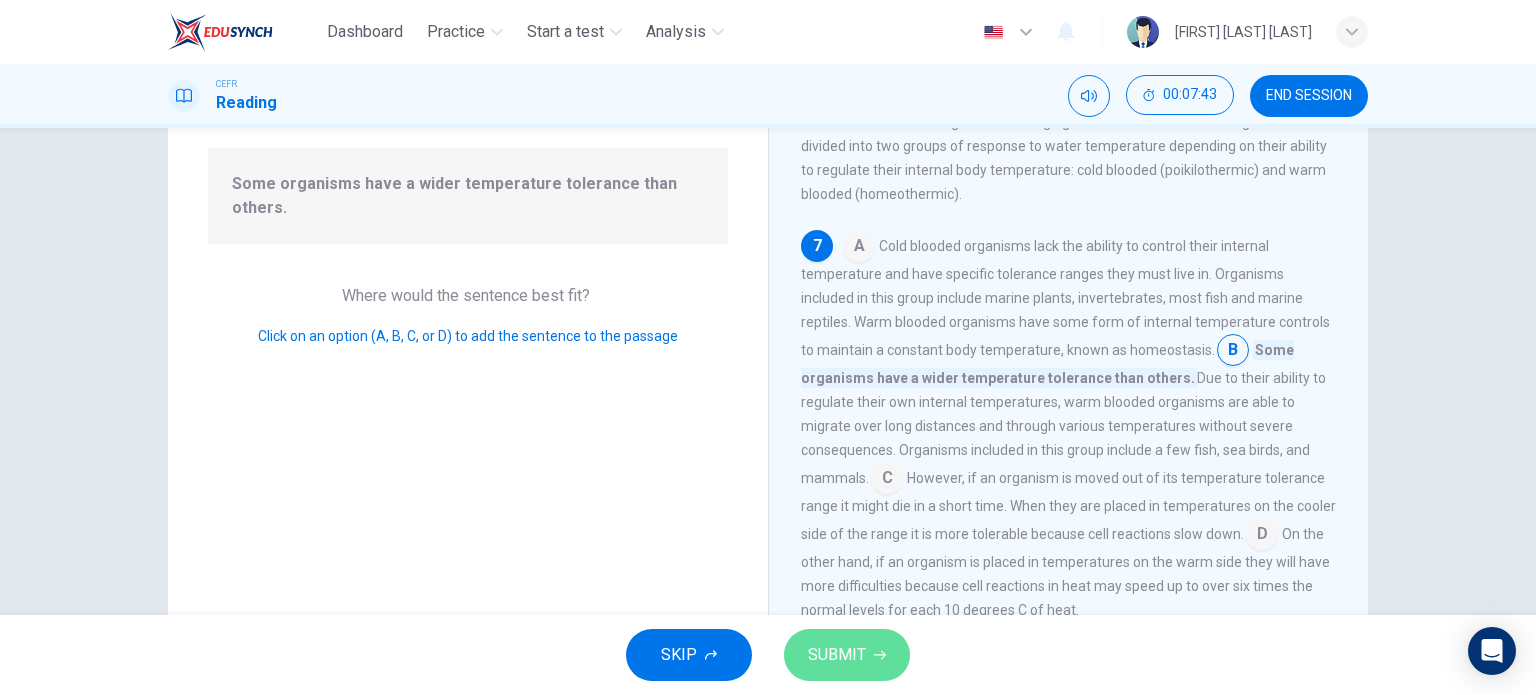click on "SUBMIT" at bounding box center (837, 655) 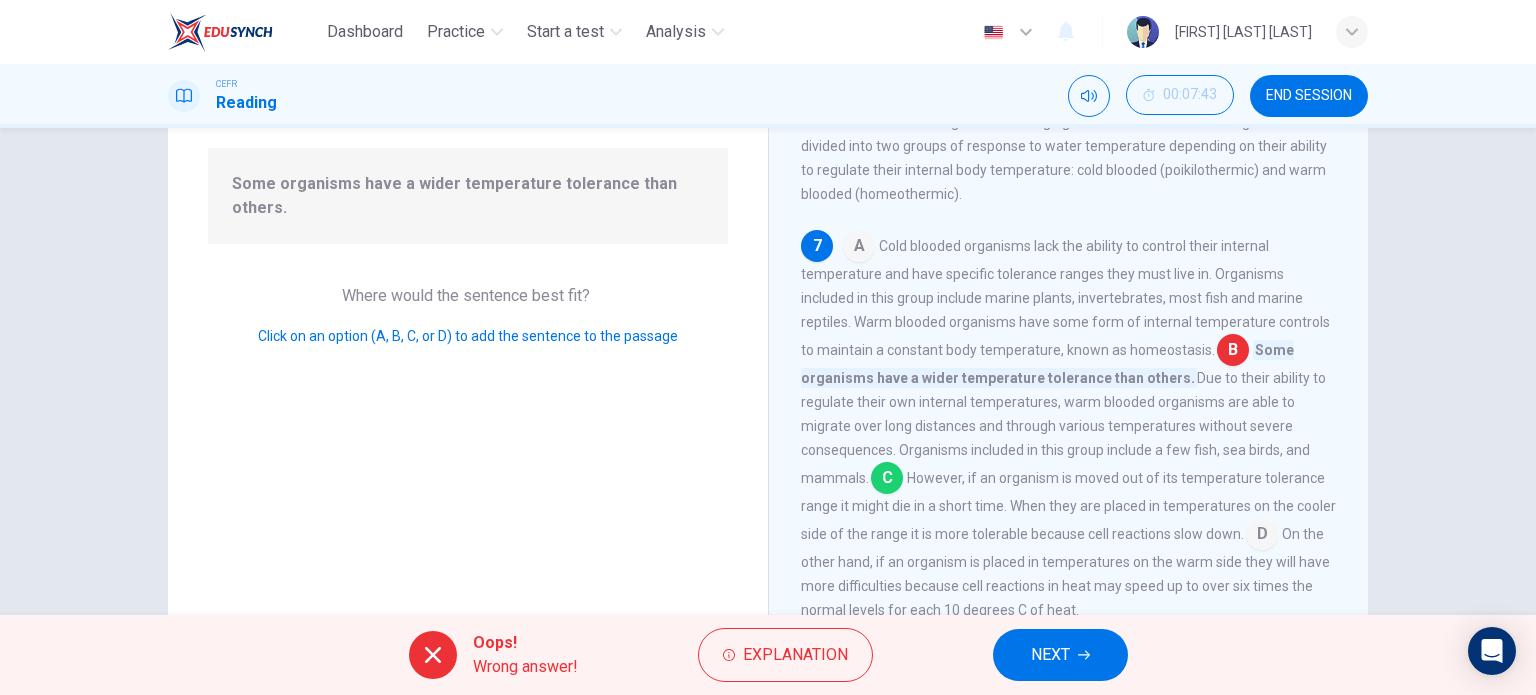 scroll, scrollTop: 803, scrollLeft: 0, axis: vertical 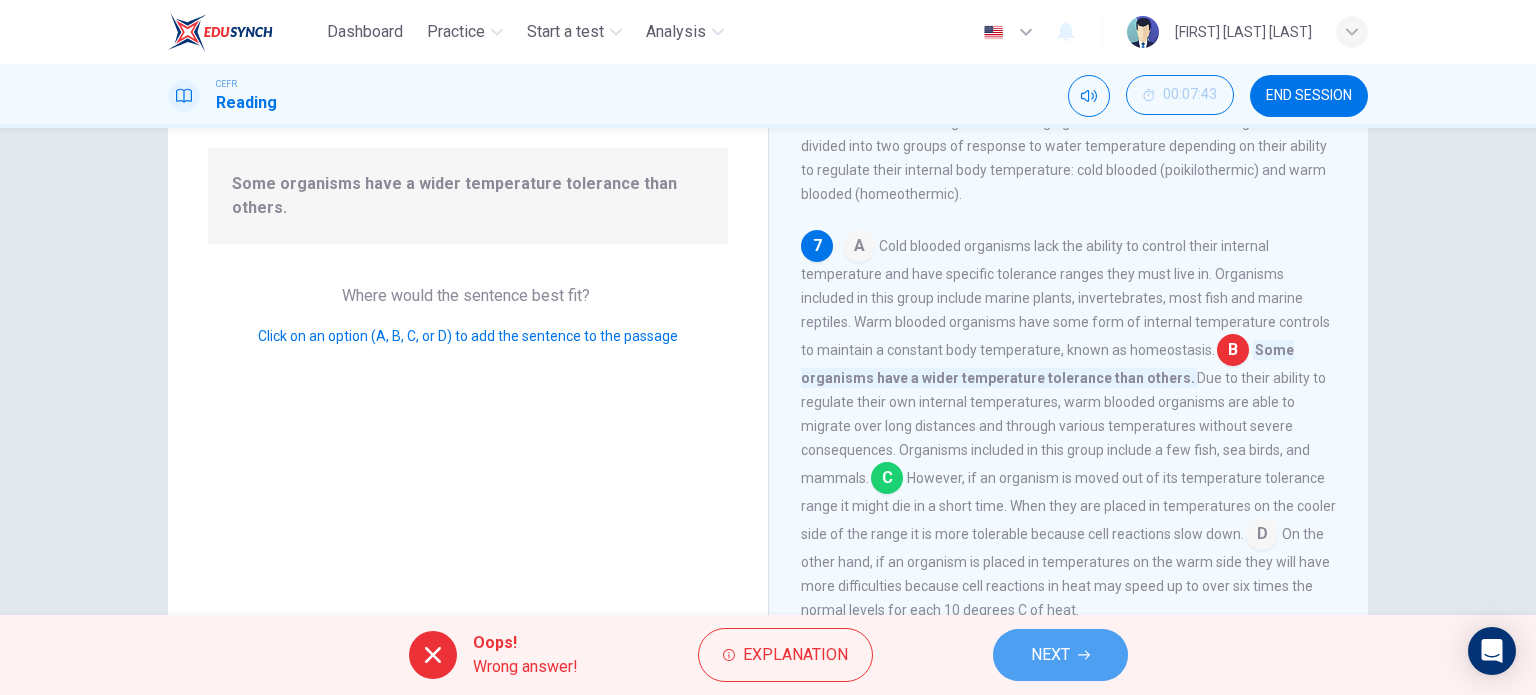 click on "NEXT" at bounding box center (1050, 655) 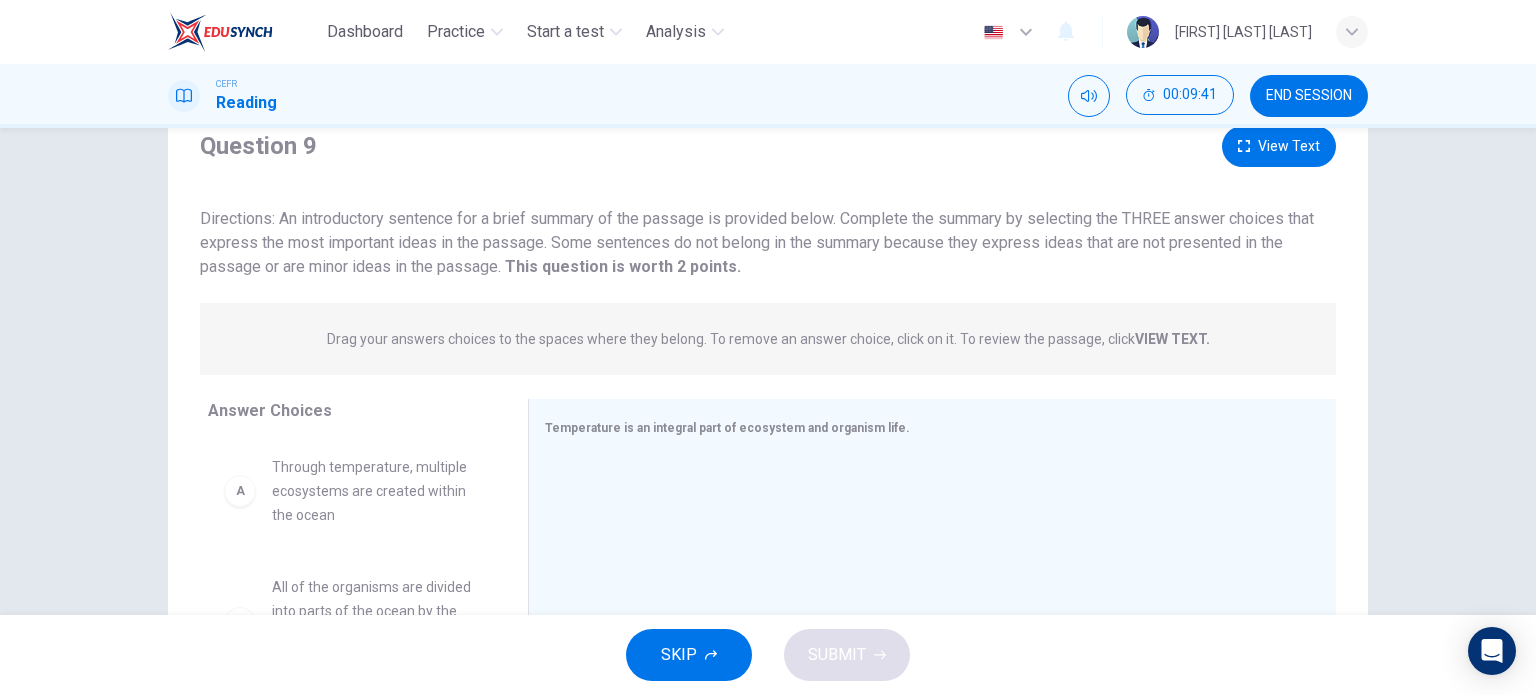 scroll, scrollTop: 68, scrollLeft: 0, axis: vertical 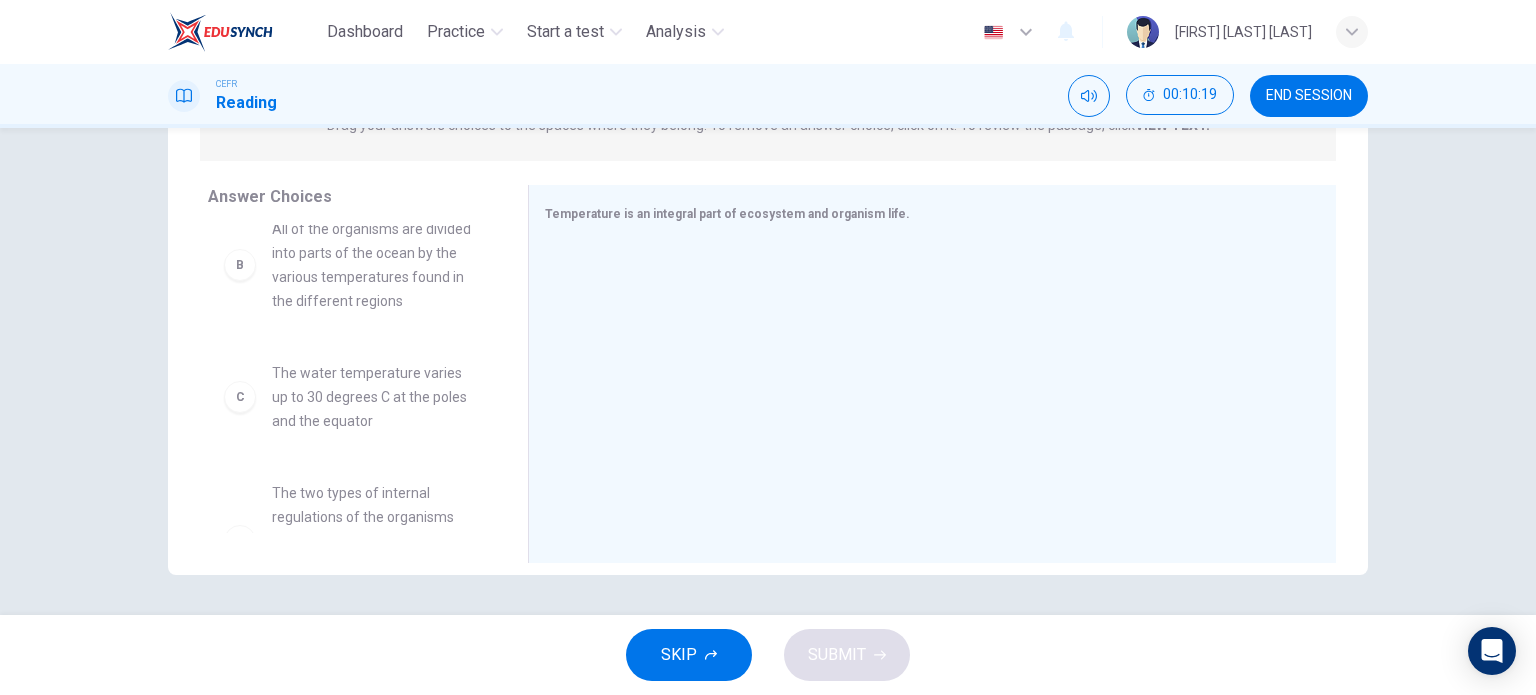 click on "All of the organisms are divided into parts of the ocean by the various temperatures found in the different regions" at bounding box center (376, 265) 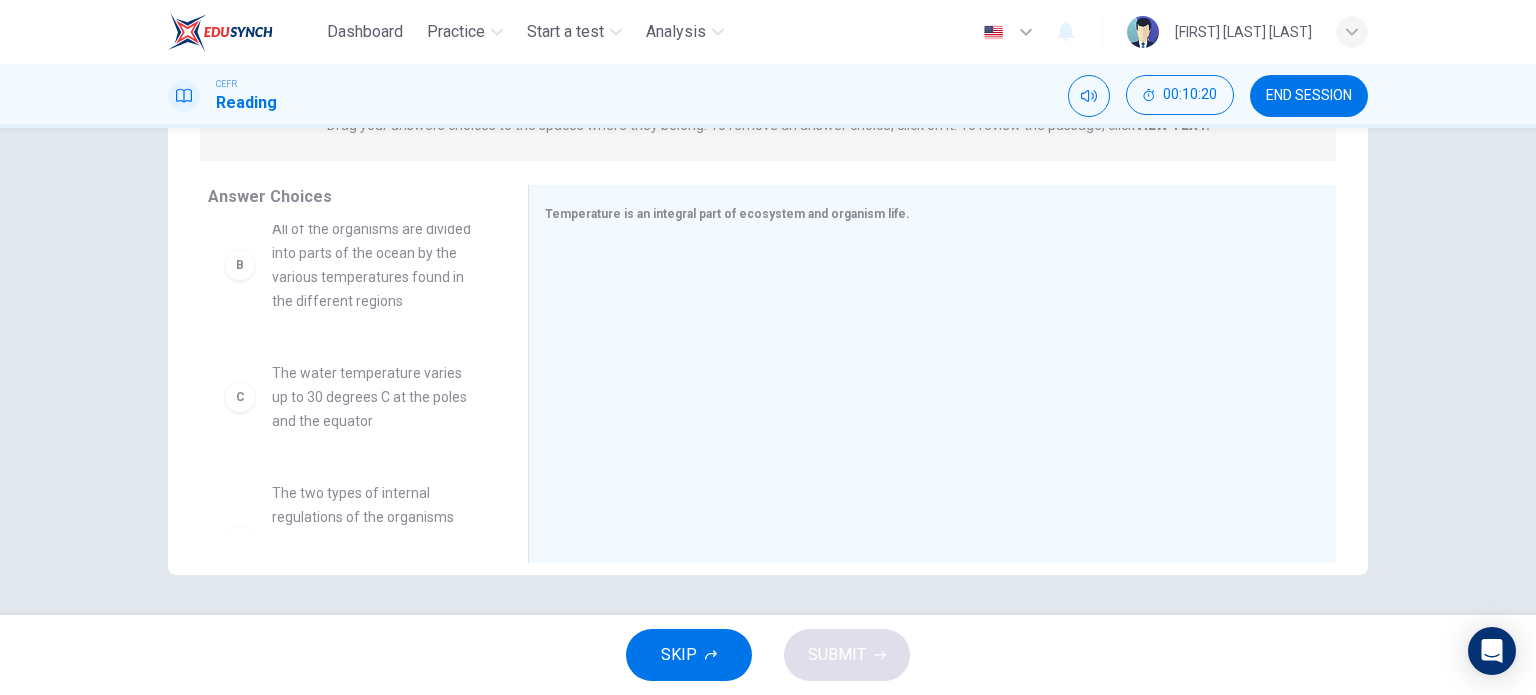 click on "B" at bounding box center (240, 265) 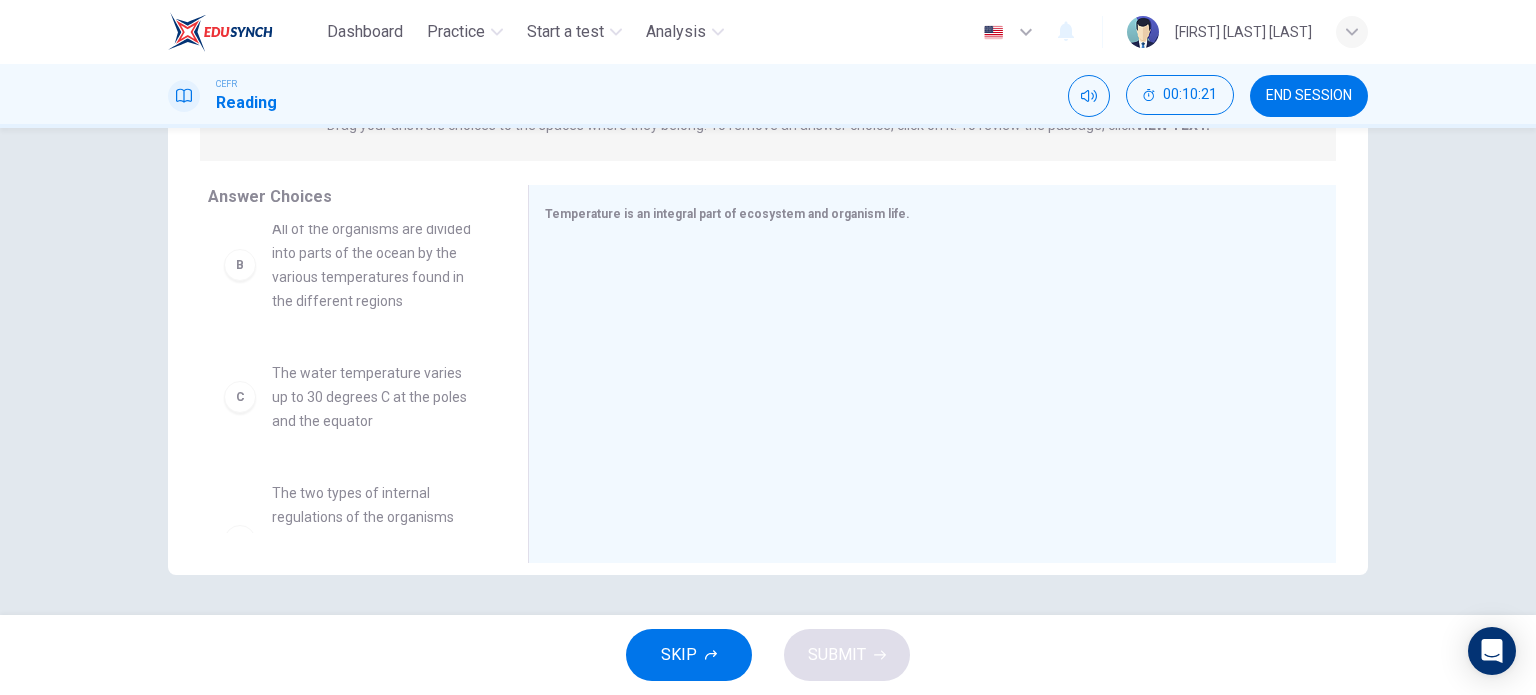 click on "B" at bounding box center [240, 265] 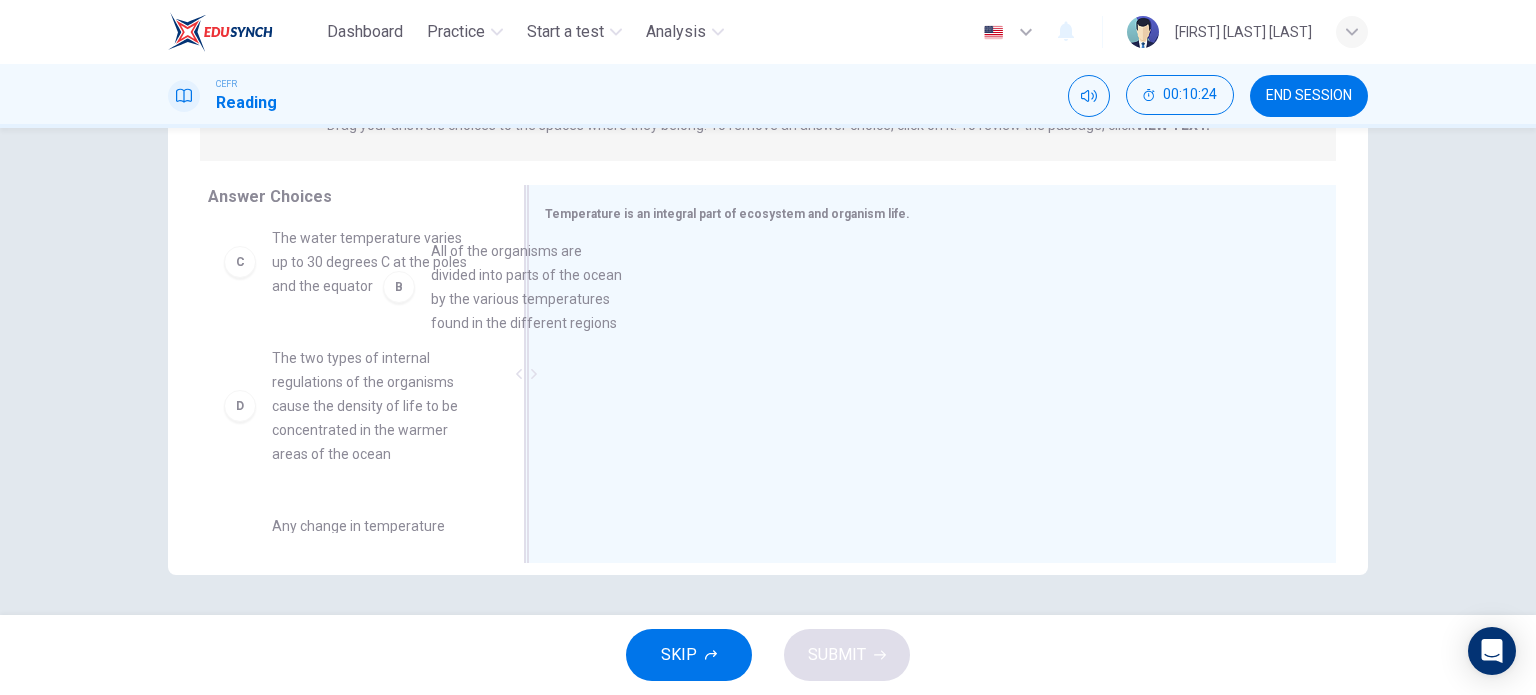 scroll, scrollTop: 125, scrollLeft: 0, axis: vertical 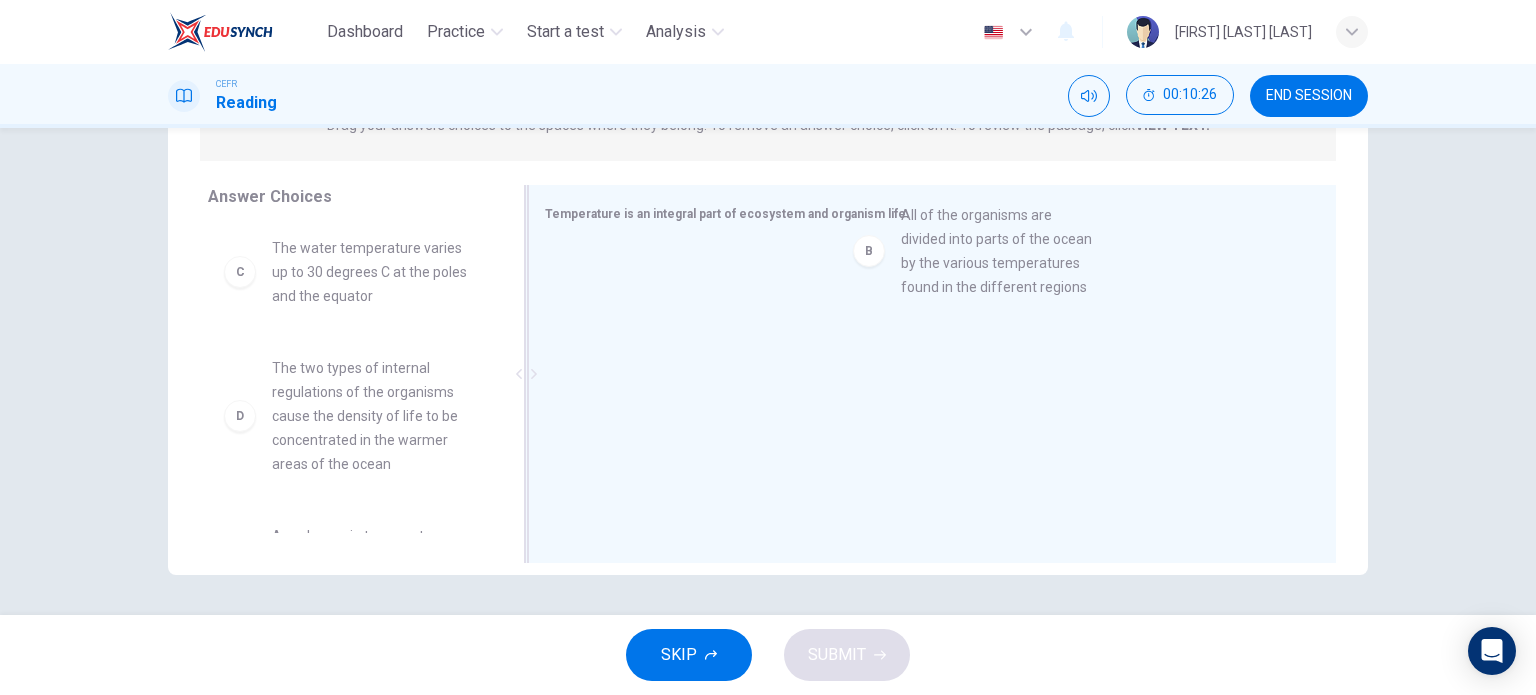 drag, startPoint x: 342, startPoint y: 261, endPoint x: 990, endPoint y: 252, distance: 648.0625 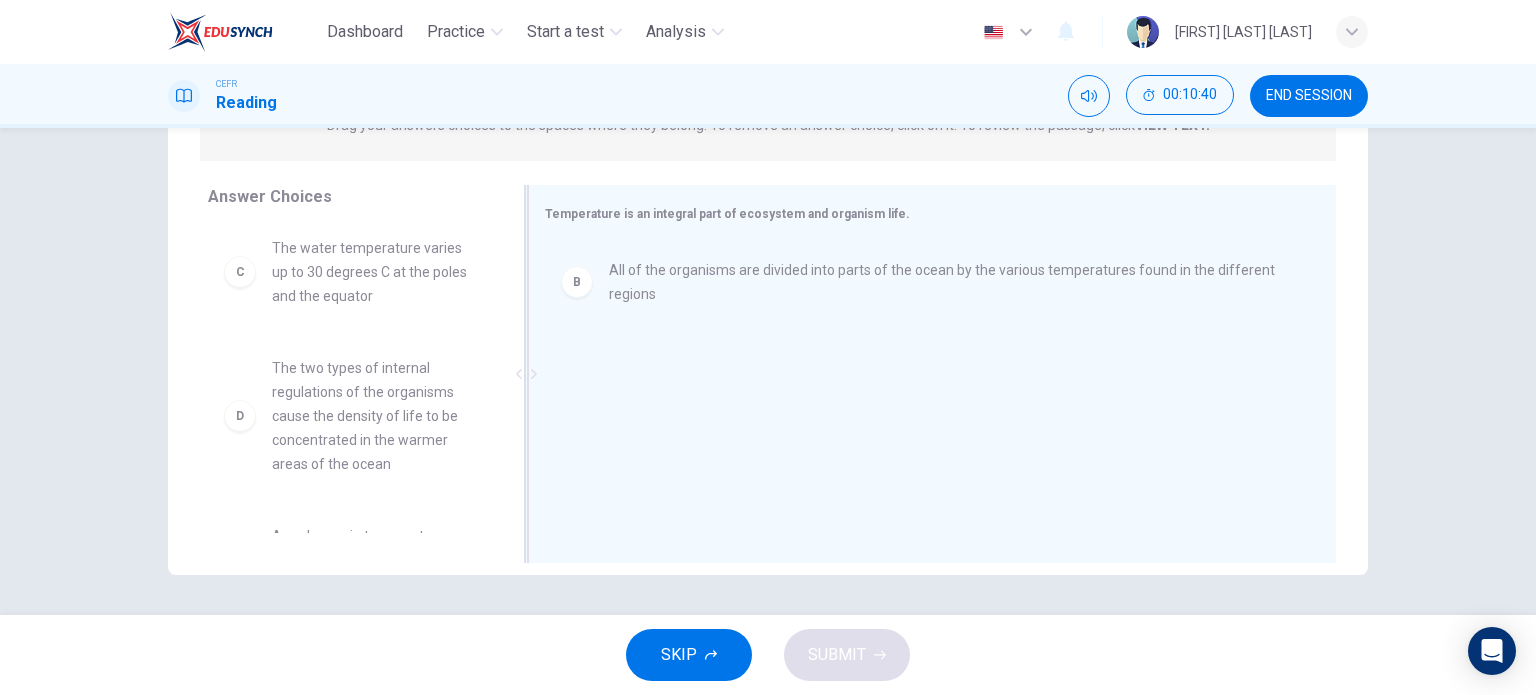 drag, startPoint x: 507, startPoint y: 377, endPoint x: 512, endPoint y: 396, distance: 19.646883 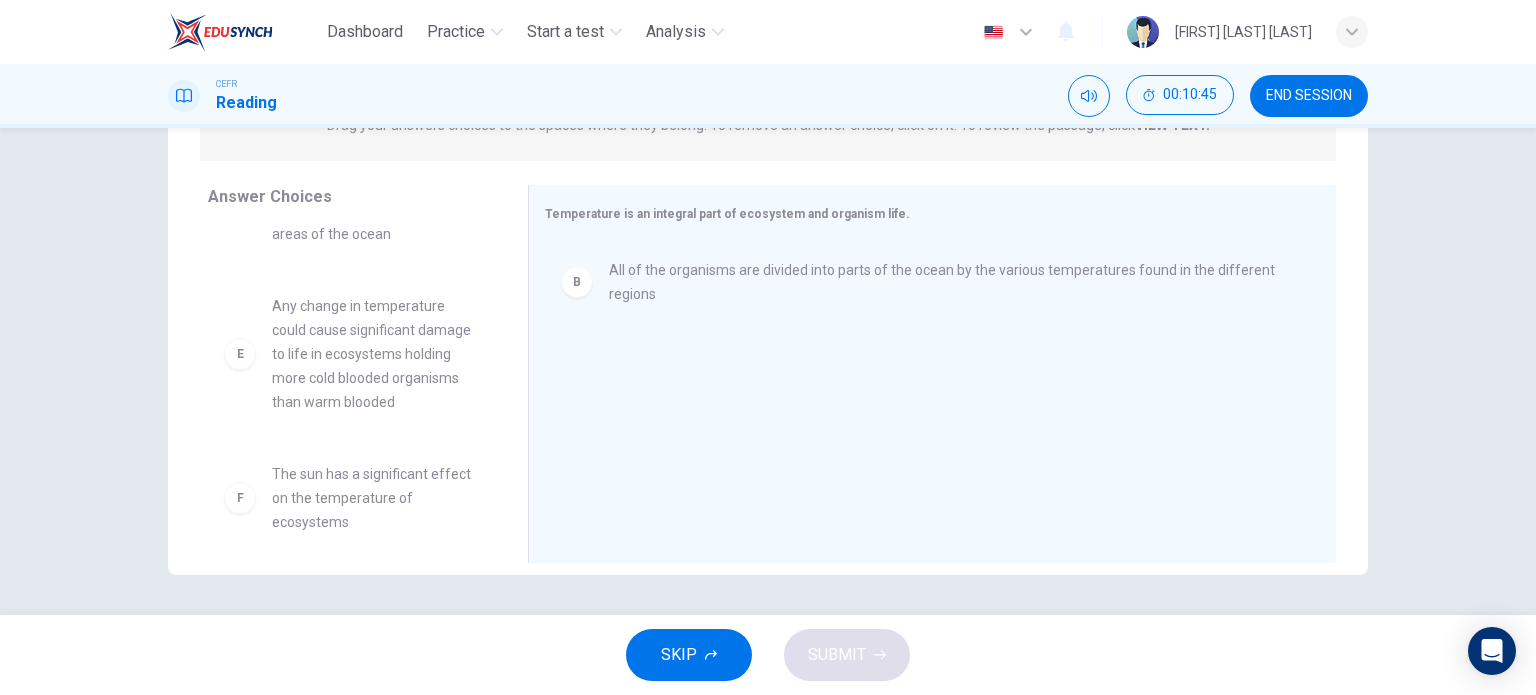 scroll, scrollTop: 362, scrollLeft: 0, axis: vertical 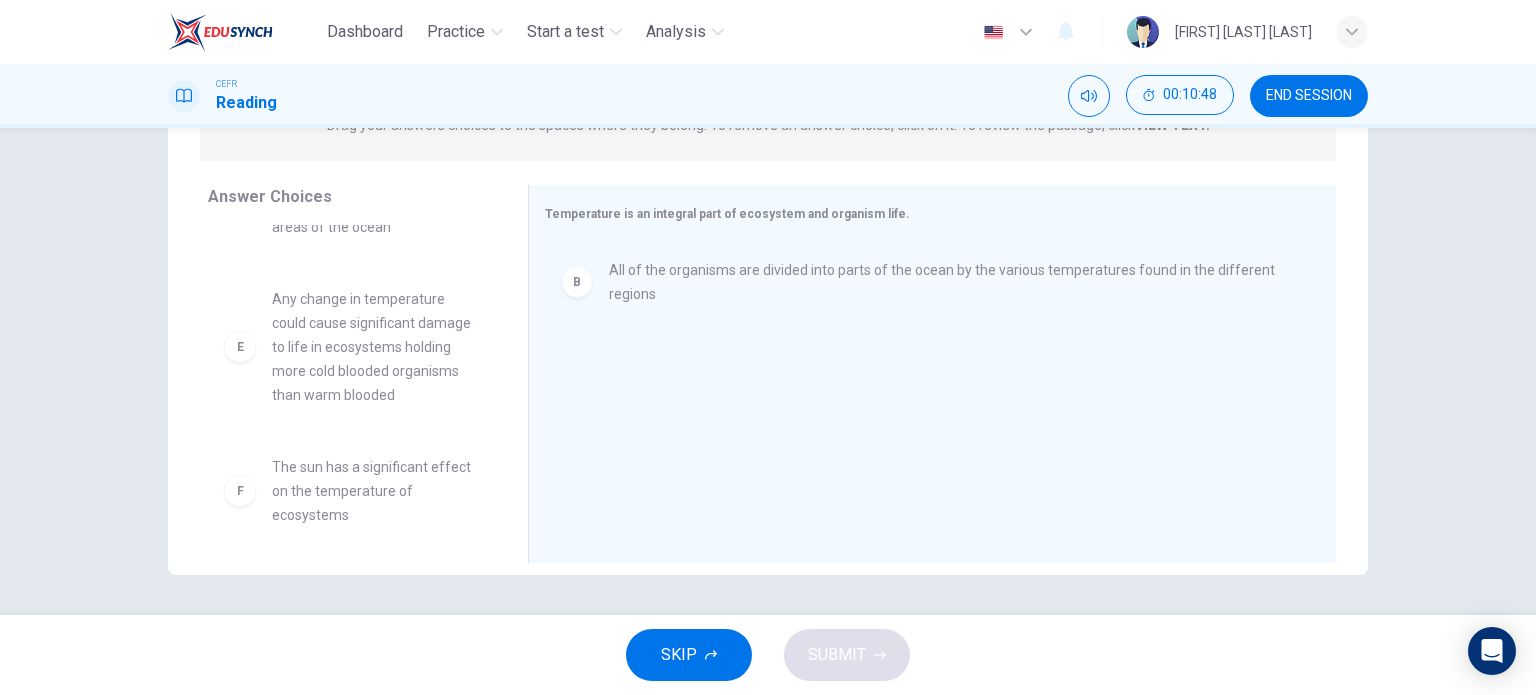 click on "E" at bounding box center [240, 347] 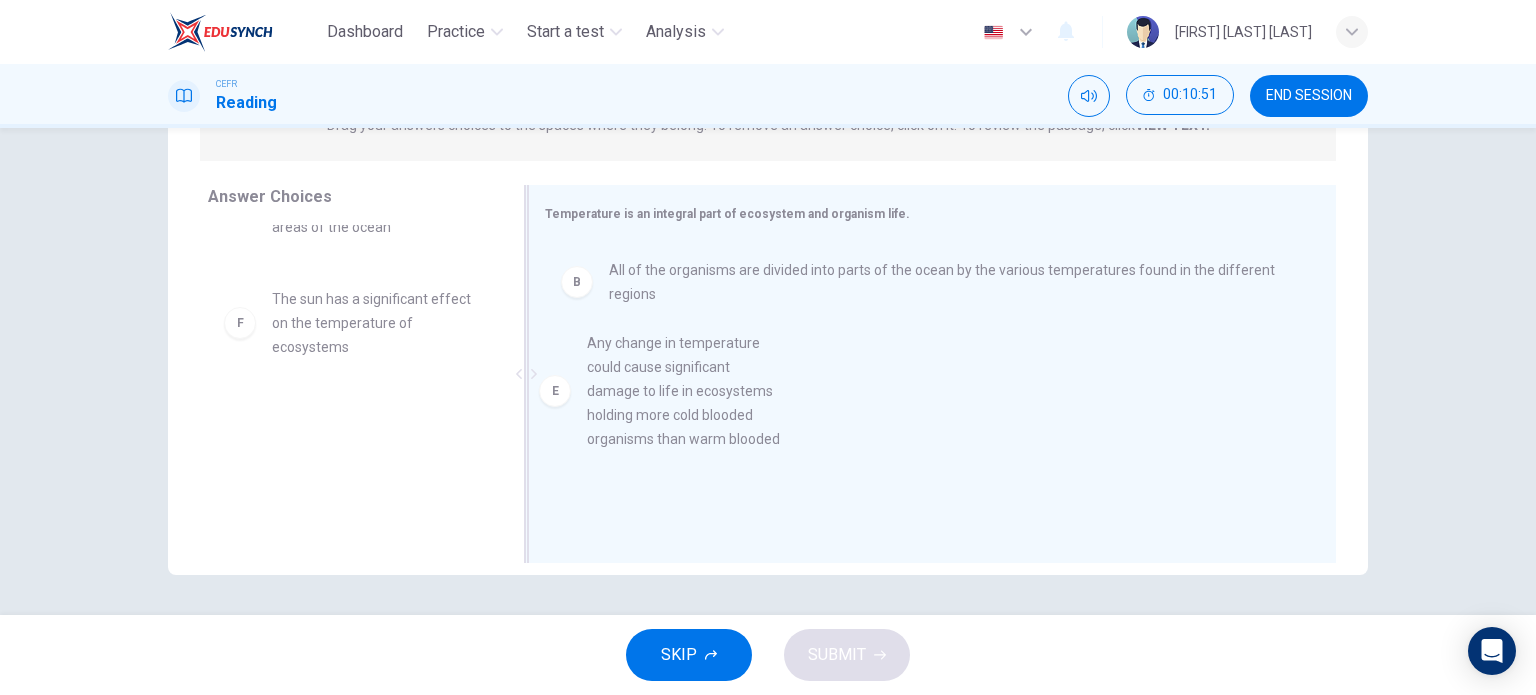 drag, startPoint x: 304, startPoint y: 344, endPoint x: 641, endPoint y: 389, distance: 339.99118 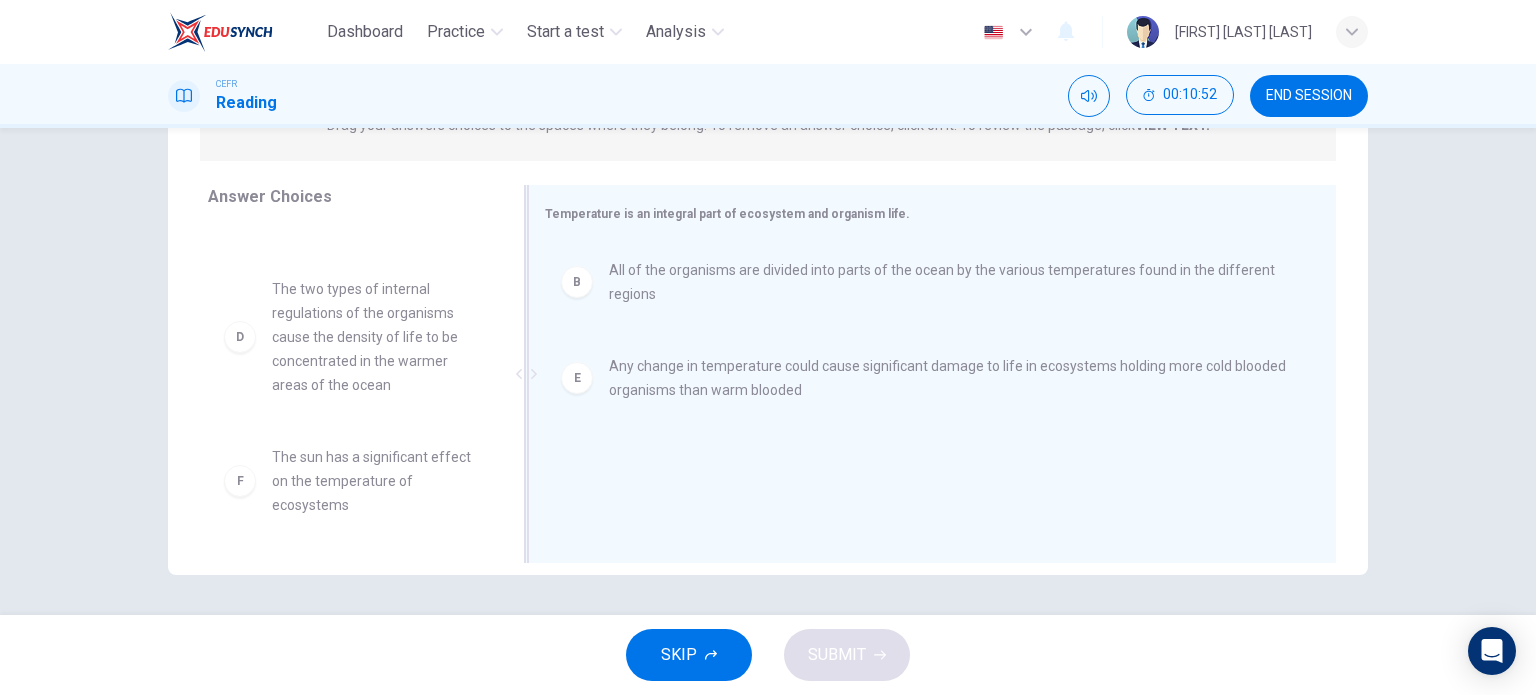 scroll, scrollTop: 204, scrollLeft: 0, axis: vertical 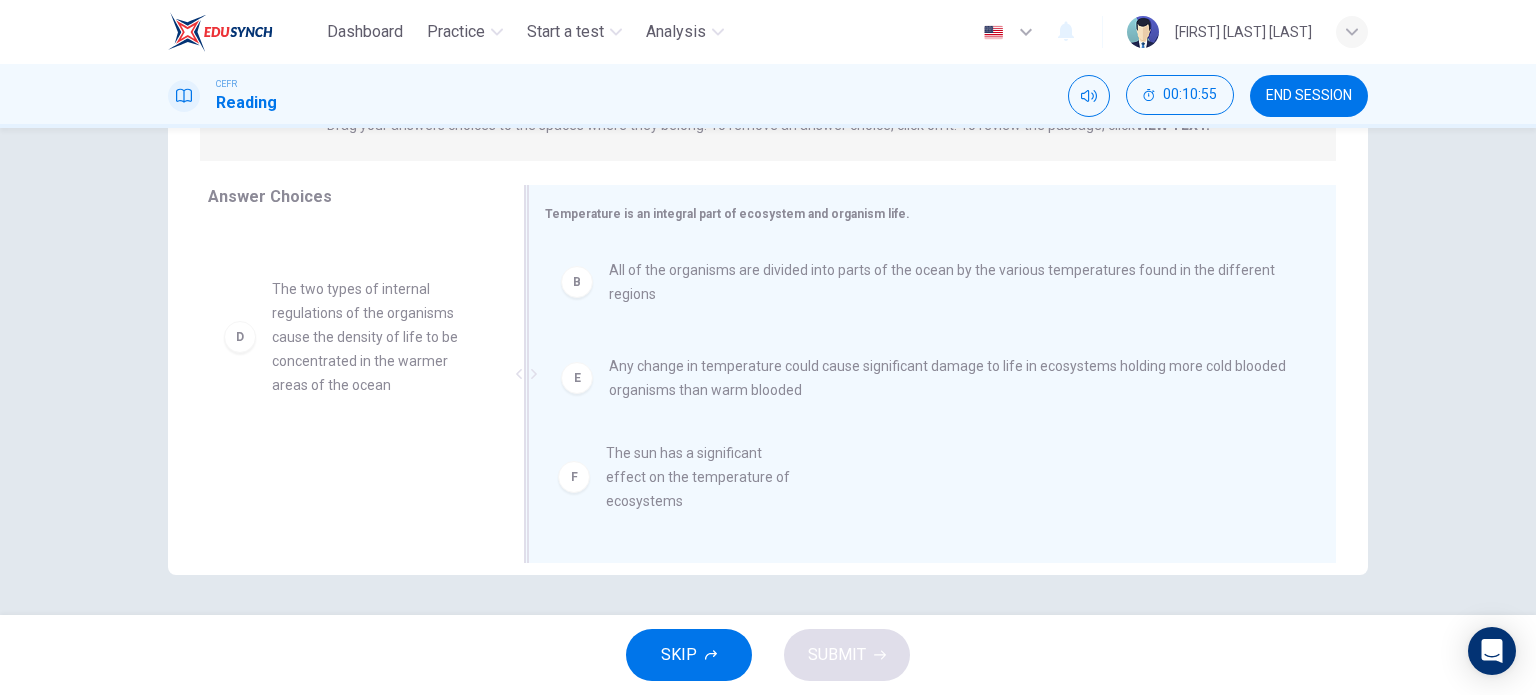 drag, startPoint x: 354, startPoint y: 471, endPoint x: 710, endPoint y: 472, distance: 356.0014 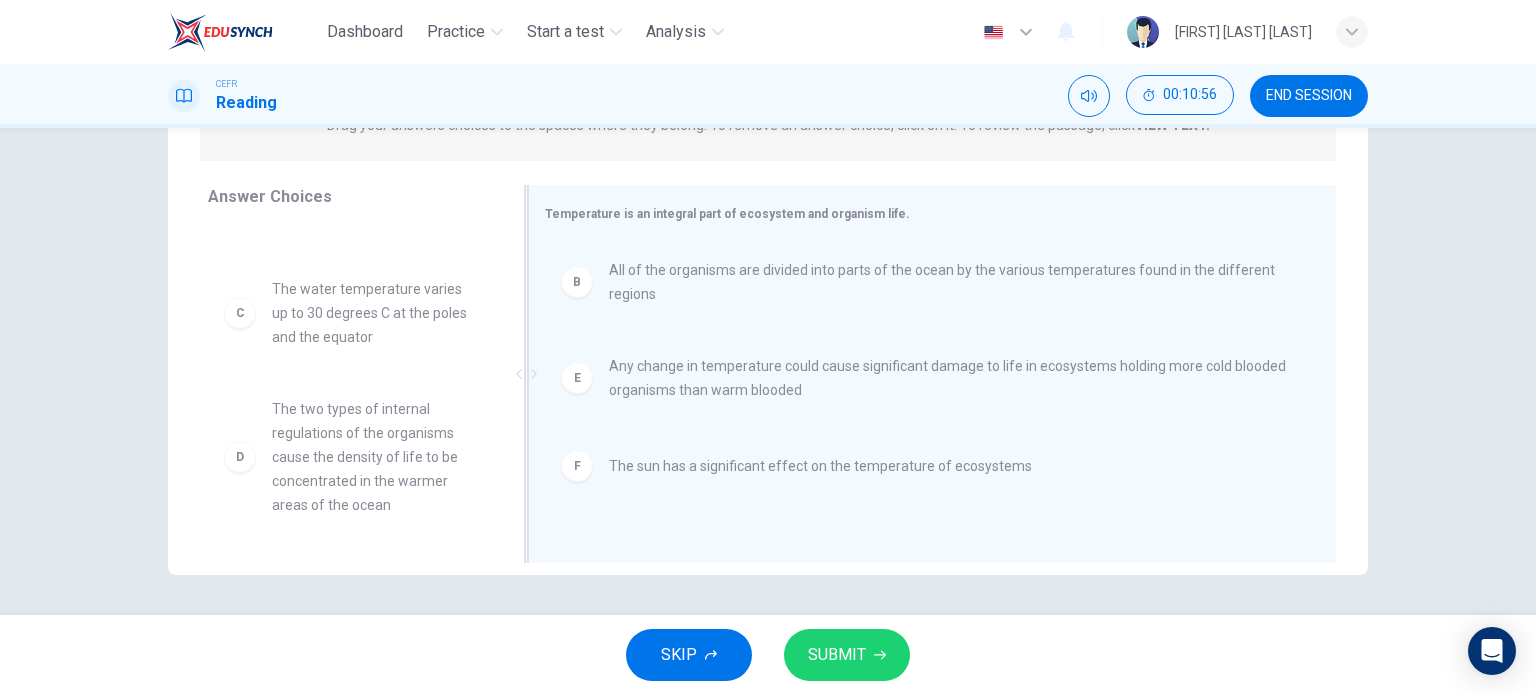scroll, scrollTop: 84, scrollLeft: 0, axis: vertical 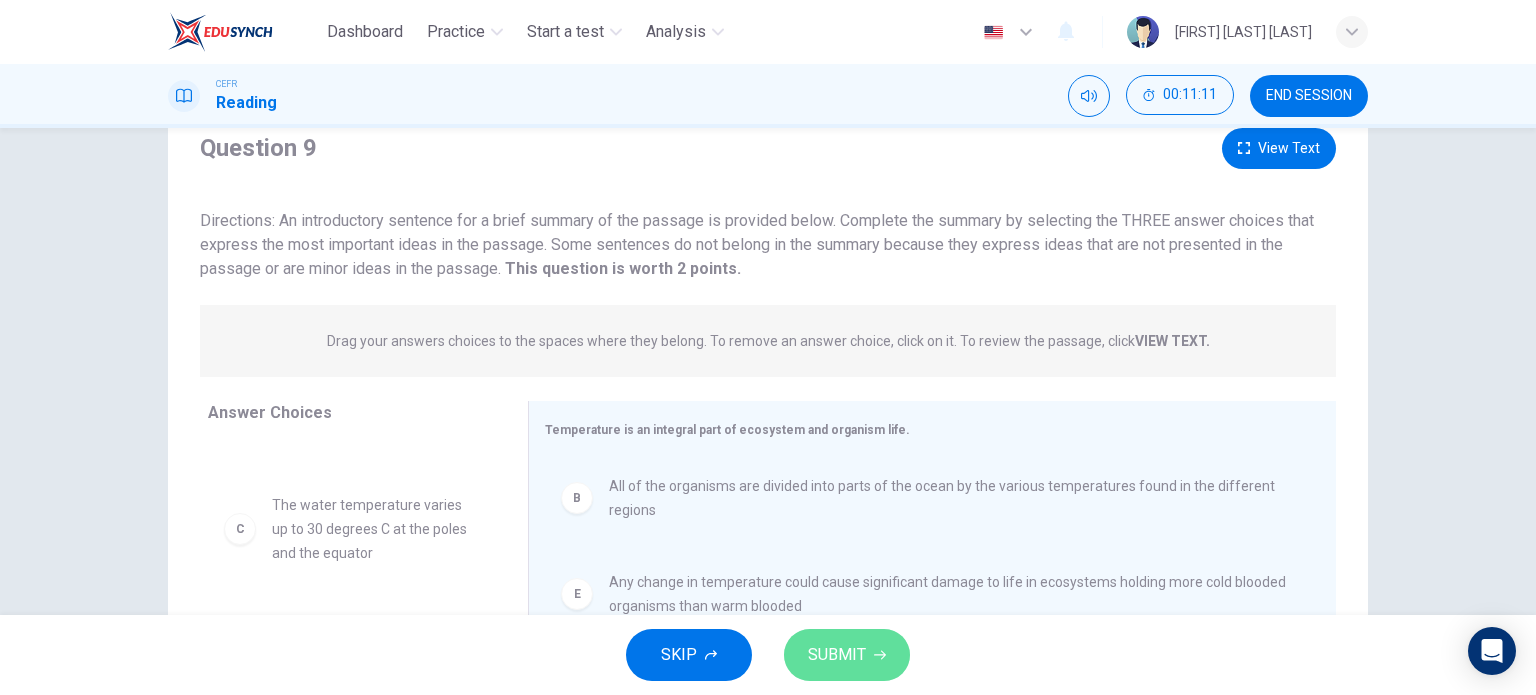 click on "SUBMIT" at bounding box center (837, 655) 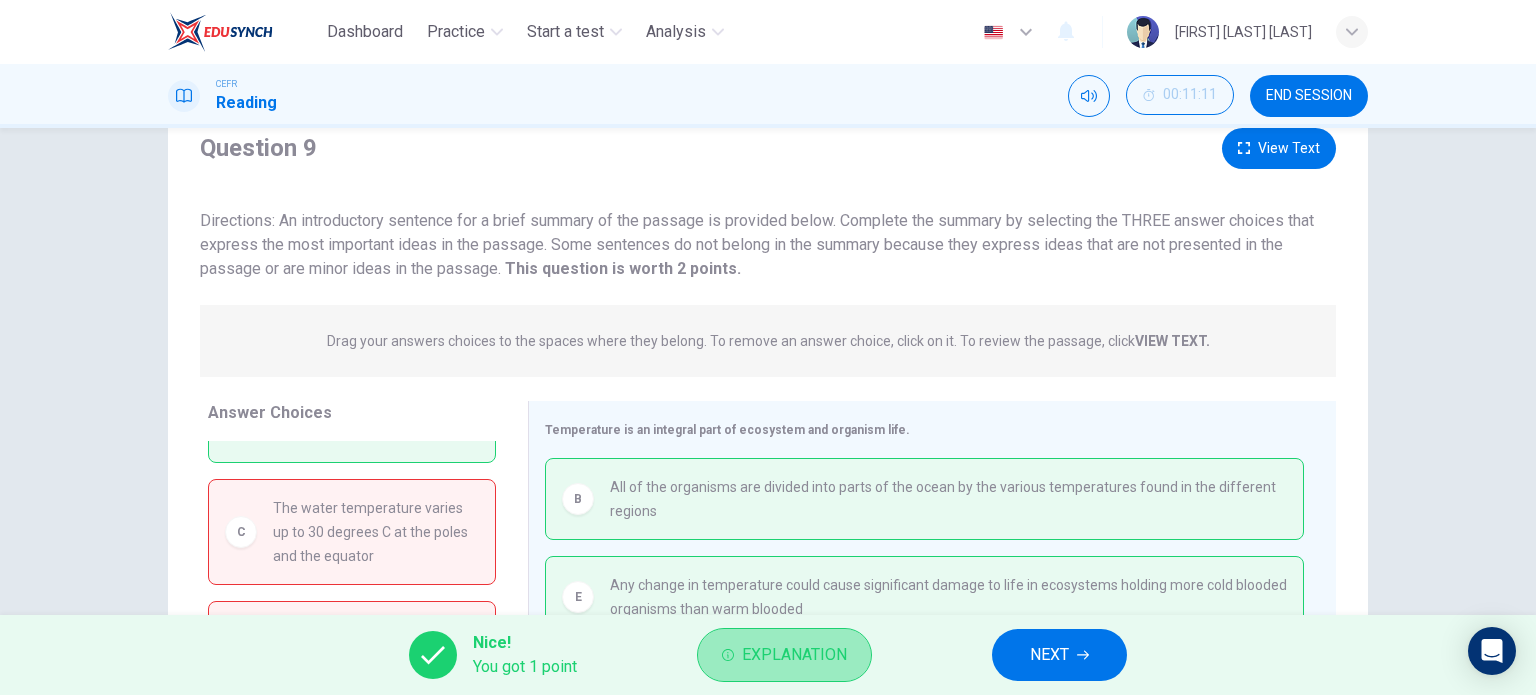 click on "Explanation" at bounding box center (794, 655) 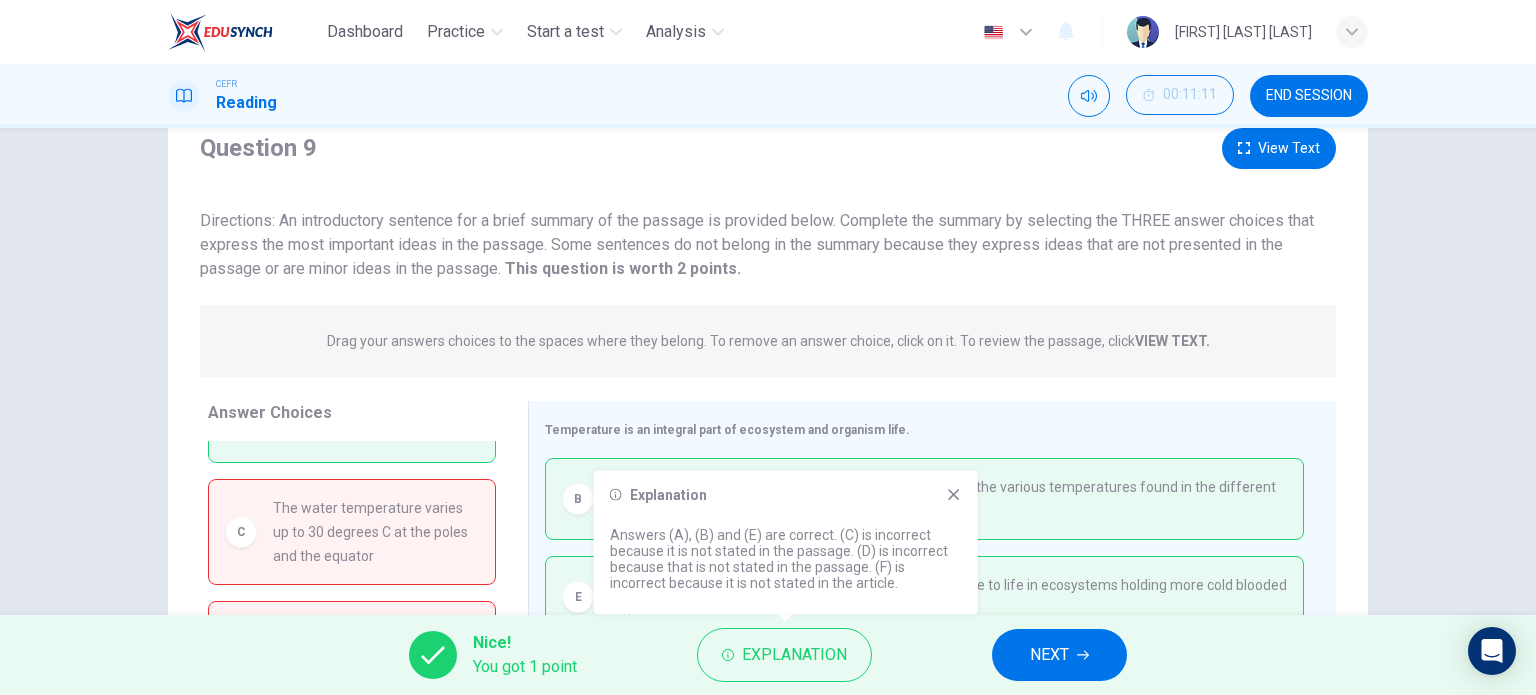 scroll, scrollTop: 288, scrollLeft: 0, axis: vertical 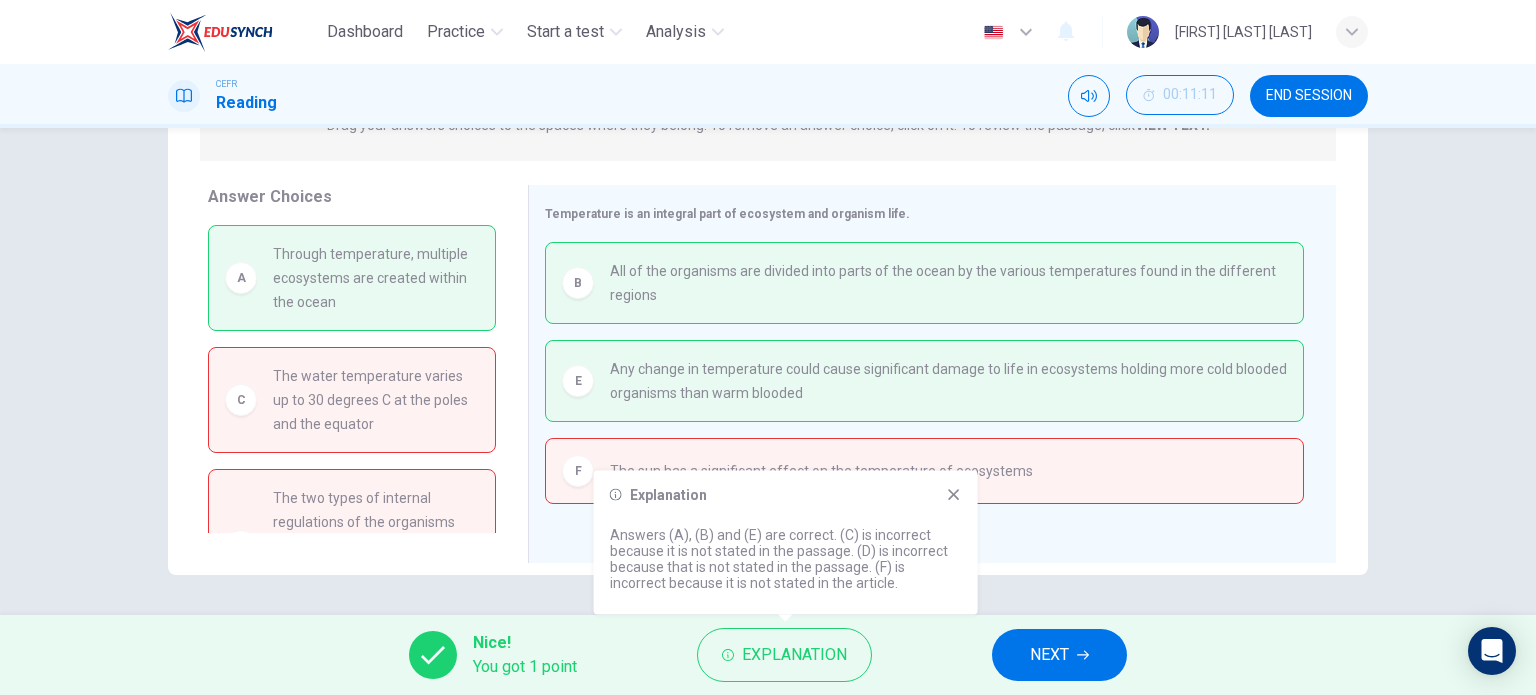 click 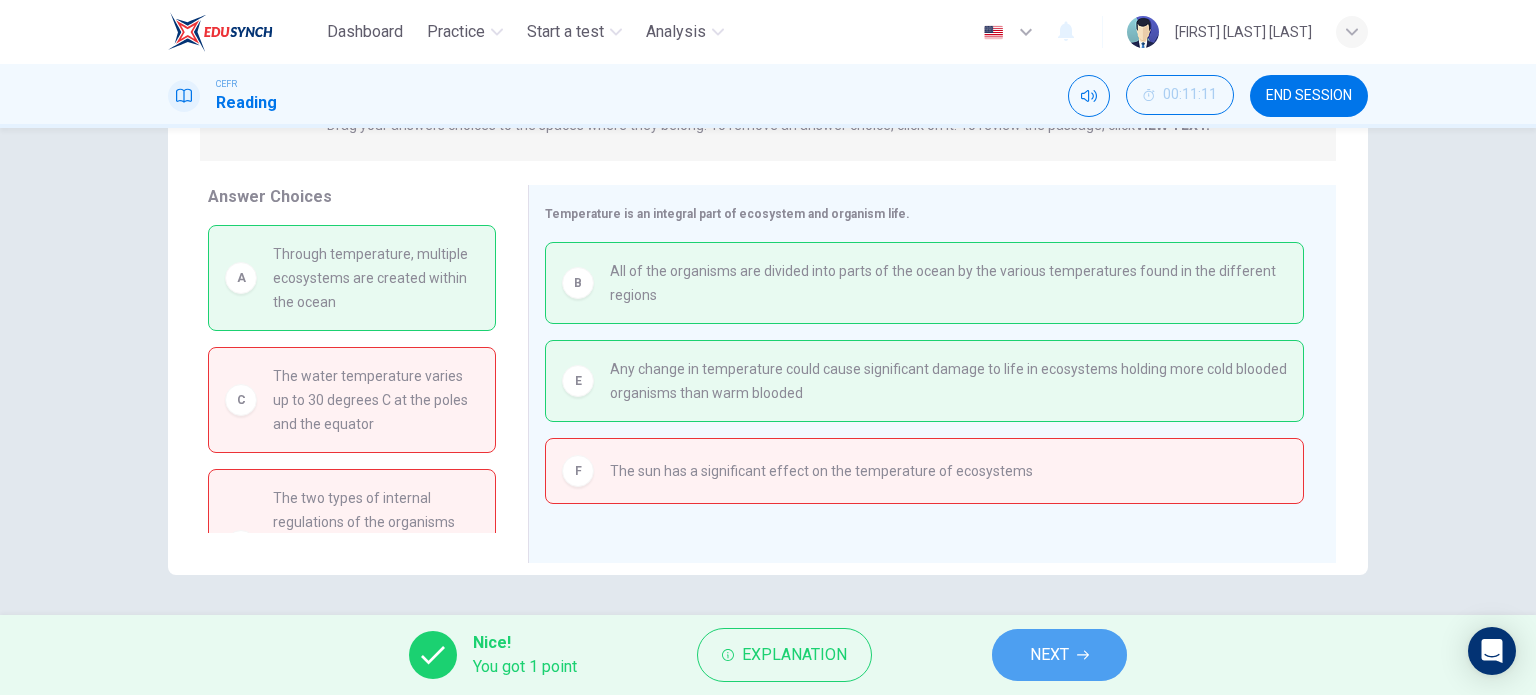 click 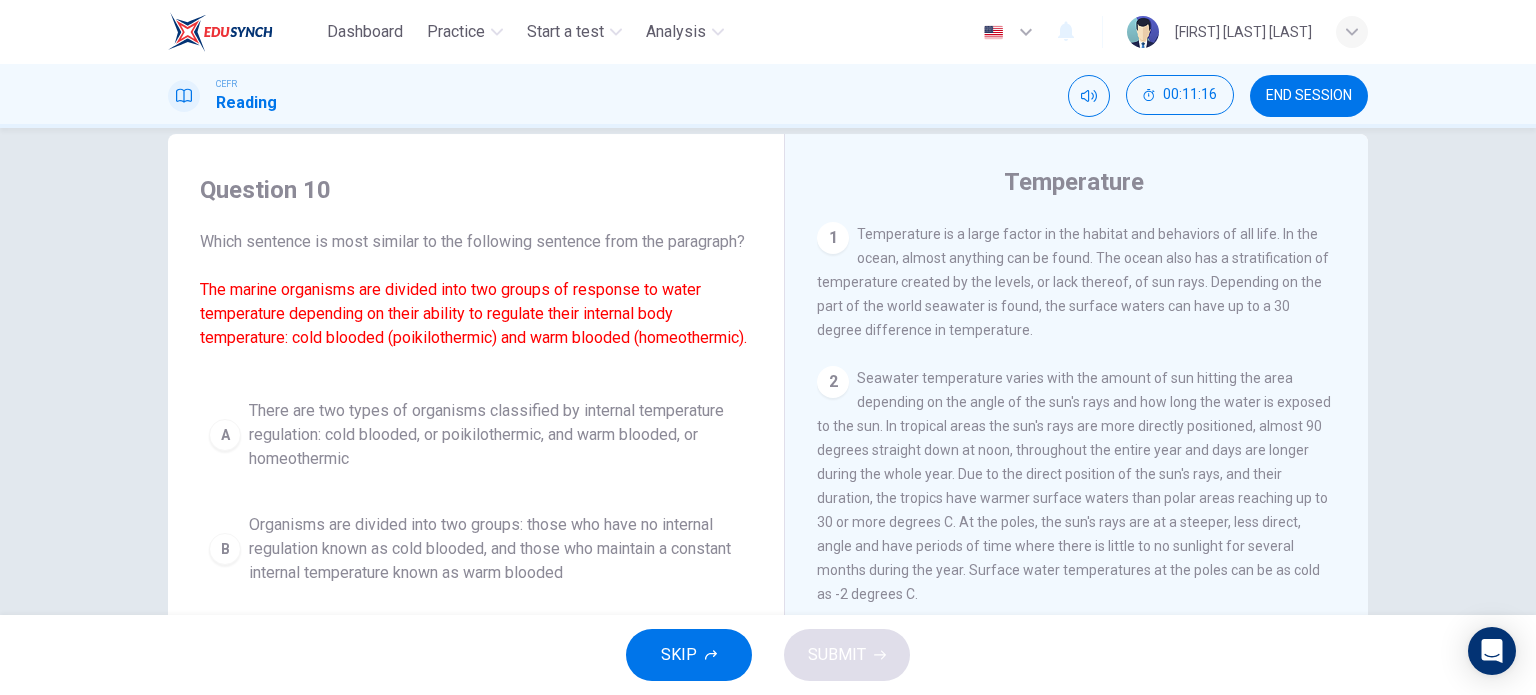 scroll, scrollTop: 32, scrollLeft: 0, axis: vertical 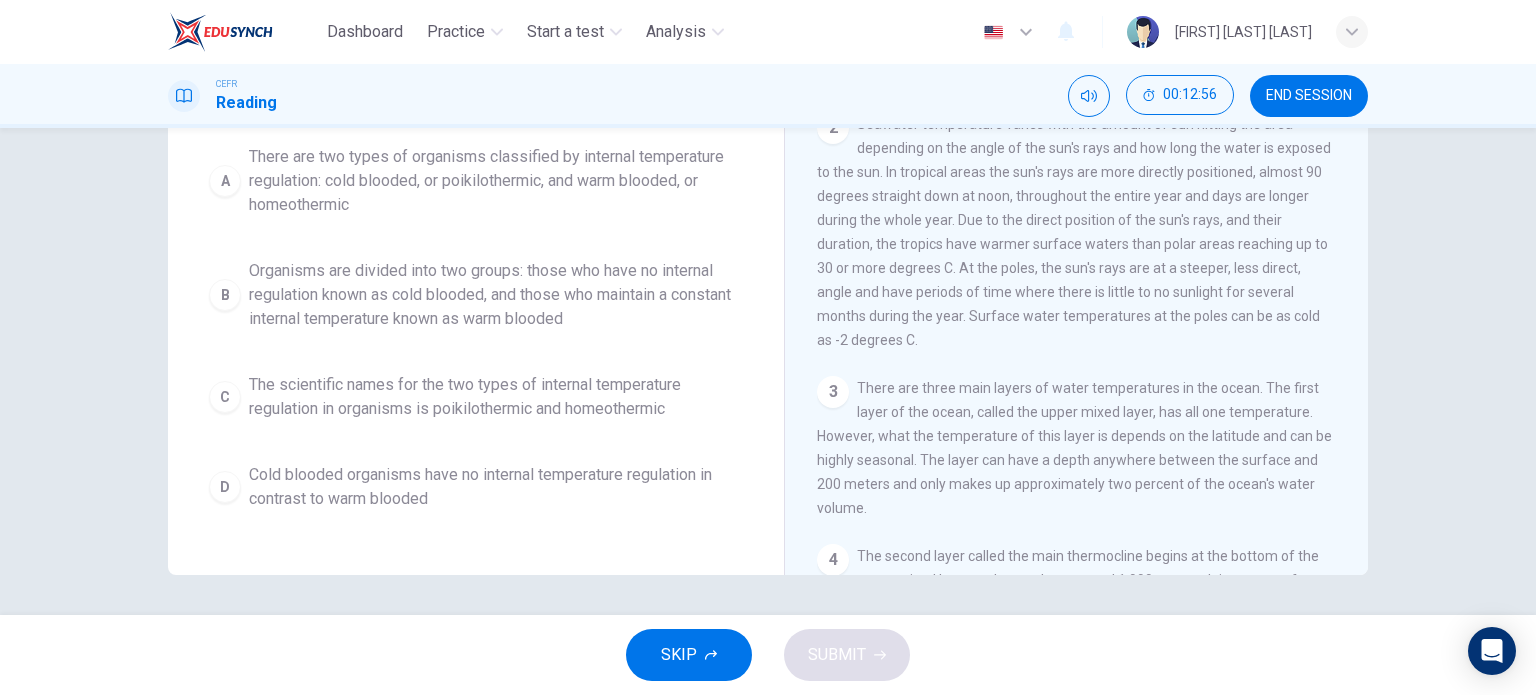 click on "B" at bounding box center (225, 295) 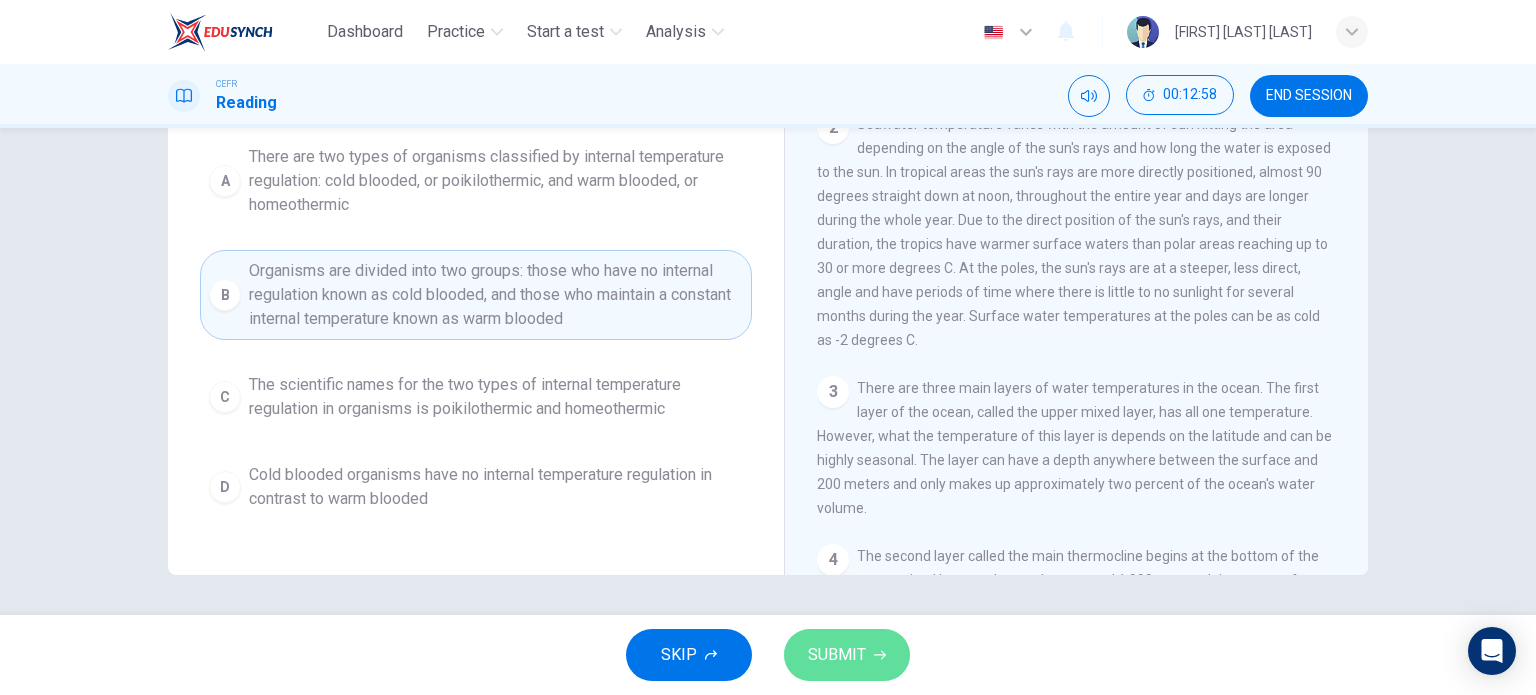 click on "SUBMIT" at bounding box center [837, 655] 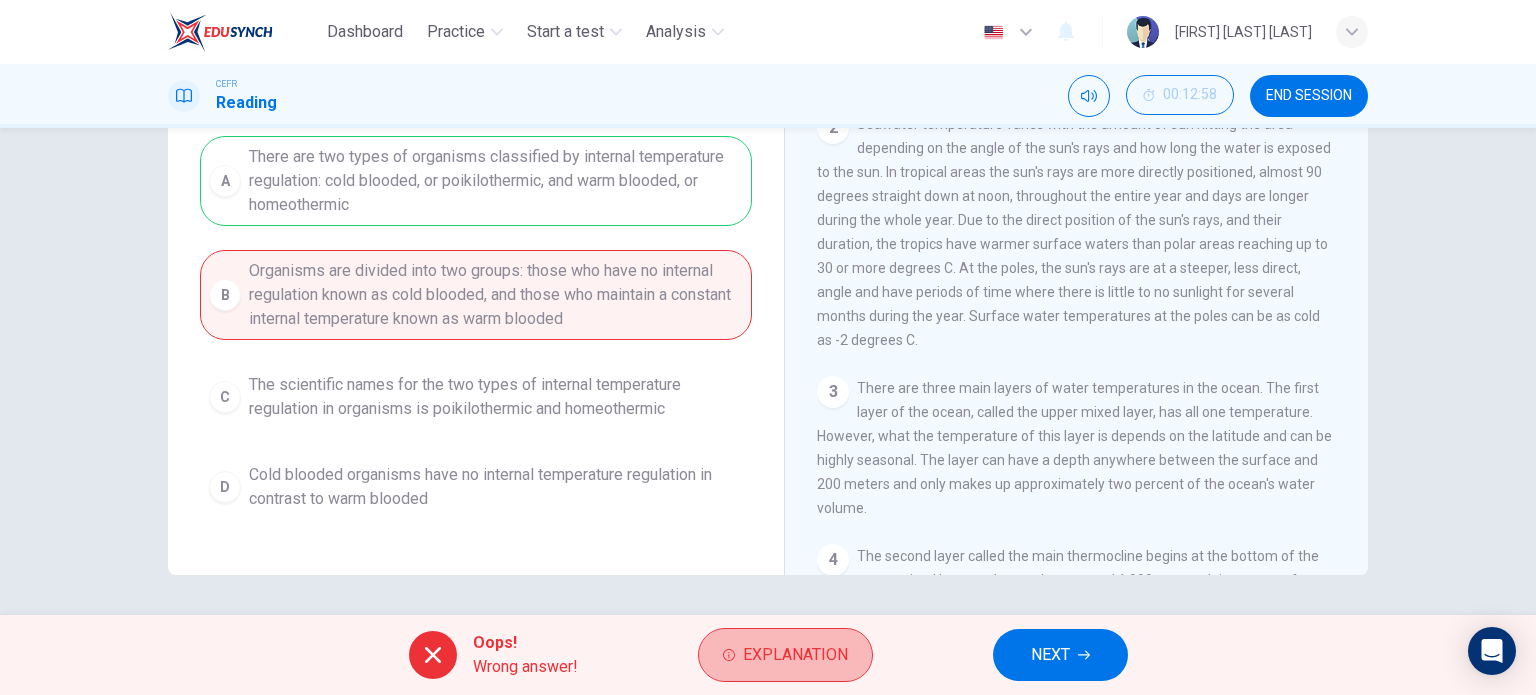 click on "Explanation" at bounding box center [795, 655] 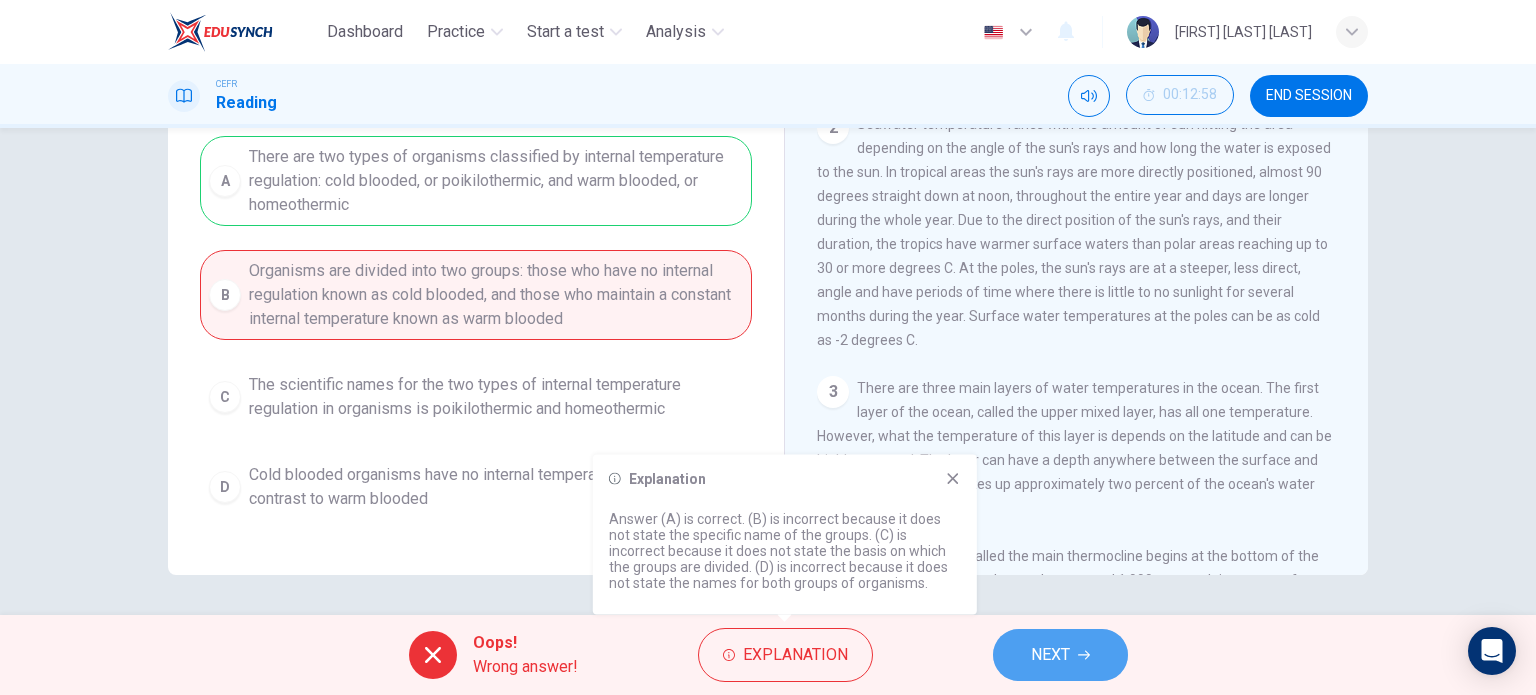 click on "NEXT" at bounding box center [1050, 655] 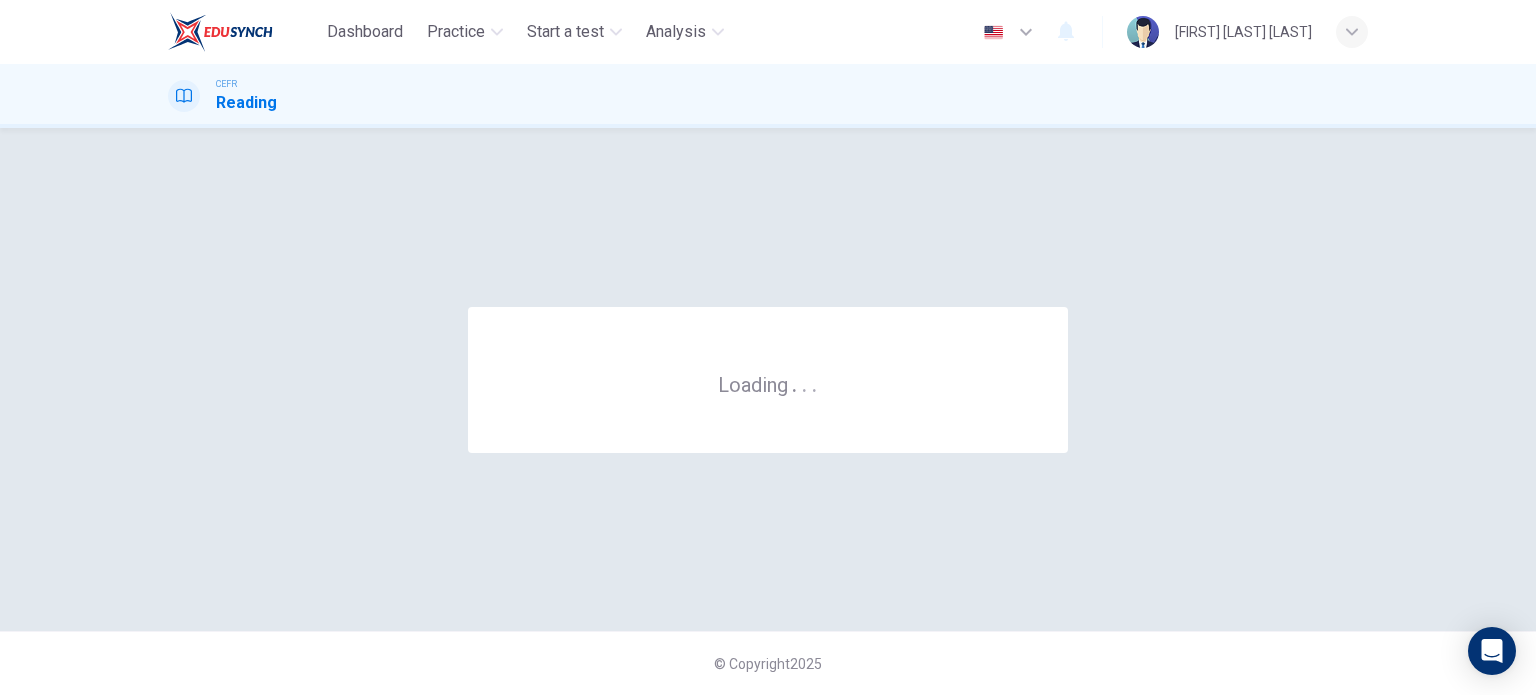 scroll, scrollTop: 0, scrollLeft: 0, axis: both 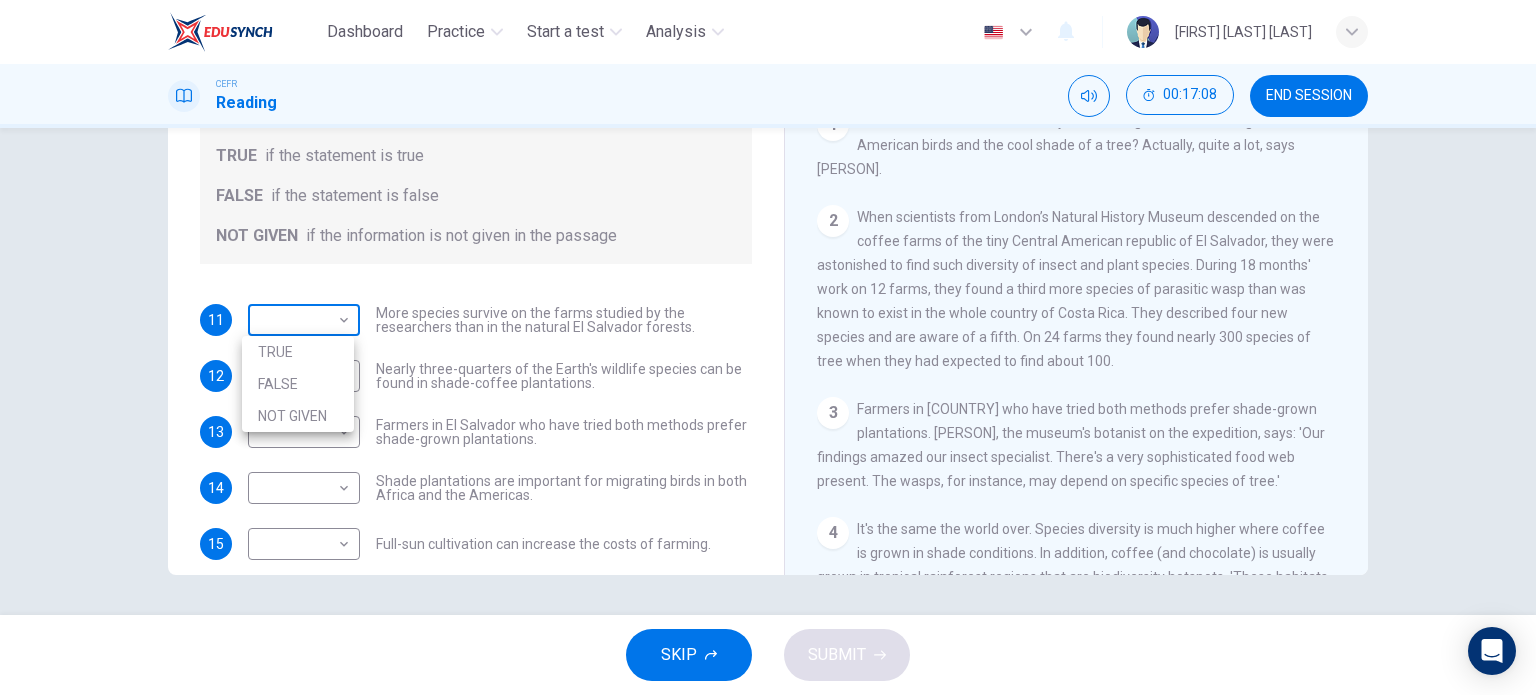 click on "Dashboard Practice Start a test Analysis English en ​ JASWIR KAUR A/P KARTAR SINGH CEFR Reading 00:17:08 END SESSION Questions 11 - 15 Do the following statements agree with the information given in the Reading
Passage?
In the boxes below, write TRUE if the statement is true FALSE if the statement is false NOT GIVEN if the information is not given in the passage 11 ​ ​ More species survive on the farms studied by the researchers than in the natural El Salvador forests. 12 ​ ​ Nearly three-quarters of the Earth's wildlife species can be found in shade-coffee plantations. 13 ​ ​ Farmers in El Salvador who have tried both methods prefer shade-grown plantations. 14 ​ ​ Shade plantations are important for migrating birds in both Africa and the Americas. 15 ​ ​ Full-sun cultivation can increase the costs of farming. Natural Coffee and Cocoa CLICK TO ZOOM Click to Zoom 1 2 3 4 5 6 7 8 9 10 11 12 SKIP SUBMIT EduSynch - Online Language Proficiency Testing
Dashboard Practice Start a test" at bounding box center [768, 347] 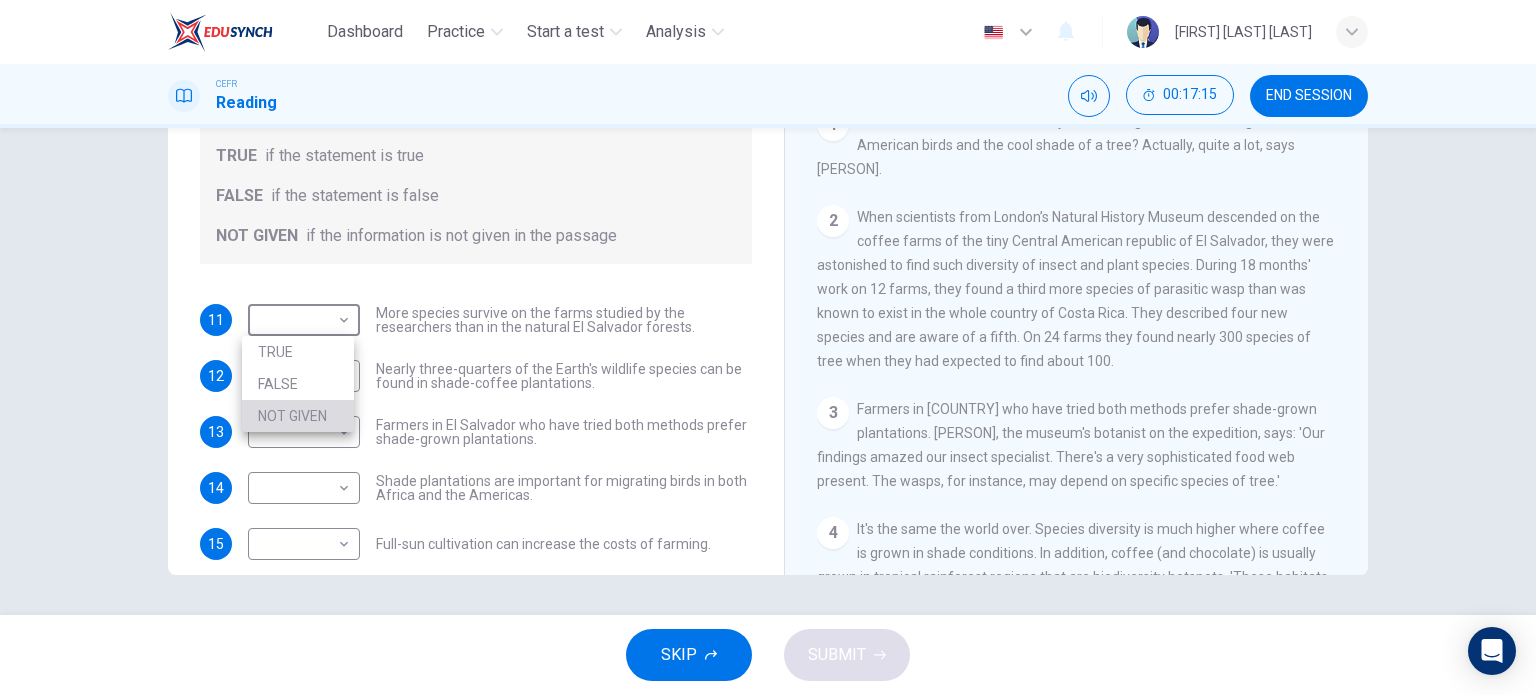 click on "NOT GIVEN" at bounding box center (298, 416) 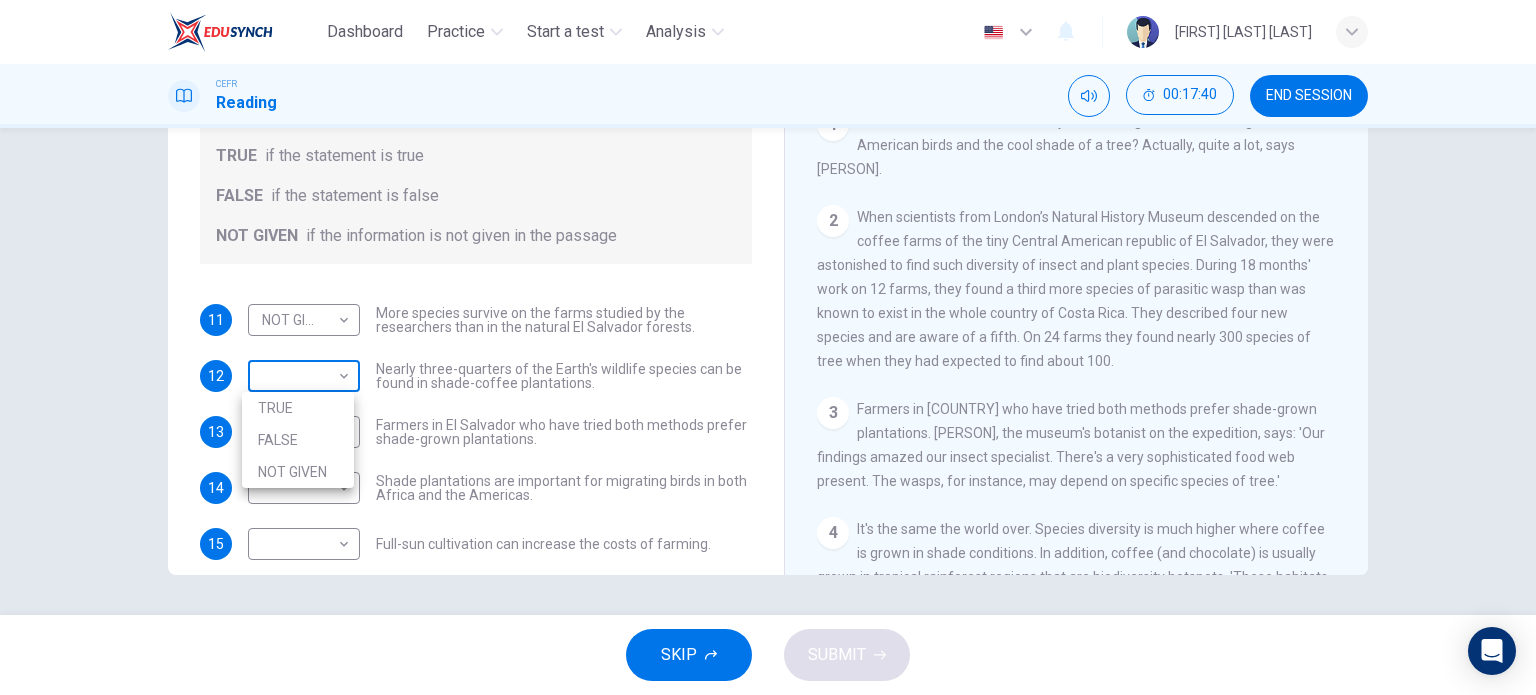 click on "Dashboard Practice Start a test Analysis English en ​ JASWIR KAUR A/P KARTAR SINGH CEFR Reading 00:17:40 END SESSION Questions 11 - 15 Do the following statements agree with the information given in the Reading
Passage?
In the boxes below, write TRUE if the statement is true FALSE if the statement is false NOT GIVEN if the information is not given in the passage 11 NOT GIVEN NOT GIVEN ​ More species survive on the farms studied by the researchers than in the natural El Salvador forests. 12 ​ ​ Nearly three-quarters of the Earth's wildlife species can be found in shade-coffee plantations. 13 ​ ​ Farmers in El Salvador who have tried both methods prefer shade-grown plantations. 14 ​ ​ Shade plantations are important for migrating birds in both Africa and the Americas. 15 ​ ​ Full-sun cultivation can increase the costs of farming. Natural Coffee and Cocoa CLICK TO ZOOM Click to Zoom 1 2 3 4 5 6 7 8 9 10 11 12 SKIP SUBMIT EduSynch - Online Language Proficiency Testing
Dashboard 2025" at bounding box center [768, 347] 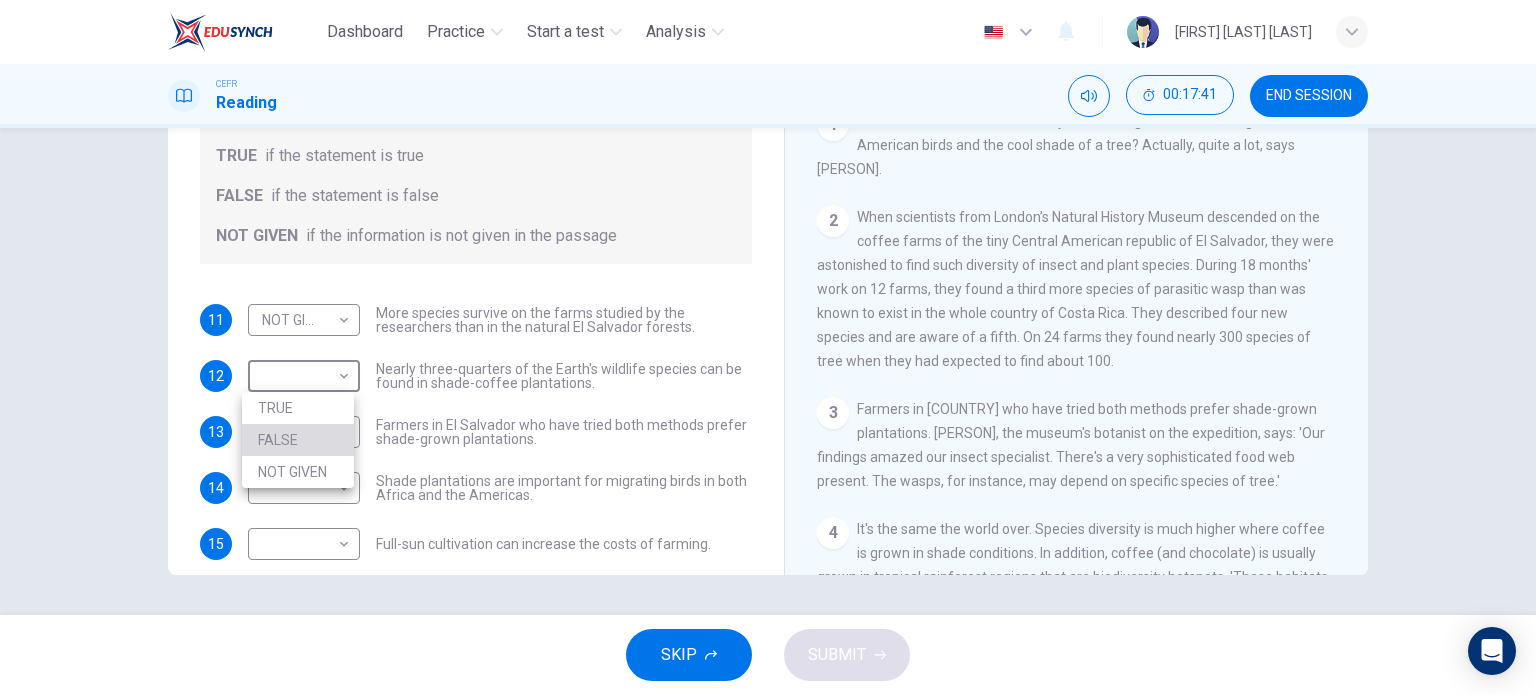 click on "FALSE" at bounding box center [298, 440] 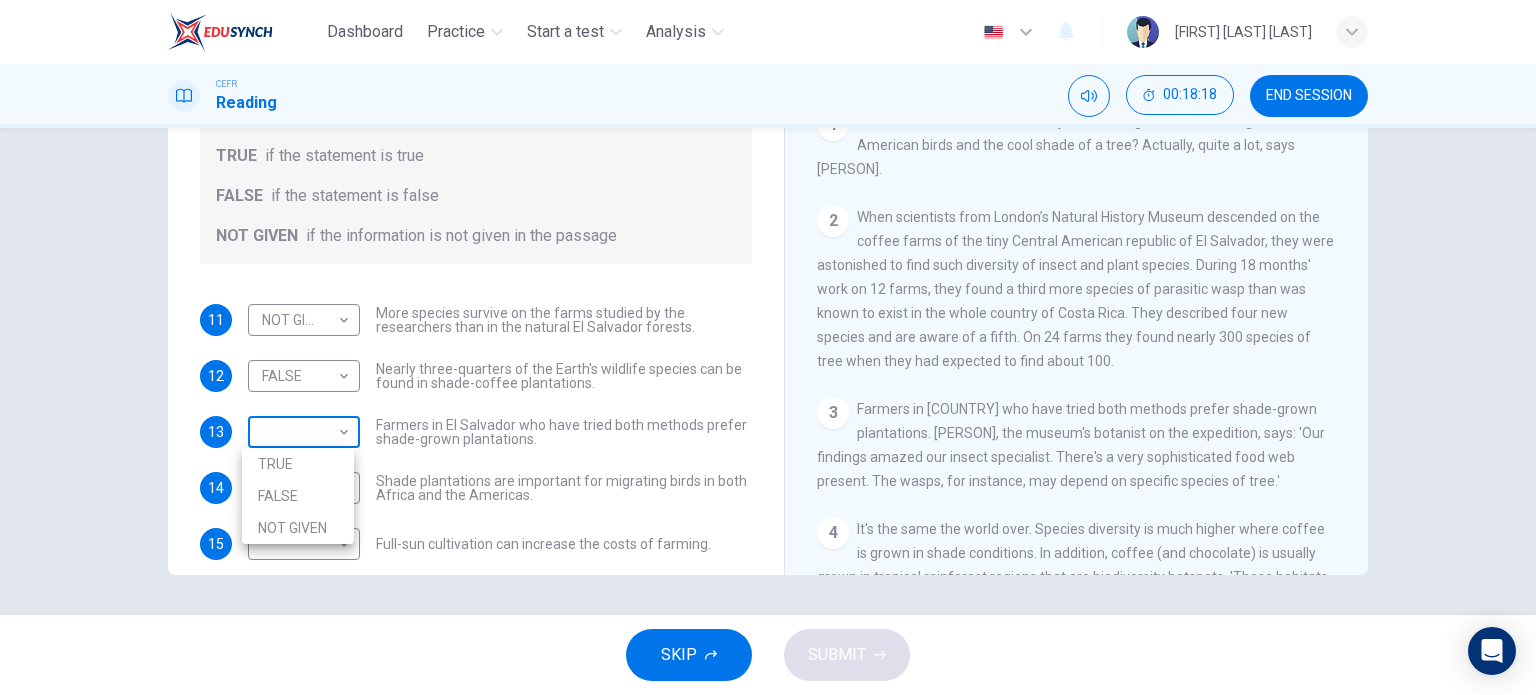 click on "Dashboard Practice Start a test Analysis English en ​ JASWIR KAUR A/P KARTAR SINGH CEFR Reading 00:18:18 END SESSION Questions 11 - 15 Do the following statements agree with the information given in the Reading
Passage?
In the boxes below, write TRUE if the statement is true FALSE if the statement is false NOT GIVEN if the information is not given in the passage 11 NOT GIVEN NOT GIVEN ​ More species survive on the farms studied by the researchers than in the natural El Salvador forests. 12 FALSE FALSE ​ Nearly three-quarters of the Earth's wildlife species can be found in shade-coffee plantations. 13 ​ ​ Farmers in El Salvador who have tried both methods prefer shade-grown plantations. 14 ​ ​ Shade plantations are important for migrating birds in both Africa and the Americas. 15 ​ ​ Full-sun cultivation can increase the costs of farming. Natural Coffee and Cocoa CLICK TO ZOOM Click to Zoom 1 2 3 4 5 6 7 8 9 10 11 12 SKIP SUBMIT EduSynch - Online Language Proficiency Testing
Practice" at bounding box center (768, 347) 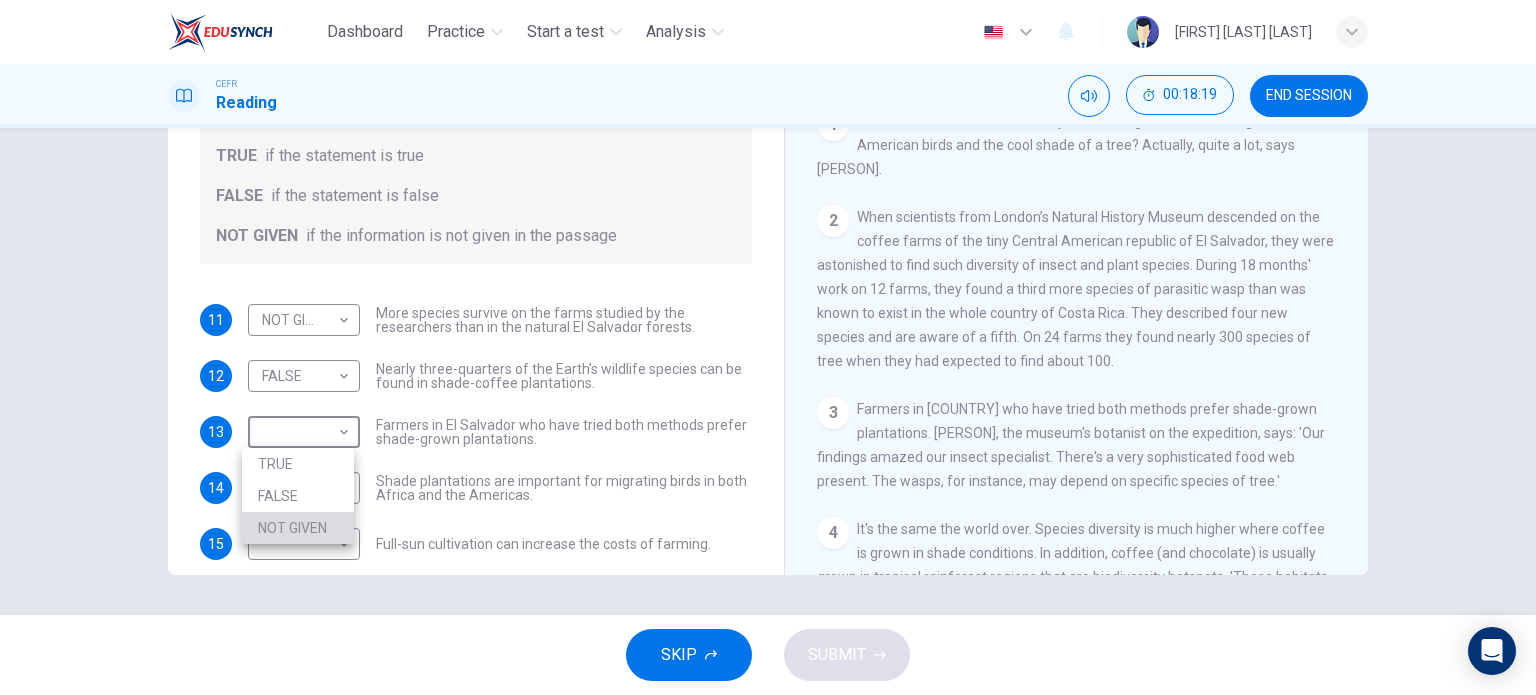 click on "NOT GIVEN" at bounding box center (298, 528) 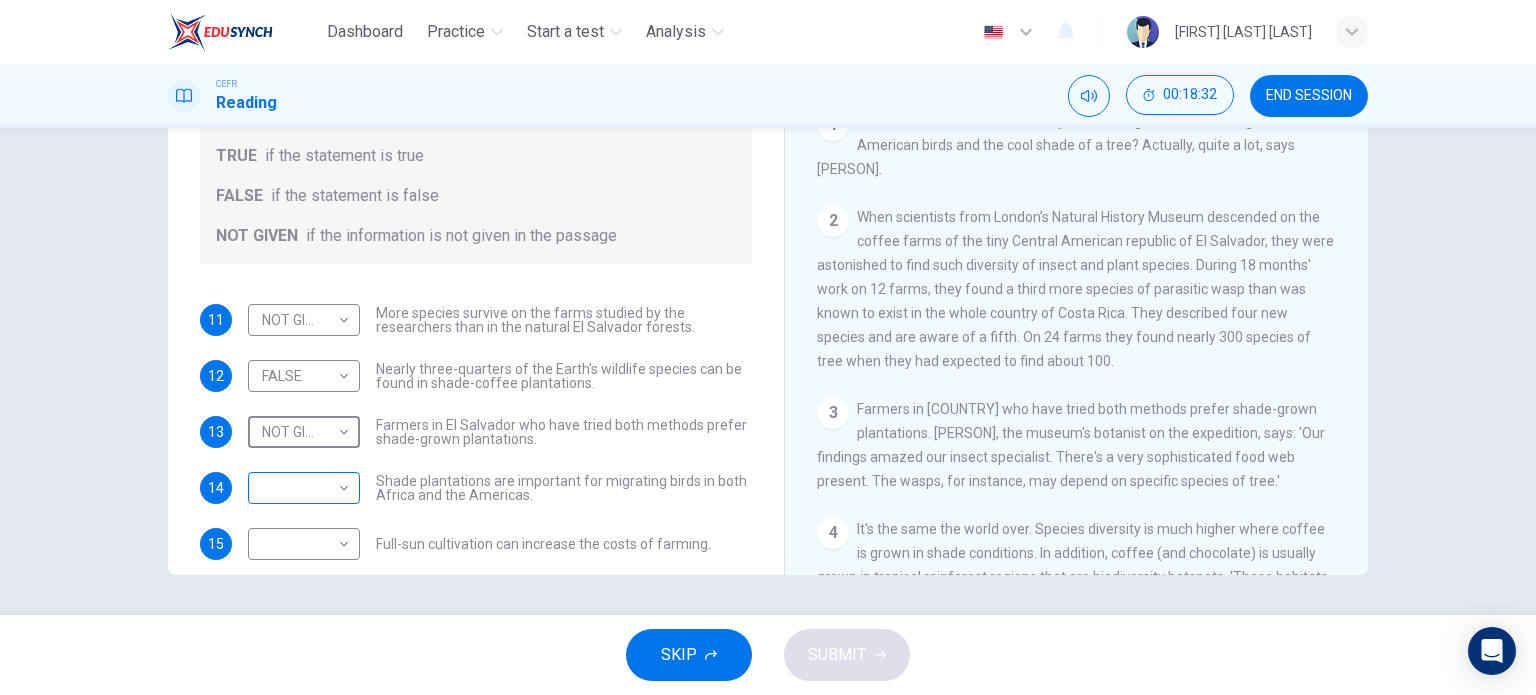 click on "Dashboard Practice Start a test Analysis English en ​ JASWIR KAUR A/P KARTAR SINGH CEFR Reading 00:18:32 END SESSION Questions 11 - 15 Do the following statements agree with the information given in the Reading
Passage?
In the boxes below, write TRUE if the statement is true FALSE if the statement is false NOT GIVEN if the information is not given in the passage 11 NOT GIVEN NOT GIVEN ​ More species survive on the farms studied by the researchers than in the natural El Salvador forests. 12 FALSE FALSE ​ Nearly three-quarters of the Earth's wildlife species can be found in shade-coffee plantations. 13 NOT GIVEN NOT GIVEN ​ Farmers in El Salvador who have tried both methods prefer shade-grown plantations. 14 ​ ​ Shade plantations are important for migrating birds in both Africa and the Americas. 15 ​ ​ Full-sun cultivation can increase the costs of farming. Natural Coffee and Cocoa CLICK TO ZOOM Click to Zoom 1 2 3 4 5 6 7 8 9 10 11 12 SKIP SUBMIT EduSynch - Online Language Proficiency Testing" at bounding box center [768, 347] 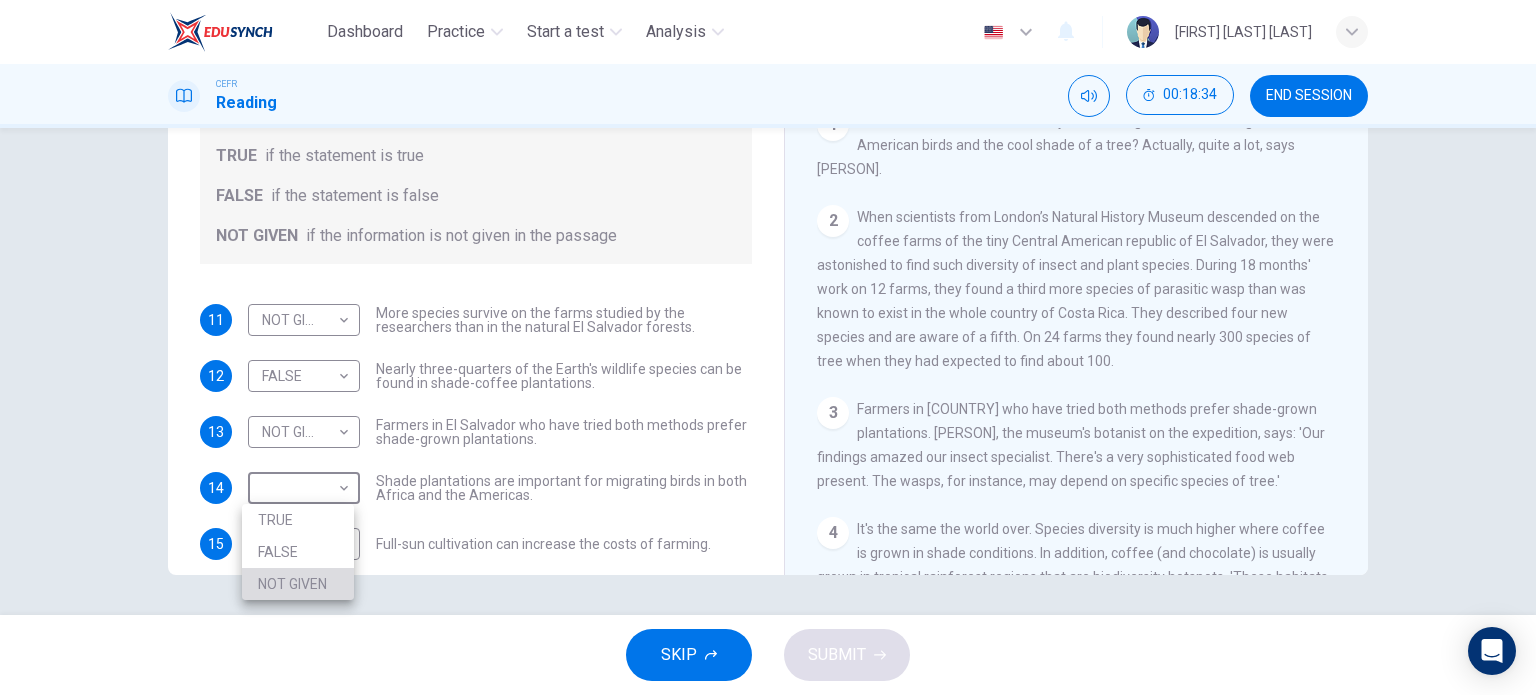 click on "NOT GIVEN" at bounding box center (298, 584) 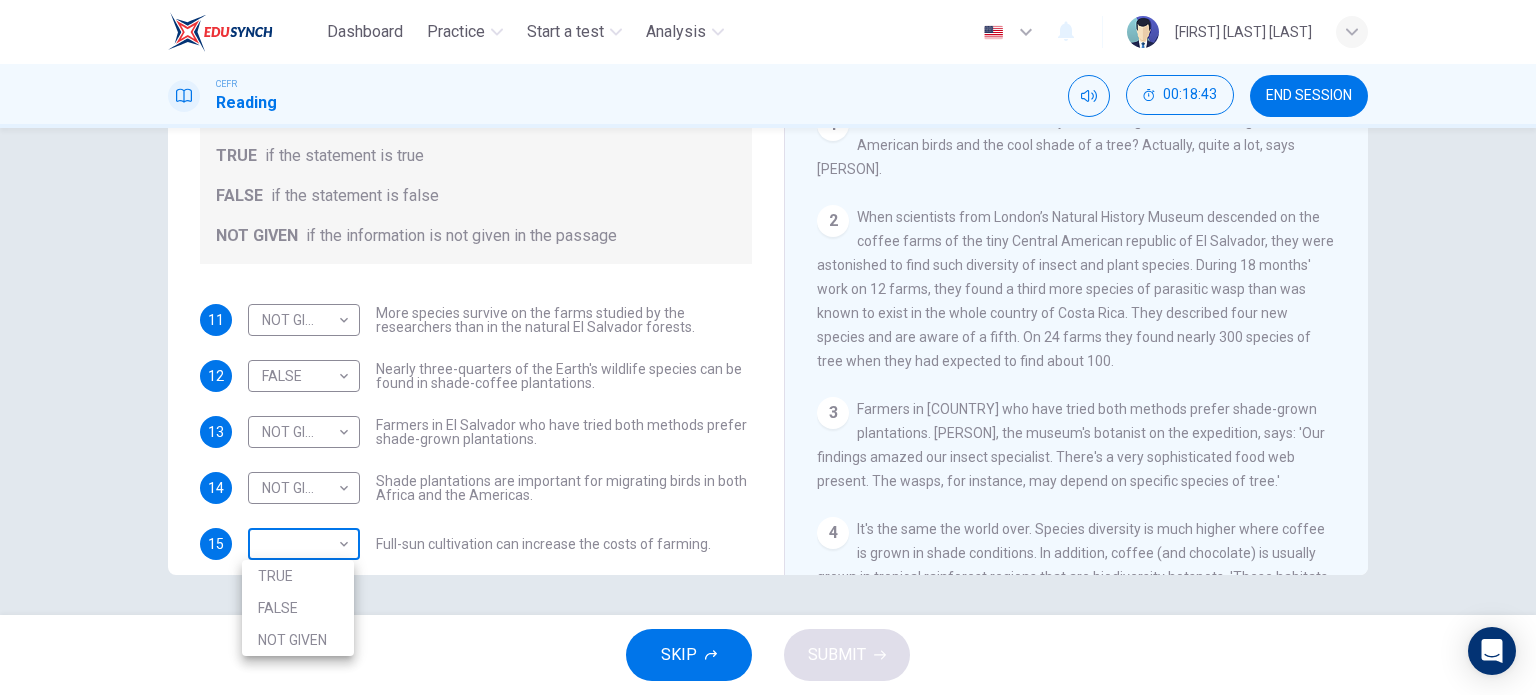 click on "Dashboard Practice Start a test Analysis English en ​ JASWIR KAUR A/P KARTAR SINGH CEFR Reading 00:18:43 END SESSION Questions 11 - 15 Do the following statements agree with the information given in the Reading
Passage?
In the boxes below, write TRUE if the statement is true FALSE if the statement is false NOT GIVEN if the information is not given in the passage 11 NOT GIVEN NOT GIVEN ​ More species survive on the farms studied by the researchers than in the natural El Salvador forests. 12 FALSE FALSE ​ Nearly three-quarters of the Earth's wildlife species can be found in shade-coffee plantations. 13 NOT GIVEN NOT GIVEN ​ Farmers in El Salvador who have tried both methods prefer shade-grown plantations. 14 NOT GIVEN NOT GIVEN ​ Shade plantations are important for migrating birds in both Africa and the Americas. 15 ​ ​ Full-sun cultivation can increase the costs of farming. Natural Coffee and Cocoa CLICK TO ZOOM Click to Zoom 1 2 3 4 5 6 7 8 9 10 11 12 SKIP SUBMIT
Dashboard Practice 2025" at bounding box center (768, 347) 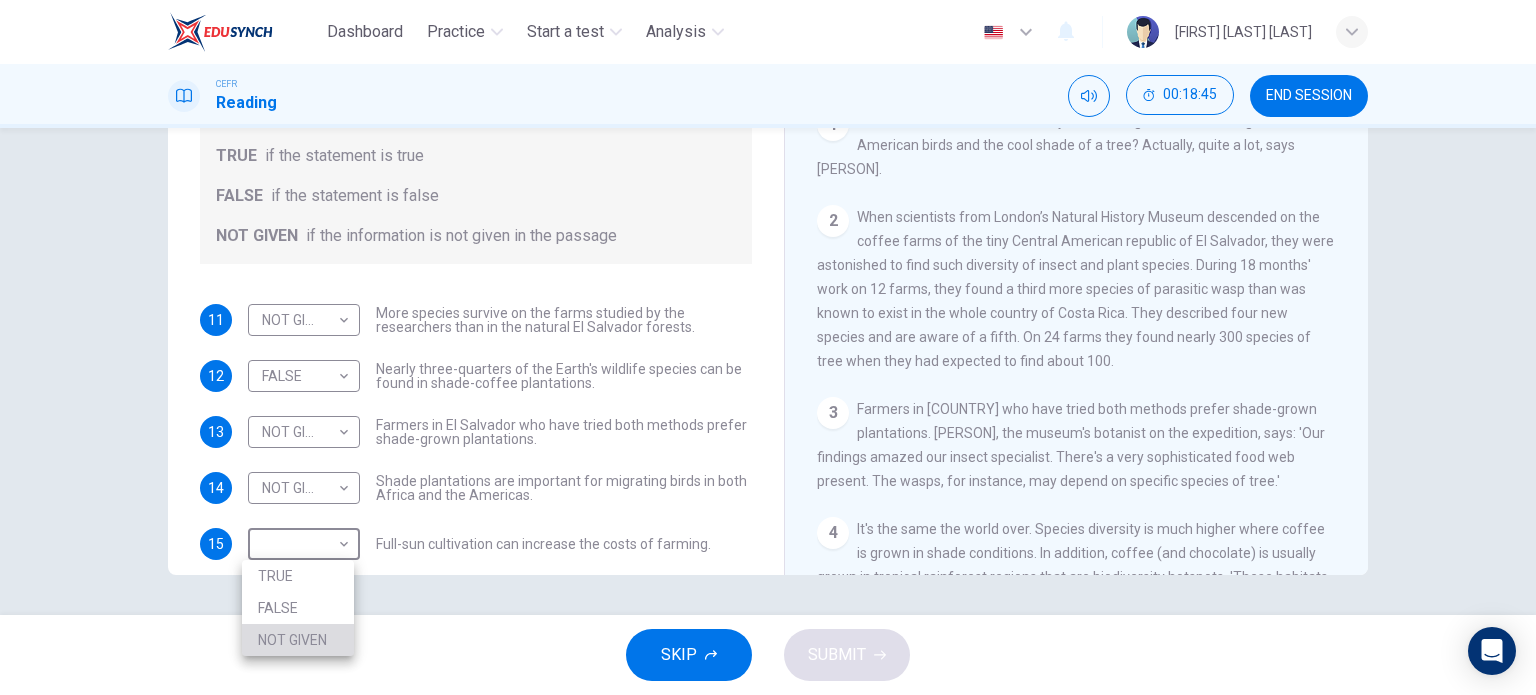 click on "NOT GIVEN" at bounding box center (298, 640) 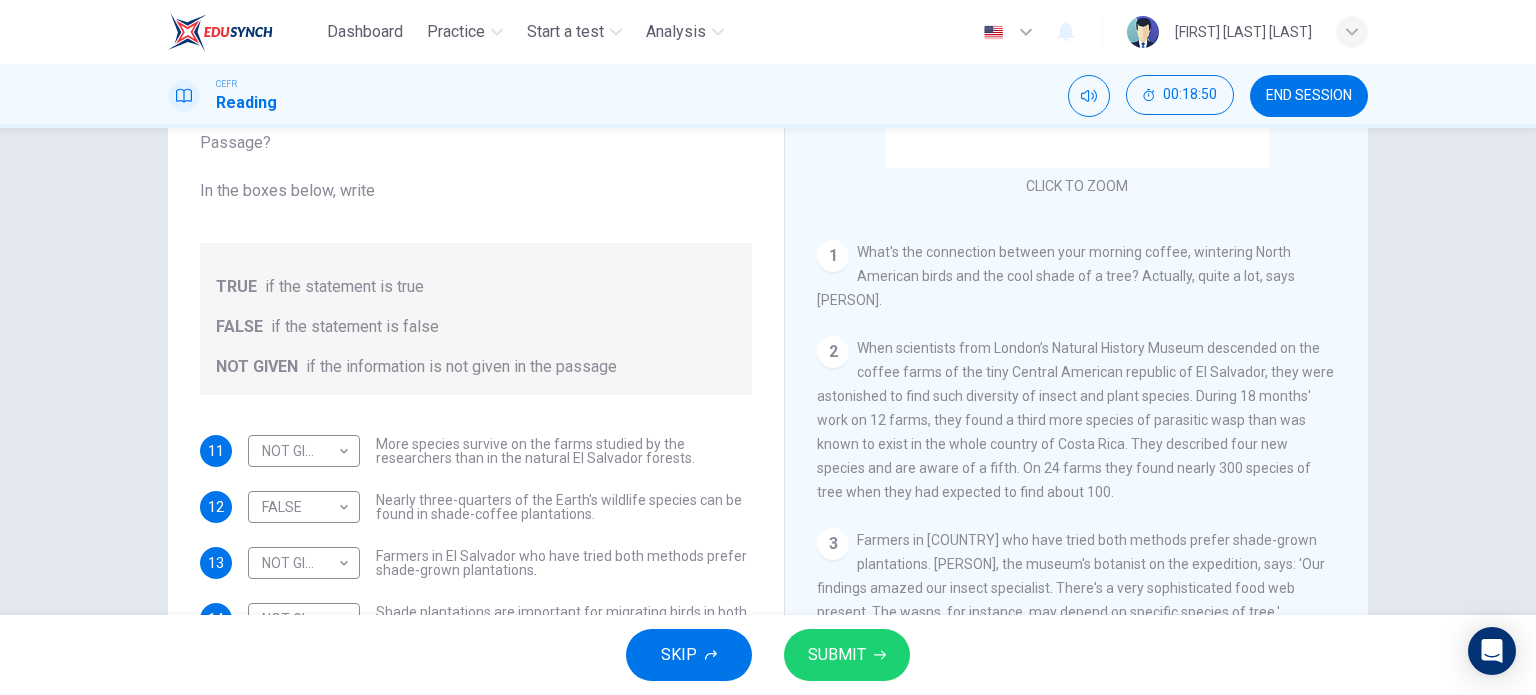 scroll, scrollTop: 149, scrollLeft: 0, axis: vertical 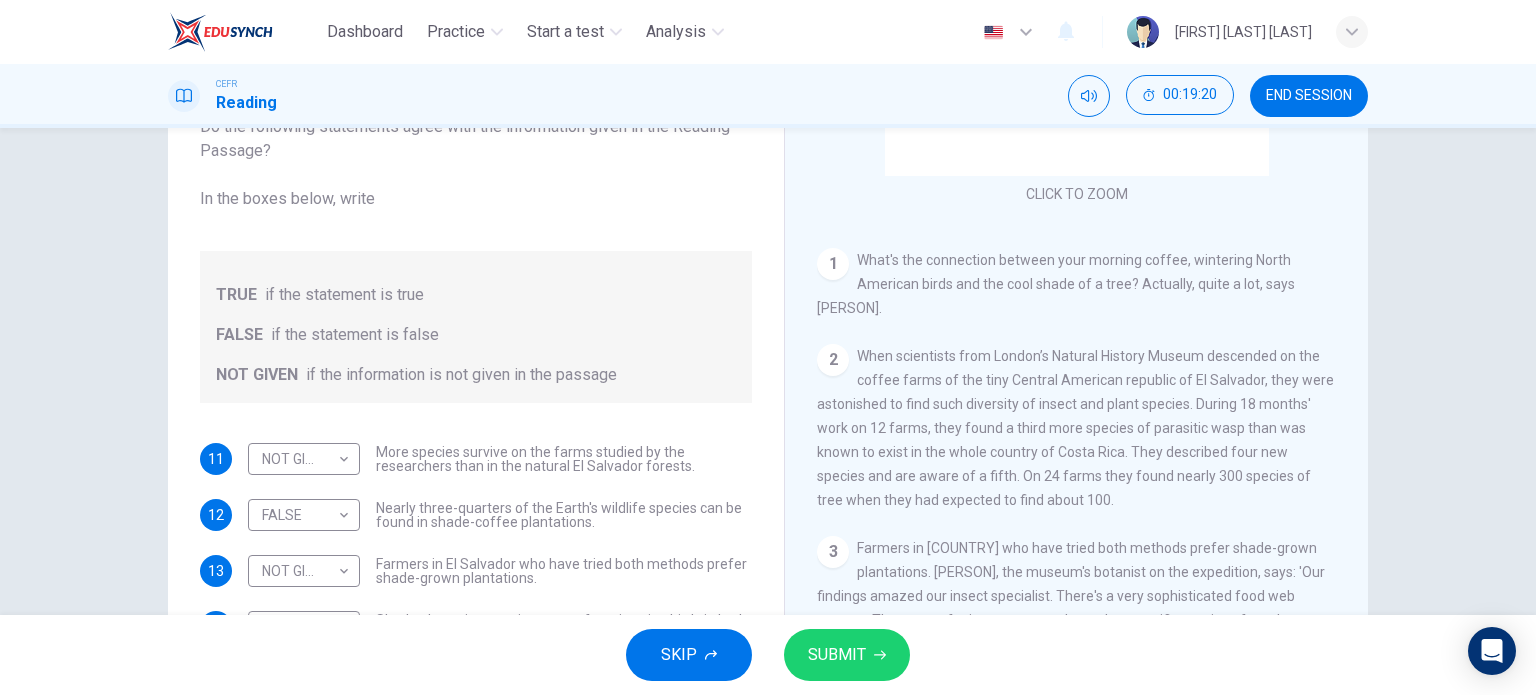 click on "SUBMIT" at bounding box center [837, 655] 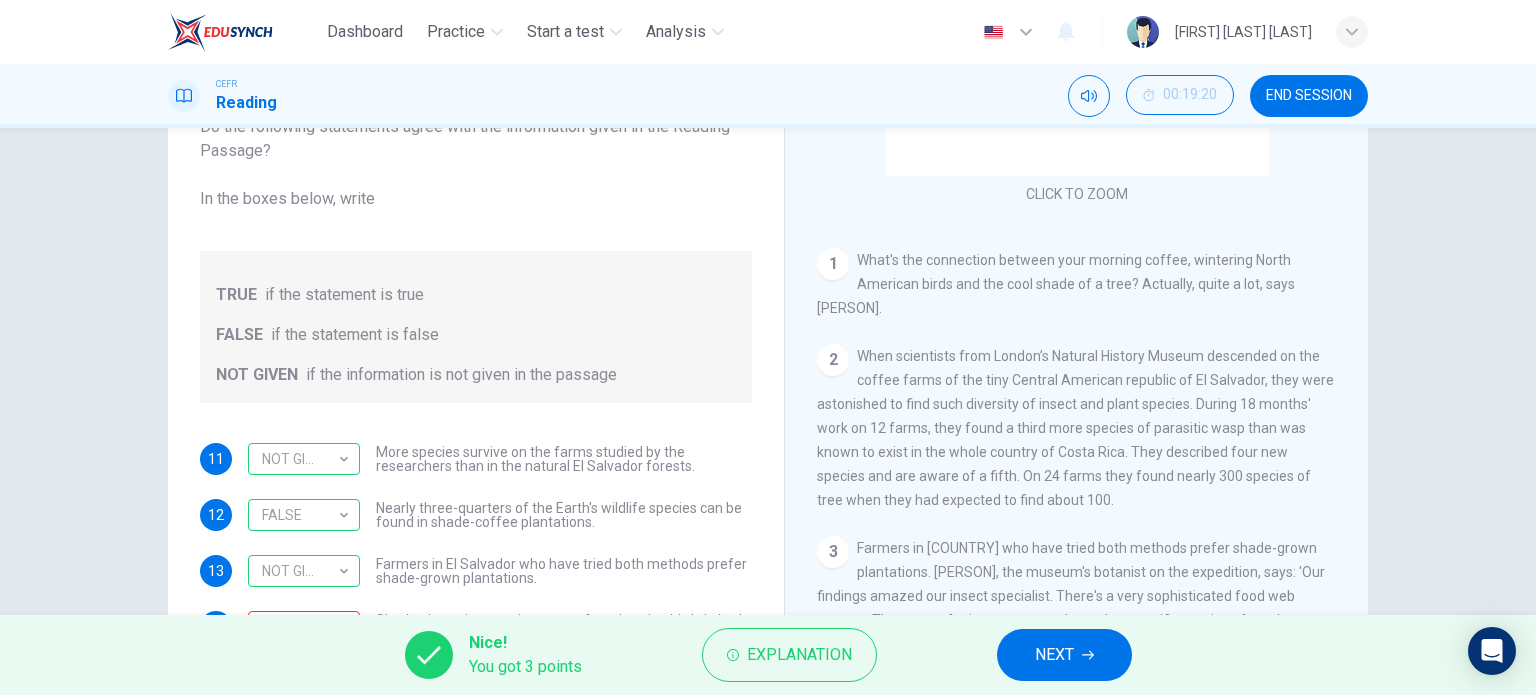 scroll, scrollTop: 288, scrollLeft: 0, axis: vertical 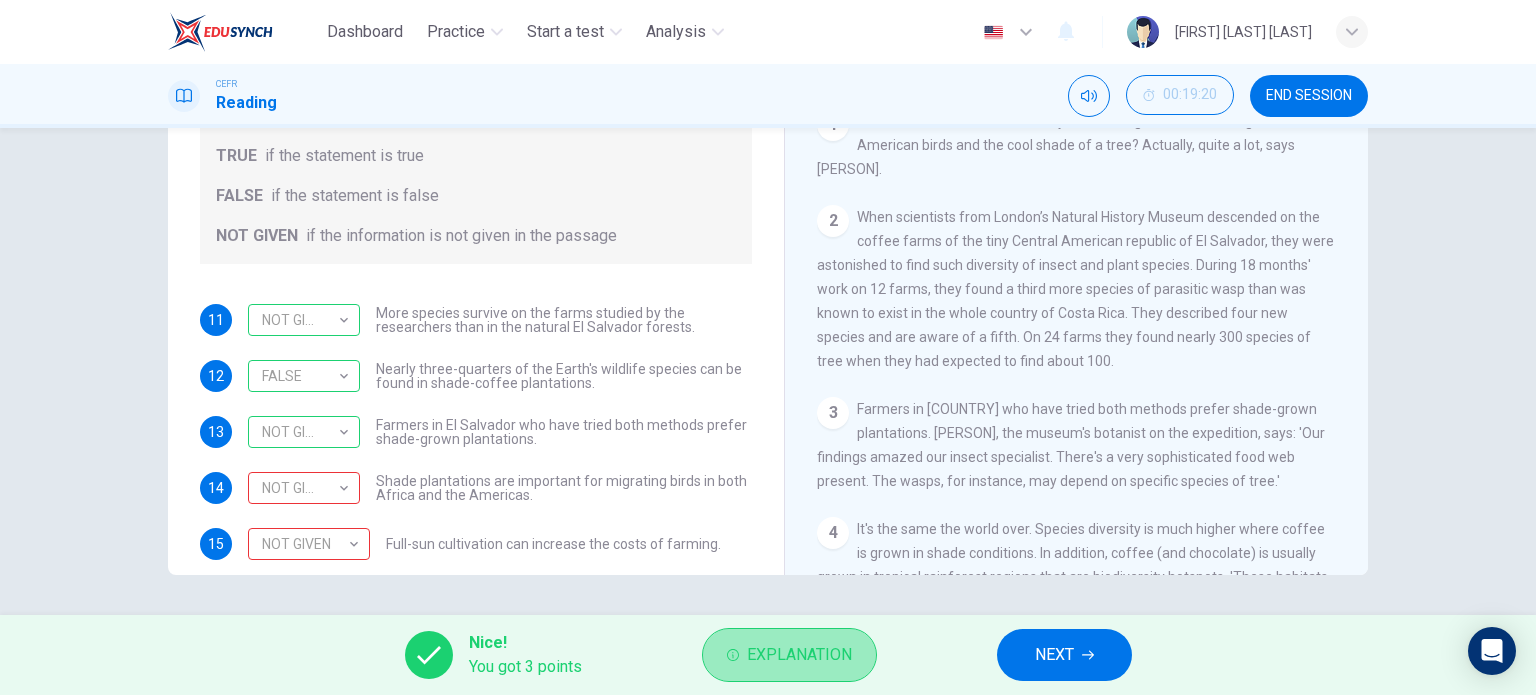 click on "Explanation" at bounding box center (799, 655) 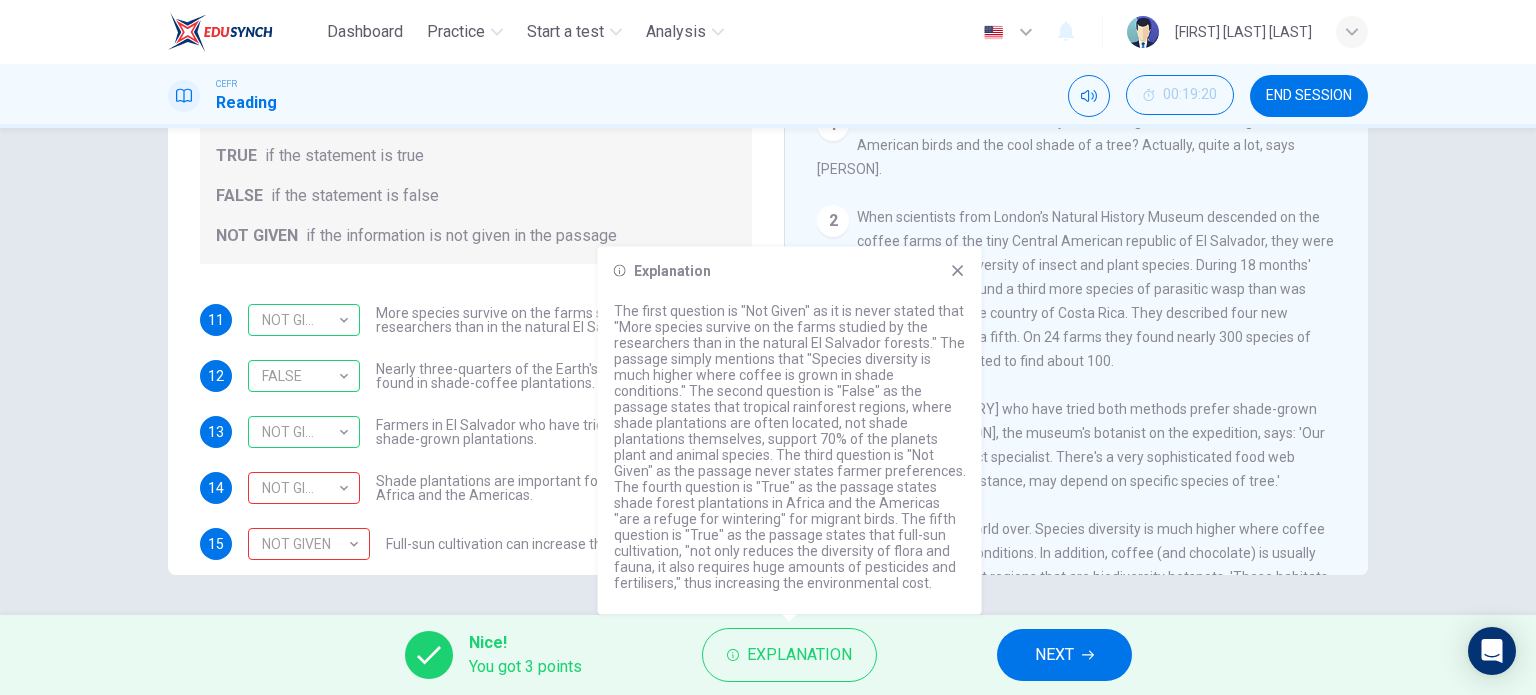 click 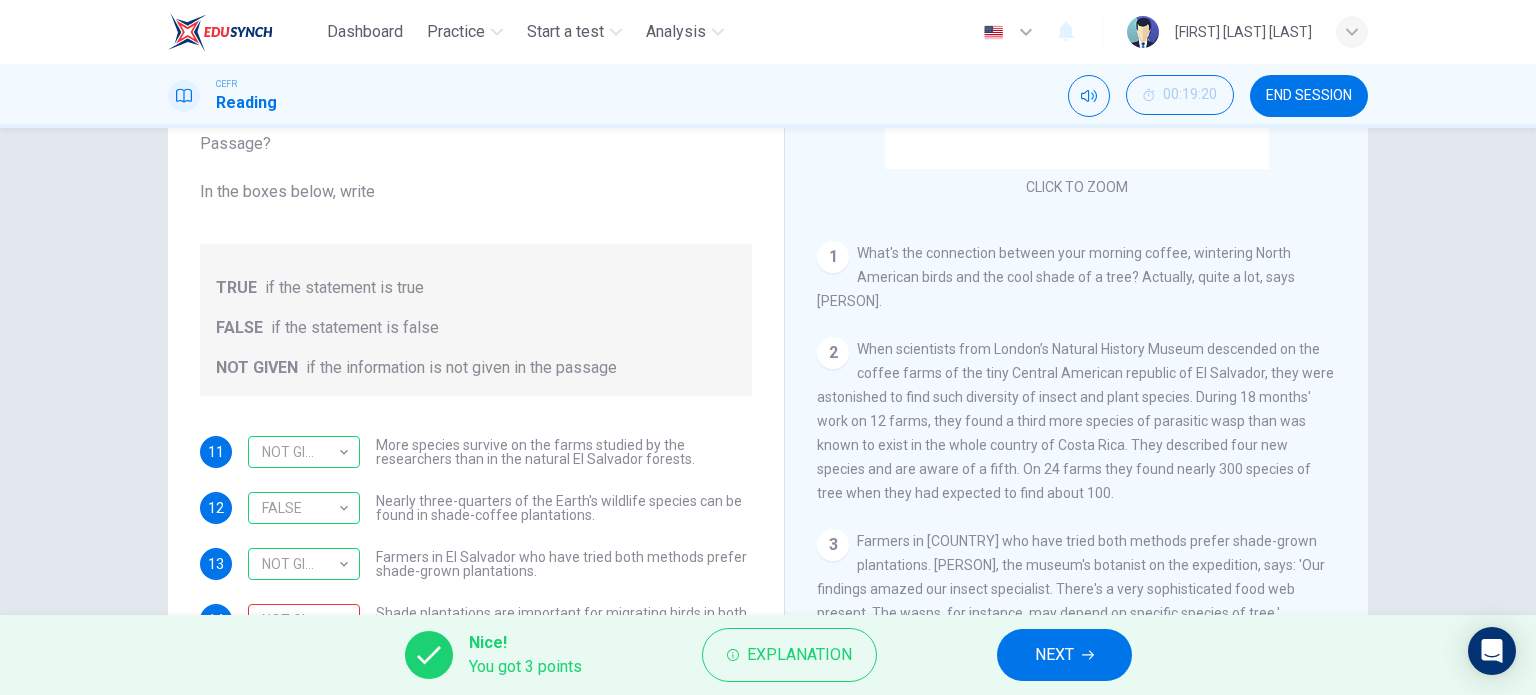 scroll, scrollTop: 131, scrollLeft: 0, axis: vertical 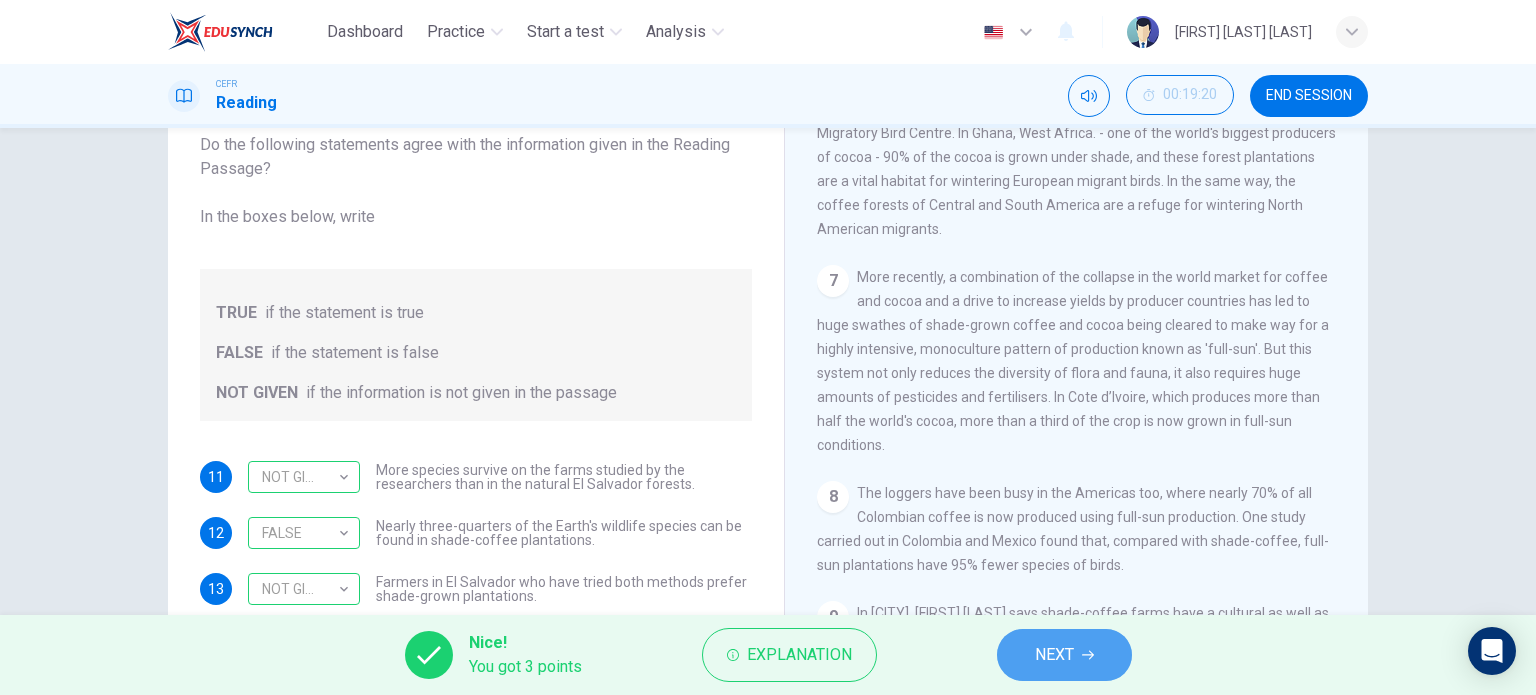 click on "NEXT" at bounding box center [1054, 655] 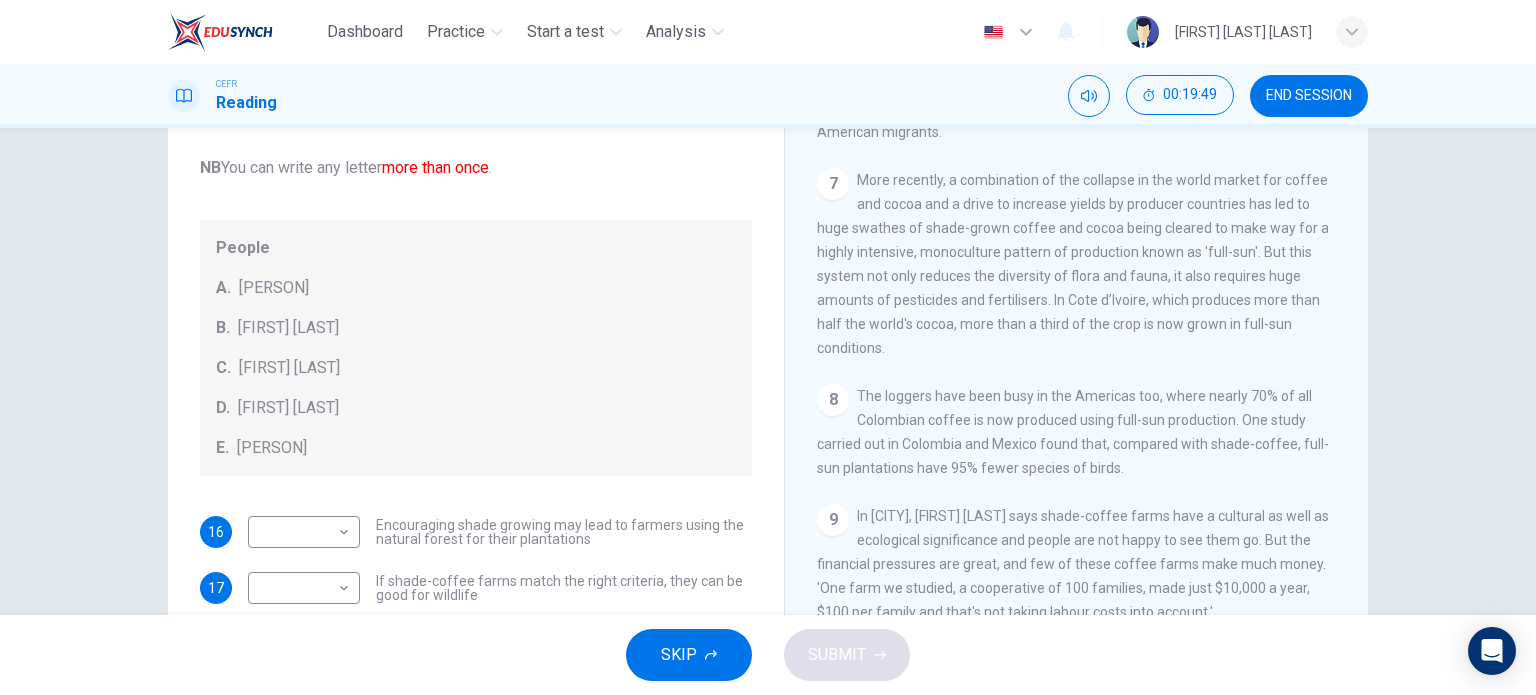 scroll, scrollTop: 227, scrollLeft: 0, axis: vertical 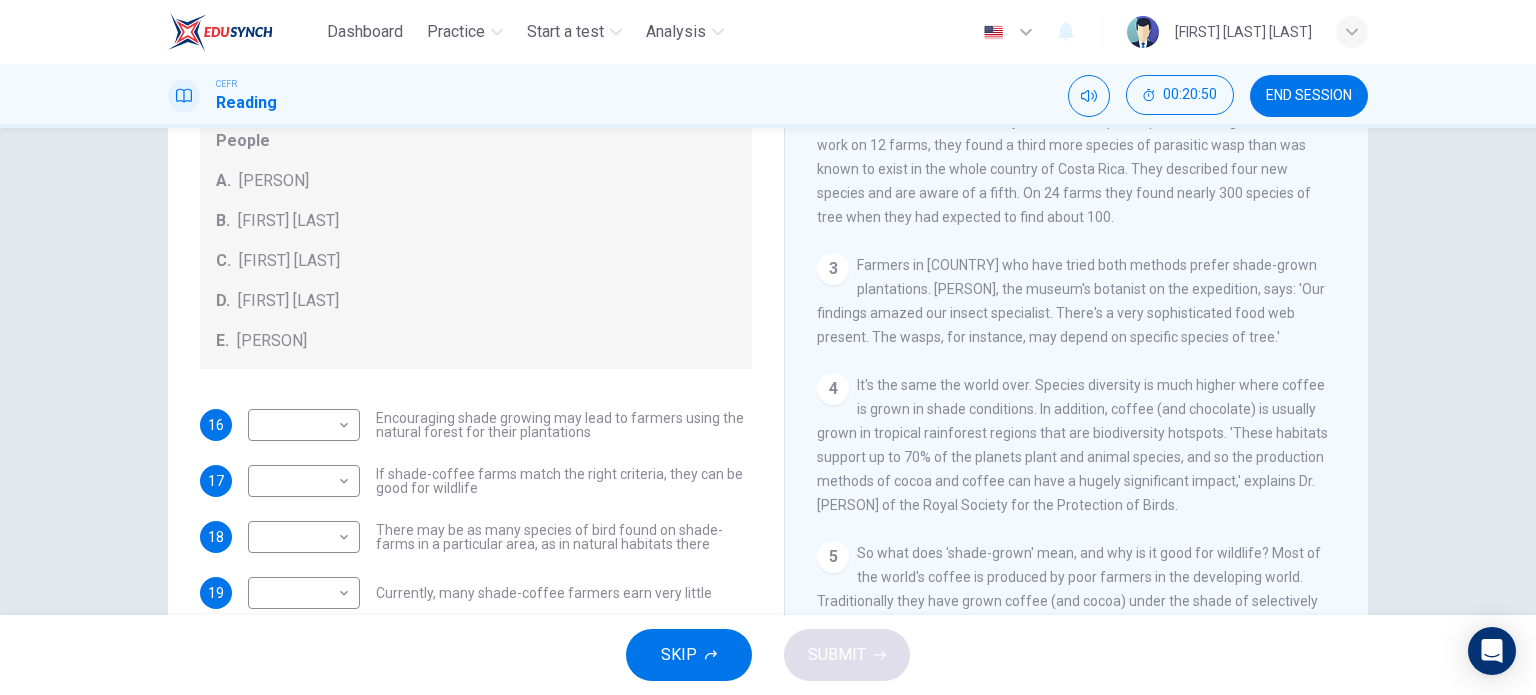 drag, startPoint x: 765, startPoint y: 467, endPoint x: 764, endPoint y: 477, distance: 10.049875 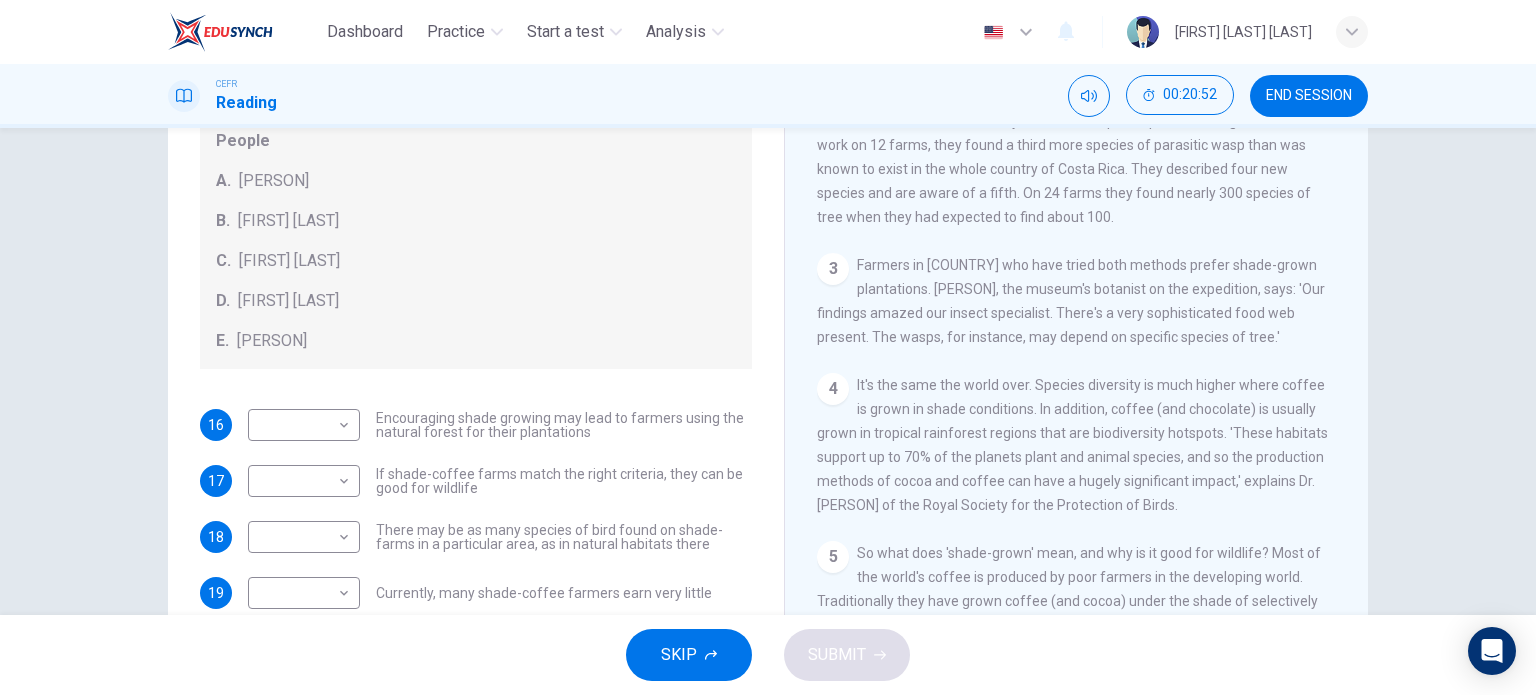 scroll, scrollTop: 288, scrollLeft: 0, axis: vertical 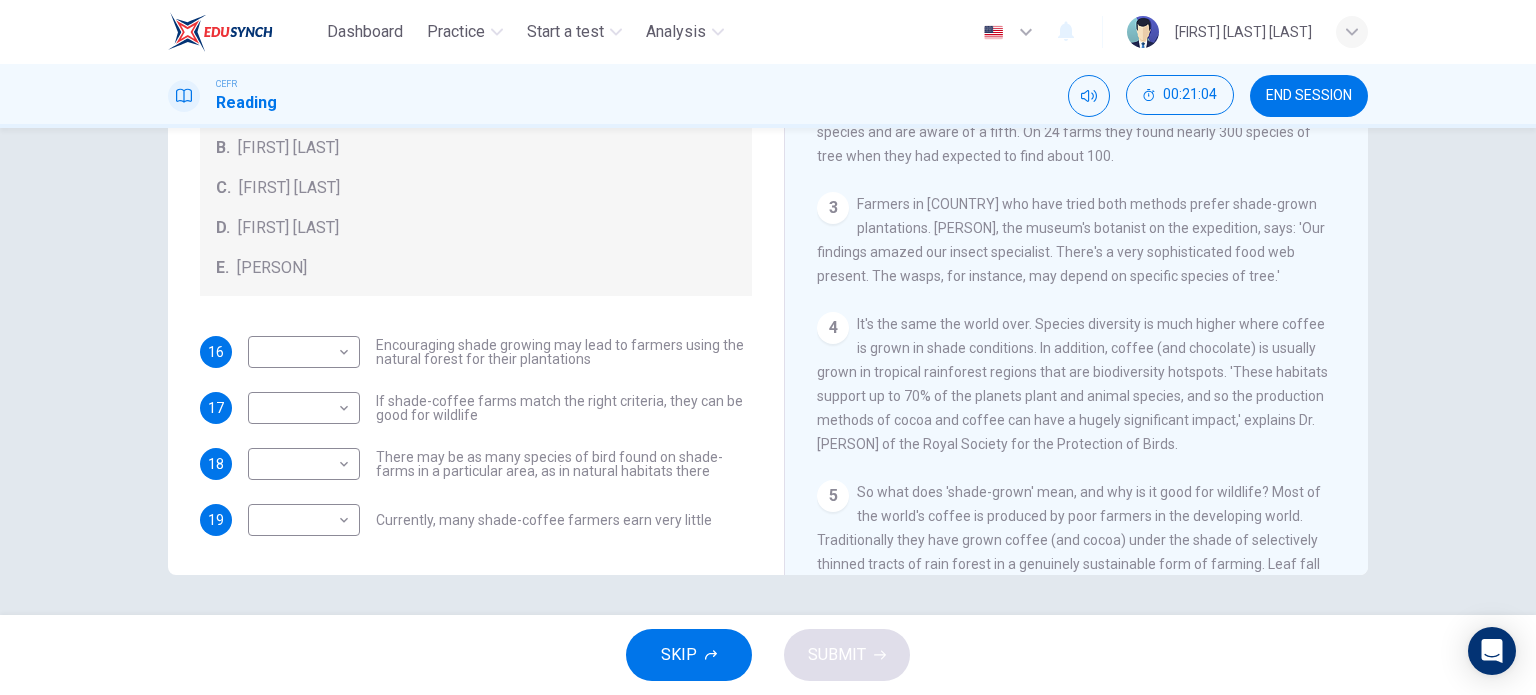 drag, startPoint x: 1363, startPoint y: 202, endPoint x: 1361, endPoint y: 224, distance: 22.090721 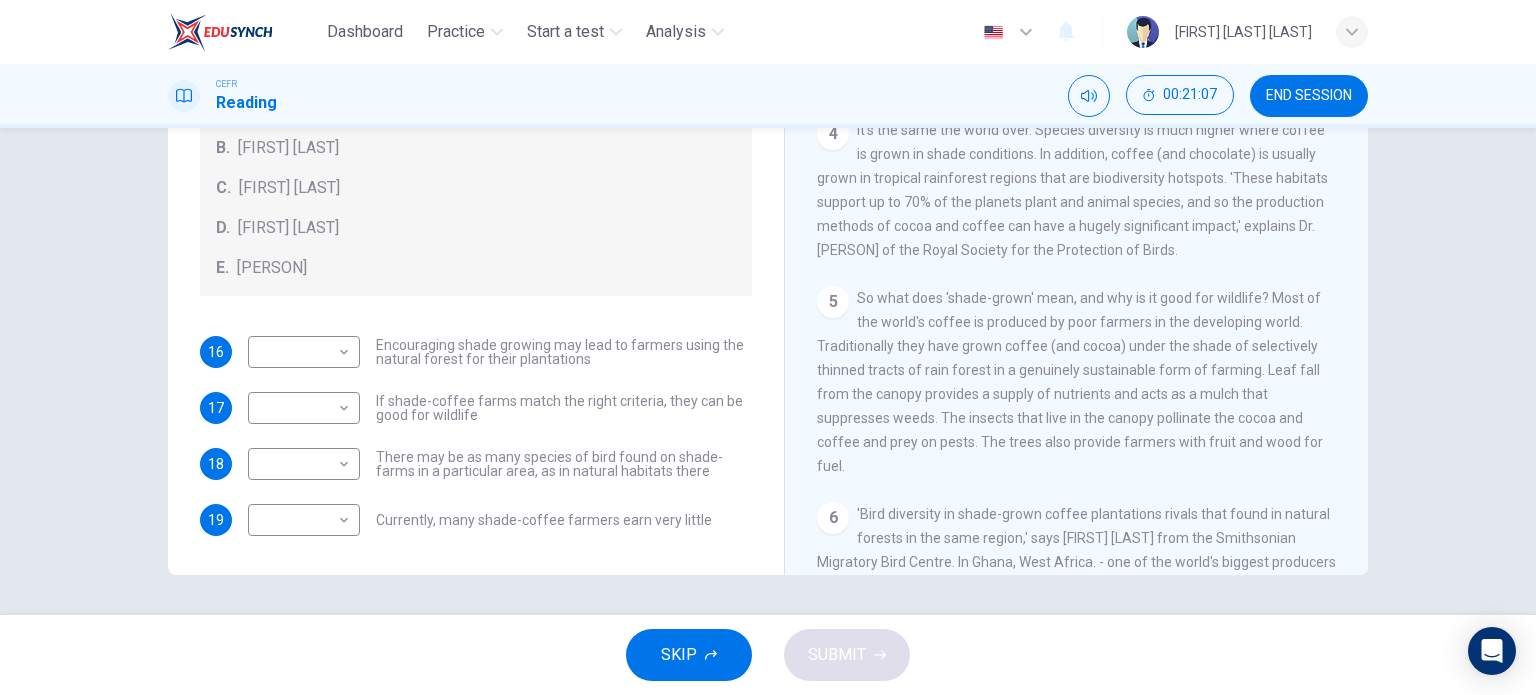 scroll, scrollTop: 688, scrollLeft: 0, axis: vertical 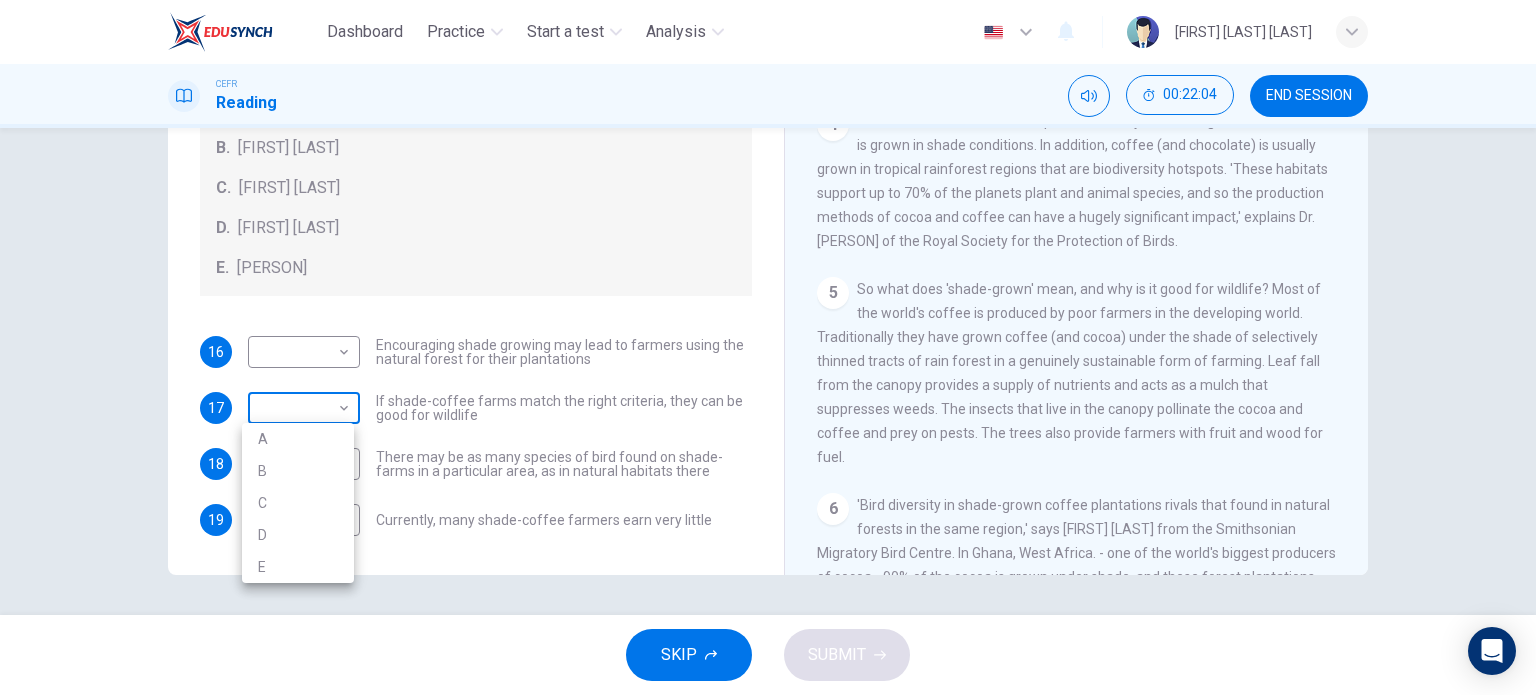 click on "Dashboard Practice Start a test Analysis English en ​ JASWIR KAUR A/P KARTAR SINGH CEFR Reading 00:22:04 END SESSION Questions 16 - 19 Look at the following opinions and the list of people below.
Match each opinion to the person credited with it.
Write the correct letter  A-E  in the boxes below.
NB  You can write any letter  more than once . People A. Alex Munroe B. Paul Donald C. Robert Rice D. John Rappole E. Stacey Philpott 16 ​ ​ Encouraging shade growing may lead to farmers using the natural forest for their plantations 17 ​ ​ If shade-coffee farms match the right criteria, they can be good for wildlife 18 ​ ​ There may be as many species of bird found on shade-farms in a particular area, as in natural habitats there 19 ​ ​ Currently, many shade-coffee farmers earn very little Natural Coffee and Cocoa CLICK TO ZOOM Click to Zoom 1 What's the connection between your morning coffee, wintering North American birds and the cool shade of a tree? Actually, quite a lot, says Simon Birch. 2" at bounding box center (768, 347) 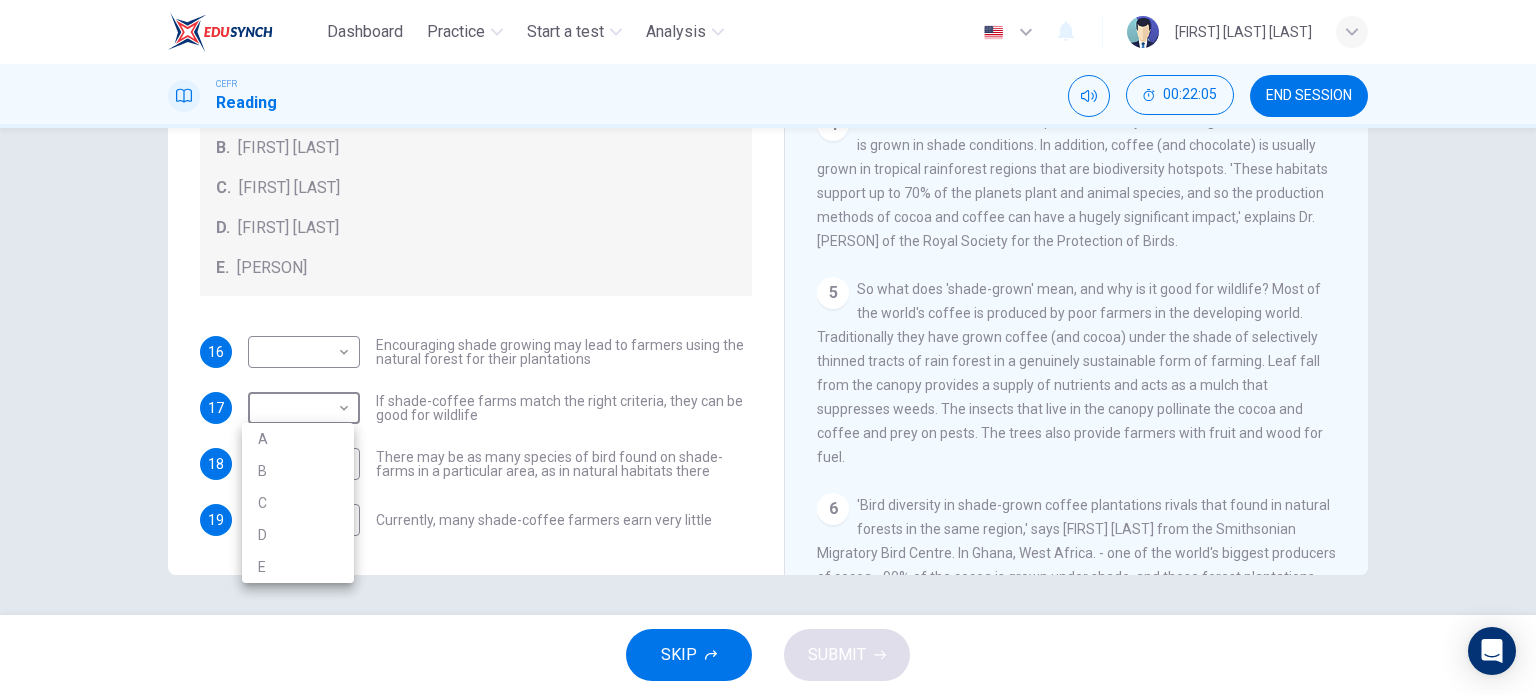 click on "B" at bounding box center [298, 471] 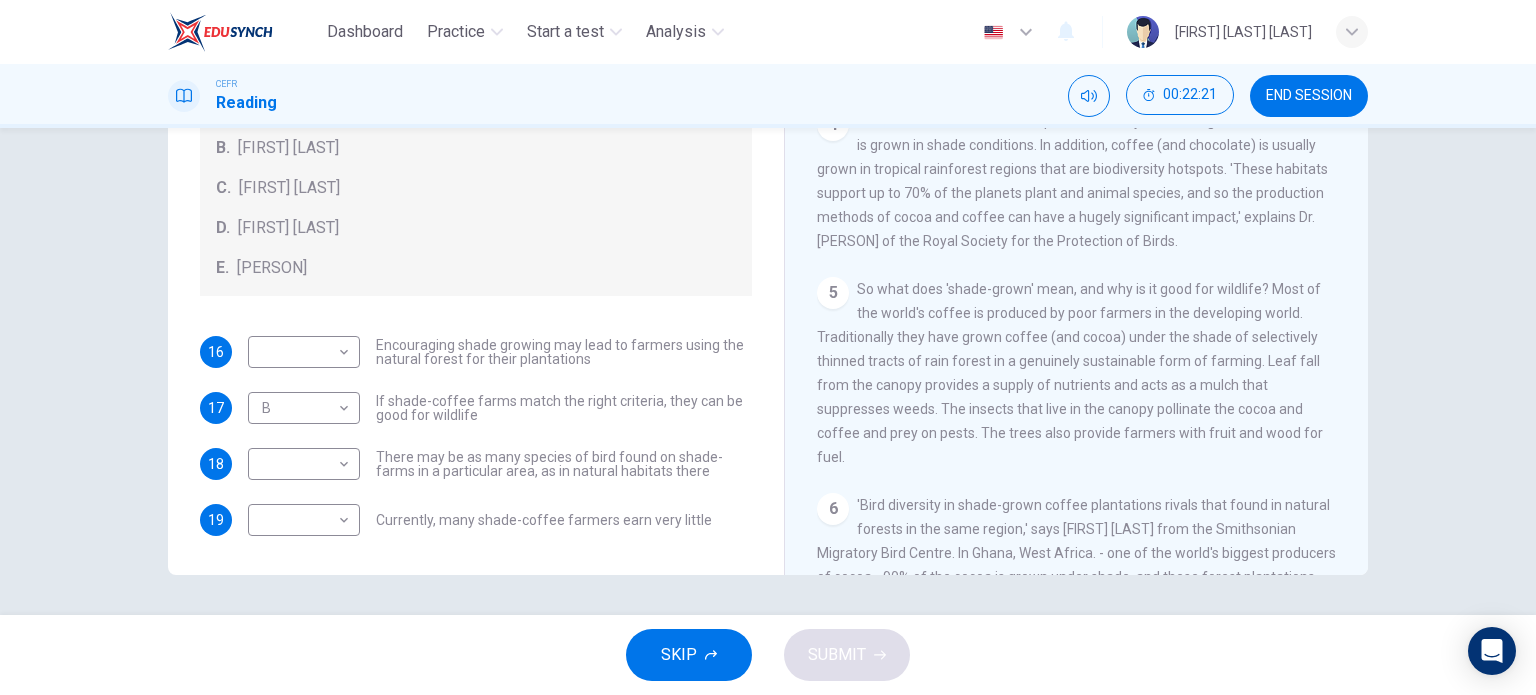 drag, startPoint x: 1338, startPoint y: 256, endPoint x: 1331, endPoint y: 295, distance: 39.623226 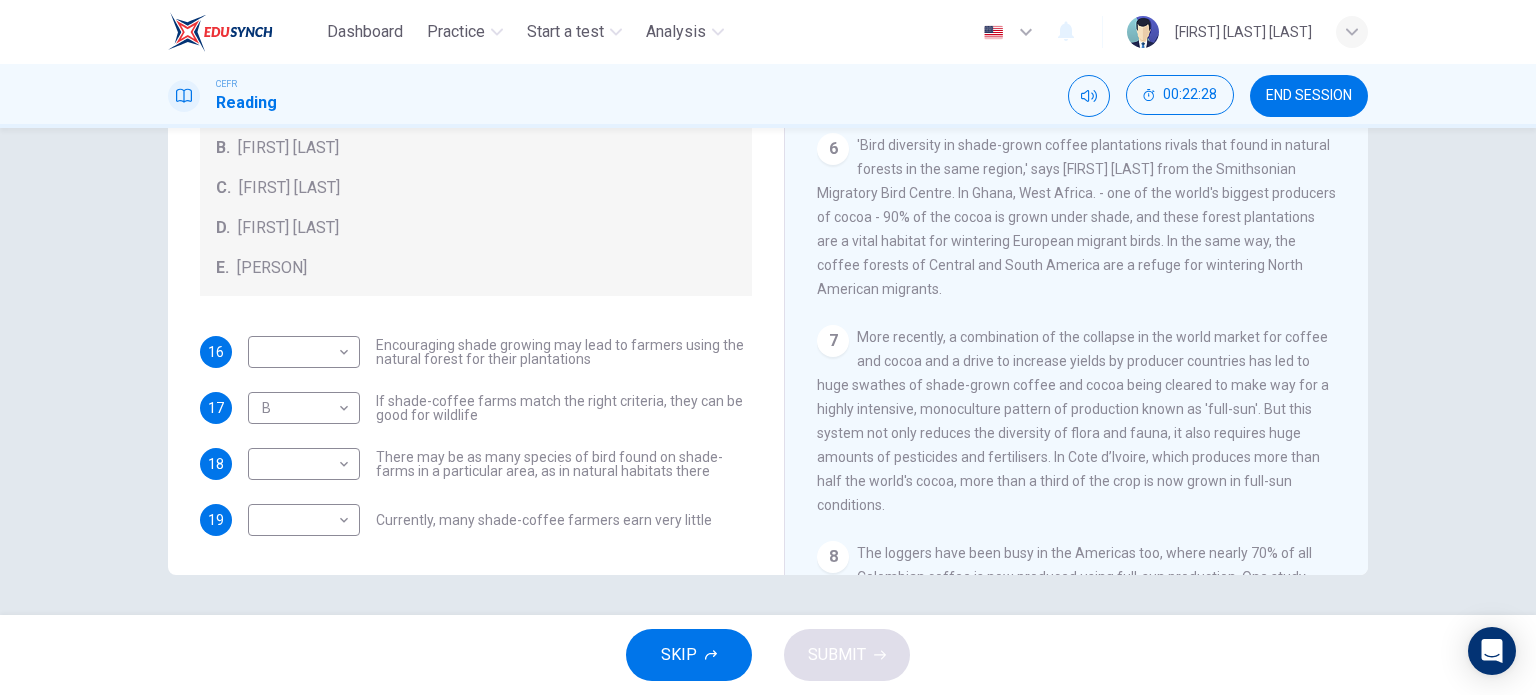 scroll, scrollTop: 1050, scrollLeft: 0, axis: vertical 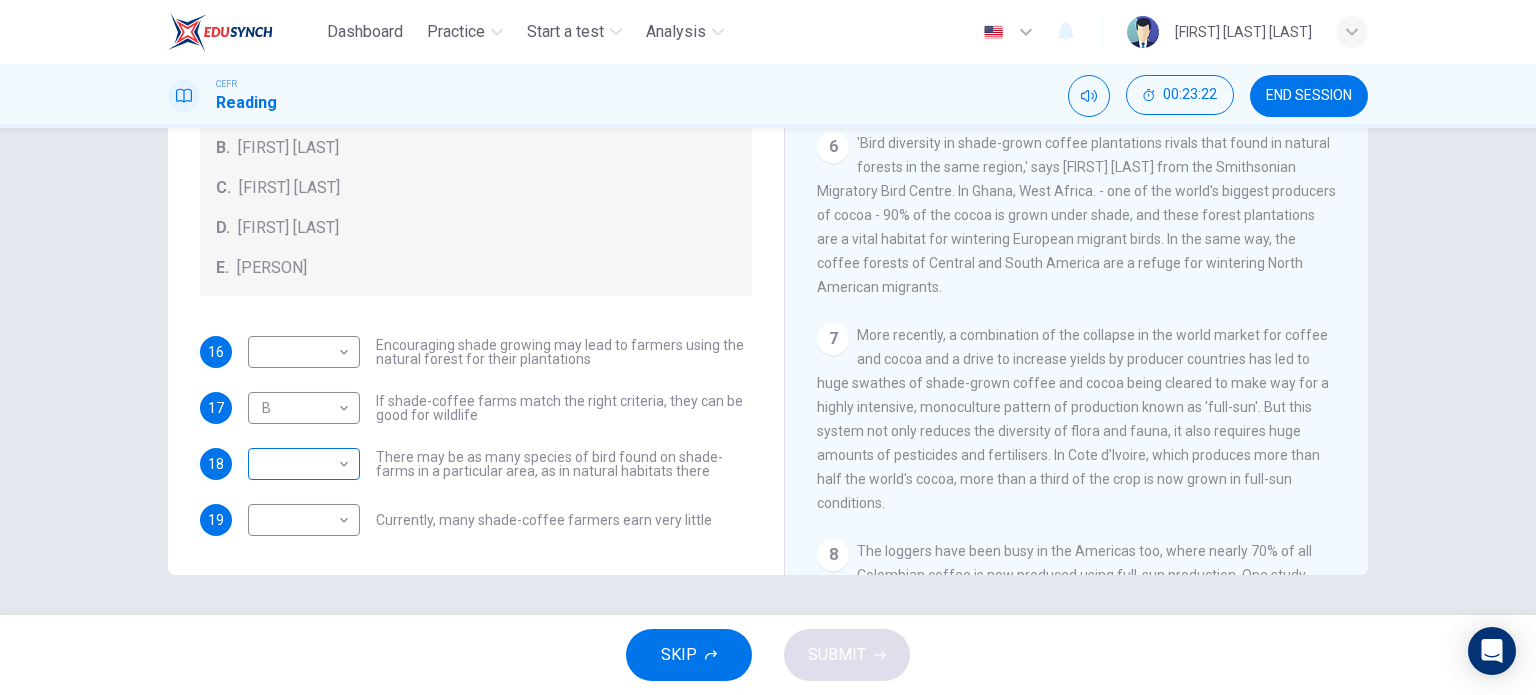 click on "Dashboard Practice Start a test Analysis English en ​ JASWIR KAUR A/P KARTAR SINGH CEFR Reading 00:23:22 END SESSION Questions 16 - 19 Look at the following opinions and the list of people below.
Match each opinion to the person credited with it.
Write the correct letter  A-E  in the boxes below.
NB  You can write any letter  more than once . People A. Alex Munroe B. Paul Donald C. Robert Rice D. John Rappole E. Stacey Philpott 16 ​ ​ Encouraging shade growing may lead to farmers using the natural forest for their plantations 17 B B ​ If shade-coffee farms match the right criteria, they can be good for wildlife 18 ​ ​ There may be as many species of bird found on shade-farms in a particular area, as in natural habitats there 19 ​ ​ Currently, many shade-coffee farmers earn very little Natural Coffee and Cocoa CLICK TO ZOOM Click to Zoom 1 What's the connection between your morning coffee, wintering North American birds and the cool shade of a tree? Actually, quite a lot, says Simon Birch. 2" at bounding box center (768, 347) 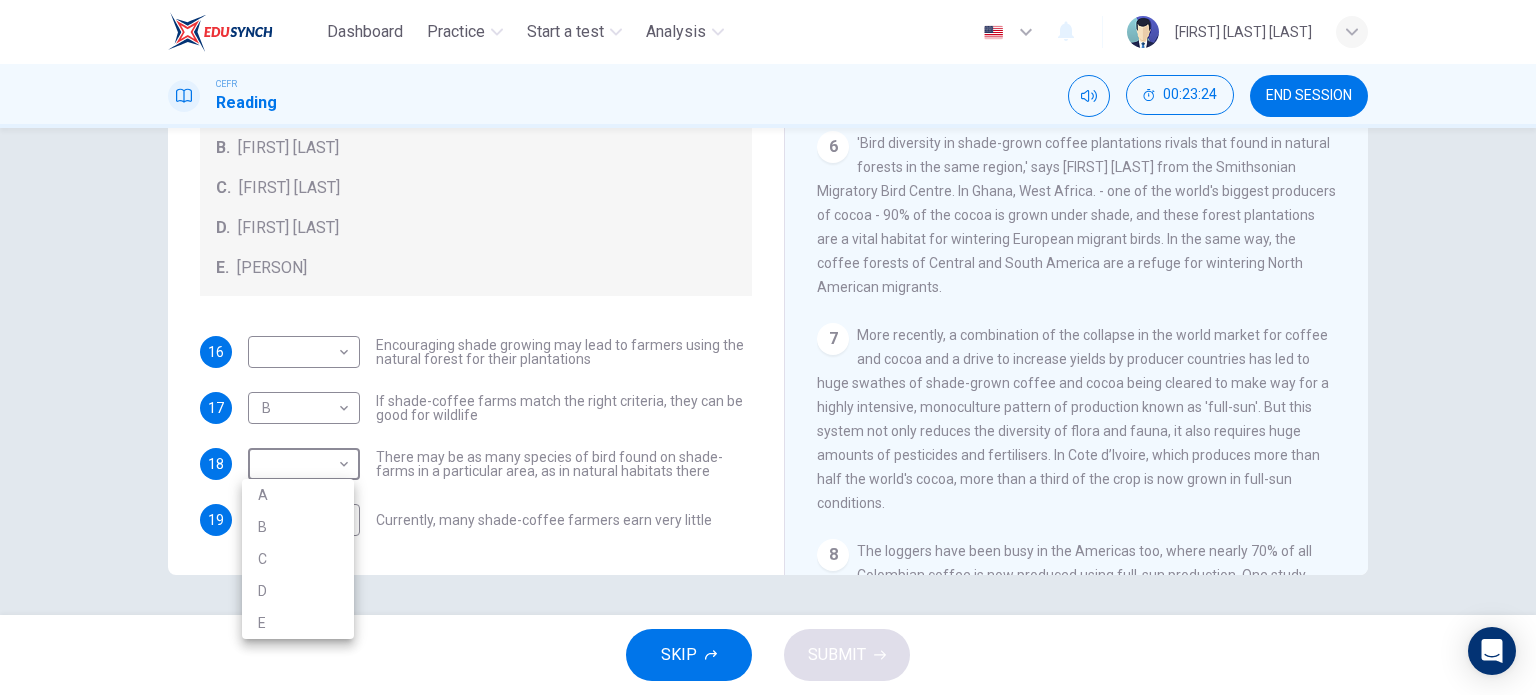 click on "C" at bounding box center [298, 559] 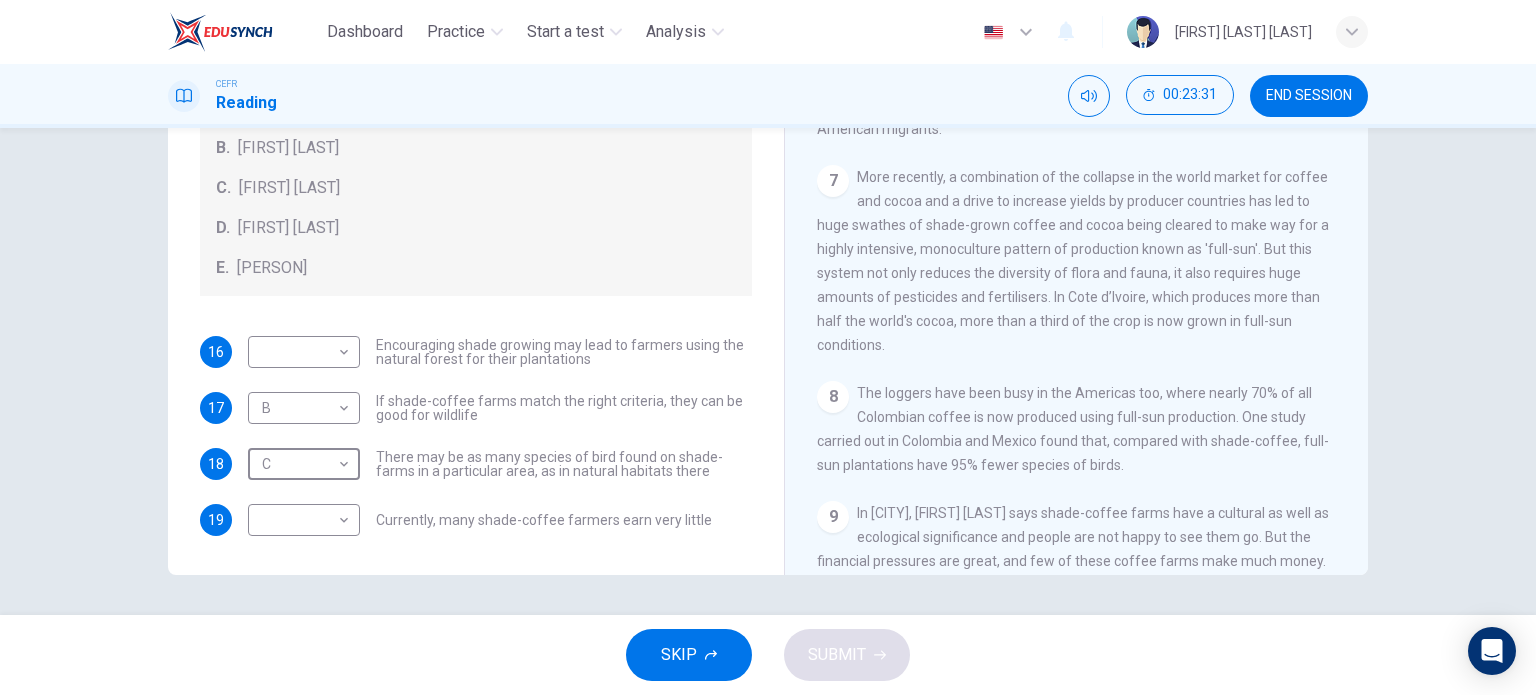 scroll, scrollTop: 1209, scrollLeft: 0, axis: vertical 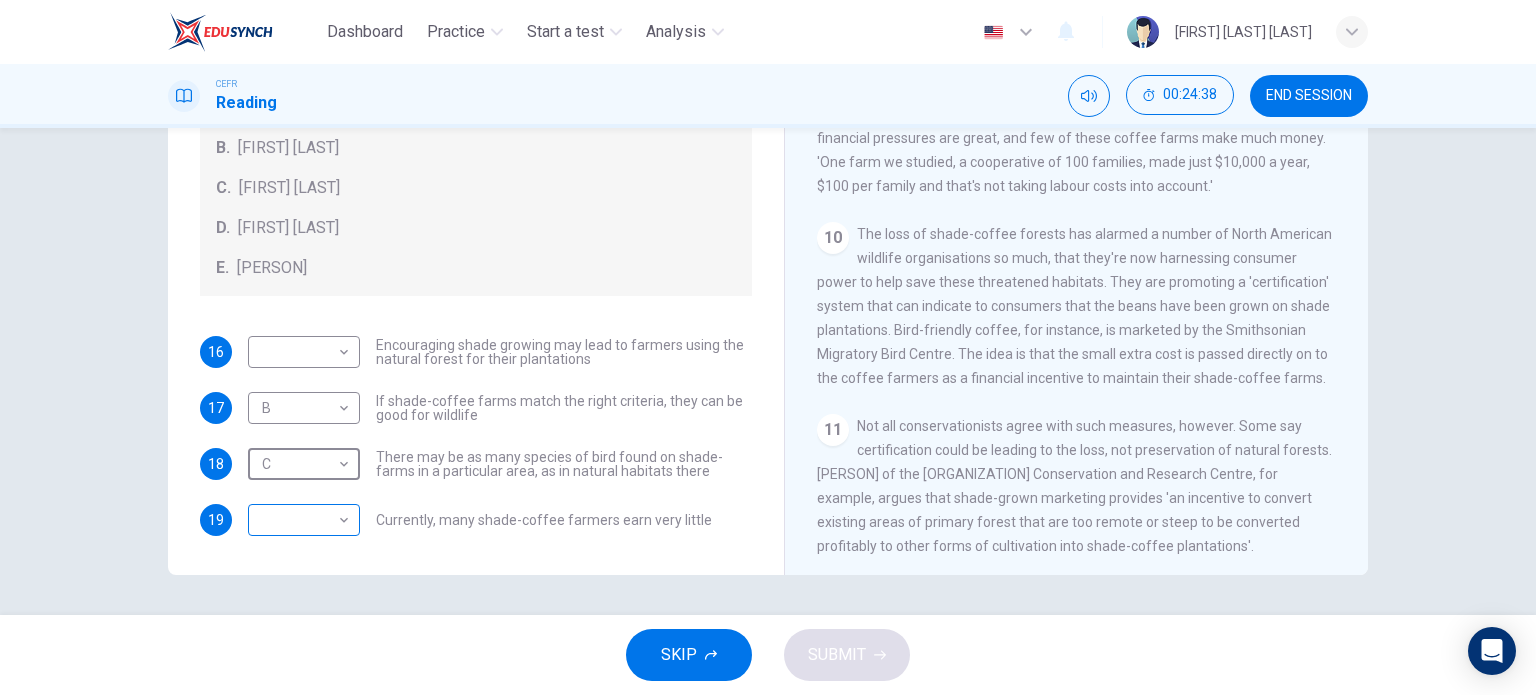 click on "Dashboard Practice Start a test Analysis English en ​ JASWIR KAUR A/P KARTAR SINGH CEFR Reading 00:24:38 END SESSION Questions 16 - 19 Look at the following opinions and the list of people below.
Match each opinion to the person credited with it.
Write the correct letter  A-E  in the boxes below.
NB  You can write any letter  more than once . People A. Alex Munroe B. Paul Donald C. Robert Rice D. John Rappole E. Stacey Philpott 16 ​ ​ Encouraging shade growing may lead to farmers using the natural forest for their plantations 17 B B ​ If shade-coffee farms match the right criteria, they can be good for wildlife 18 C C ​ There may be as many species of bird found on shade-farms in a particular area, as in natural habitats there 19 ​ ​ Currently, many shade-coffee farmers earn very little Natural Coffee and Cocoa CLICK TO ZOOM Click to Zoom 1 What's the connection between your morning coffee, wintering North American birds and the cool shade of a tree? Actually, quite a lot, says Simon Birch. 2" at bounding box center (768, 347) 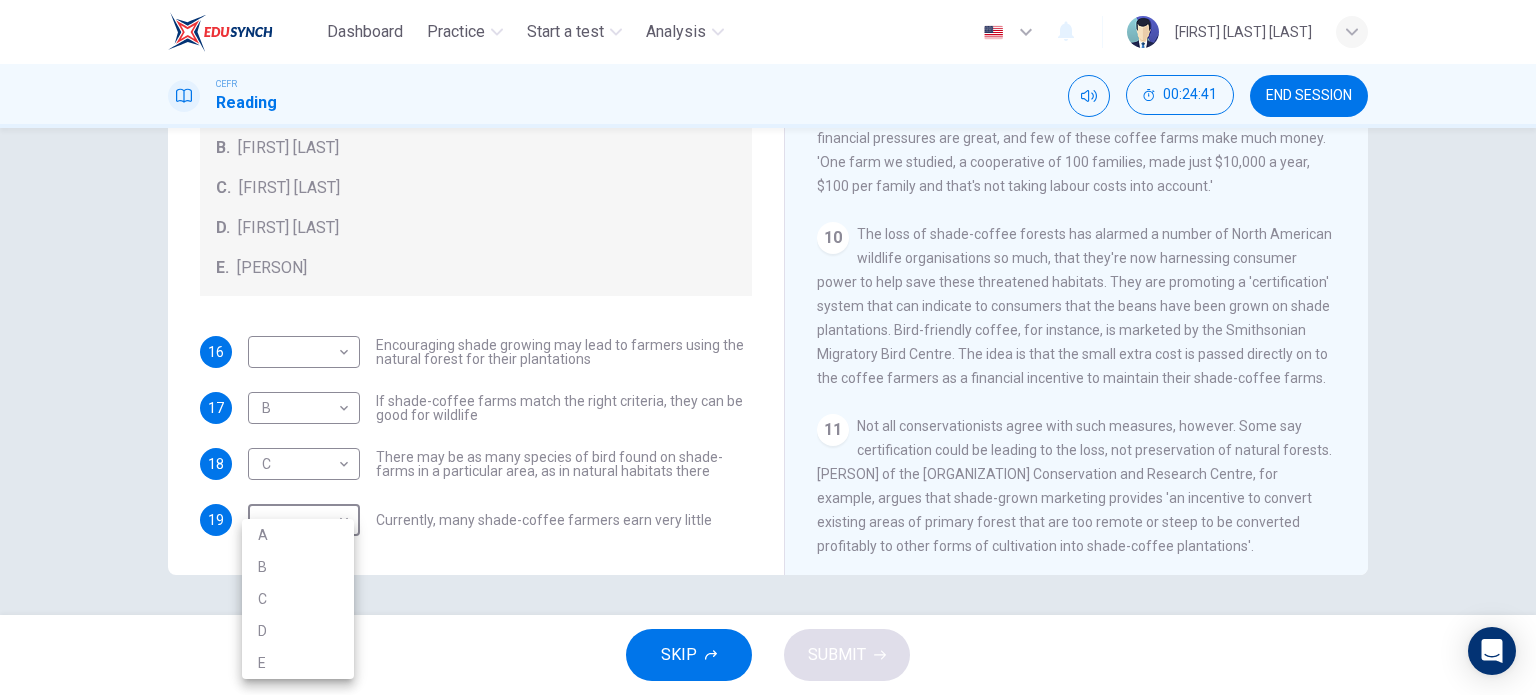 click on "A" at bounding box center [298, 535] 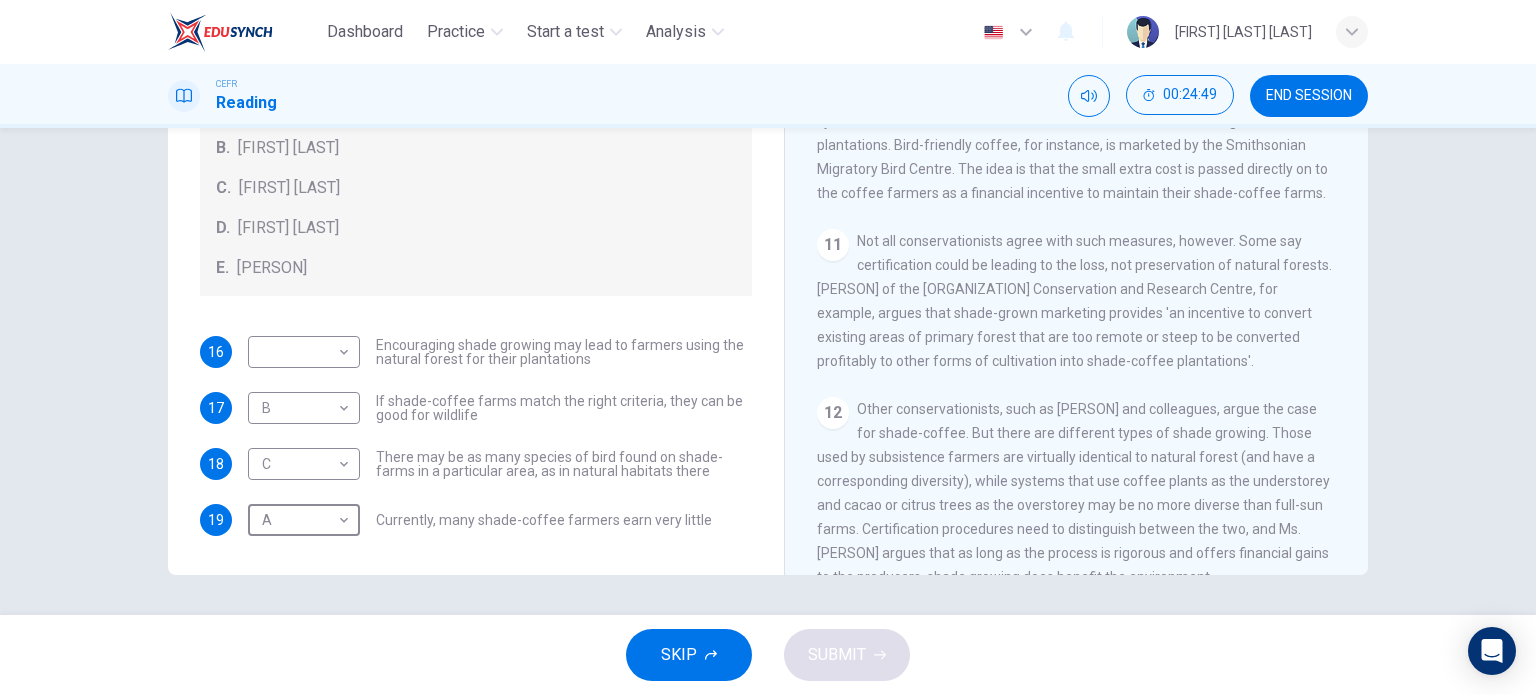 scroll, scrollTop: 1817, scrollLeft: 0, axis: vertical 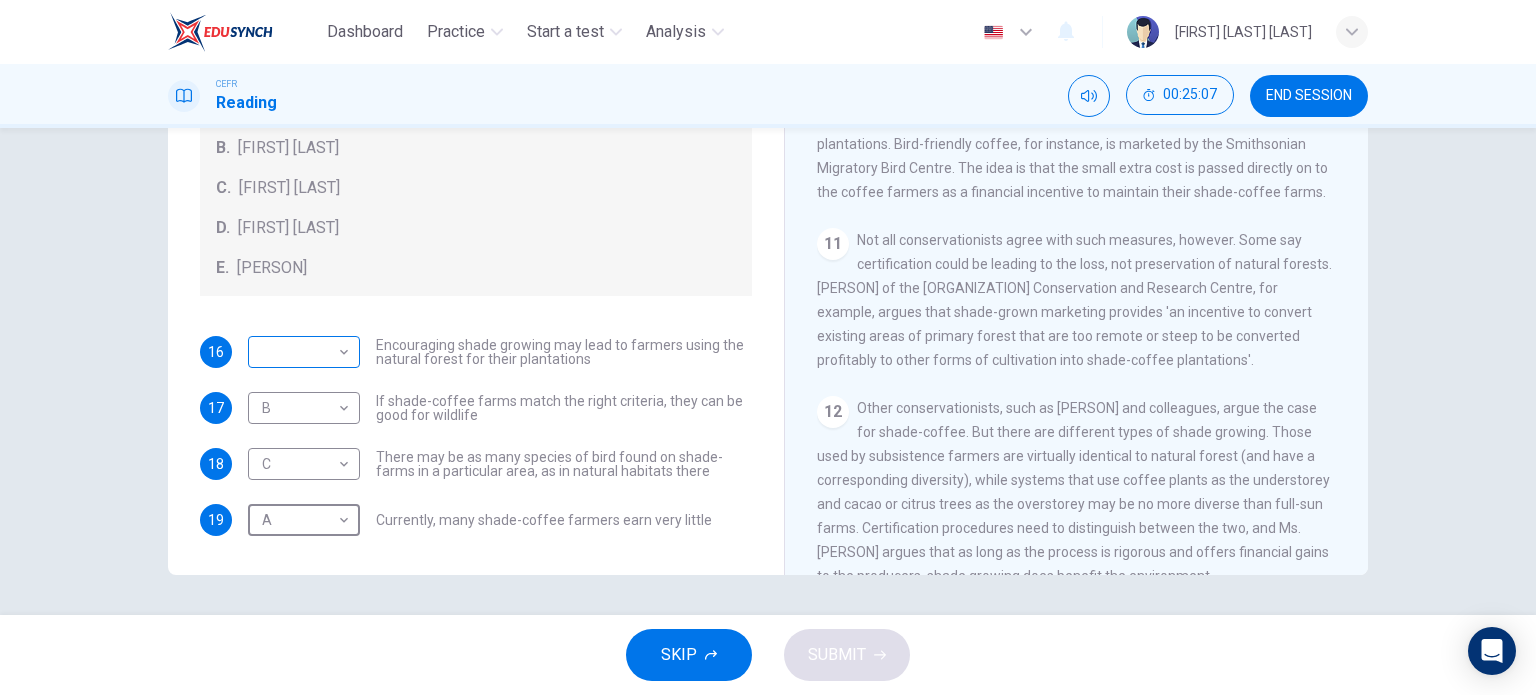 click on "Dashboard Practice Start a test Analysis English en ​ JASWIR KAUR A/P KARTAR SINGH CEFR Reading 00:25:07 END SESSION Questions 16 - 19 Look at the following opinions and the list of people below.
Match each opinion to the person credited with it.
Write the correct letter  A-E  in the boxes below.
NB  You can write any letter  more than once . People A. Alex Munroe B. Paul Donald C. Robert Rice D. John Rappole E. Stacey Philpott 16 ​ ​ Encouraging shade growing may lead to farmers using the natural forest for their plantations 17 B B ​ If shade-coffee farms match the right criteria, they can be good for wildlife 18 C C ​ There may be as many species of bird found on shade-farms in a particular area, as in natural habitats there 19 A A ​ Currently, many shade-coffee farmers earn very little Natural Coffee and Cocoa CLICK TO ZOOM Click to Zoom 1 What's the connection between your morning coffee, wintering North American birds and the cool shade of a tree? Actually, quite a lot, says Simon Birch. 2" at bounding box center (768, 347) 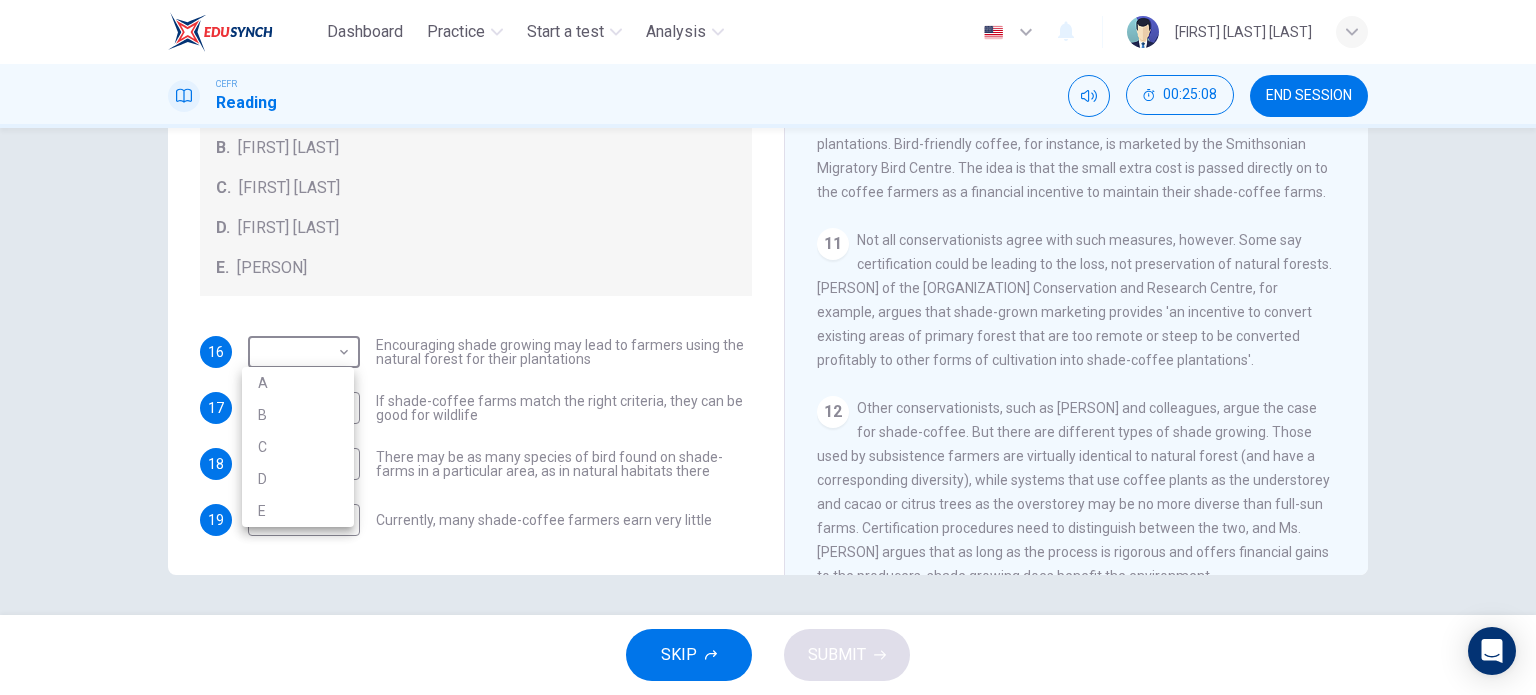 click on "D" at bounding box center [298, 479] 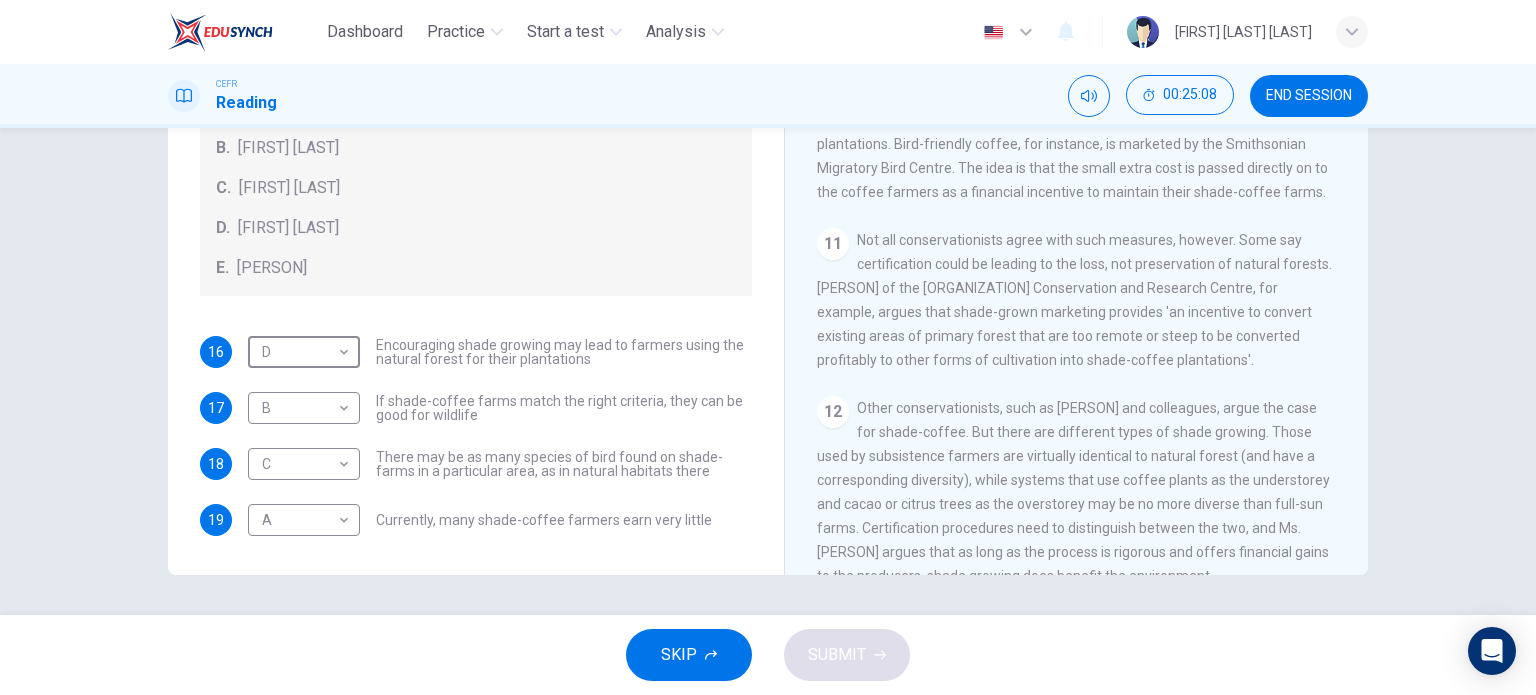 type on "D" 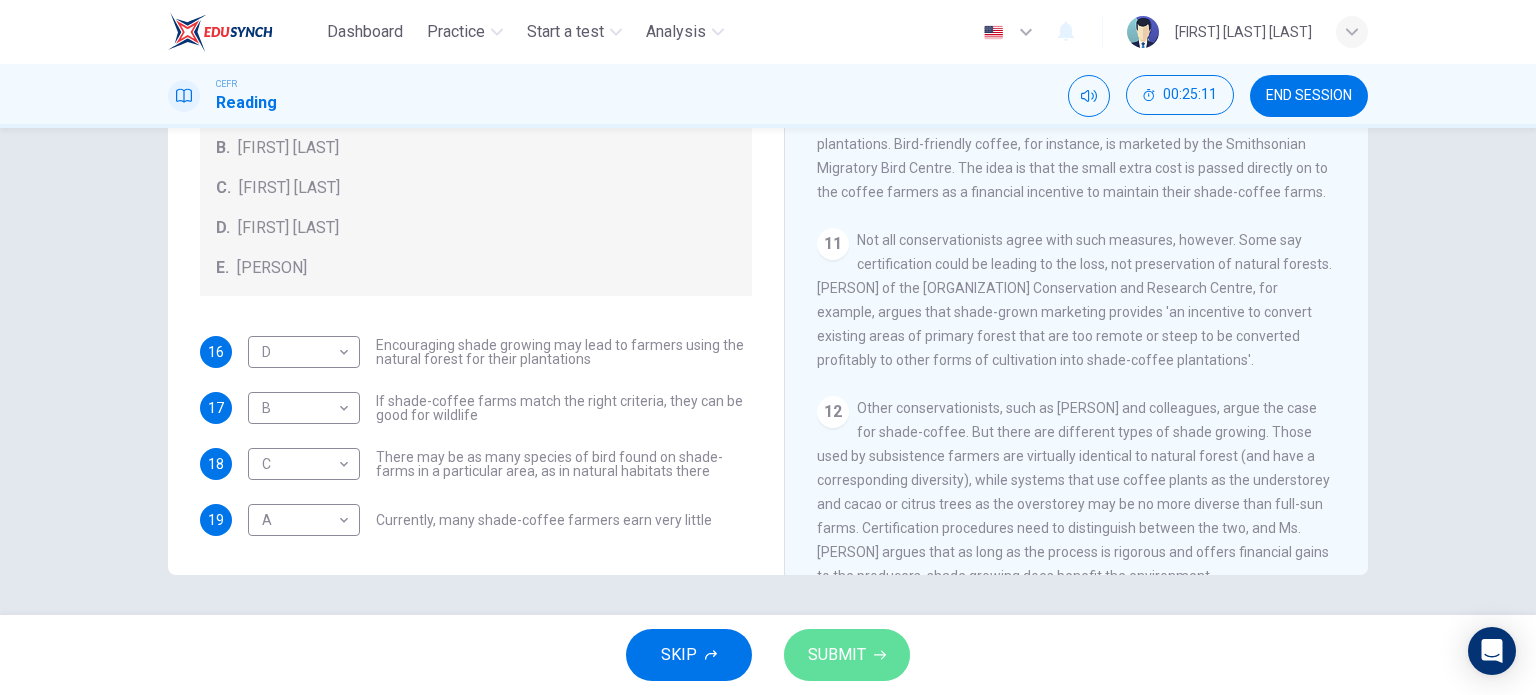 click on "SUBMIT" at bounding box center (837, 655) 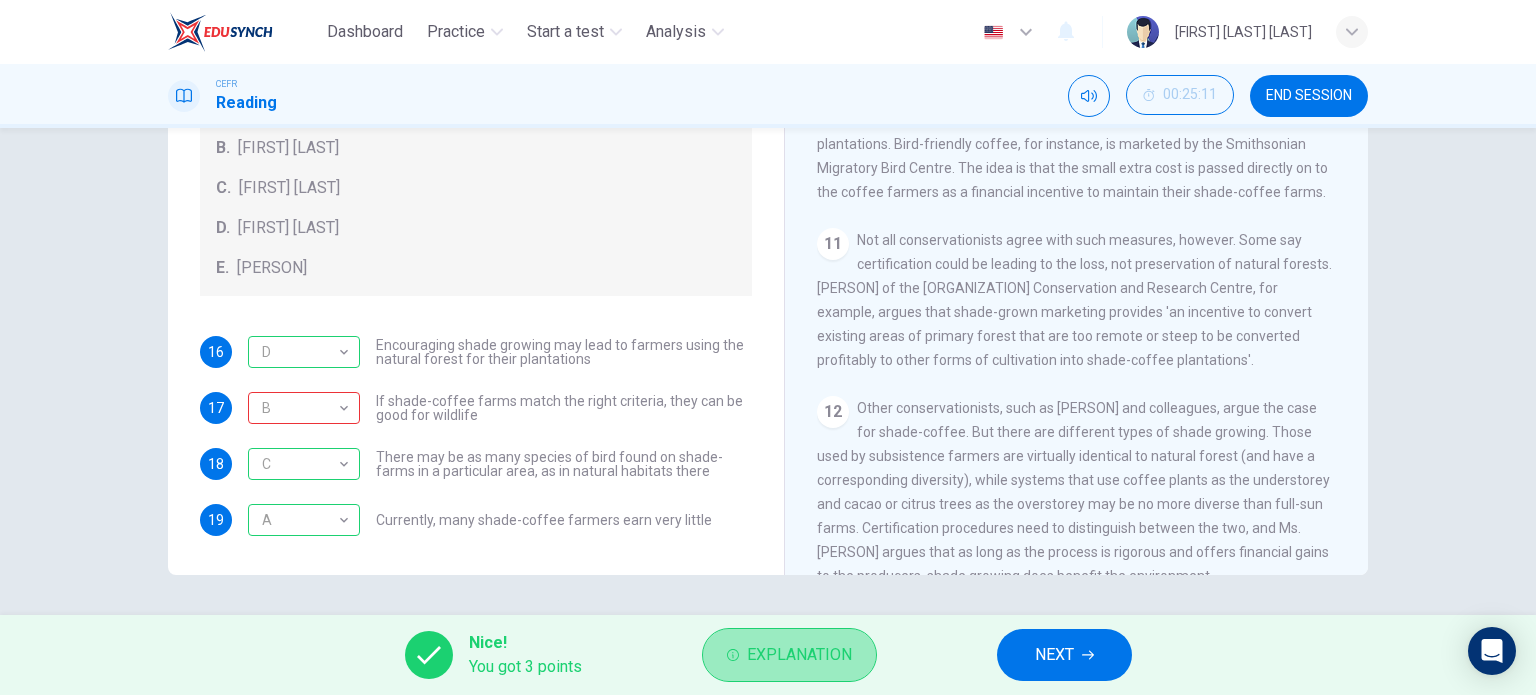 click on "Explanation" at bounding box center [799, 655] 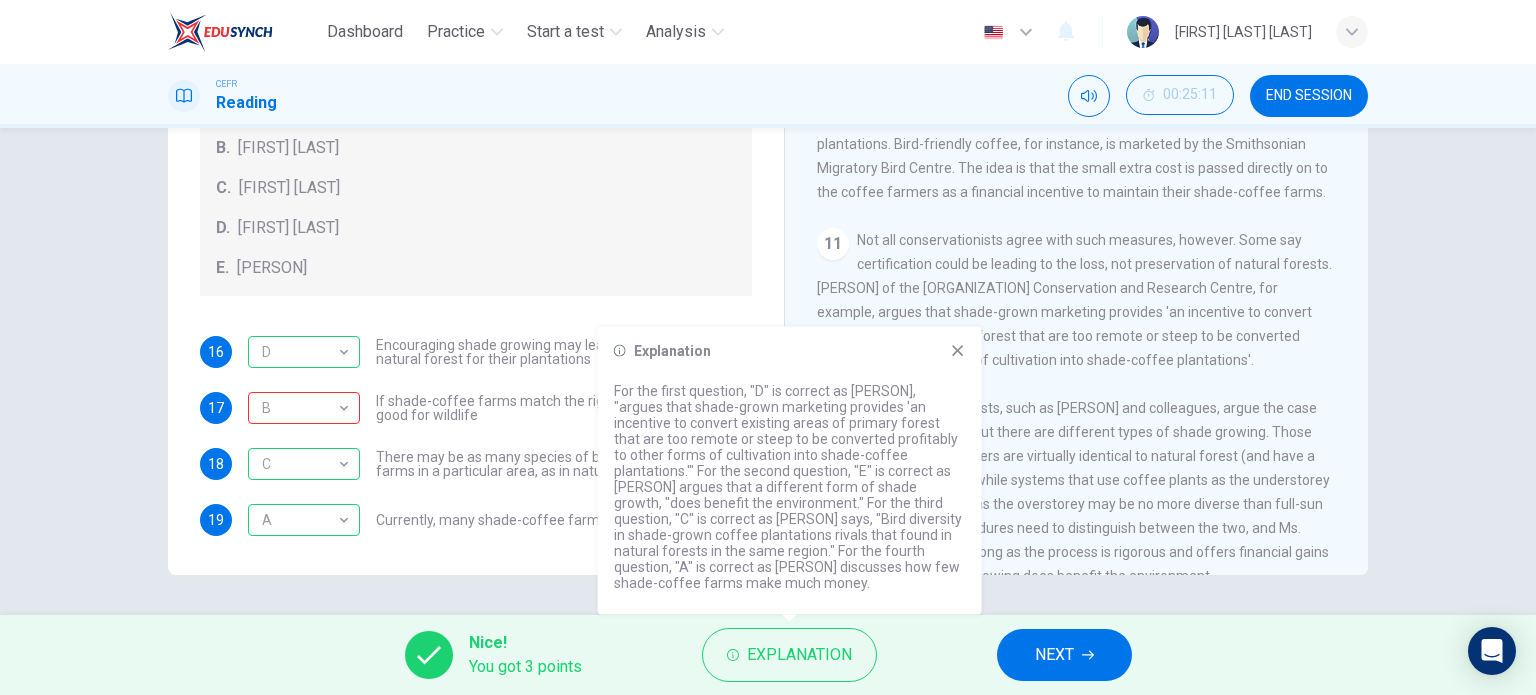 click on "For the first question, "D" is correct as Rappole, "argues that shade-grown marketing provides 'an incentive to convert existing areas of primary forest that are too remote or steep to be converted profitably to other forms of cultivation into shade-coffee plantations."
For the second question, "E" is correct as Philpot argues that a different form of shade growth, "does benefit the environment."
For the third question, "C" is correct as Rice says, "Bird diversity in shade-grown coffee plantations rivals that found in natural forests in the same region."
For the fourth question, "A" is correct as Munro discusses how few shade-coffee farms make much money." at bounding box center (790, 487) 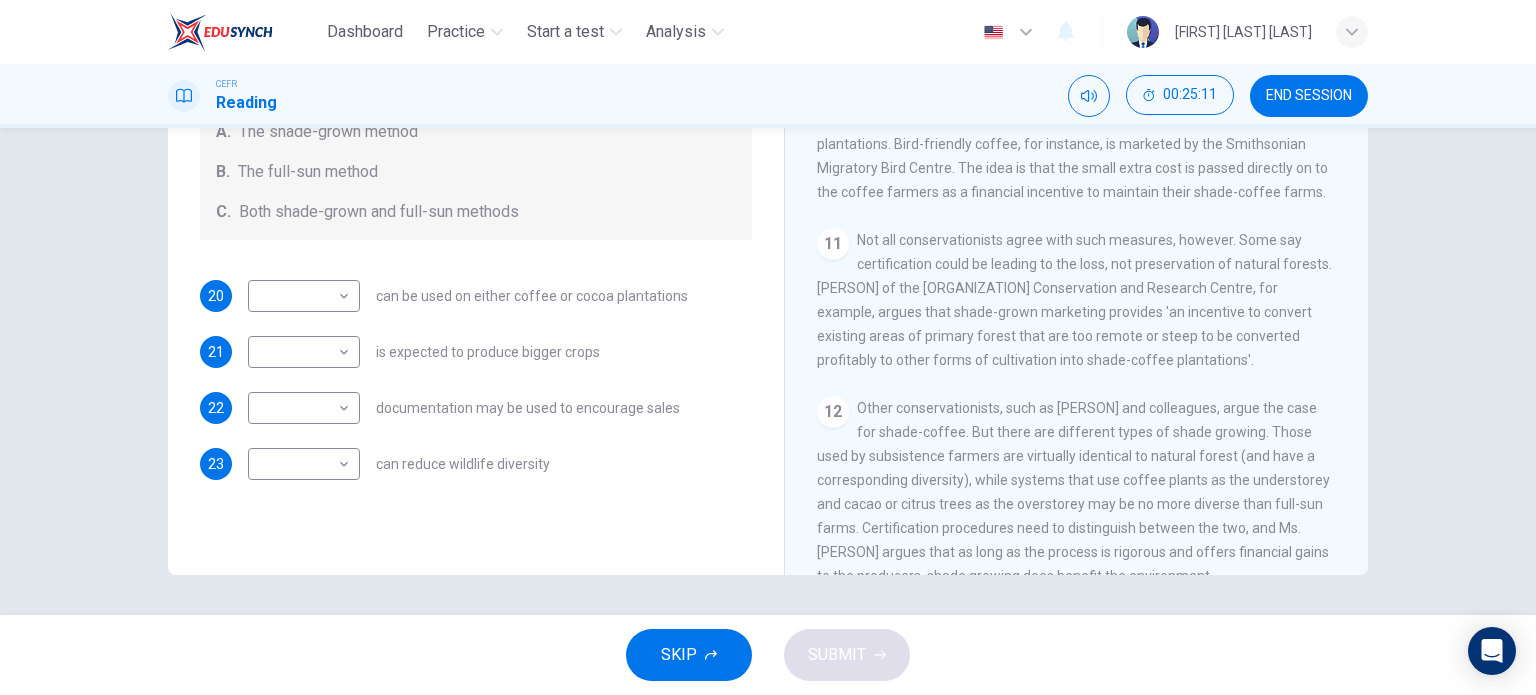 scroll, scrollTop: 0, scrollLeft: 0, axis: both 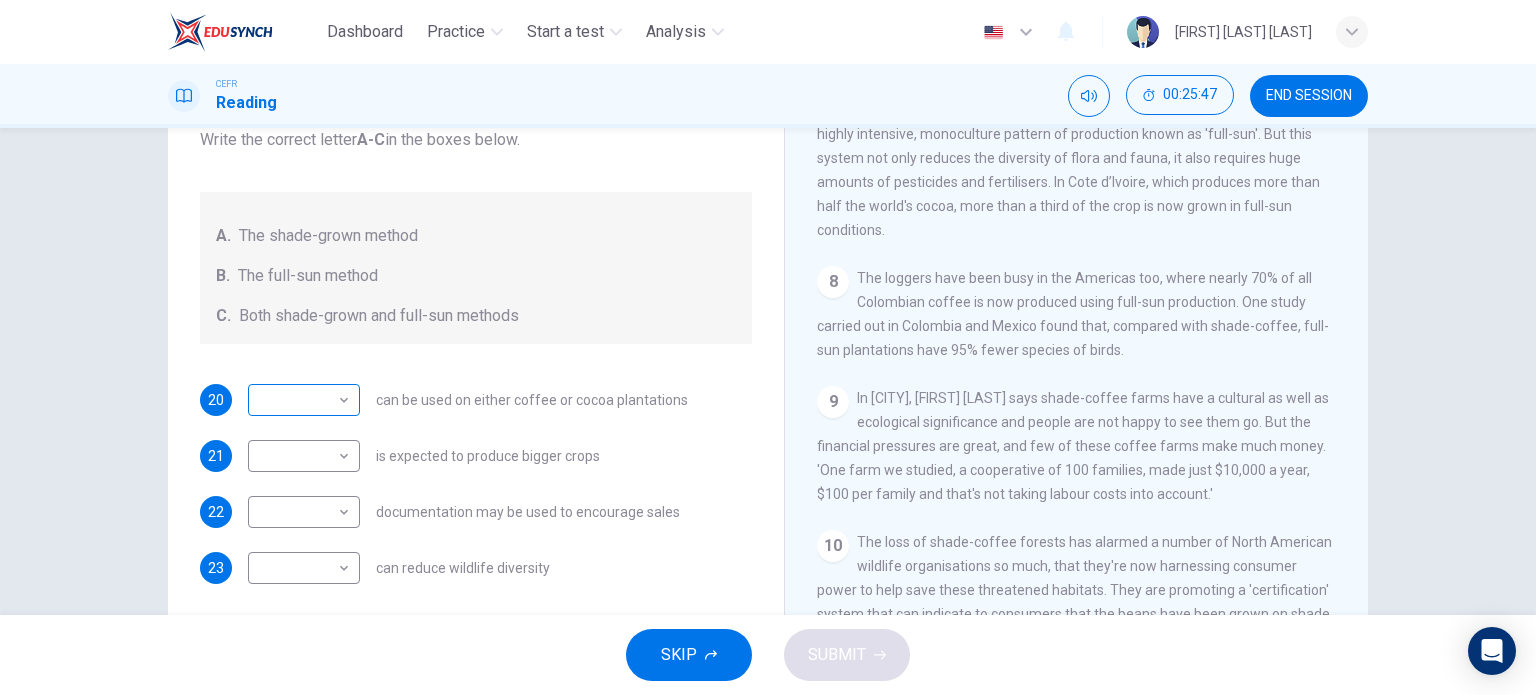 click on "Dashboard Practice Start a test Analysis English en ​ JASWIR KAUR A/P KARTAR SINGH CEFR Reading 00:25:47 END SESSION Questions 20 - 23 Classify the features described below as applying to growing coffee.
Write the correct letter  A-C  in the boxes below. A. The shade-grown method B. The full-sun method C. Both shade-grown and full-sun methods 20 ​ ​ can be used on either coffee or cocoa plantations 21 ​ ​ is expected to produce bigger crops 22 ​ ​ documentation may be used to encourage sales 23 ​ ​ can reduce wildlife diversity Natural Coffee and Cocoa CLICK TO ZOOM Click to Zoom 1 What's the connection between your morning coffee, wintering North American birds and the cool shade of a tree? Actually, quite a lot, says Simon Birch. 2 3 4 5 6 7 8 9 10 11 12 SKIP SUBMIT EduSynch - Online Language Proficiency Testing
Dashboard Practice Start a test Analysis Notifications © Copyright  2025" at bounding box center [768, 347] 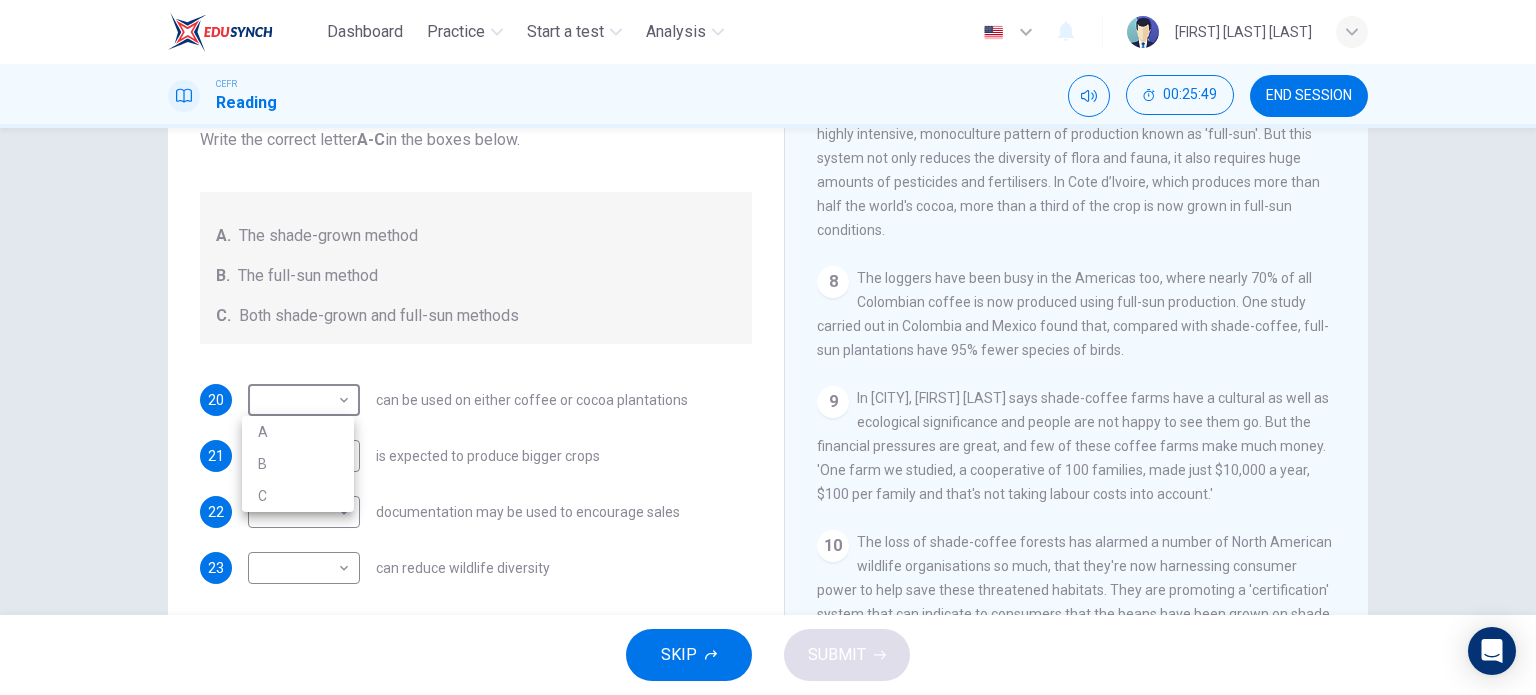 click on "C" at bounding box center [298, 496] 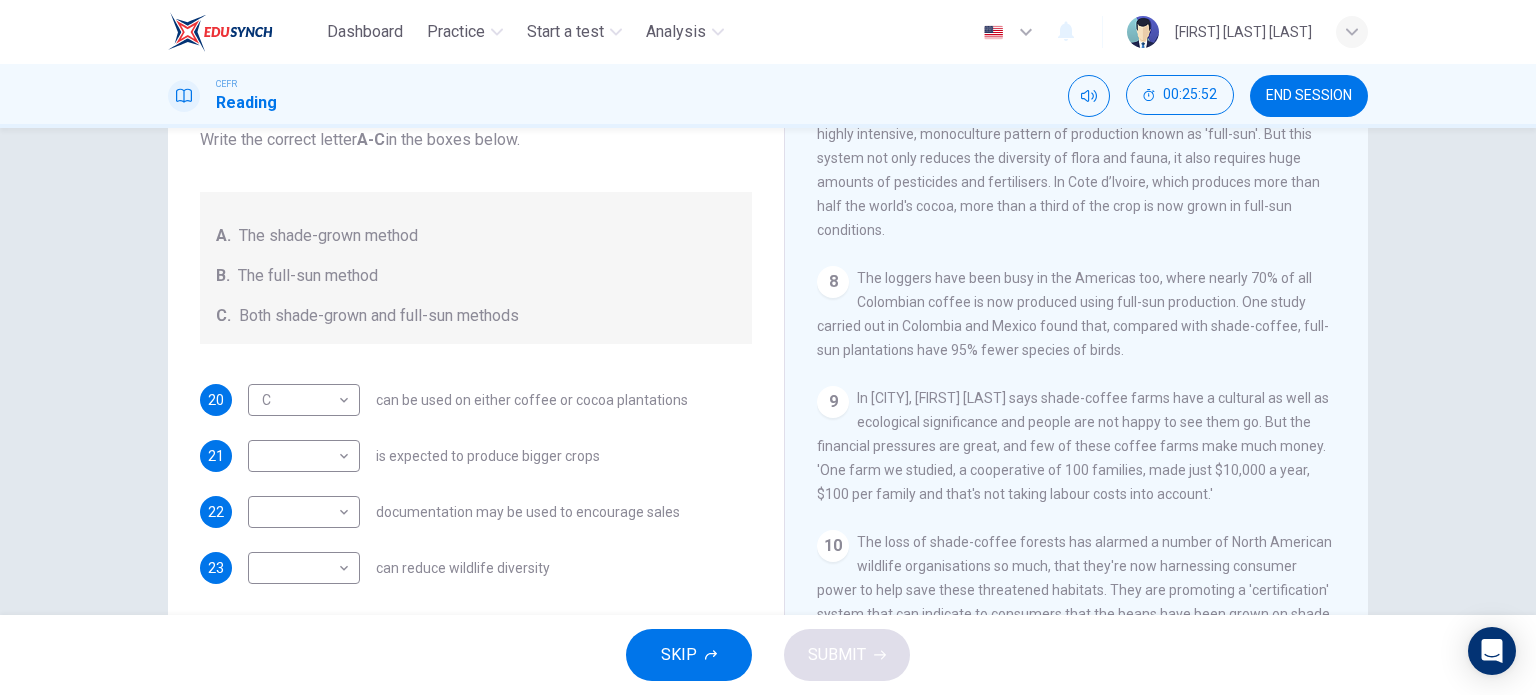 drag, startPoint x: 511, startPoint y: 447, endPoint x: 540, endPoint y: 470, distance: 37.01351 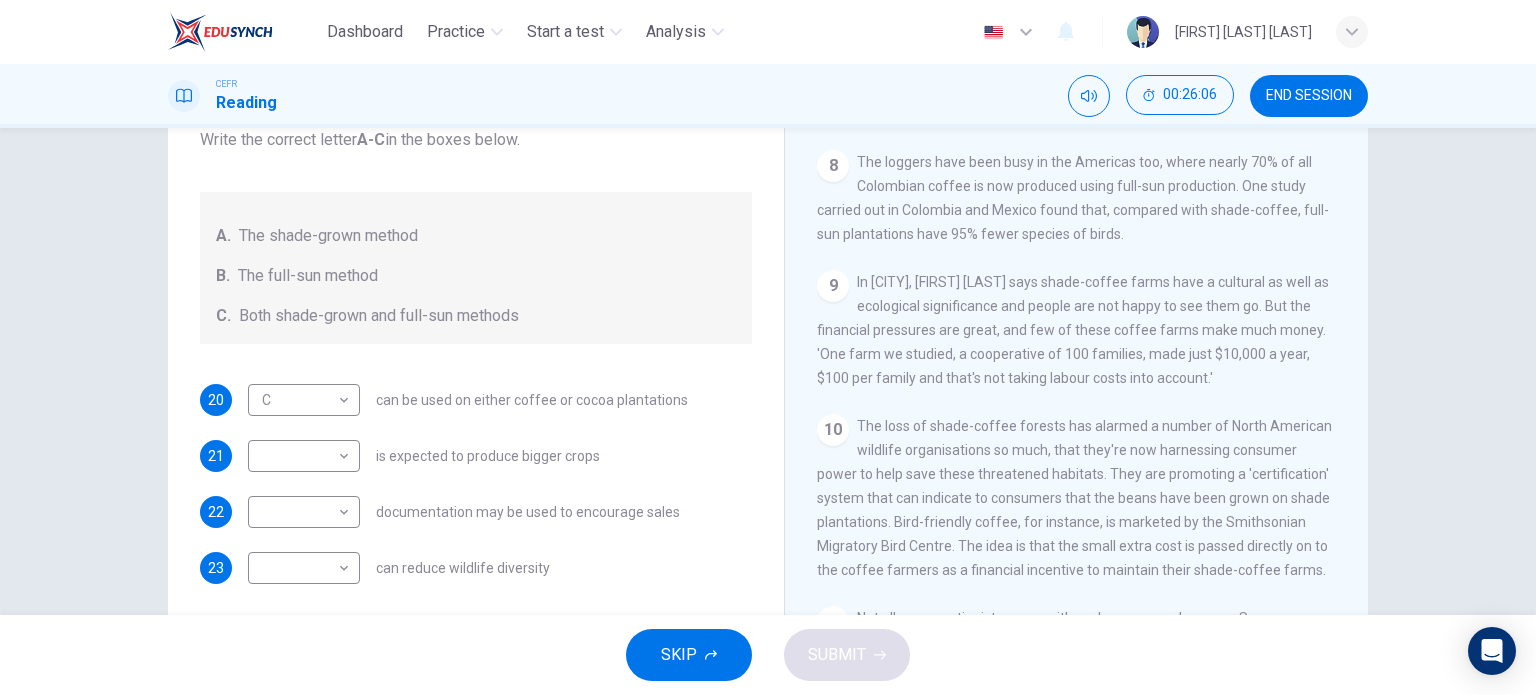 scroll, scrollTop: 1522, scrollLeft: 0, axis: vertical 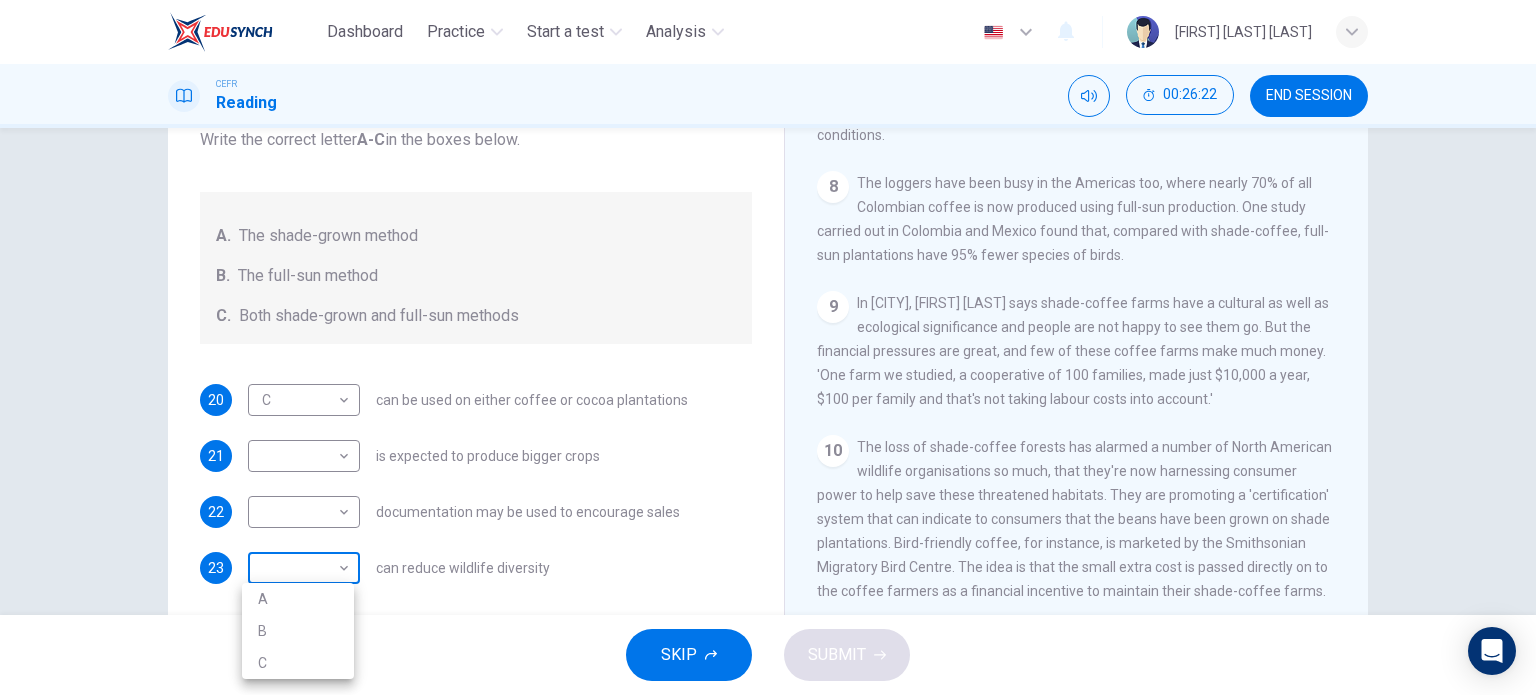 click on "Dashboard Practice Start a test Analysis English en ​ JASWIR KAUR A/P KARTAR SINGH CEFR Reading 00:26:22 END SESSION Questions 20 - 23 Classify the features described below as applying to growing coffee.
Write the correct letter  A-C  in the boxes below. A. The shade-grown method B. The full-sun method C. Both shade-grown and full-sun methods 20 C C ​ can be used on either coffee or cocoa plantations 21 ​ ​ is expected to produce bigger crops 22 ​ ​ documentation may be used to encourage sales 23 ​ ​ can reduce wildlife diversity Natural Coffee and Cocoa CLICK TO ZOOM Click to Zoom 1 What's the connection between your morning coffee, wintering North American birds and the cool shade of a tree? Actually, quite a lot, says Simon Birch. 2 3 4 5 6 7 8 9 10 11 12 SKIP SUBMIT EduSynch - Online Language Proficiency Testing
Dashboard Practice Start a test Analysis Notifications © Copyright  2025 A B C" at bounding box center (768, 347) 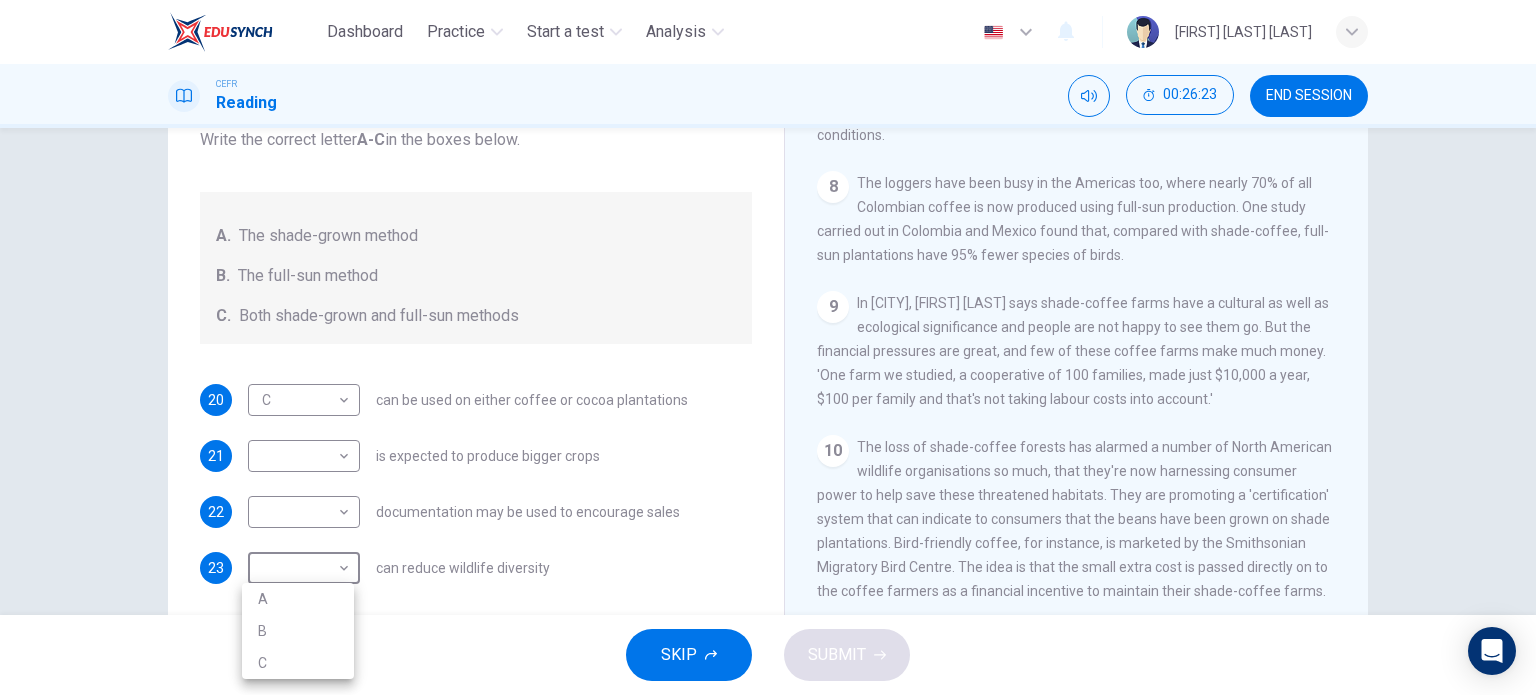click on "A" at bounding box center [298, 599] 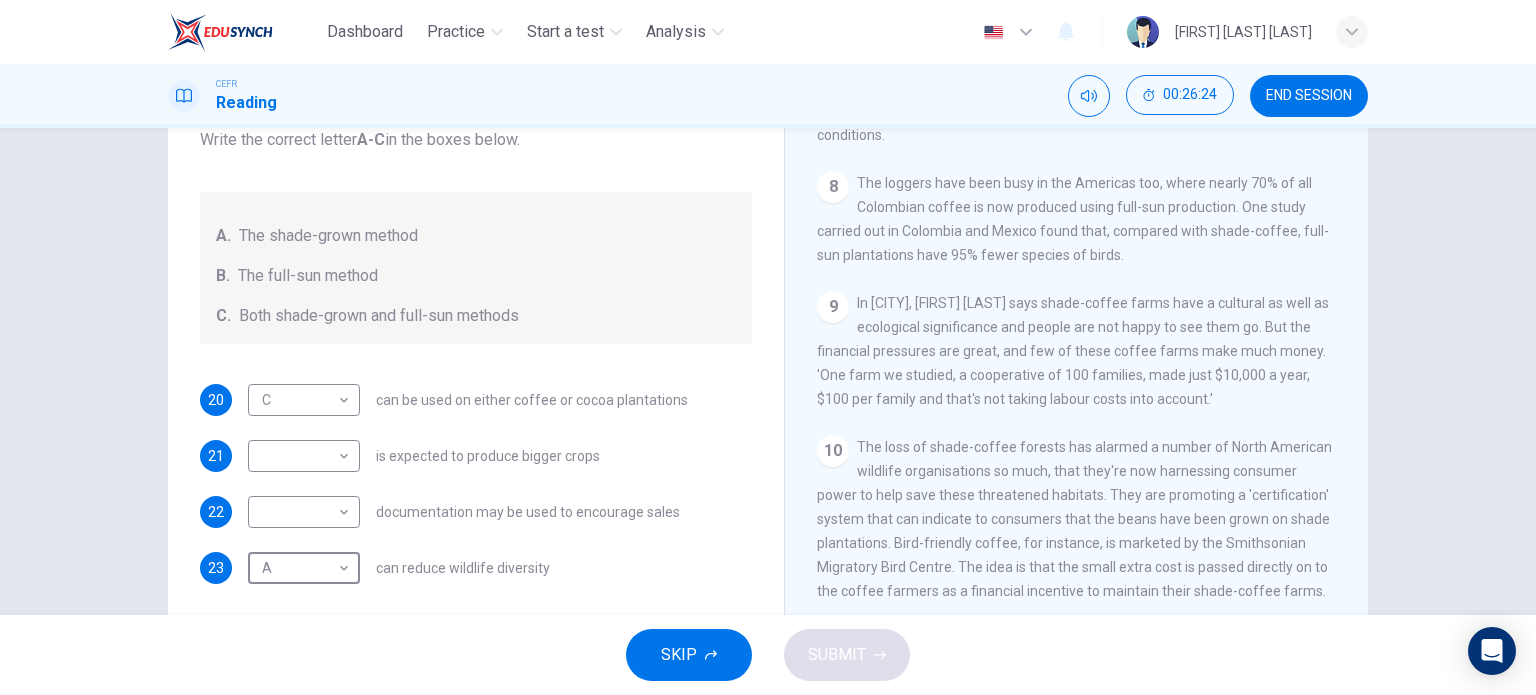 type on "A" 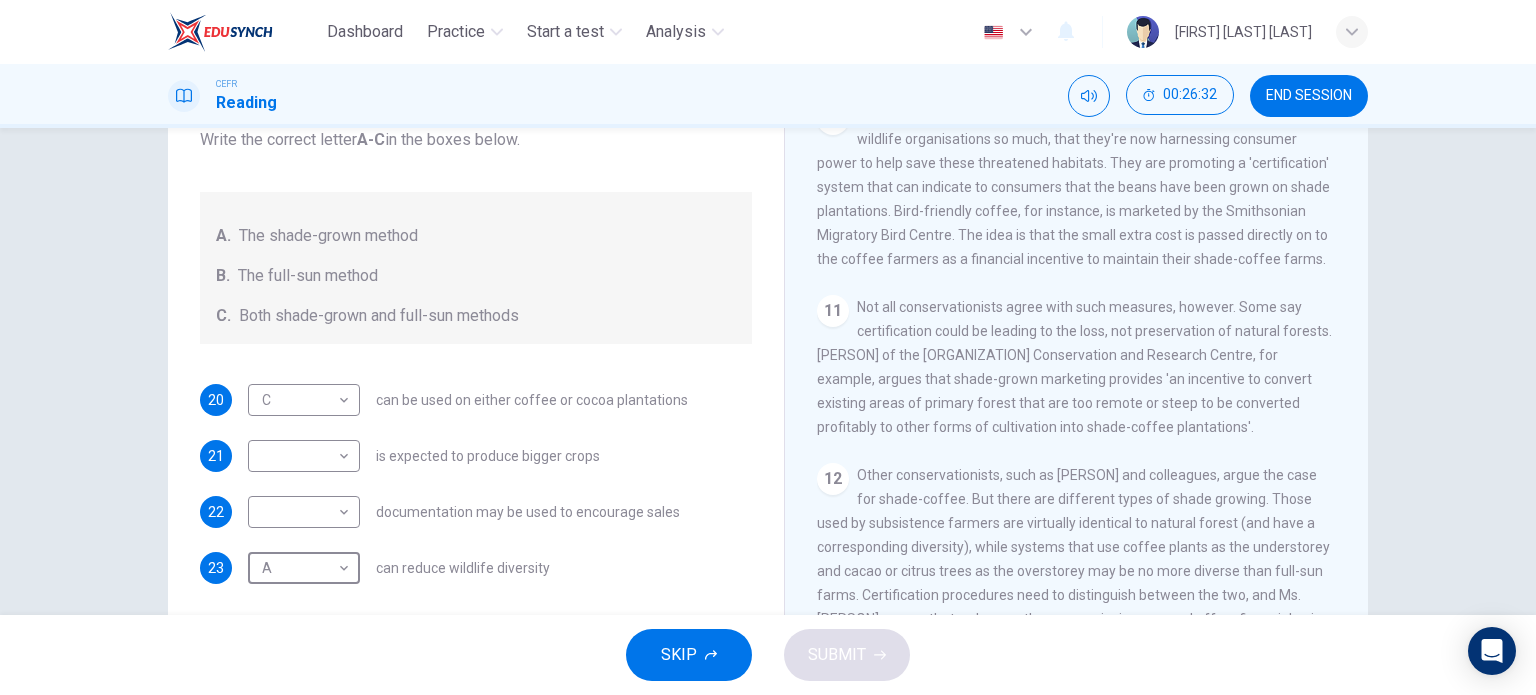 scroll, scrollTop: 1919, scrollLeft: 0, axis: vertical 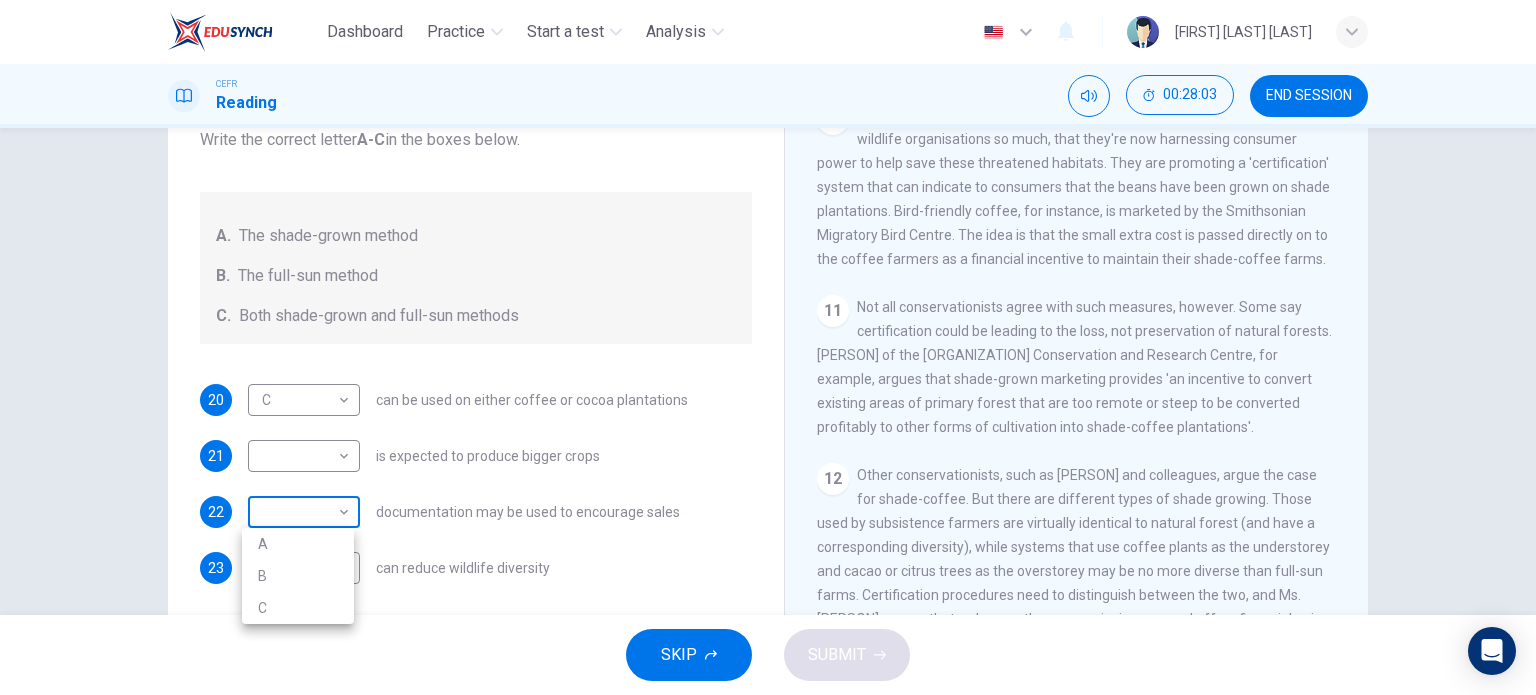 click on "Dashboard Practice Start a test Analysis English en ​ JASWIR KAUR A/P KARTAR SINGH CEFR Reading 00:28:03 END SESSION Questions 20 - 23 Classify the features described below as applying to growing coffee.
Write the correct letter  A-C  in the boxes below. A. The shade-grown method B. The full-sun method C. Both shade-grown and full-sun methods 20 C C ​ can be used on either coffee or cocoa plantations 21 ​ ​ is expected to produce bigger crops 22 ​ ​ documentation may be used to encourage sales 23 A A ​ can reduce wildlife diversity Natural Coffee and Cocoa CLICK TO ZOOM Click to Zoom 1 What's the connection between your morning coffee, wintering North American birds and the cool shade of a tree? Actually, quite a lot, says Simon Birch. 2 3 4 5 6 7 8 9 10 11 12 SKIP SUBMIT EduSynch - Online Language Proficiency Testing
Dashboard Practice Start a test Analysis Notifications © Copyright  2025 A B C" at bounding box center (768, 347) 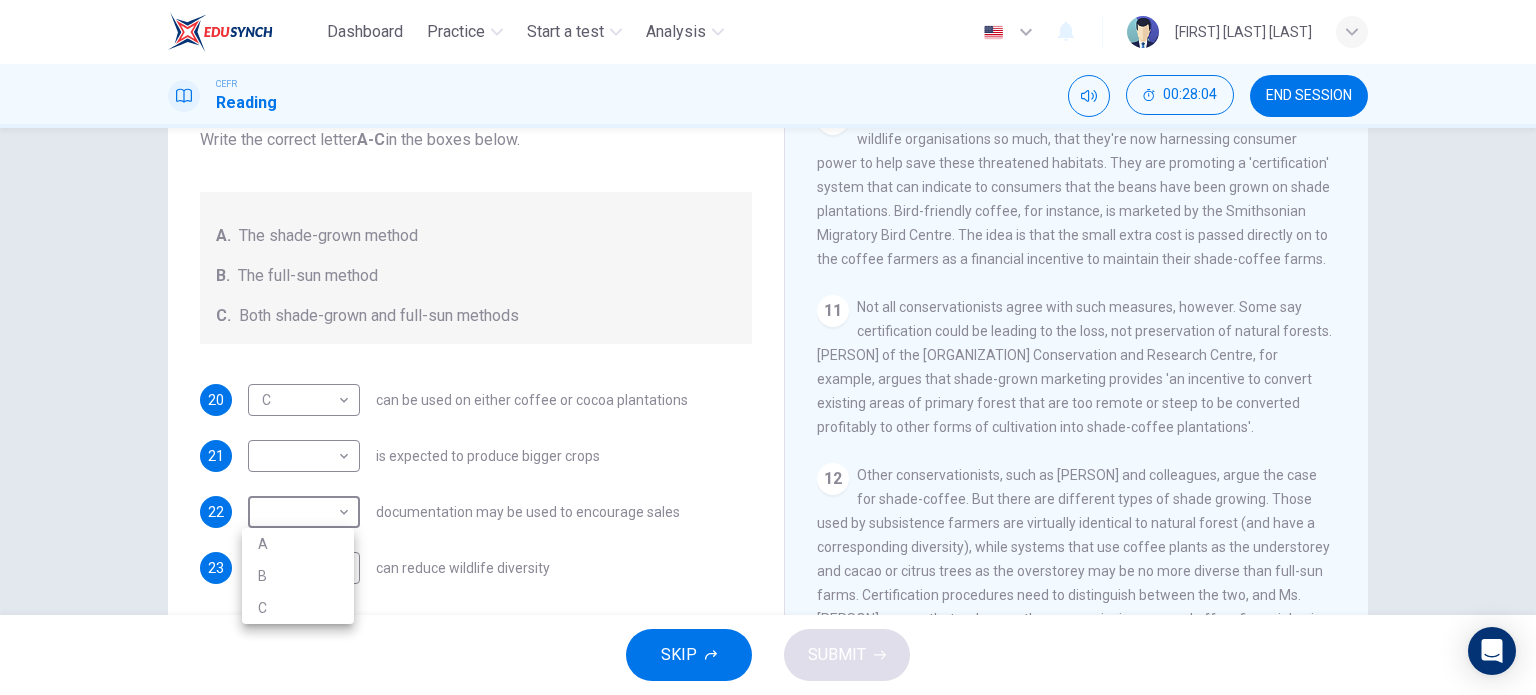 click on "A" at bounding box center (298, 544) 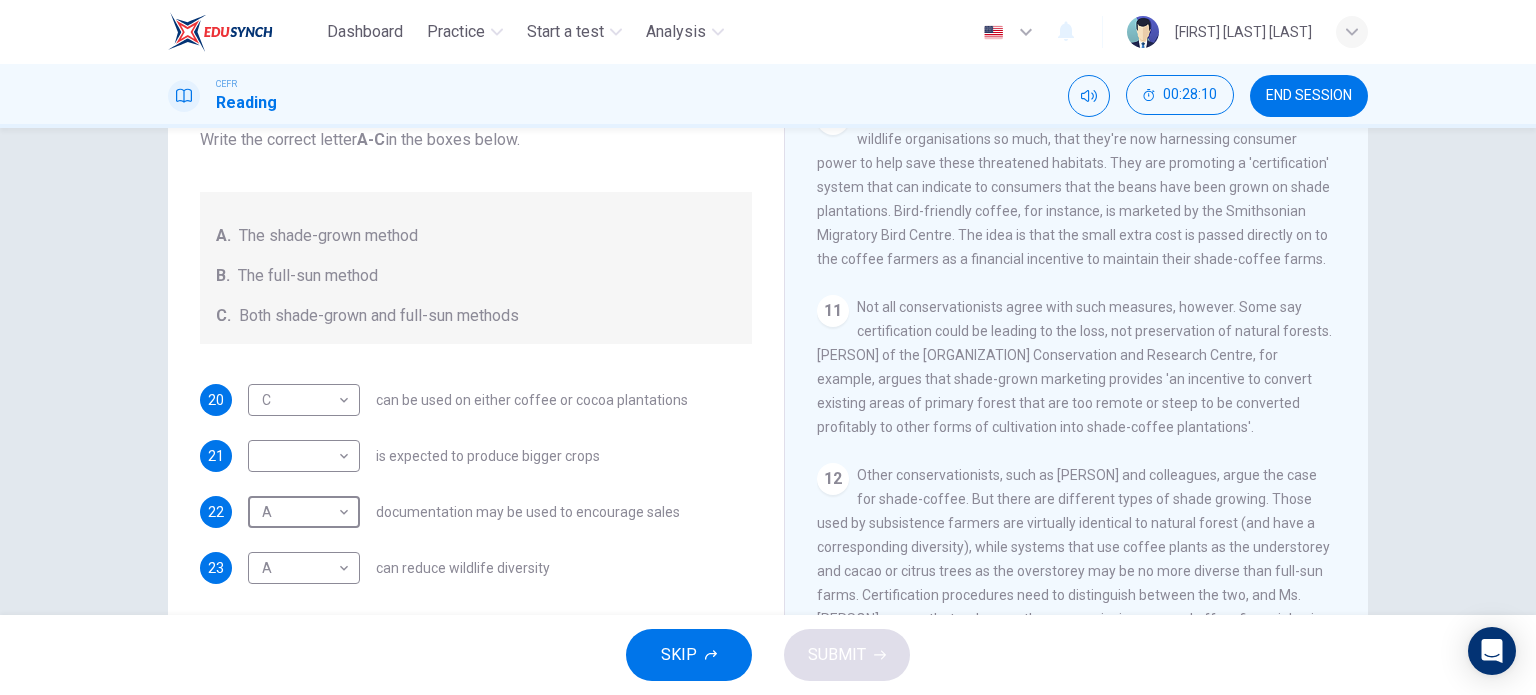 scroll, scrollTop: 288, scrollLeft: 0, axis: vertical 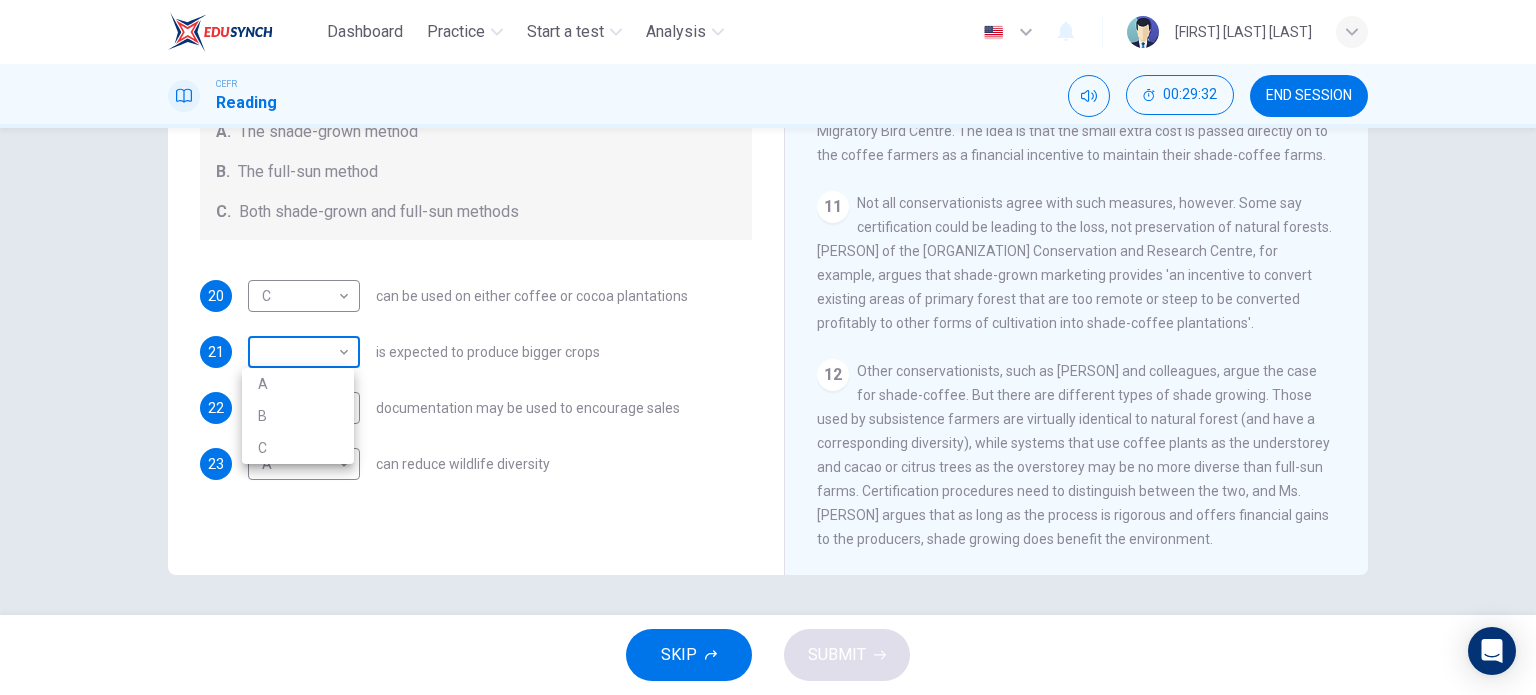 click on "Dashboard Practice Start a test Analysis English en ​ JASWIR KAUR A/P KARTAR SINGH CEFR Reading 00:29:32 END SESSION Questions 20 - 23 Classify the features described below as applying to growing coffee.
Write the correct letter  A-C  in the boxes below. A. The shade-grown method B. The full-sun method C. Both shade-grown and full-sun methods 20 C C ​ can be used on either coffee or cocoa plantations 21 ​ ​ is expected to produce bigger crops 22 A A ​ documentation may be used to encourage sales 23 A A ​ can reduce wildlife diversity Natural Coffee and Cocoa CLICK TO ZOOM Click to Zoom 1 What's the connection between your morning coffee, wintering North American birds and the cool shade of a tree? Actually, quite a lot, says Simon Birch. 2 3 4 5 6 7 8 9 10 11 12 SKIP SUBMIT EduSynch - Online Language Proficiency Testing
Dashboard Practice Start a test Analysis Notifications © Copyright  2025 A B C" at bounding box center (768, 347) 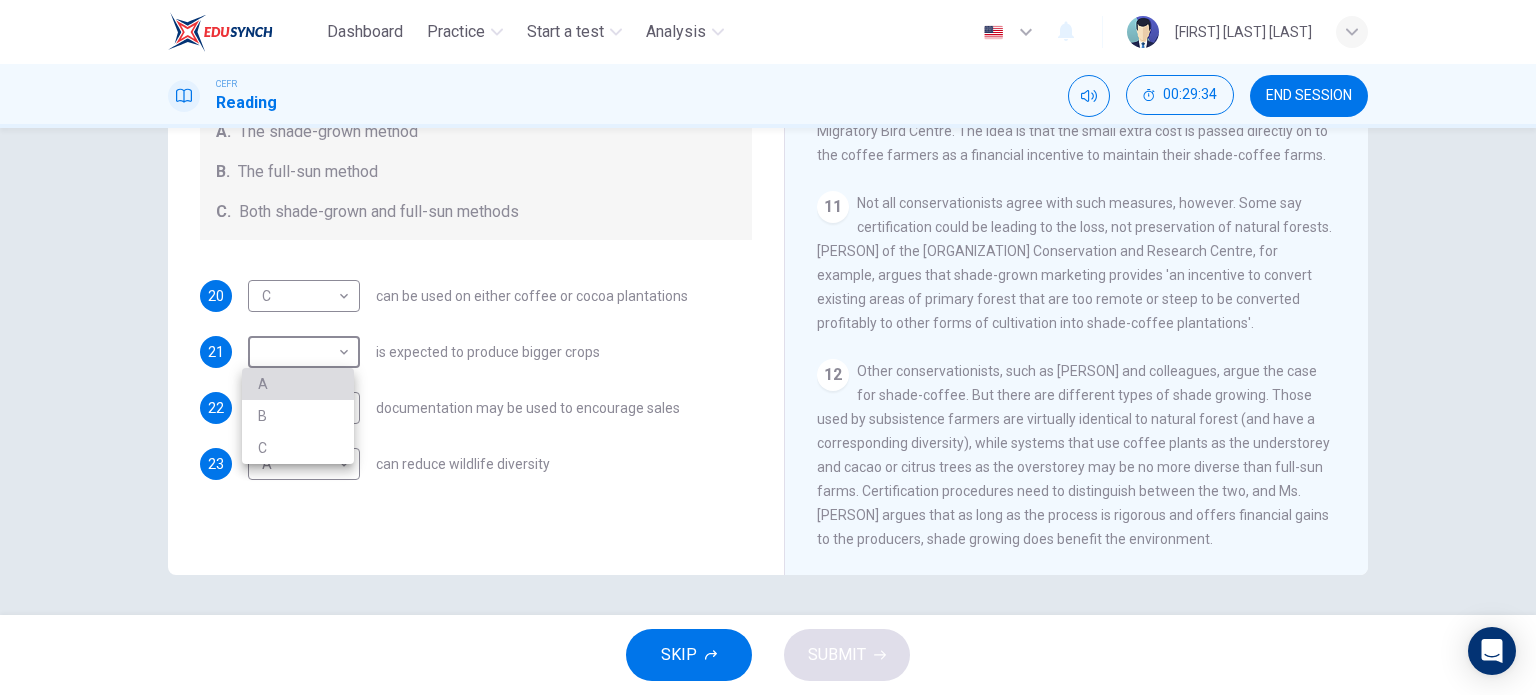 click on "A" at bounding box center (298, 384) 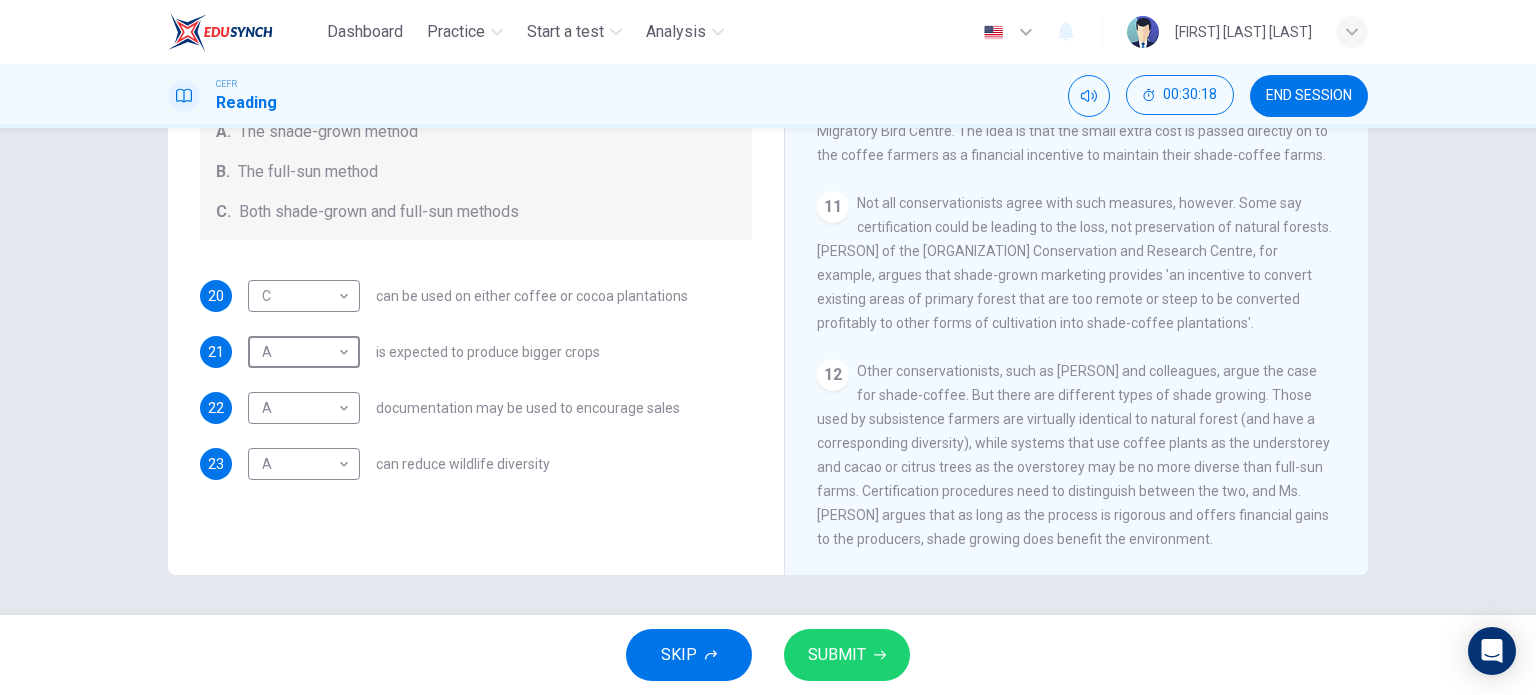 click on "SUBMIT" at bounding box center [837, 655] 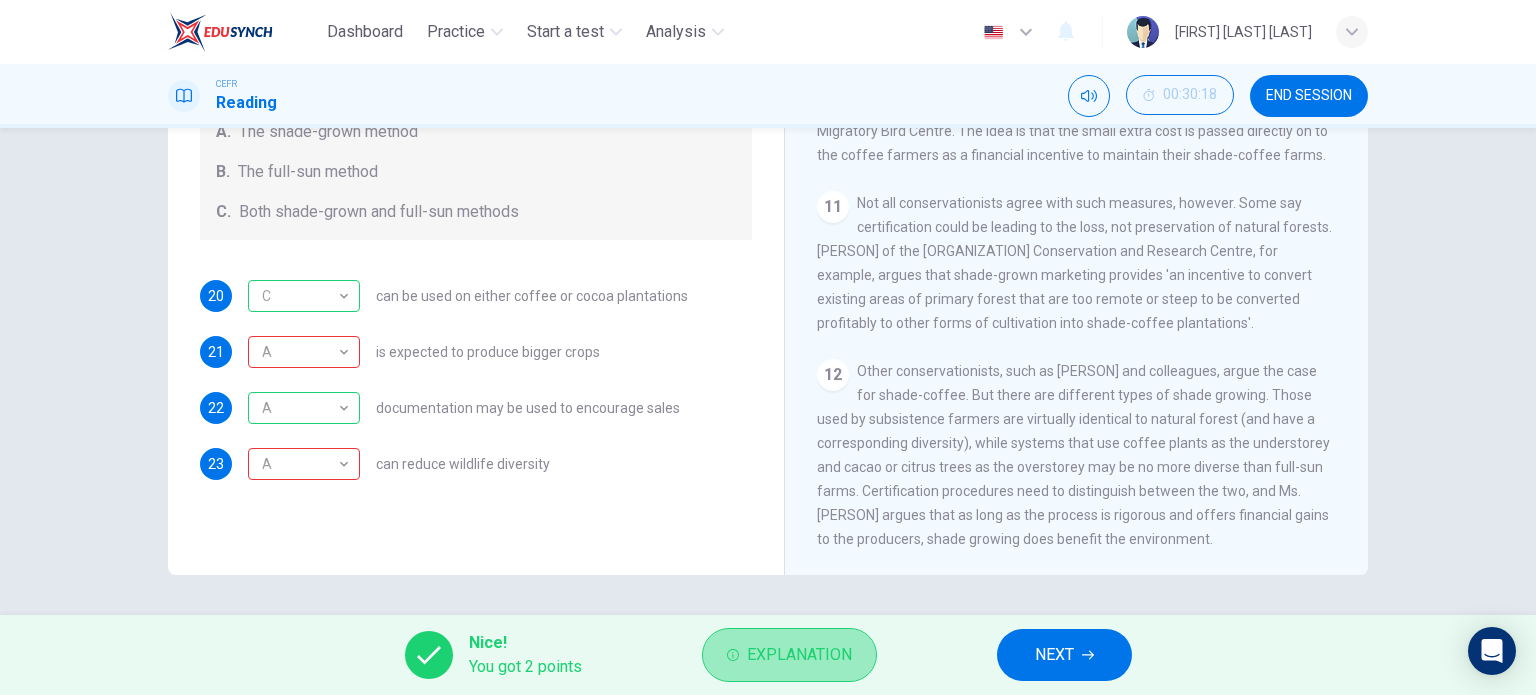 click on "Explanation" at bounding box center (799, 655) 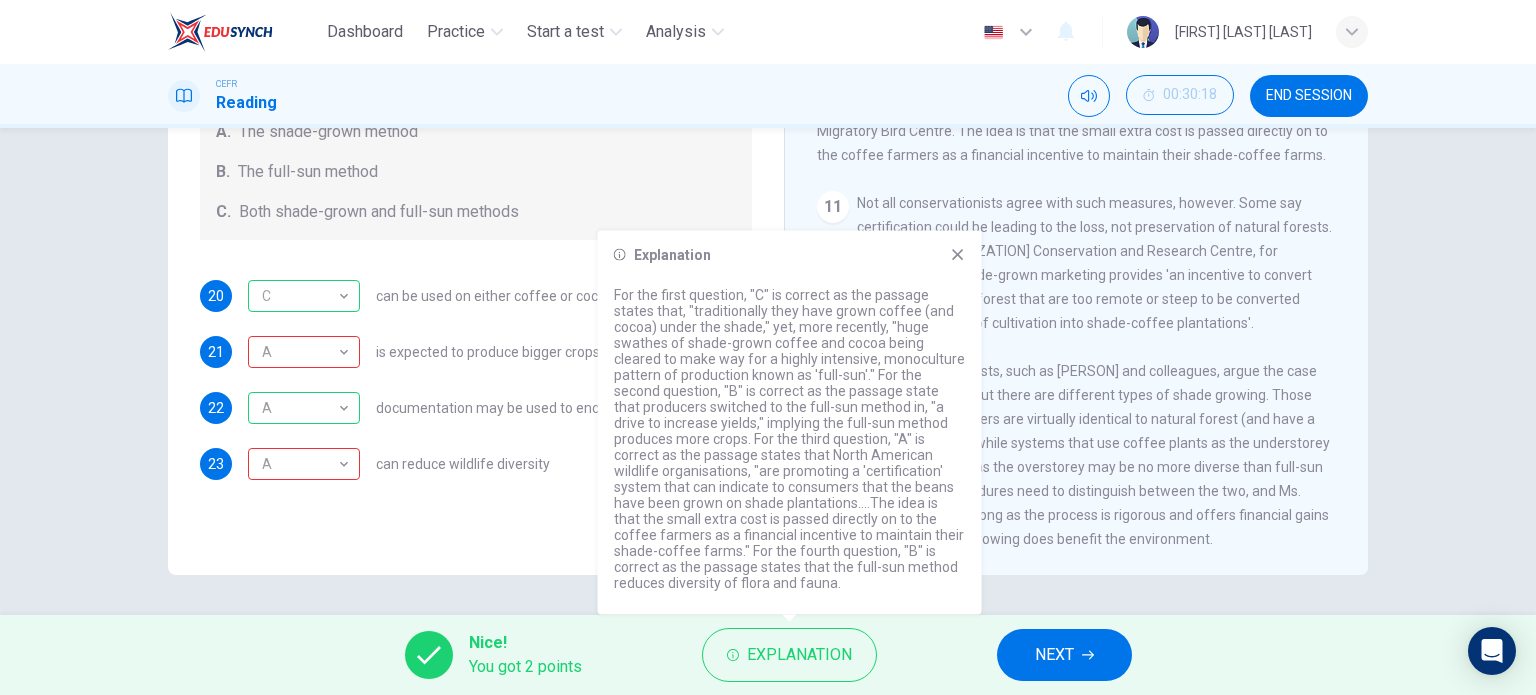 click 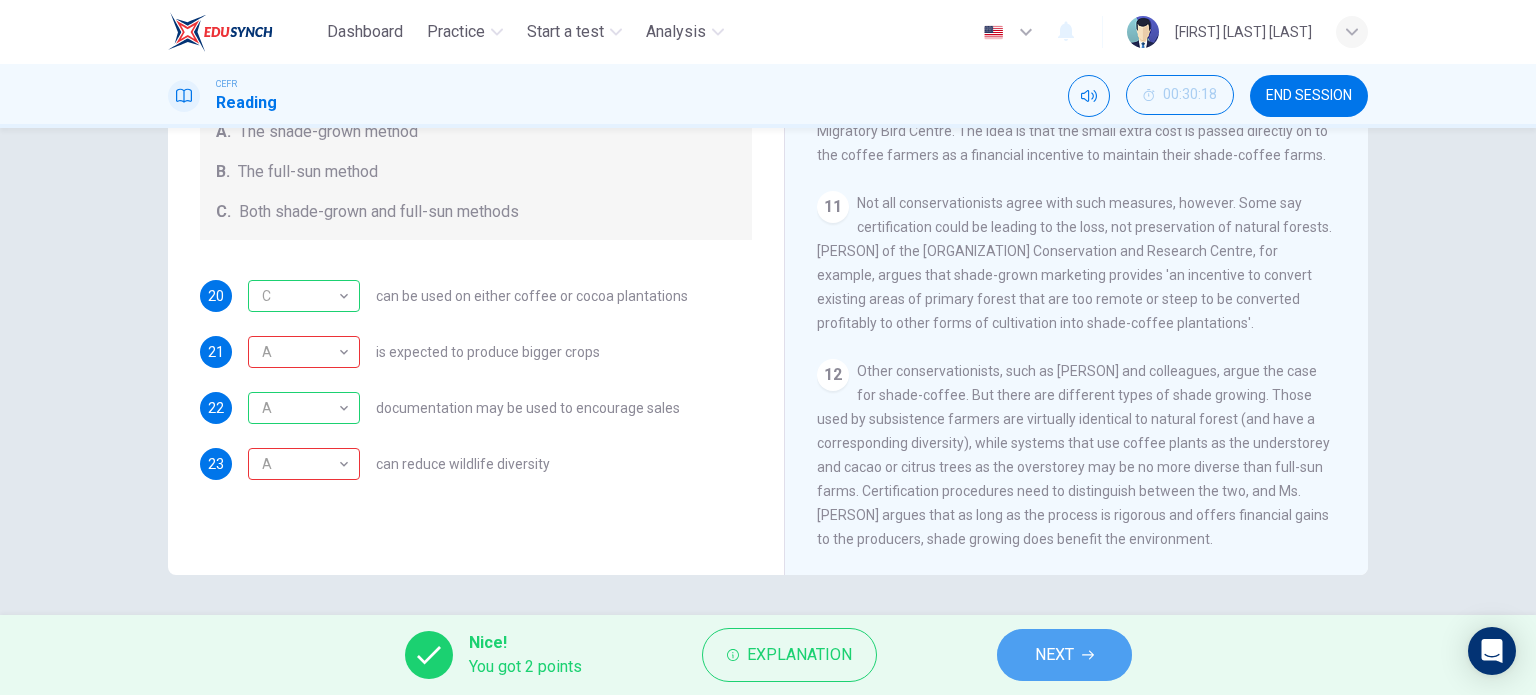 click on "NEXT" at bounding box center (1054, 655) 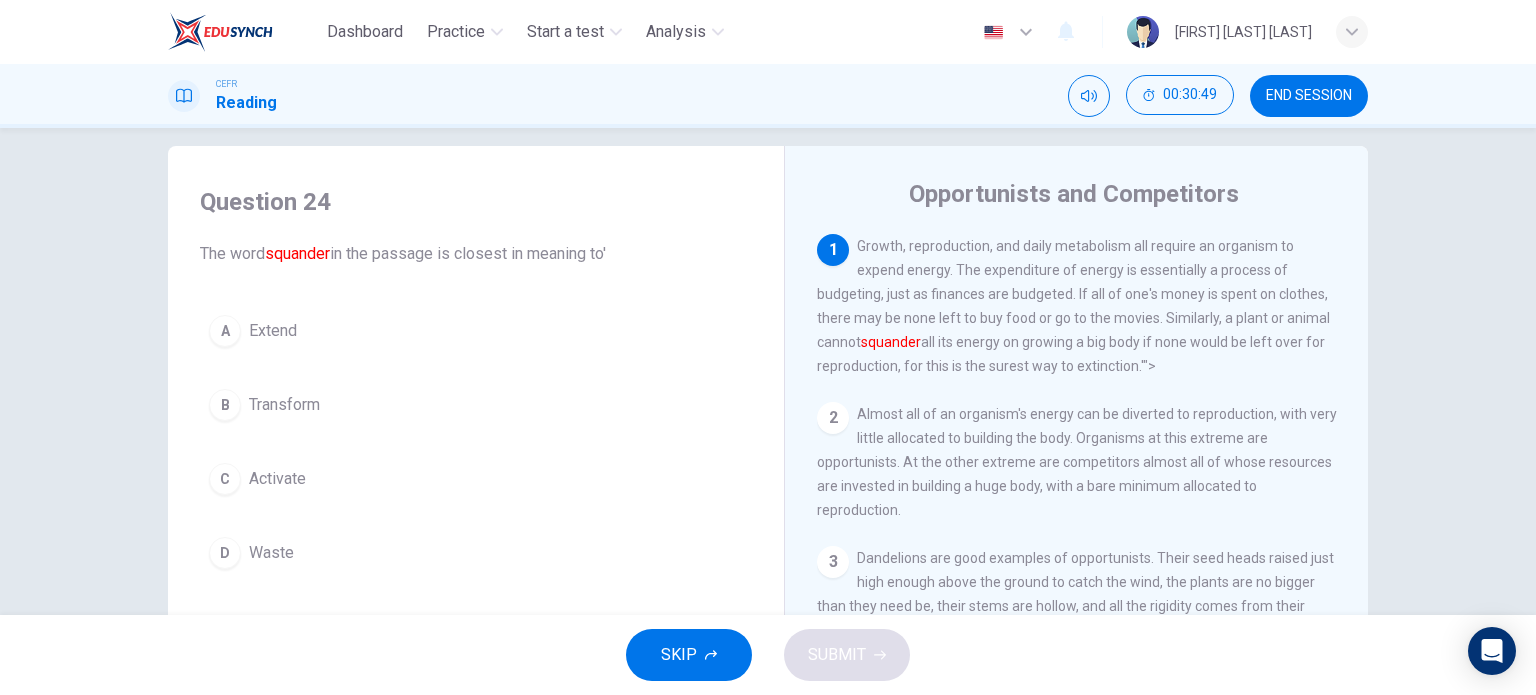 scroll, scrollTop: 8, scrollLeft: 0, axis: vertical 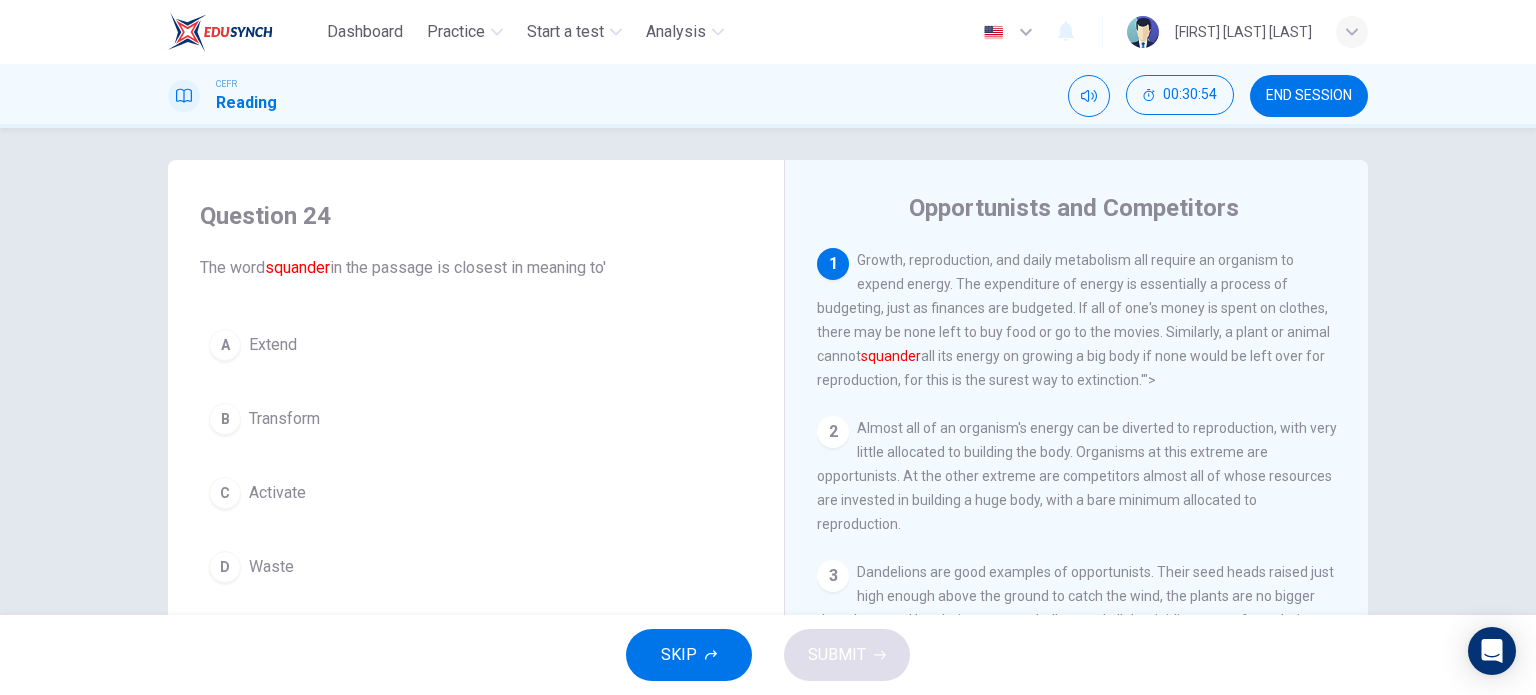 click on "1 Growth, reproduction, and daily metabolism all require an organism to expend energy. The expenditure of energy is essentially a process of budgeting, just as finances are budgeted. If all of one's money is spent on clothes, there may be none left to buy food or go to the movies. Similarly, a plant or animal cannot  squander  all its energy on growing a big body if none would be left over for reproduction, for this is the surest way to extinction.'"> 2 Almost all of an organism's energy can be diverted to reproduction, with very little allocated to building the body. Organisms at this extreme are opportunists. At the other extreme are competitors almost all of whose resources are invested in building a huge body, with a bare minimum allocated to reproduction. 3 4 5 6" at bounding box center (1090, 551) 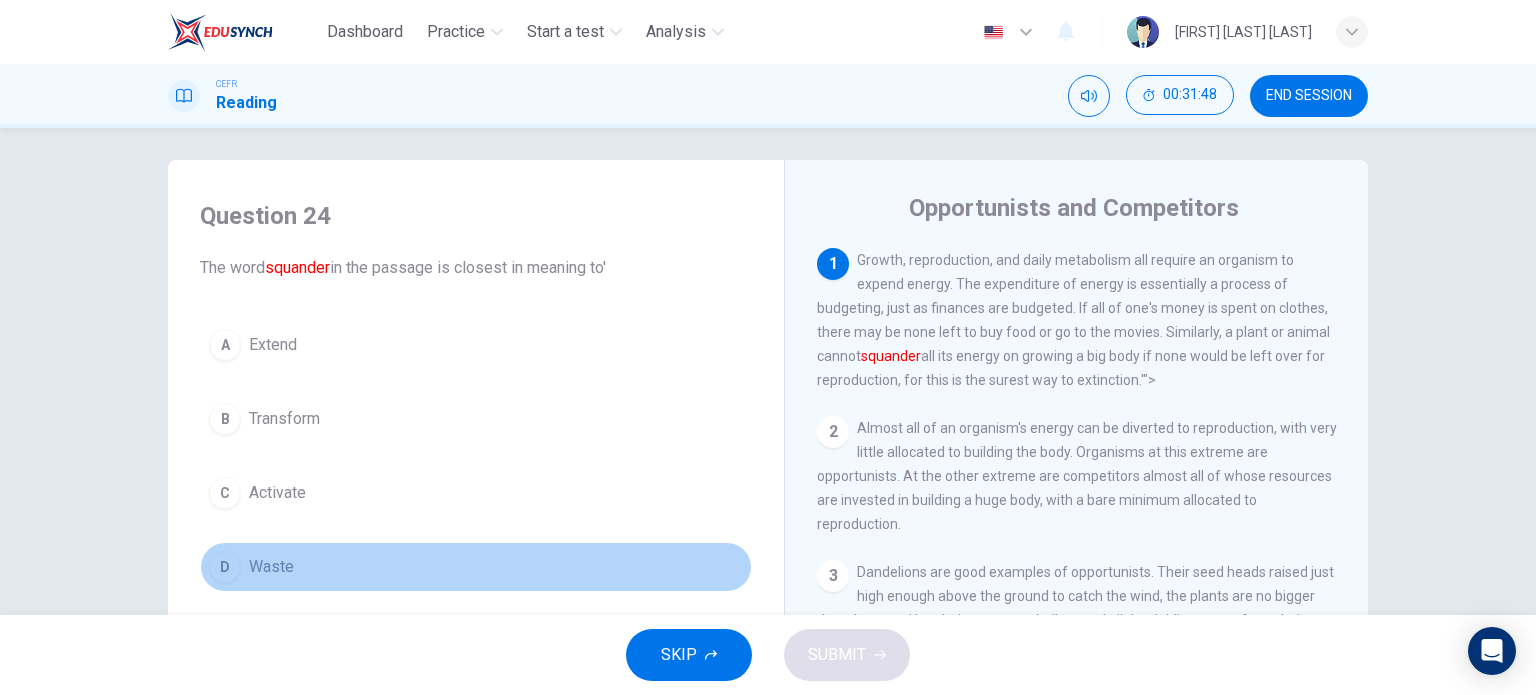 click on "D" at bounding box center [225, 567] 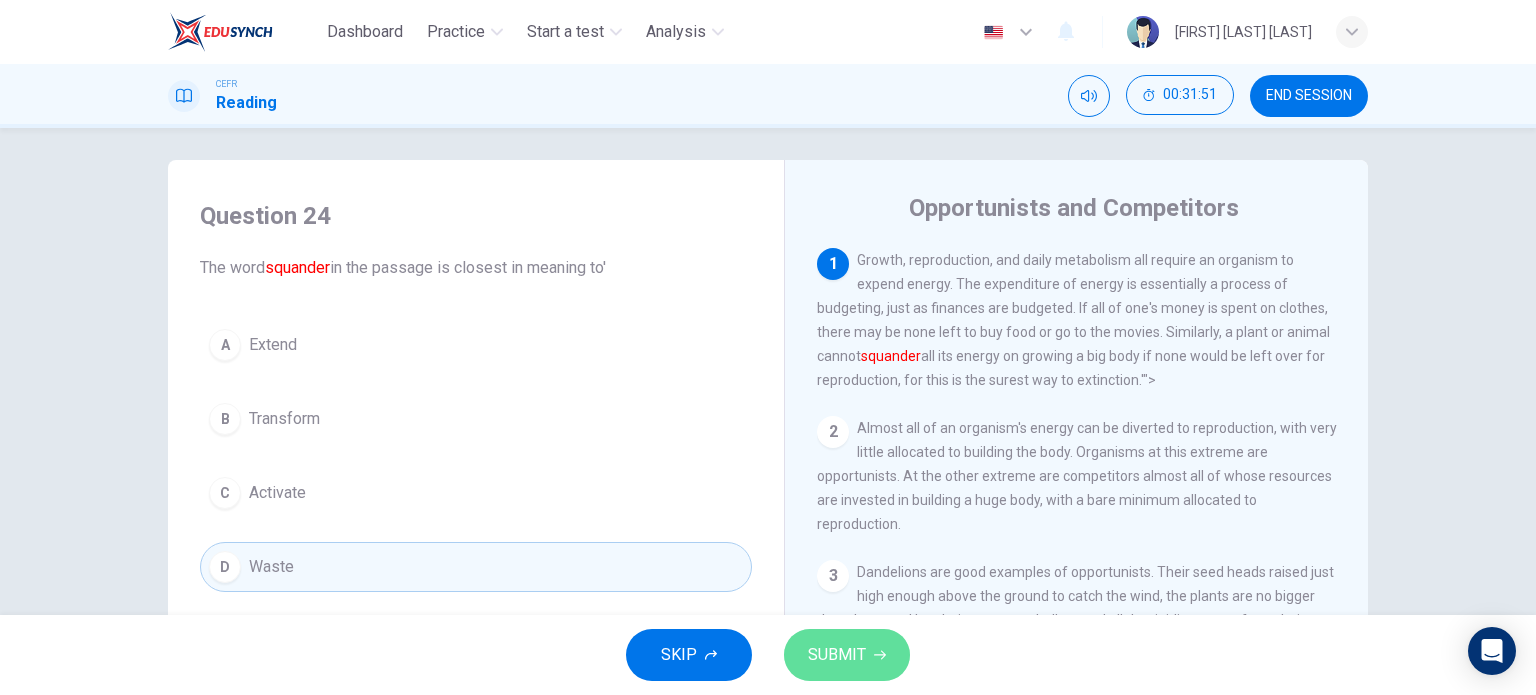 click on "SUBMIT" at bounding box center [837, 655] 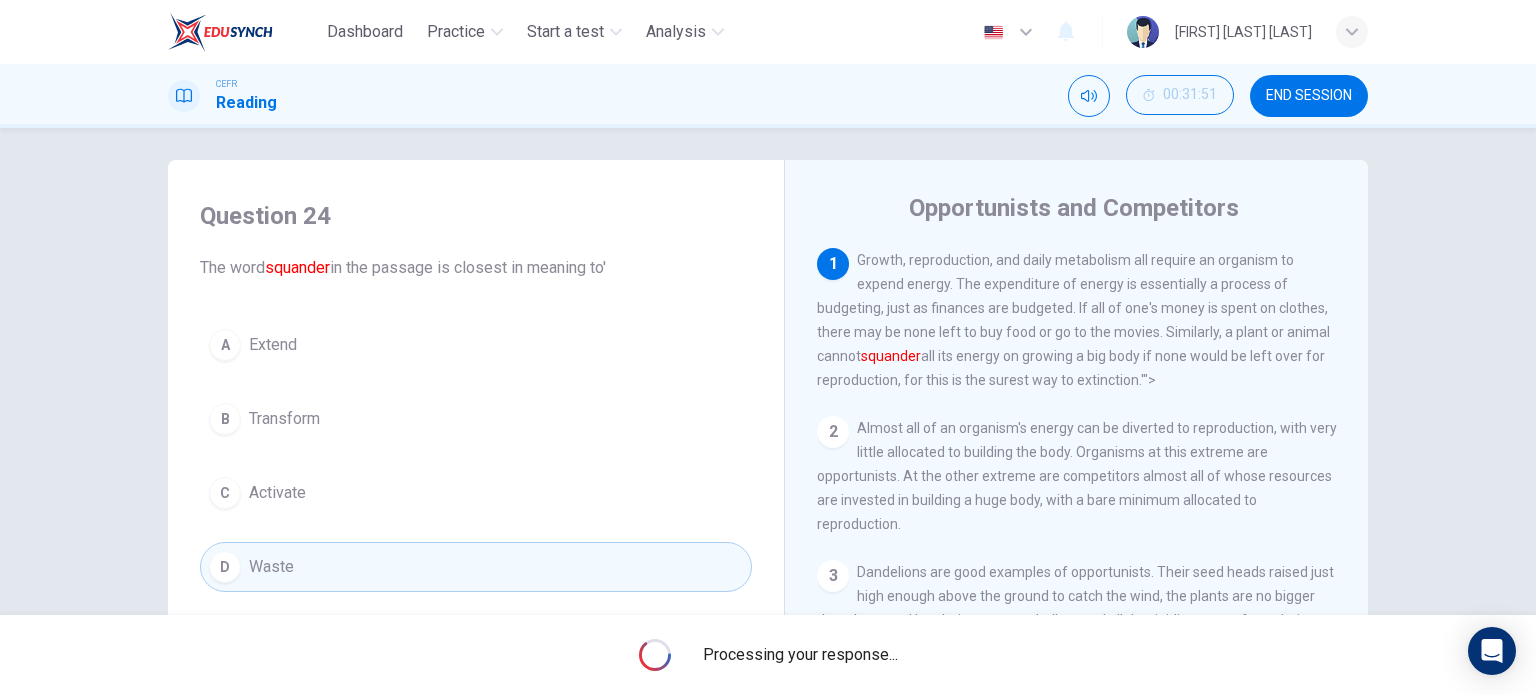 click on "Processing your response..." at bounding box center (800, 655) 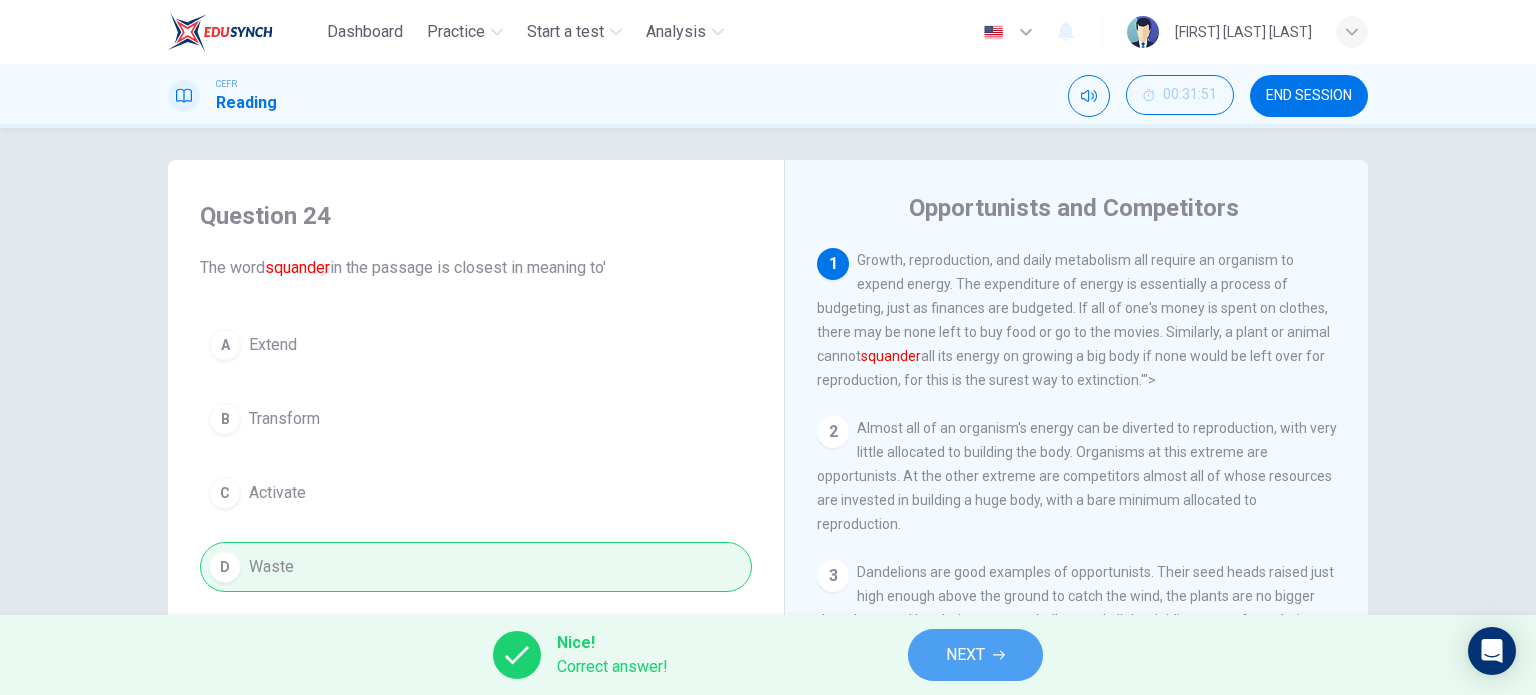 click on "NEXT" at bounding box center [965, 655] 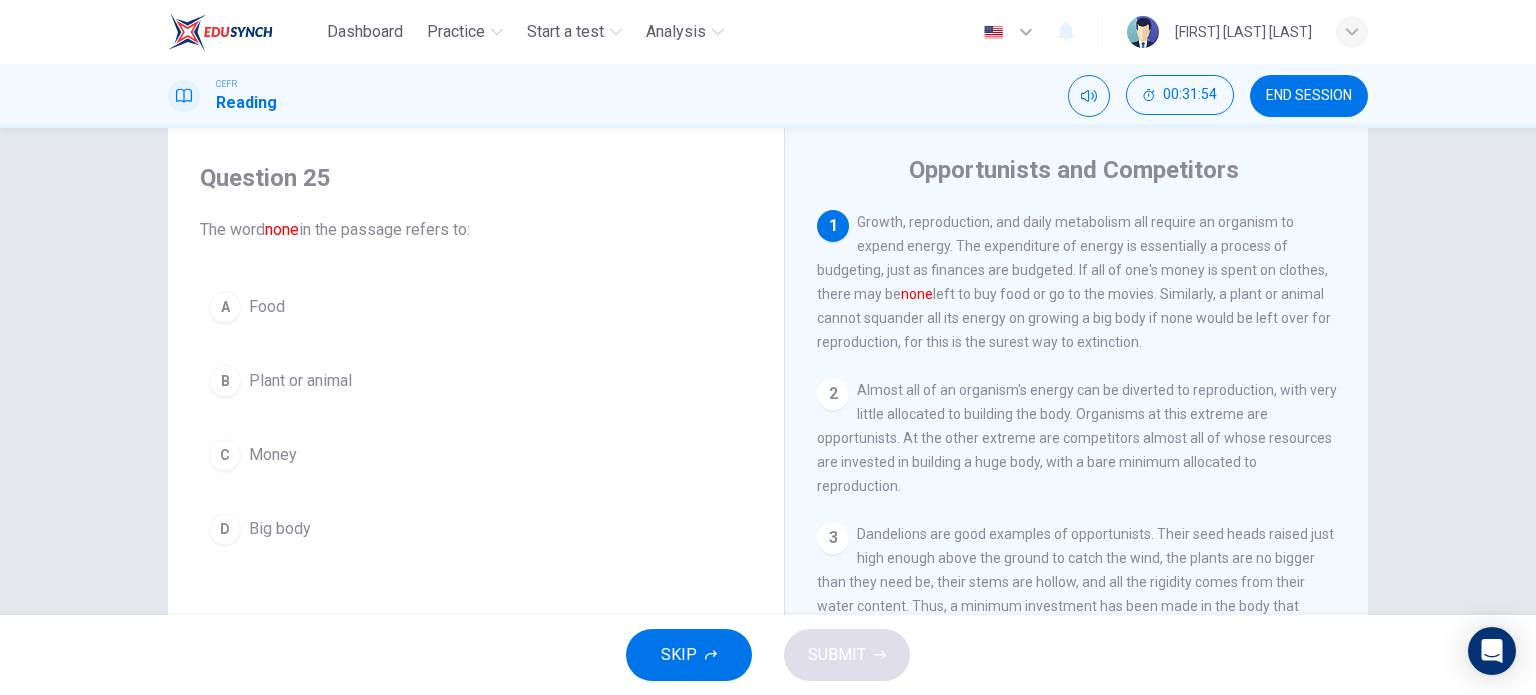 scroll, scrollTop: 34, scrollLeft: 0, axis: vertical 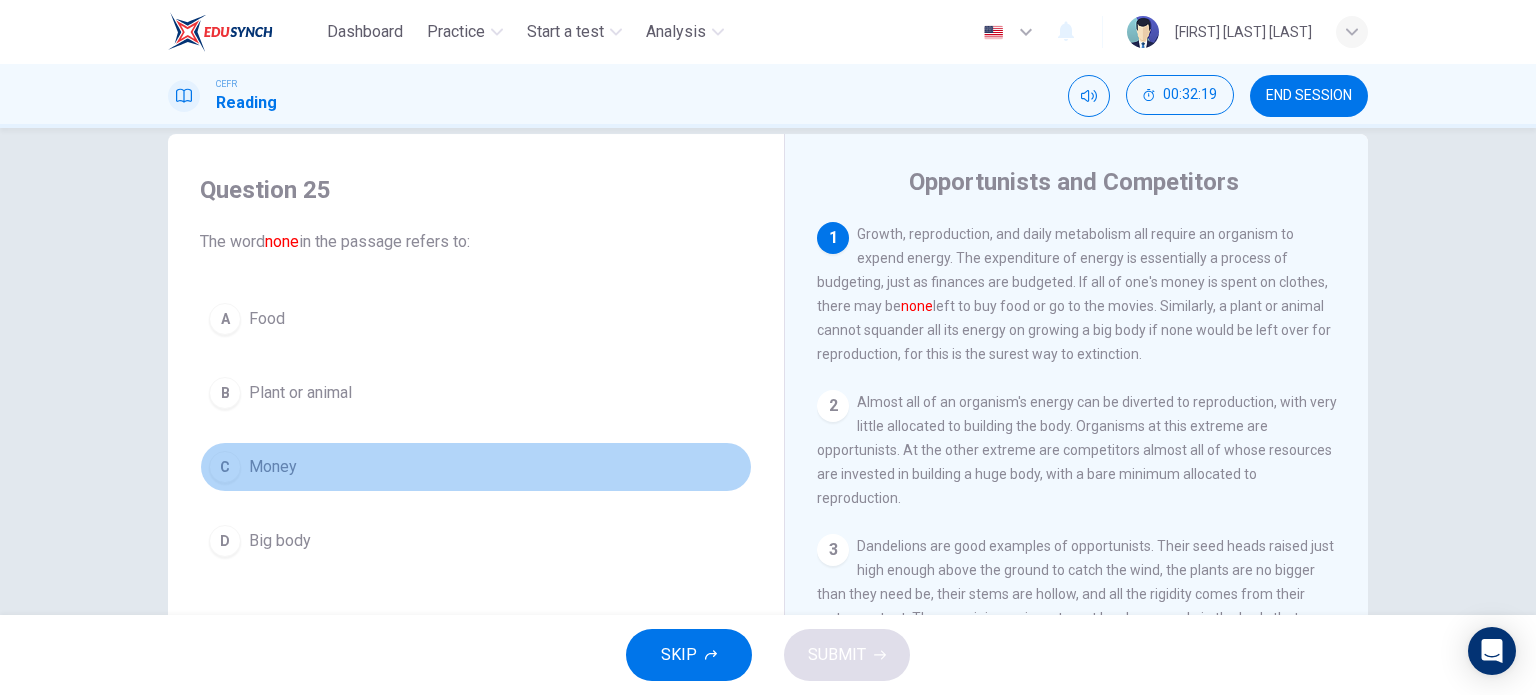 click on "C" at bounding box center [225, 467] 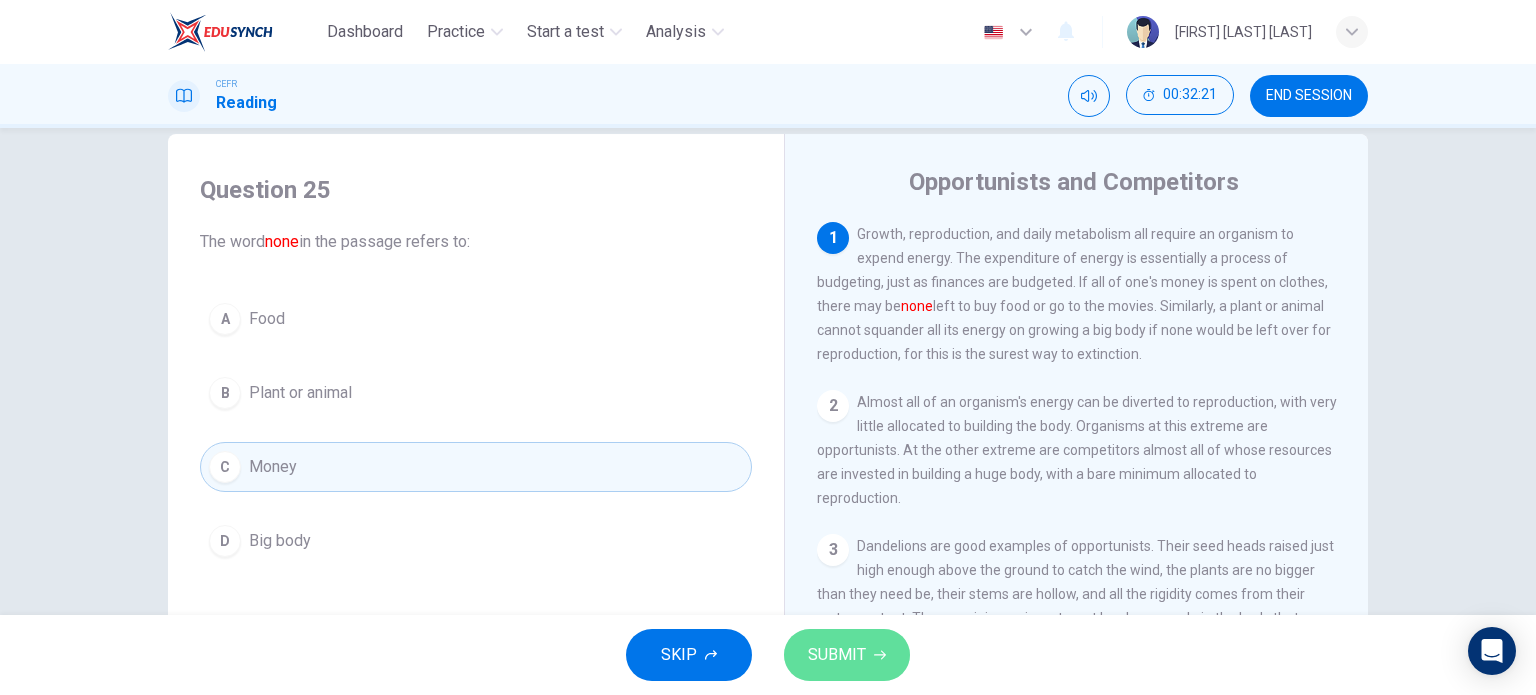 click on "SUBMIT" at bounding box center (847, 655) 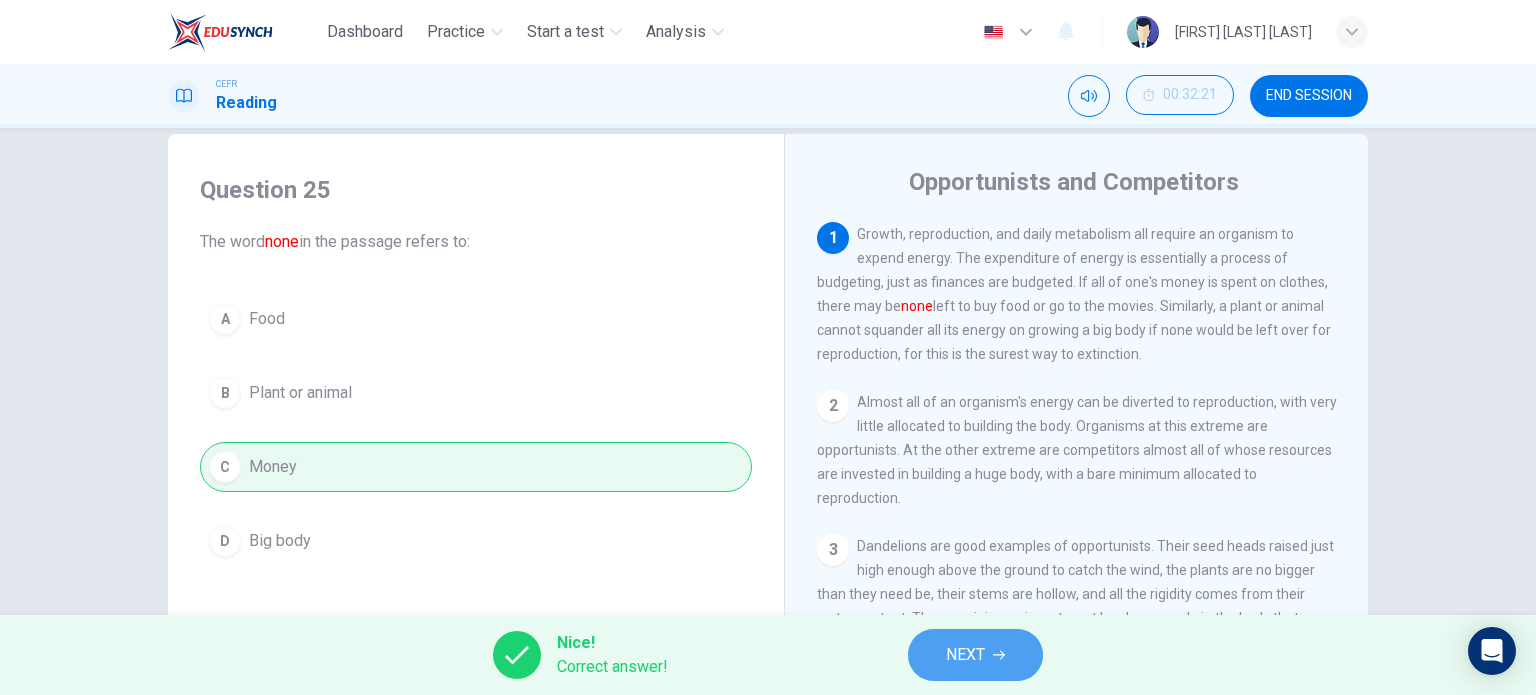 click on "NEXT" at bounding box center (975, 655) 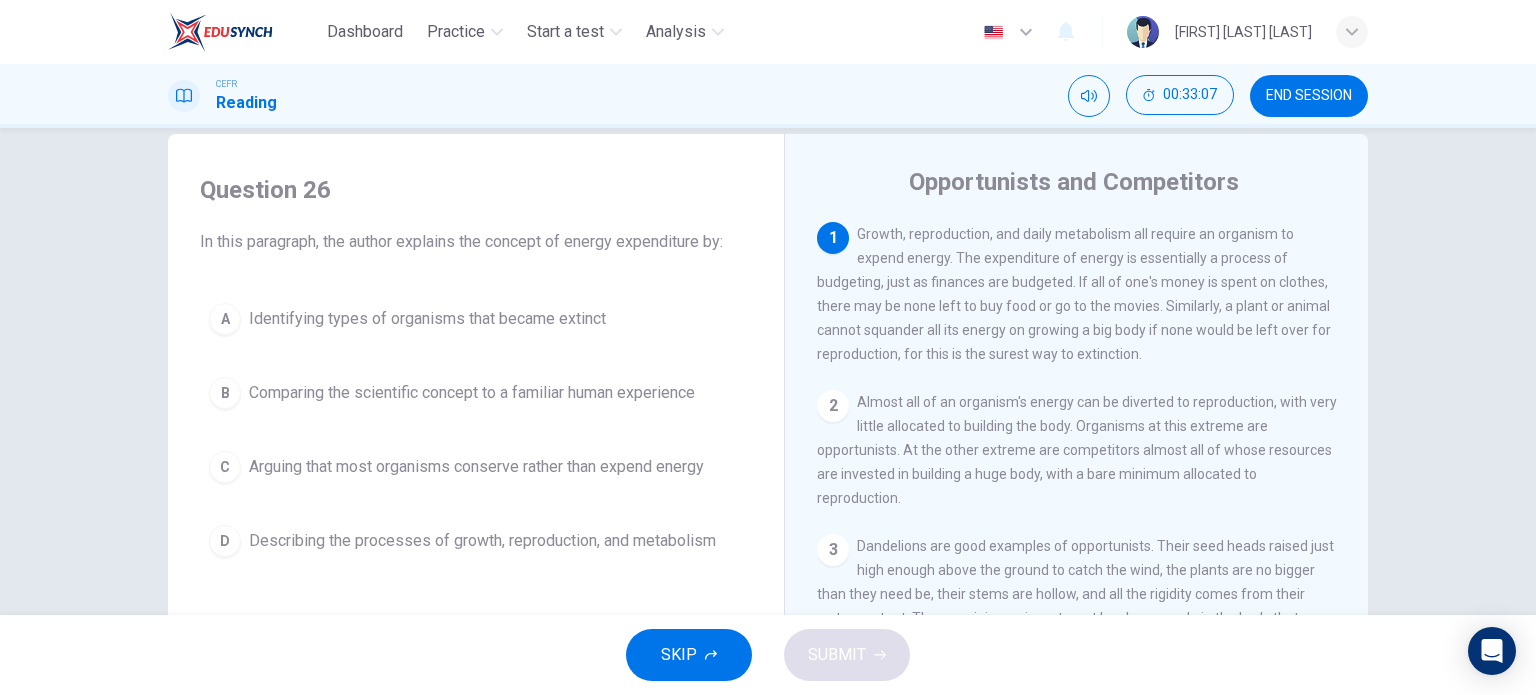 click on "C" at bounding box center [225, 467] 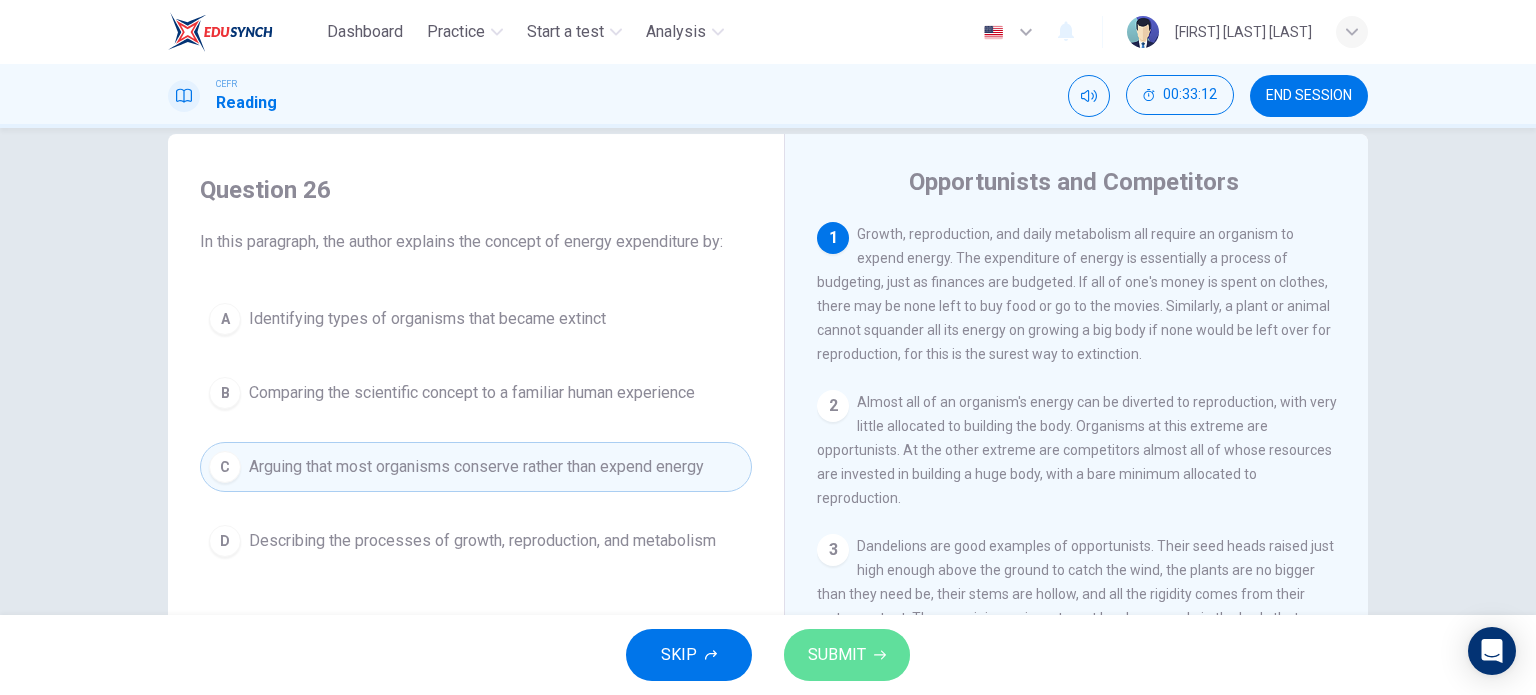 click on "SUBMIT" at bounding box center [837, 655] 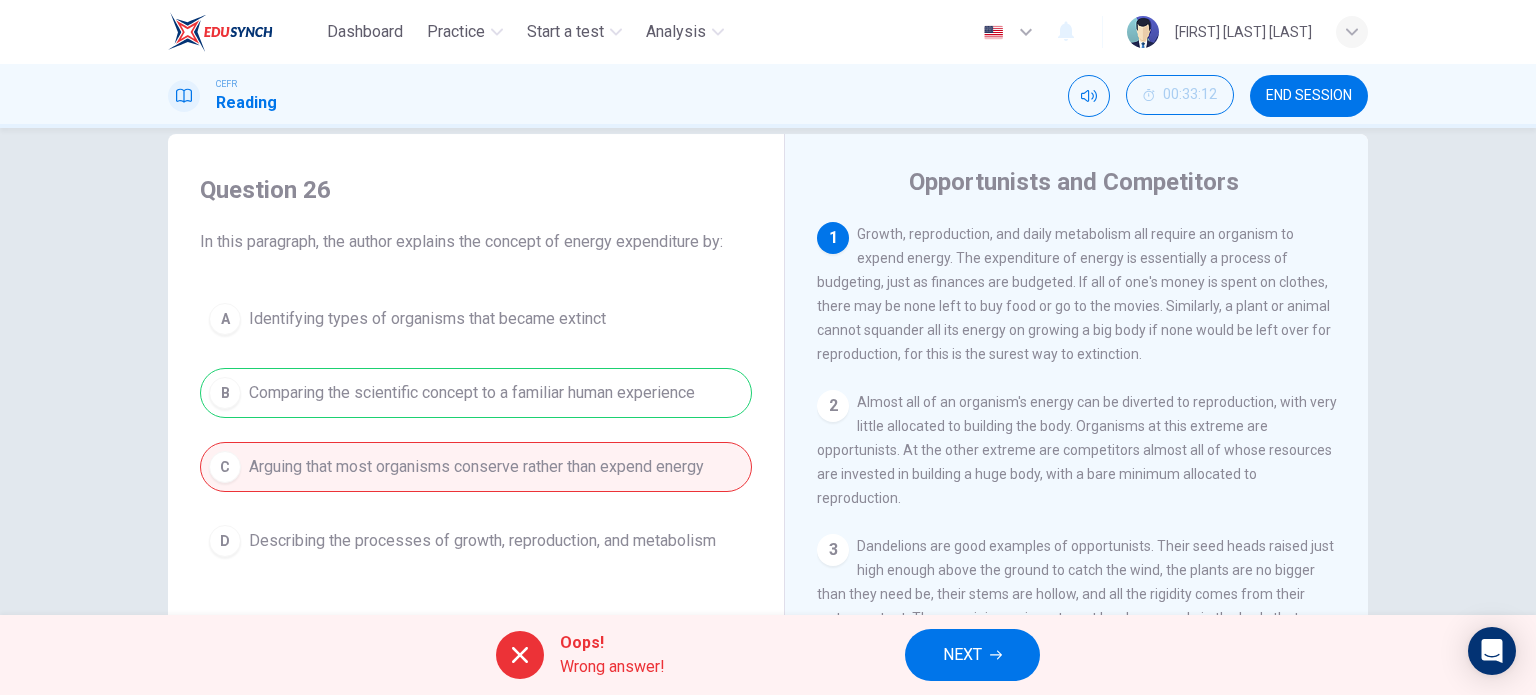 click on "Oops!" at bounding box center (612, 643) 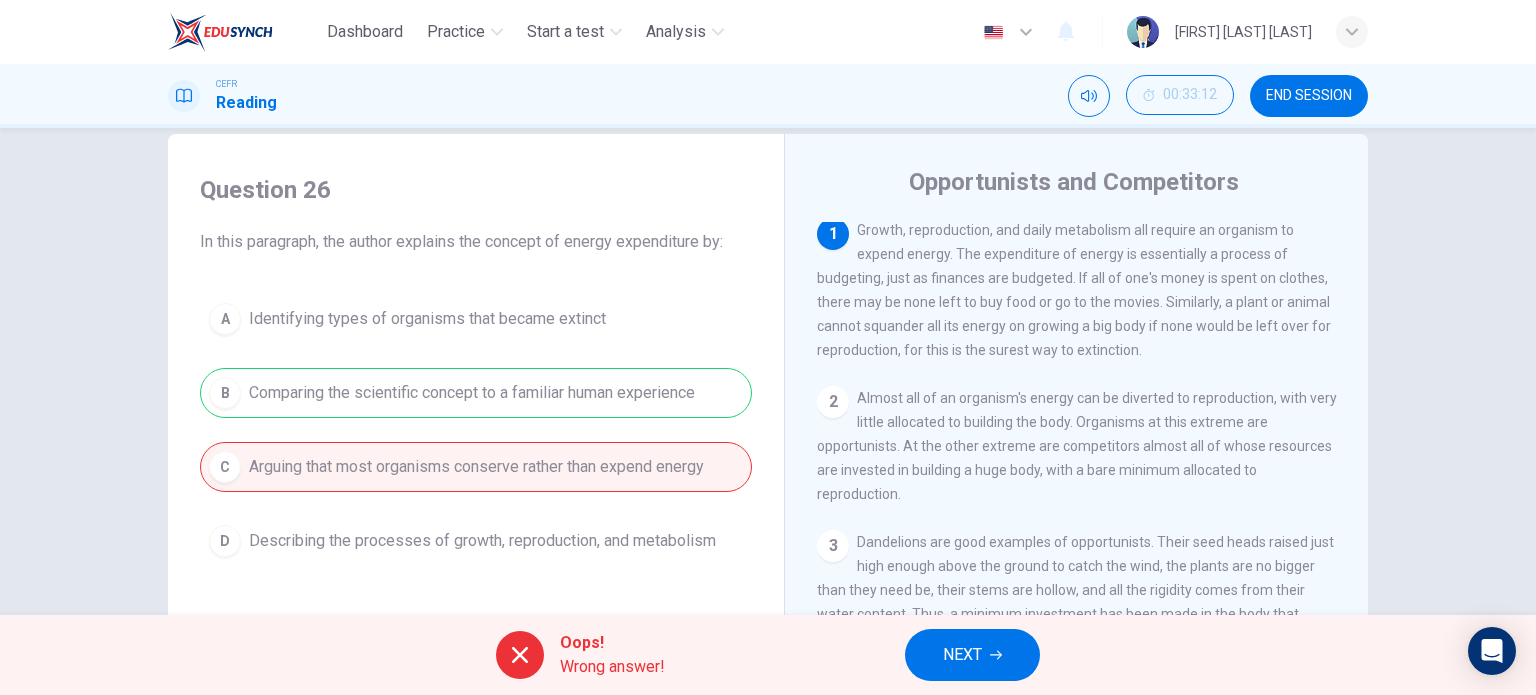 scroll, scrollTop: 0, scrollLeft: 0, axis: both 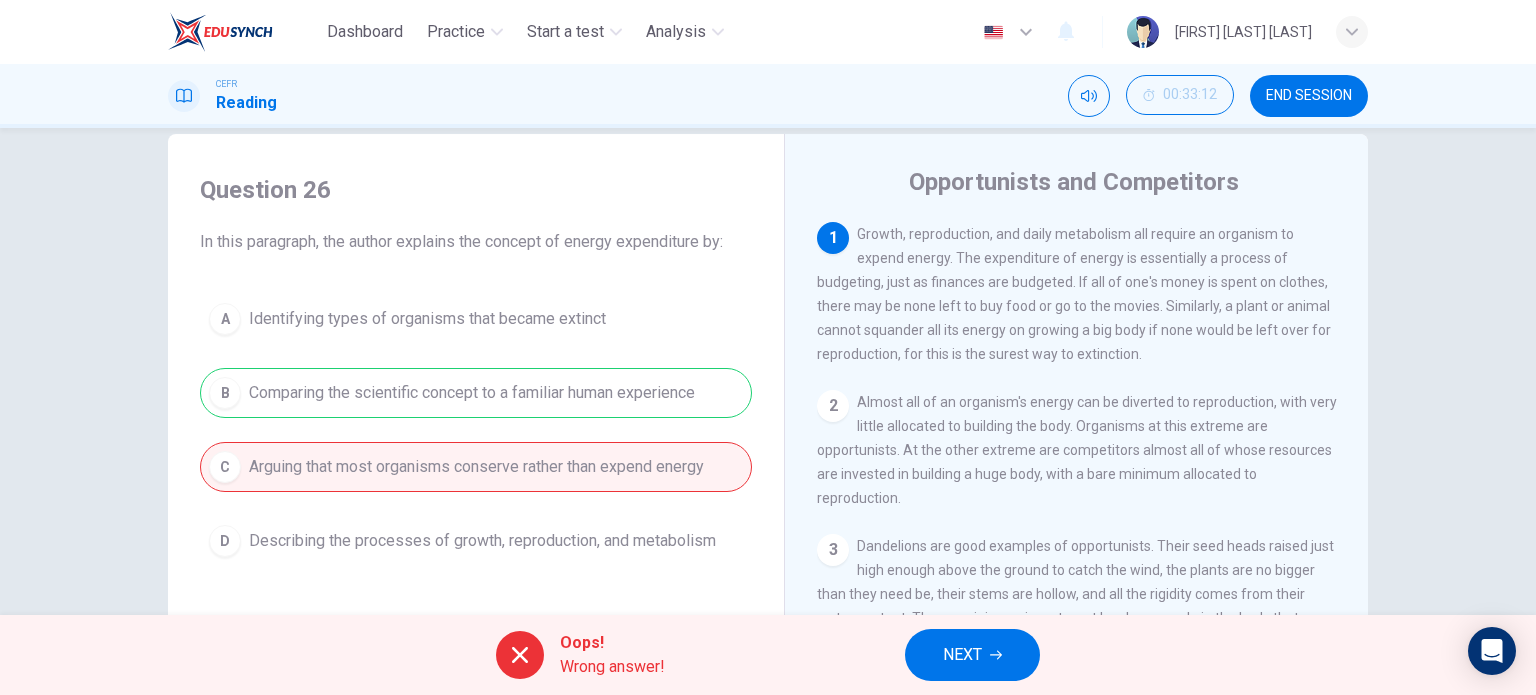 click on "Oops!" at bounding box center (612, 643) 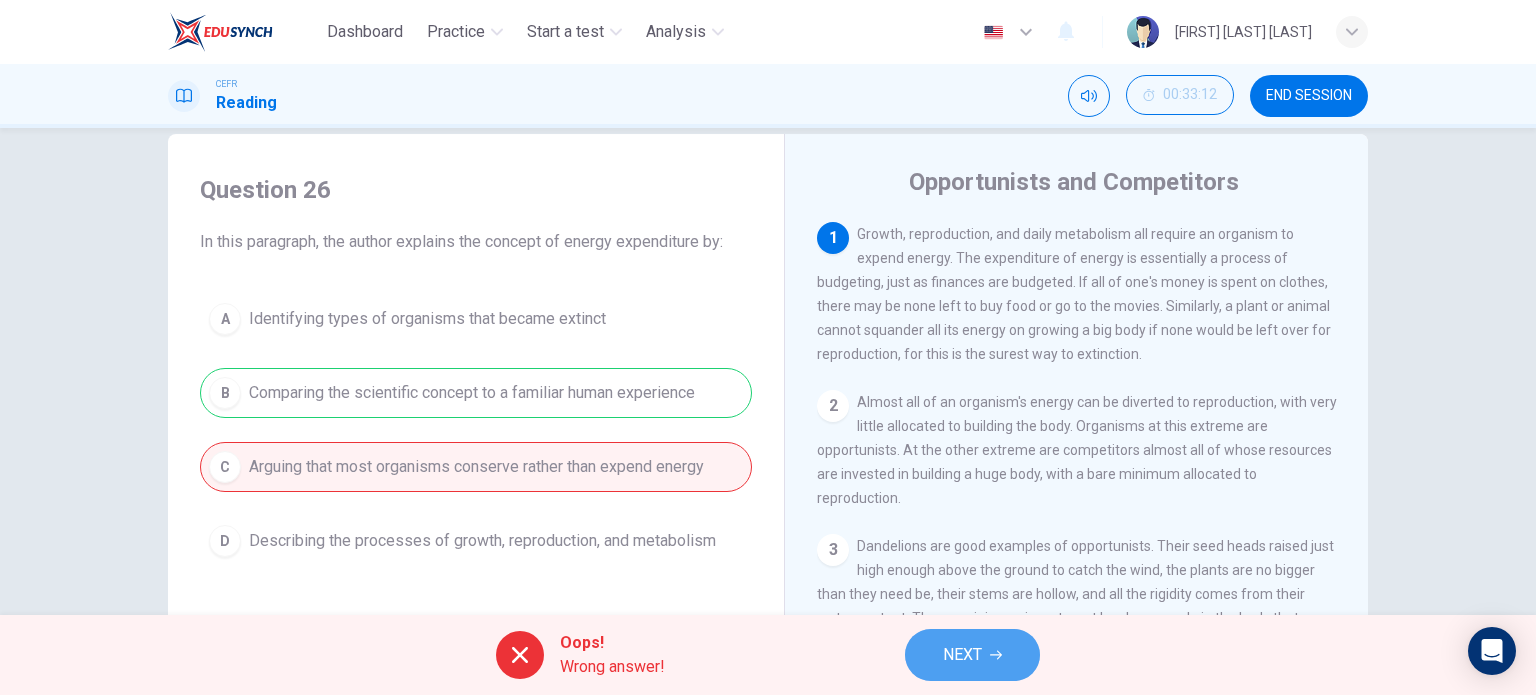 click on "NEXT" at bounding box center [962, 655] 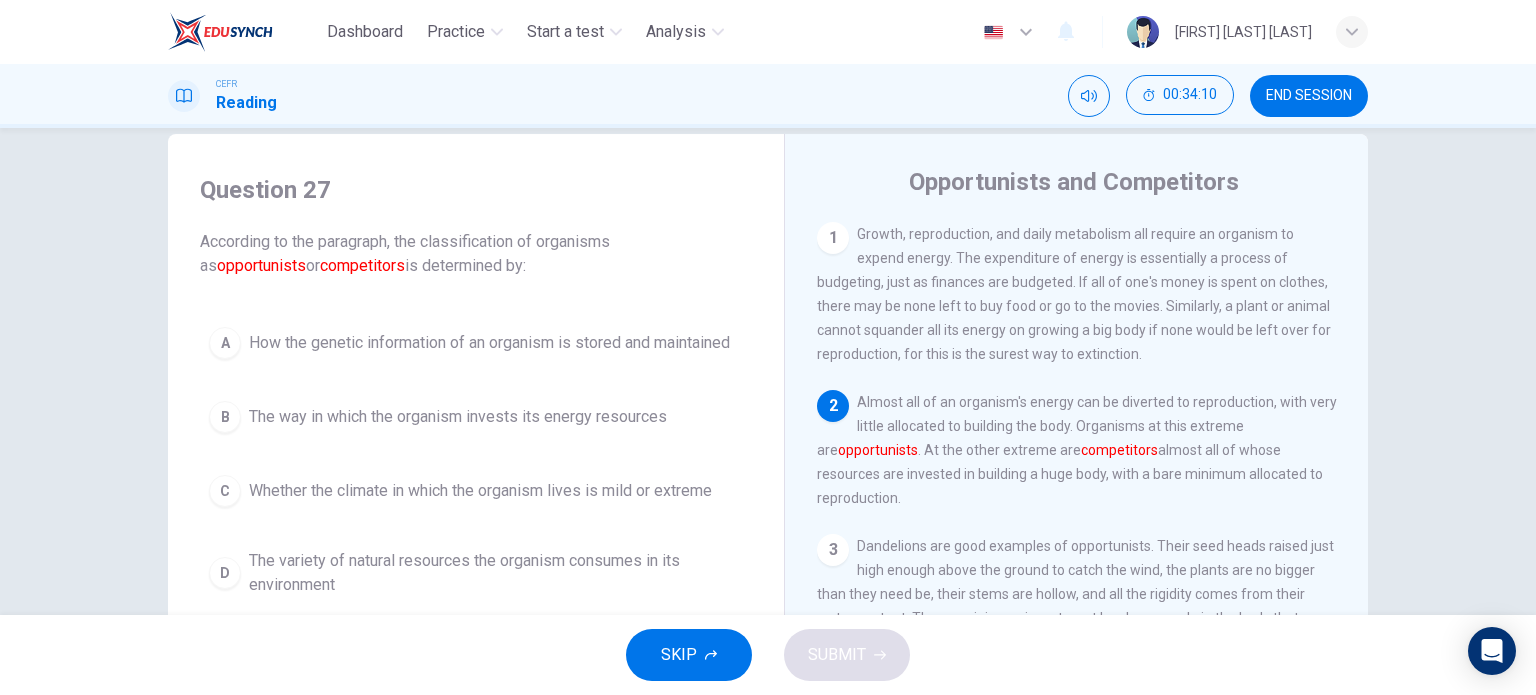 click on "B" at bounding box center (225, 417) 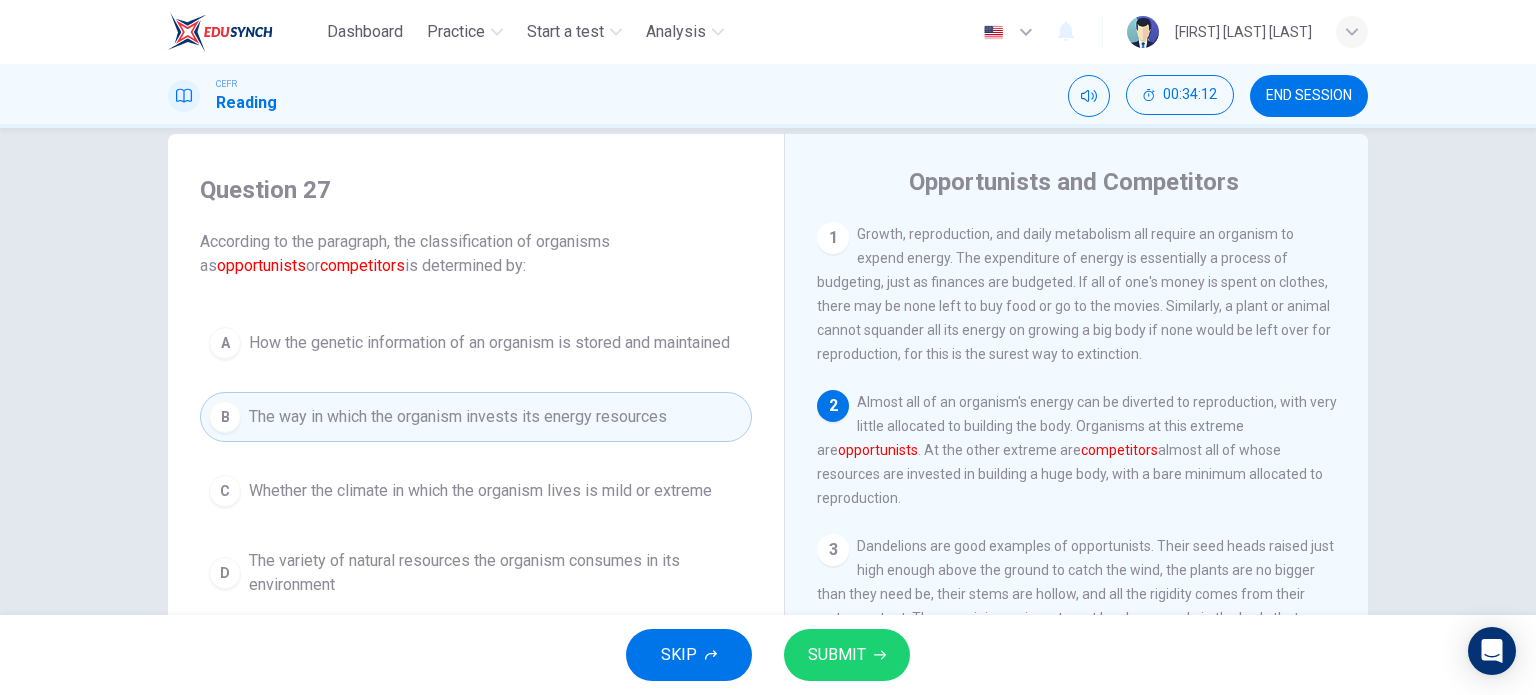 click on "SUBMIT" at bounding box center [837, 655] 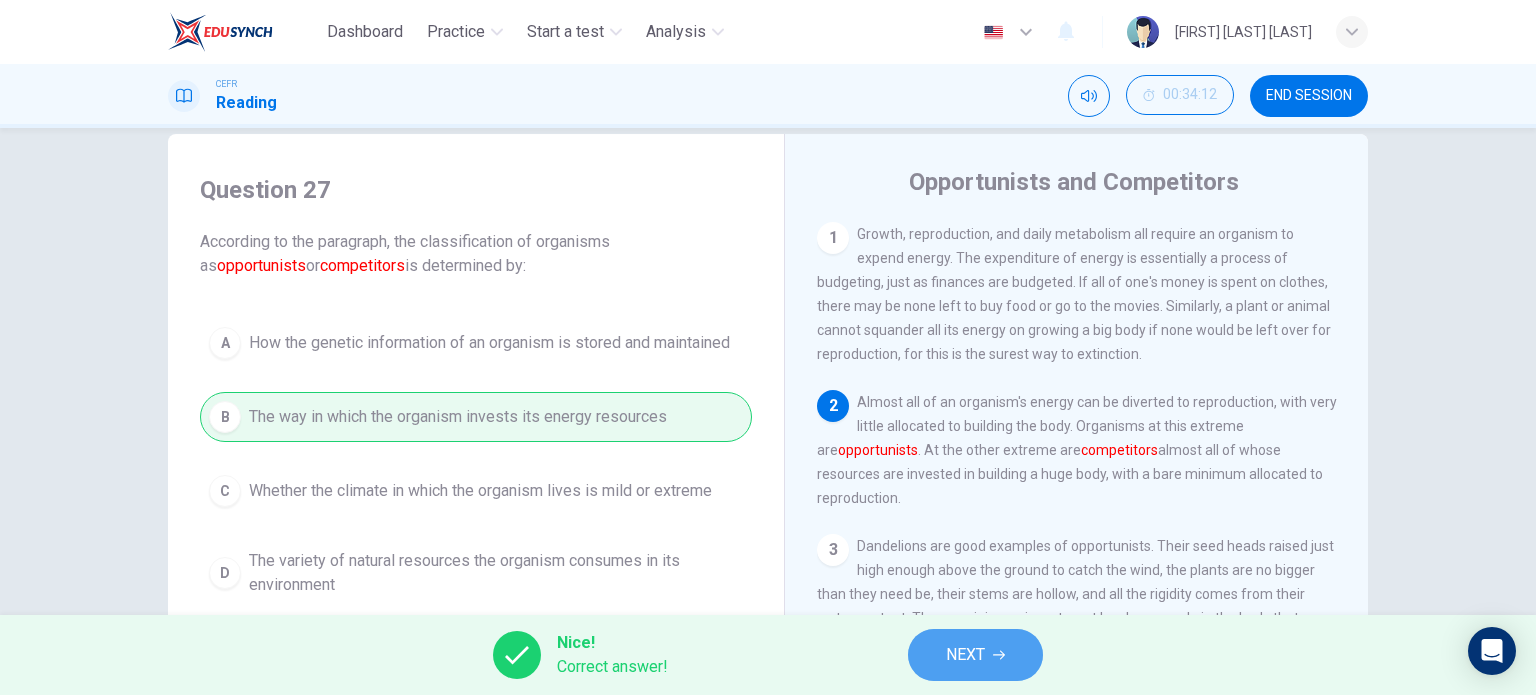 click on "NEXT" at bounding box center [965, 655] 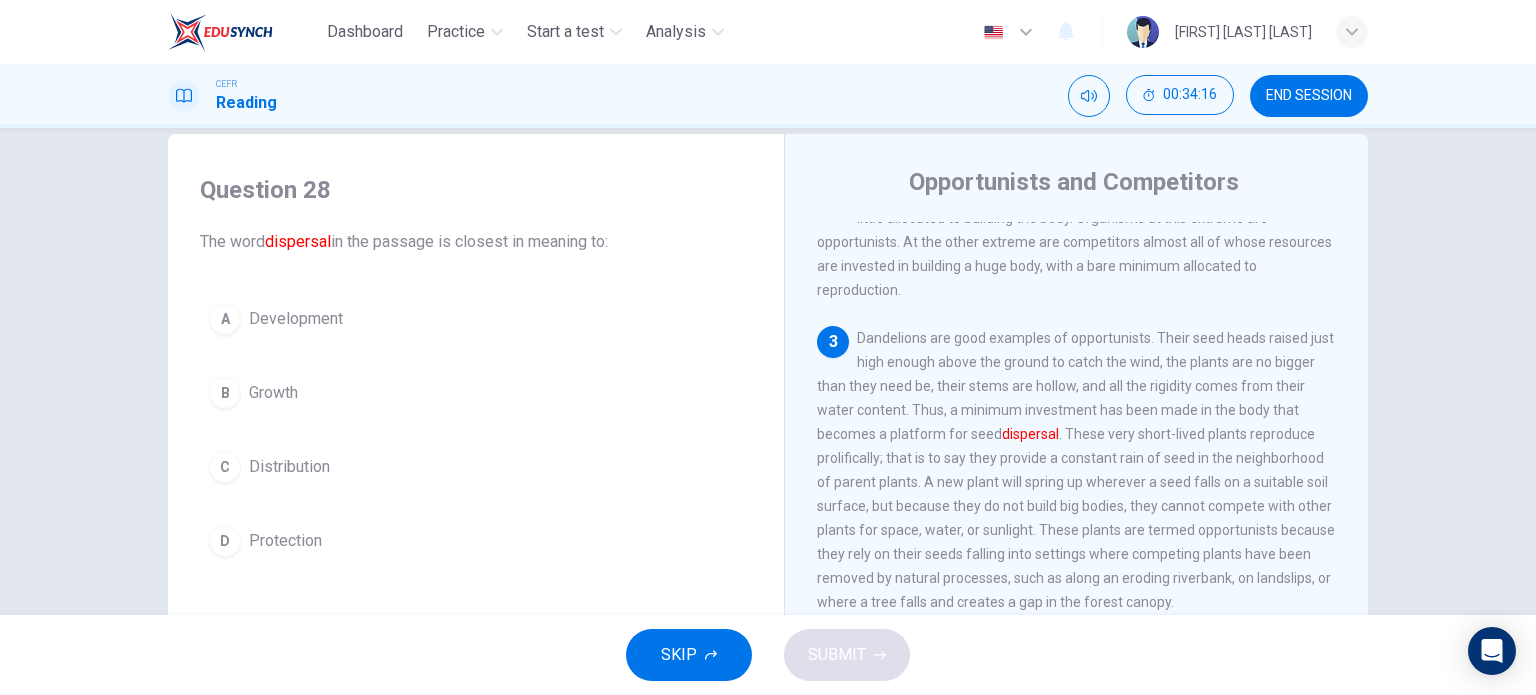 scroll, scrollTop: 306, scrollLeft: 0, axis: vertical 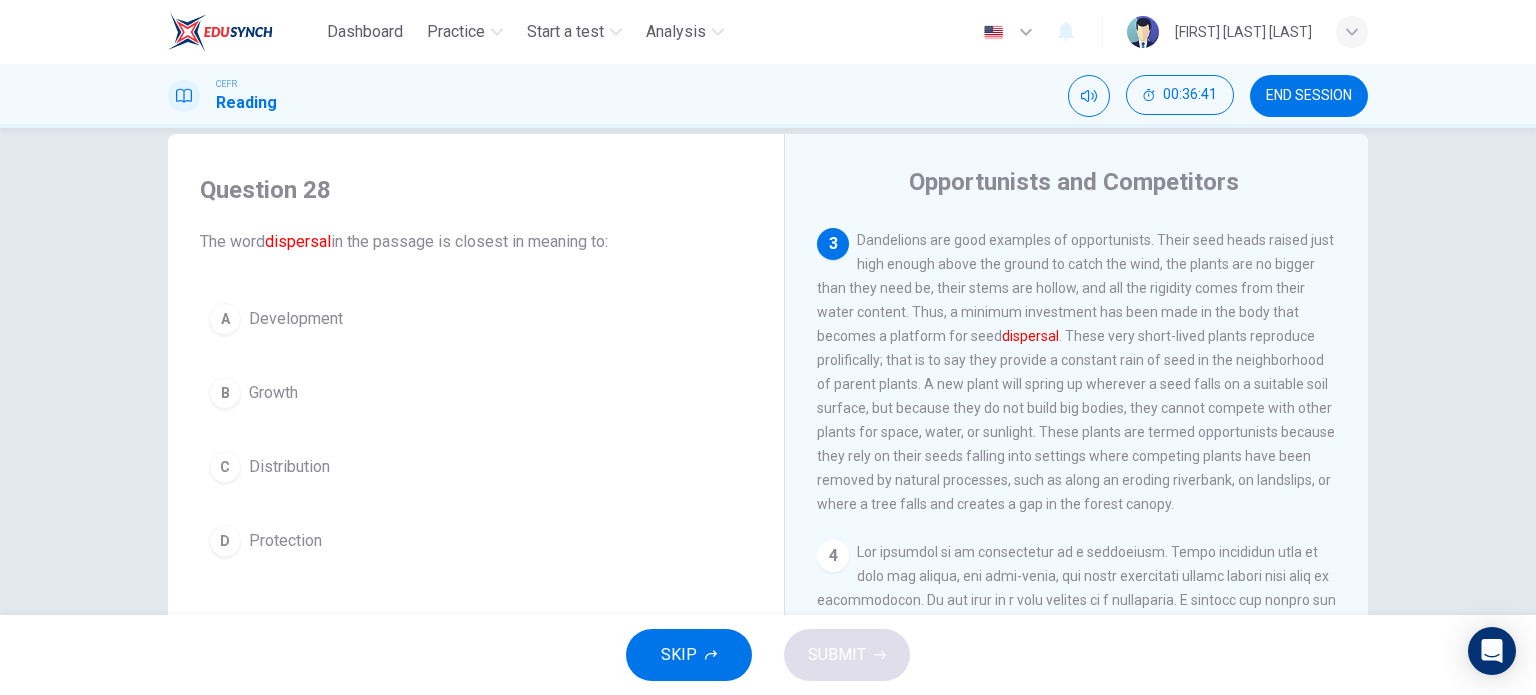 click on "C" at bounding box center [225, 467] 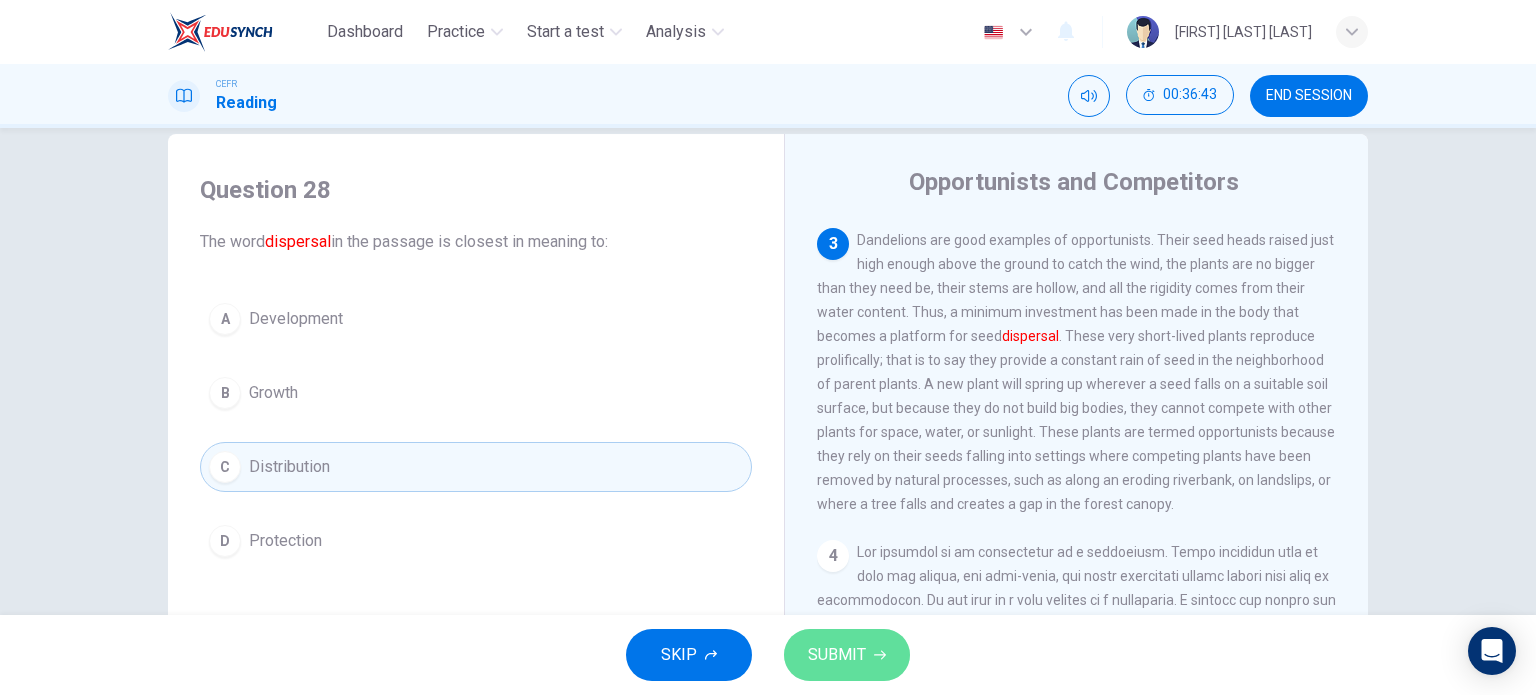 click on "SUBMIT" at bounding box center (837, 655) 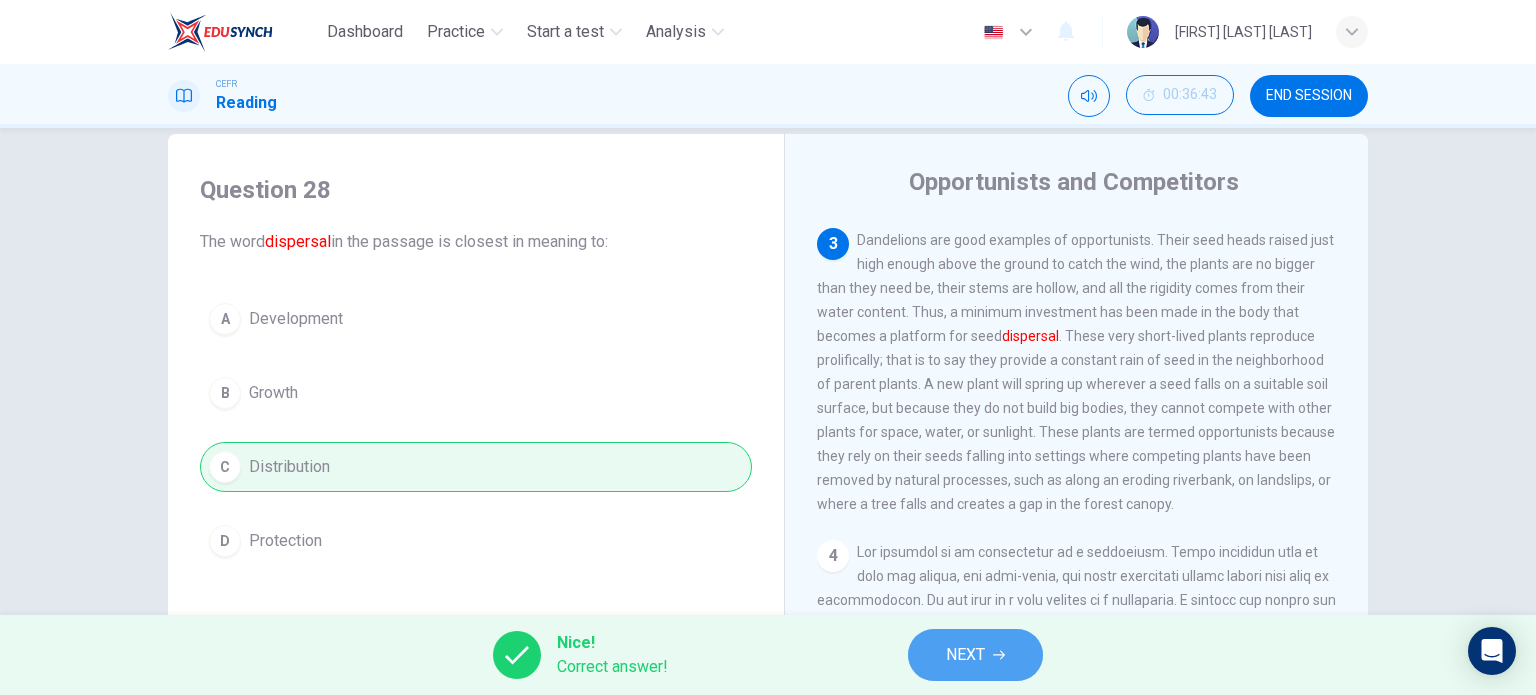 click on "NEXT" at bounding box center (965, 655) 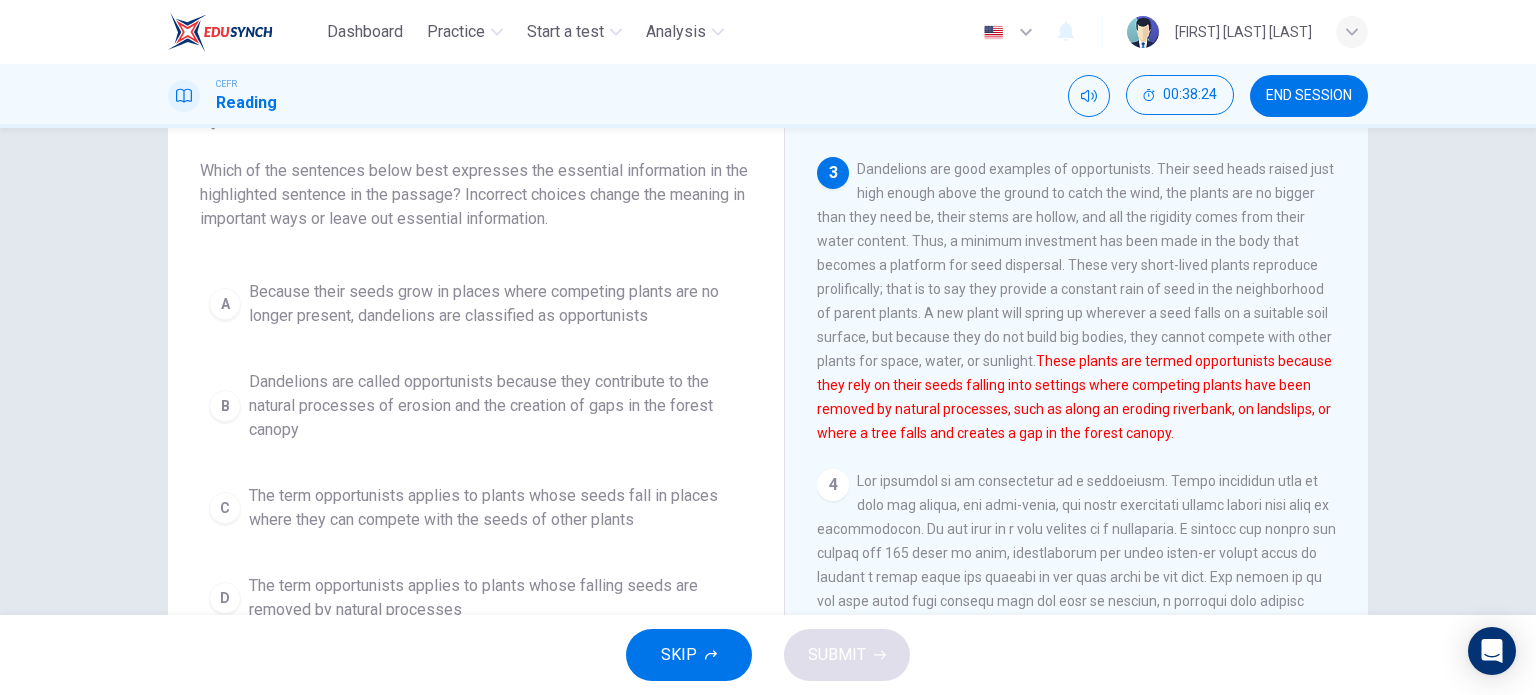 scroll, scrollTop: 75, scrollLeft: 0, axis: vertical 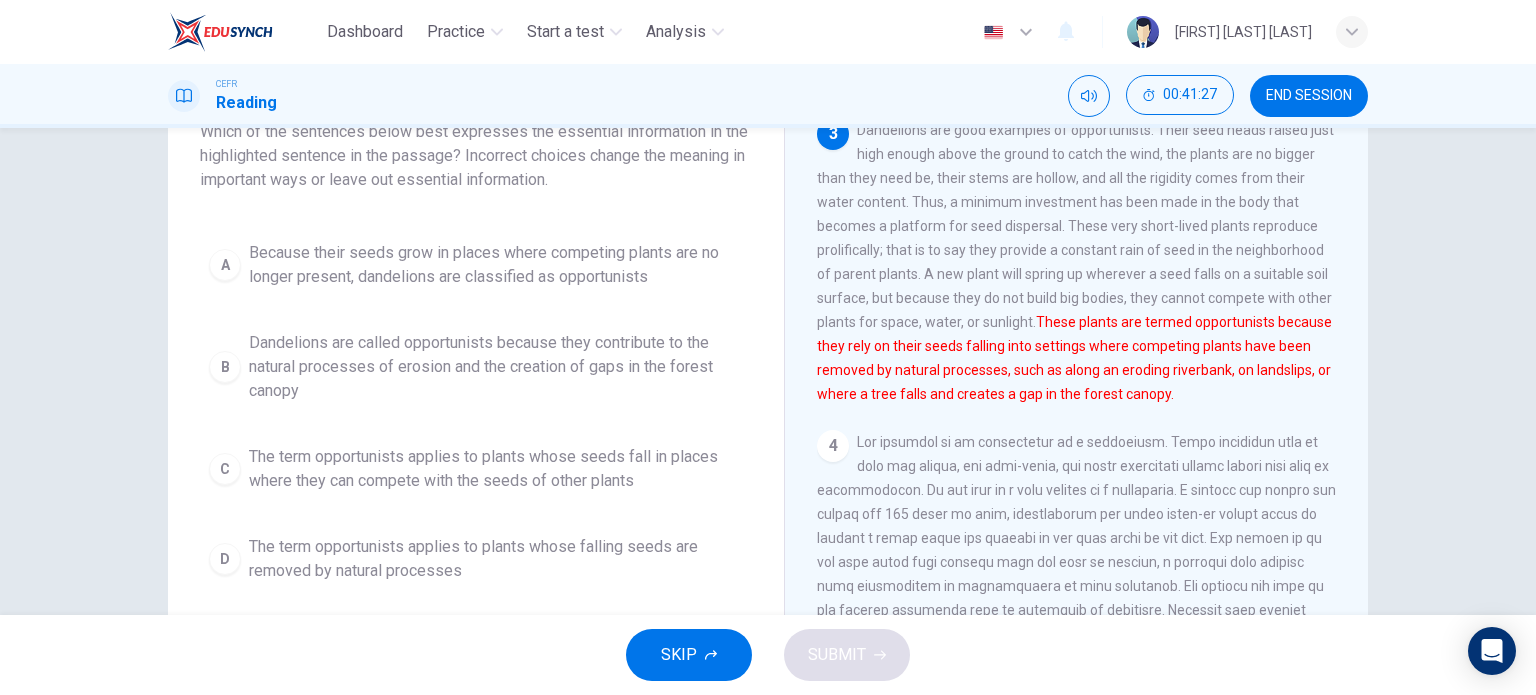 click on "C" at bounding box center [225, 469] 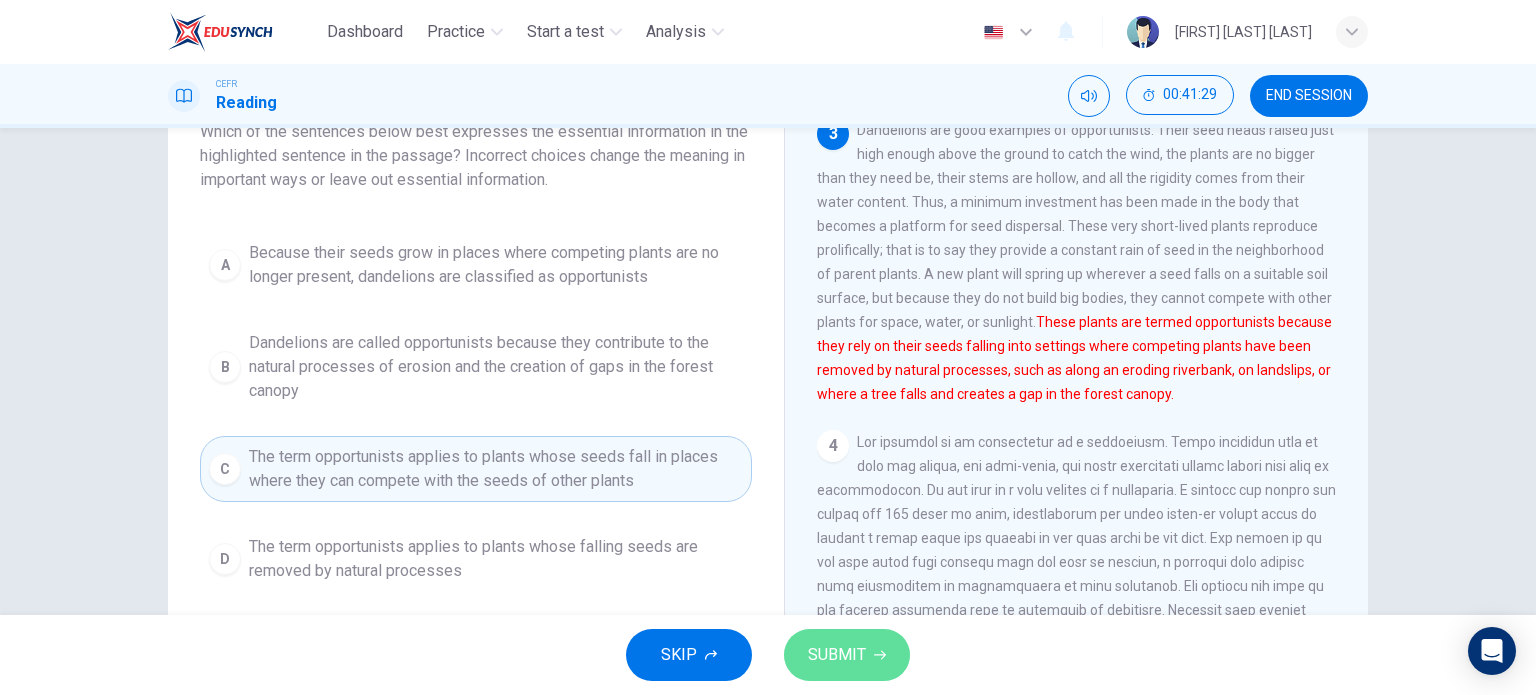 click on "SUBMIT" at bounding box center [837, 655] 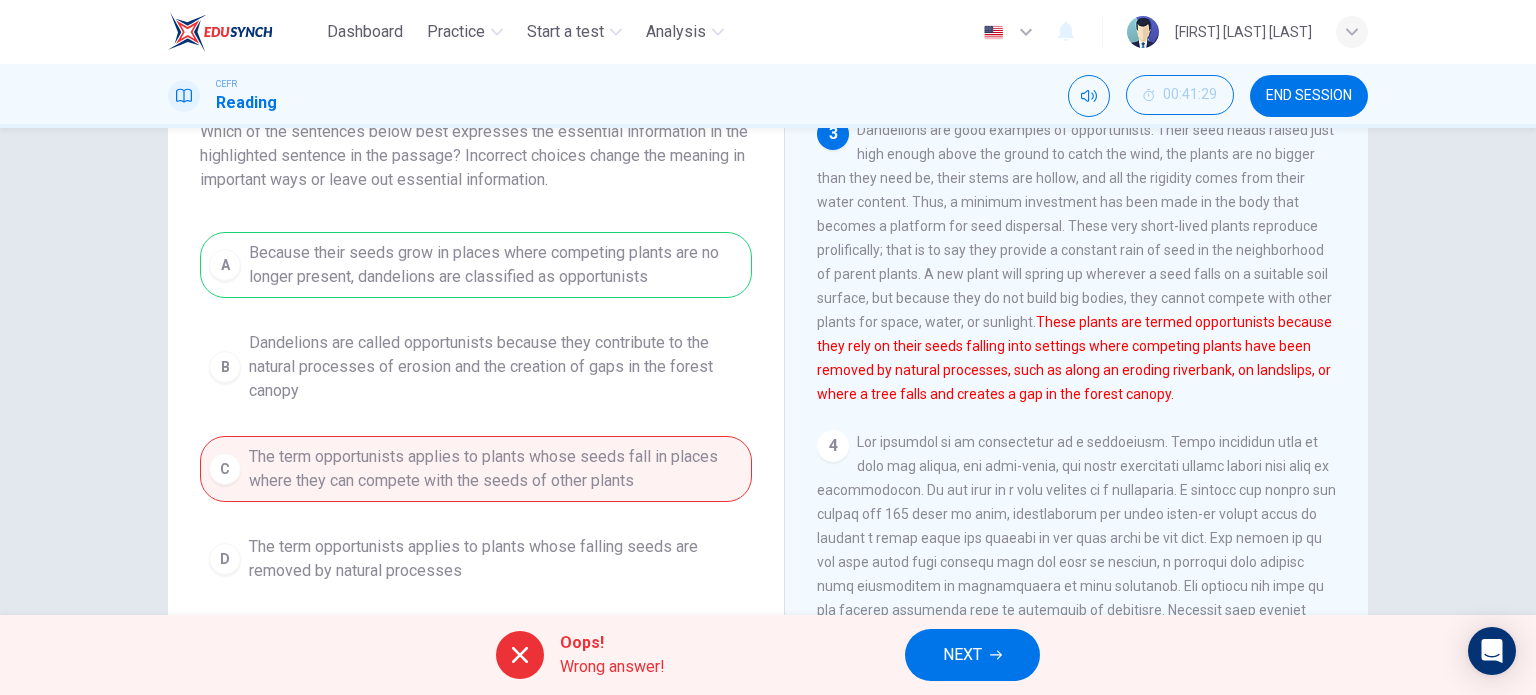 click on "Wrong answer!" at bounding box center (612, 667) 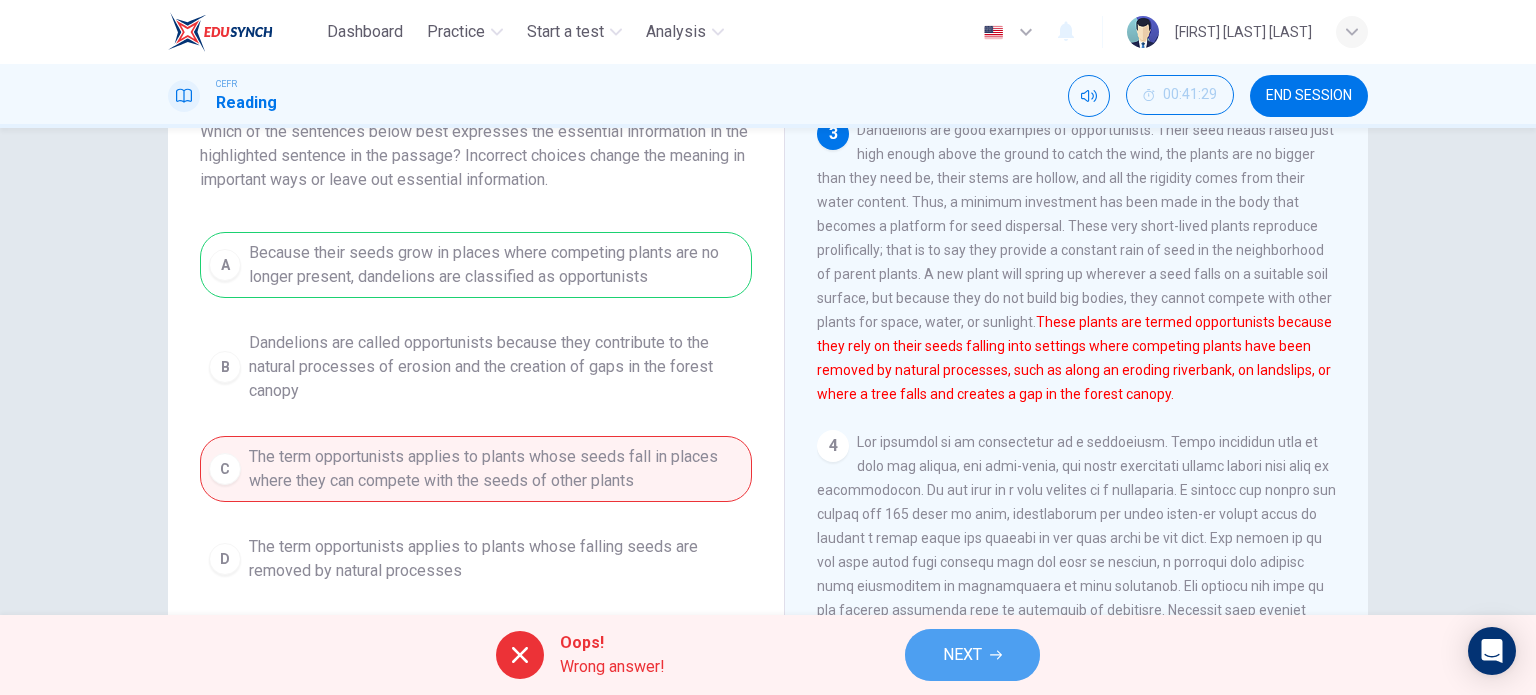 click on "NEXT" at bounding box center [962, 655] 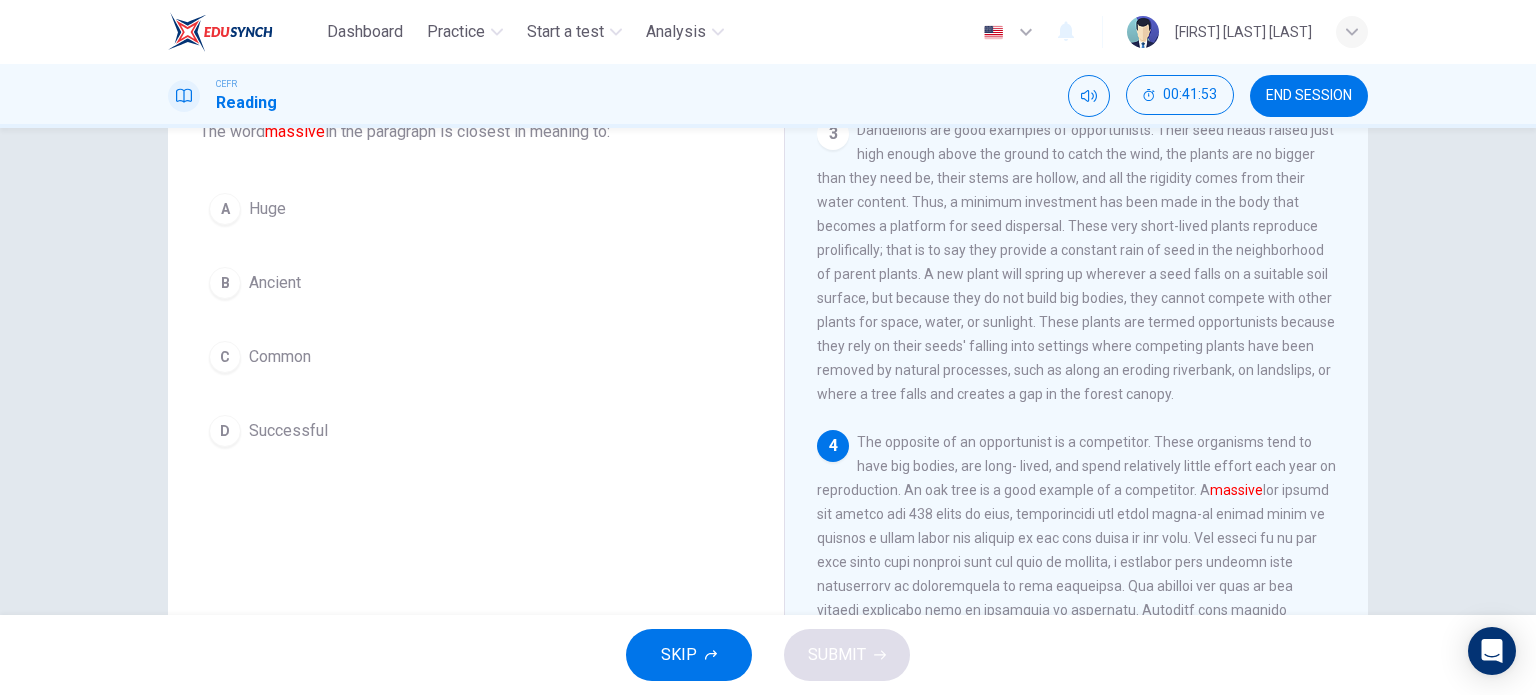 click on "A" at bounding box center (225, 209) 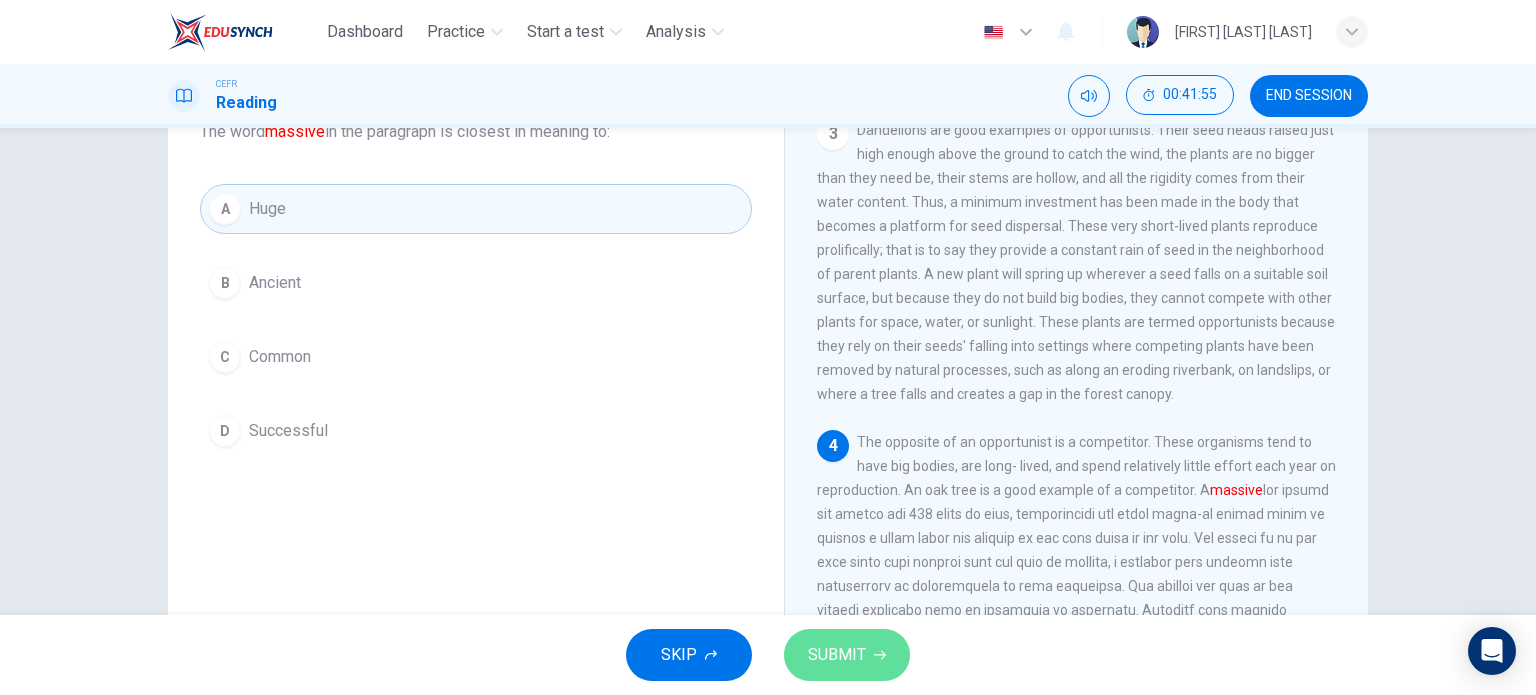 click on "SUBMIT" at bounding box center [837, 655] 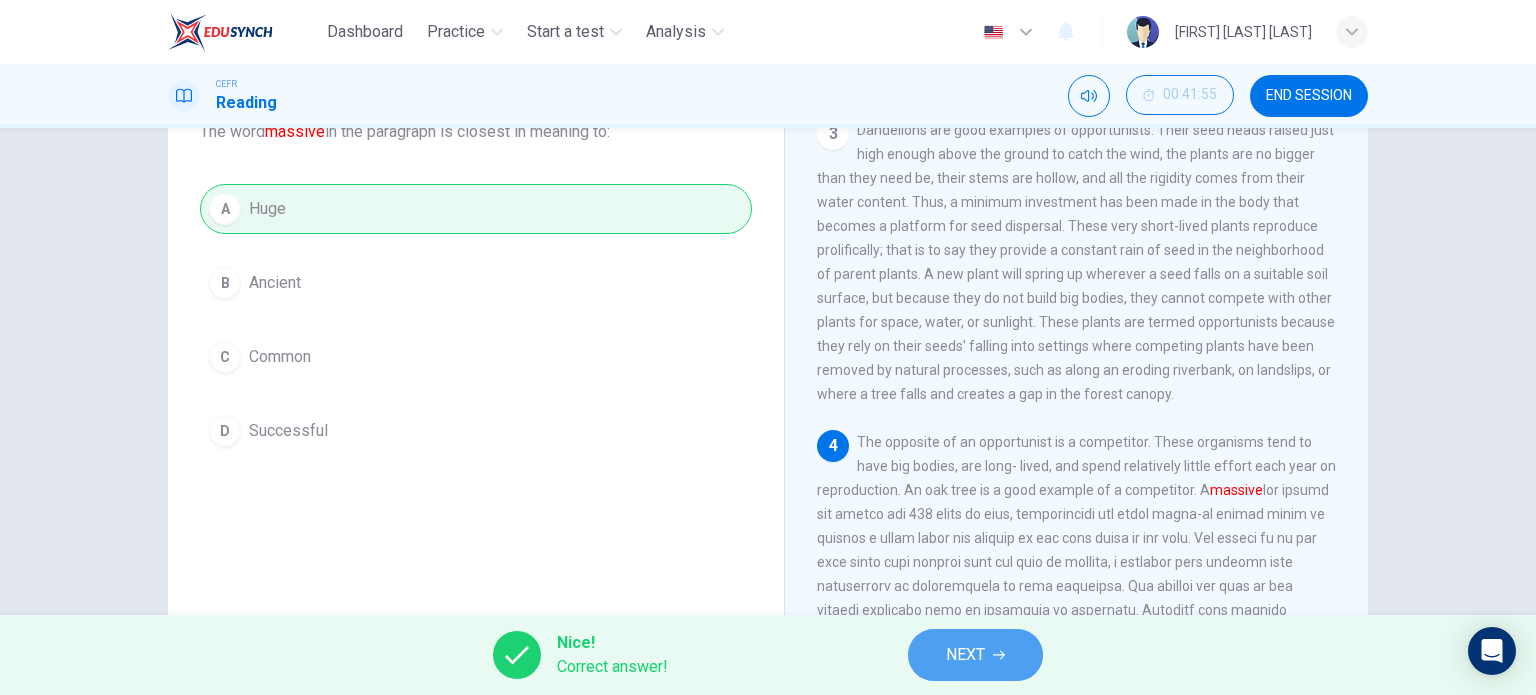 click on "NEXT" at bounding box center [965, 655] 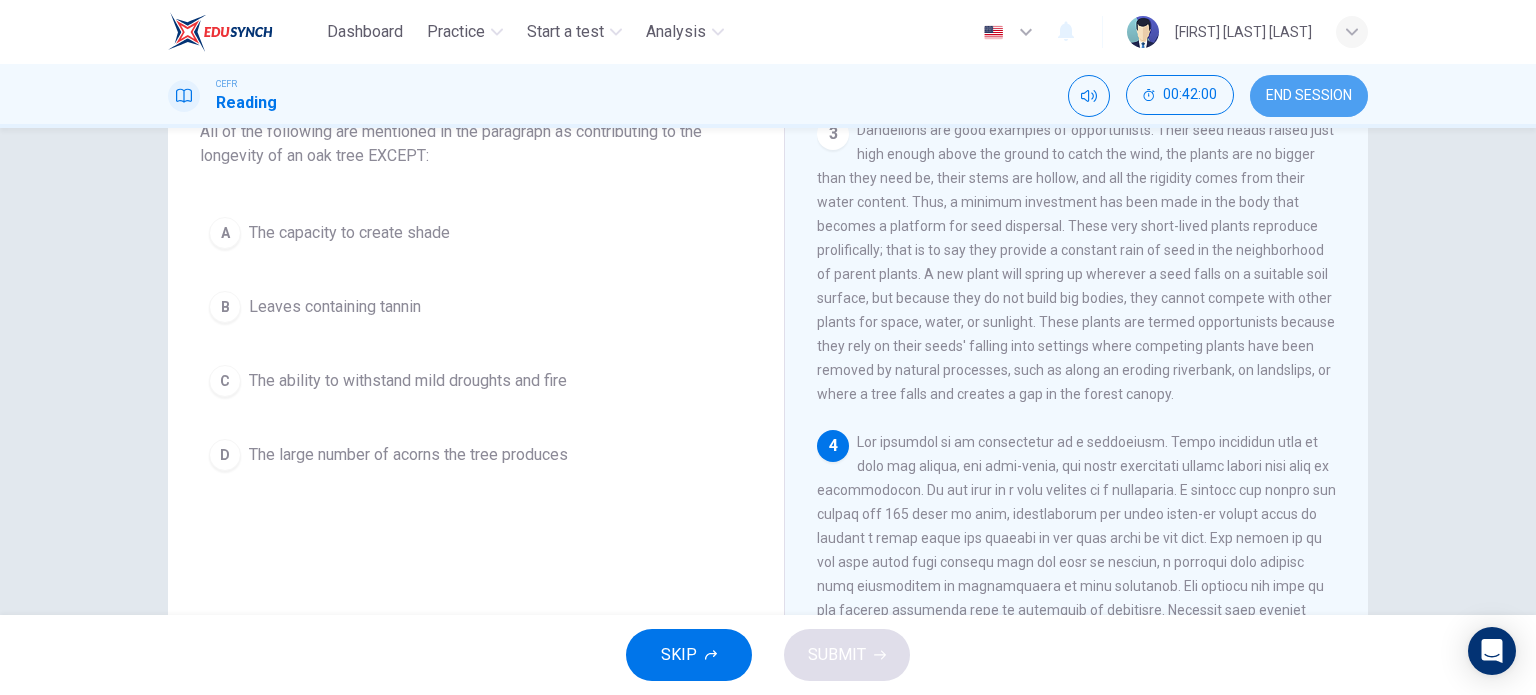 click on "END SESSION" at bounding box center (1309, 96) 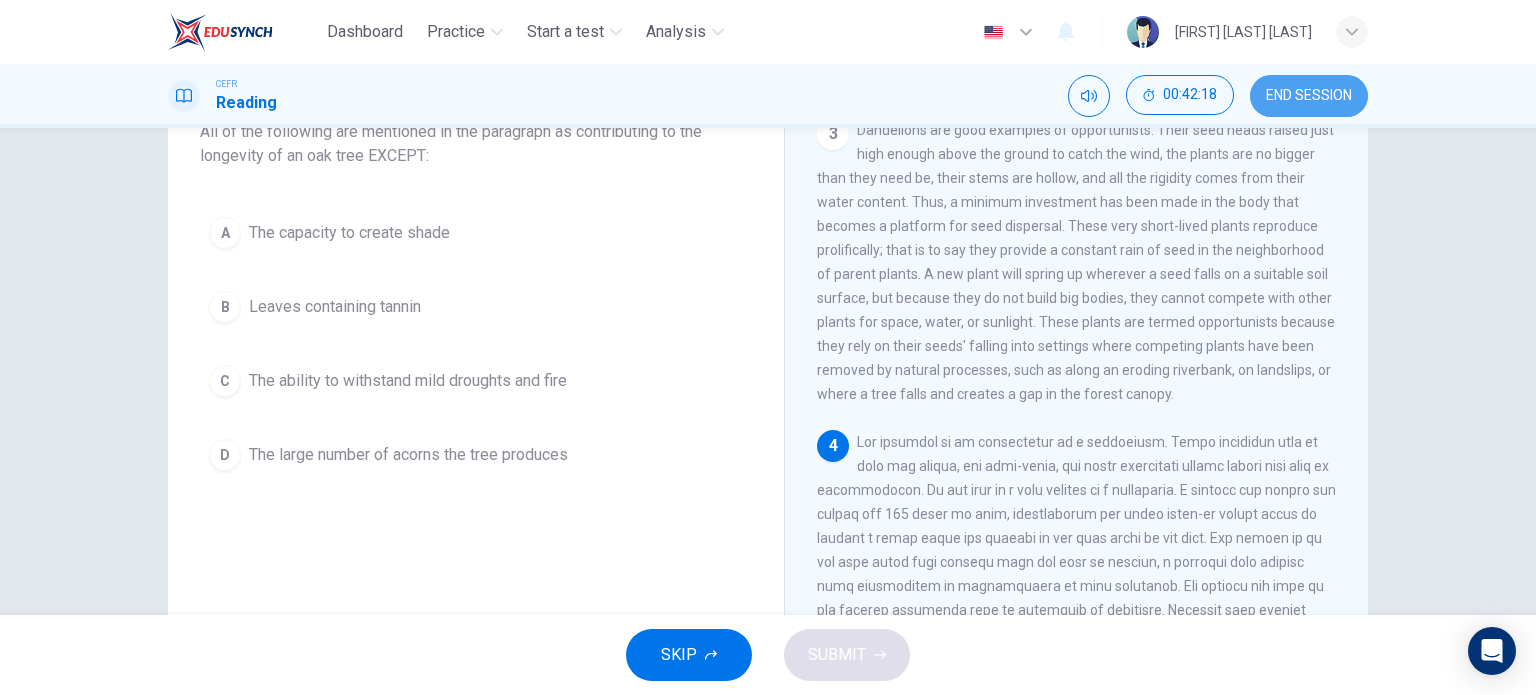 click on "END SESSION" at bounding box center [1309, 96] 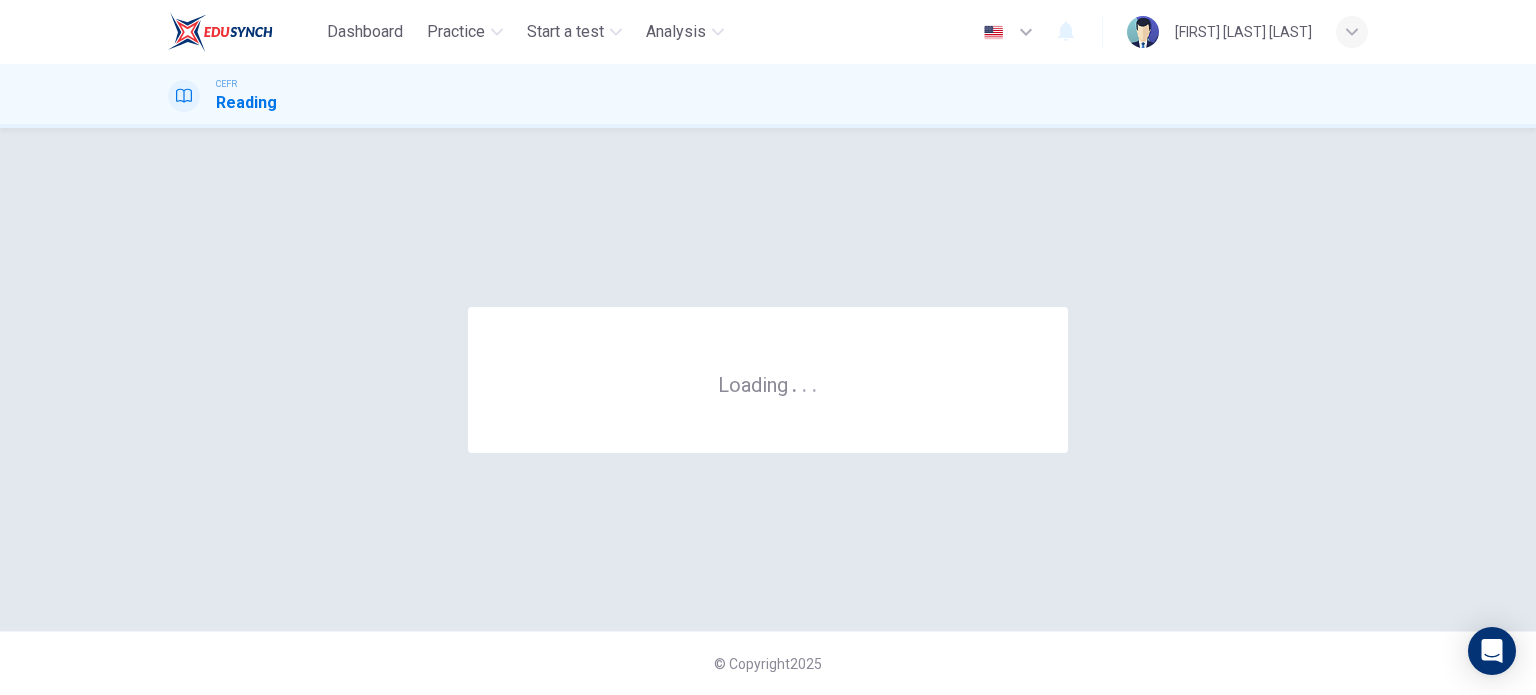 scroll, scrollTop: 0, scrollLeft: 0, axis: both 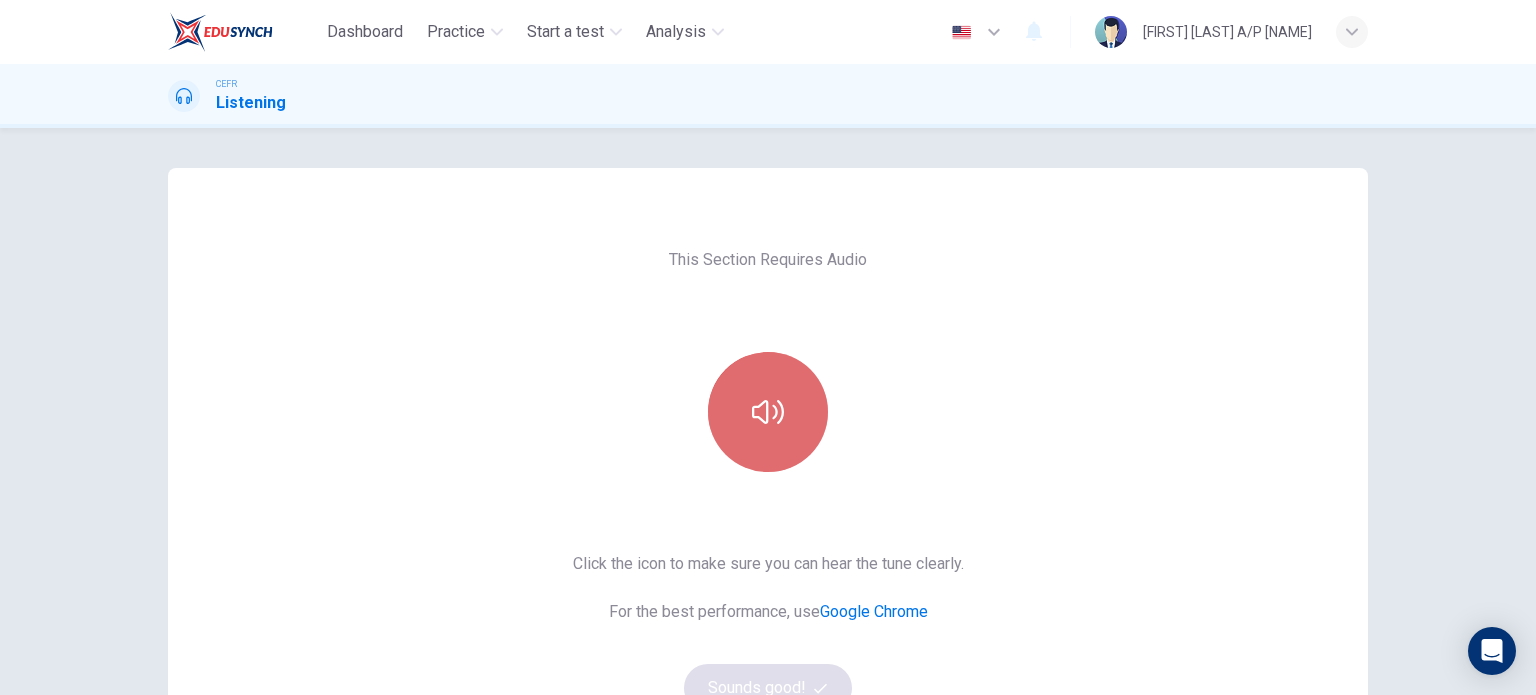 click at bounding box center [768, 412] 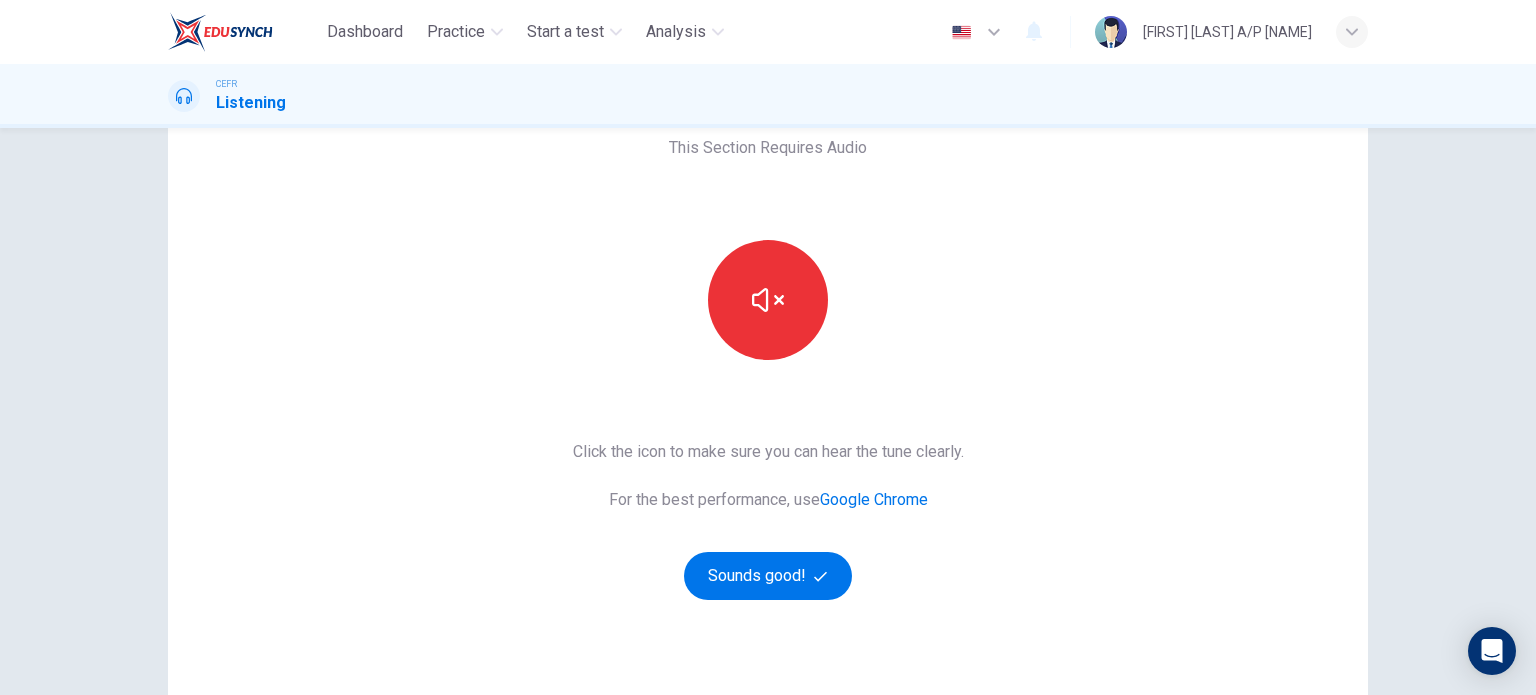 scroll, scrollTop: 112, scrollLeft: 0, axis: vertical 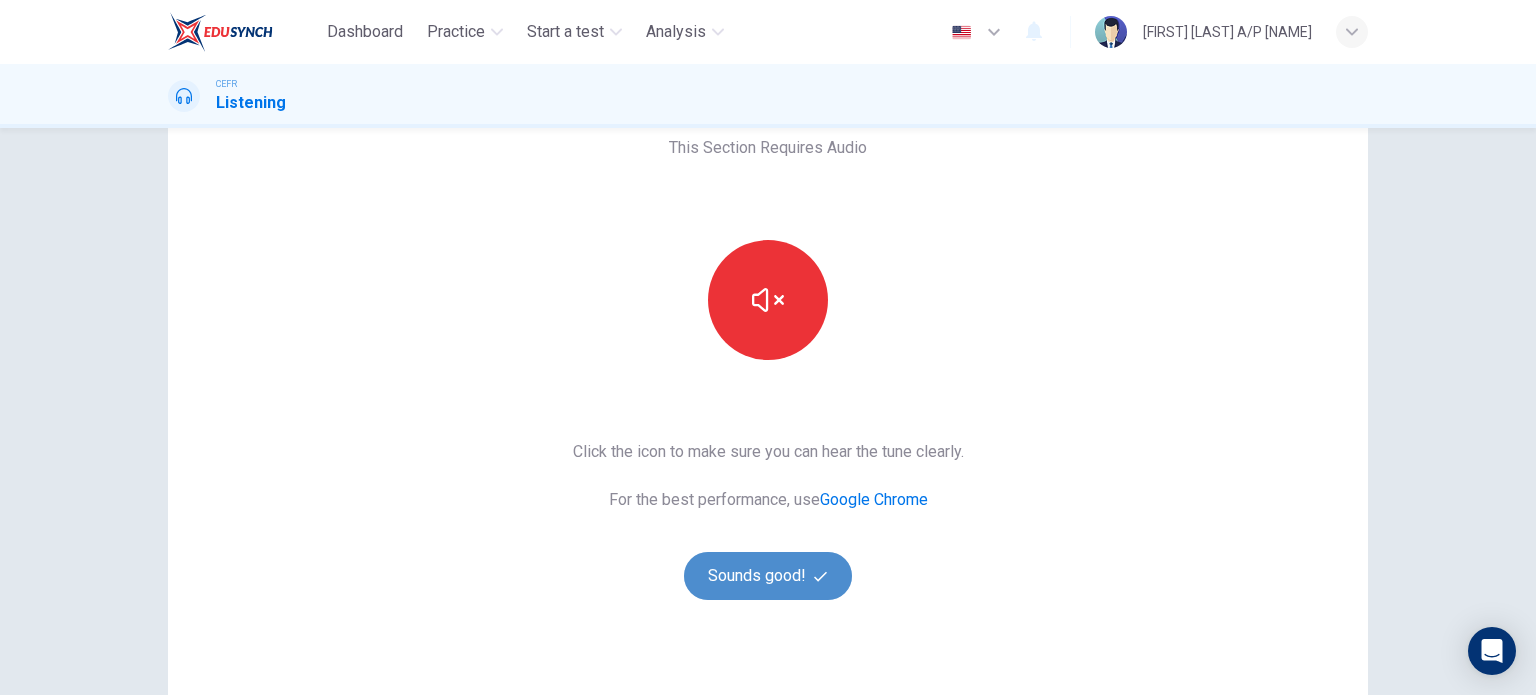click on "Sounds good!" at bounding box center [768, 576] 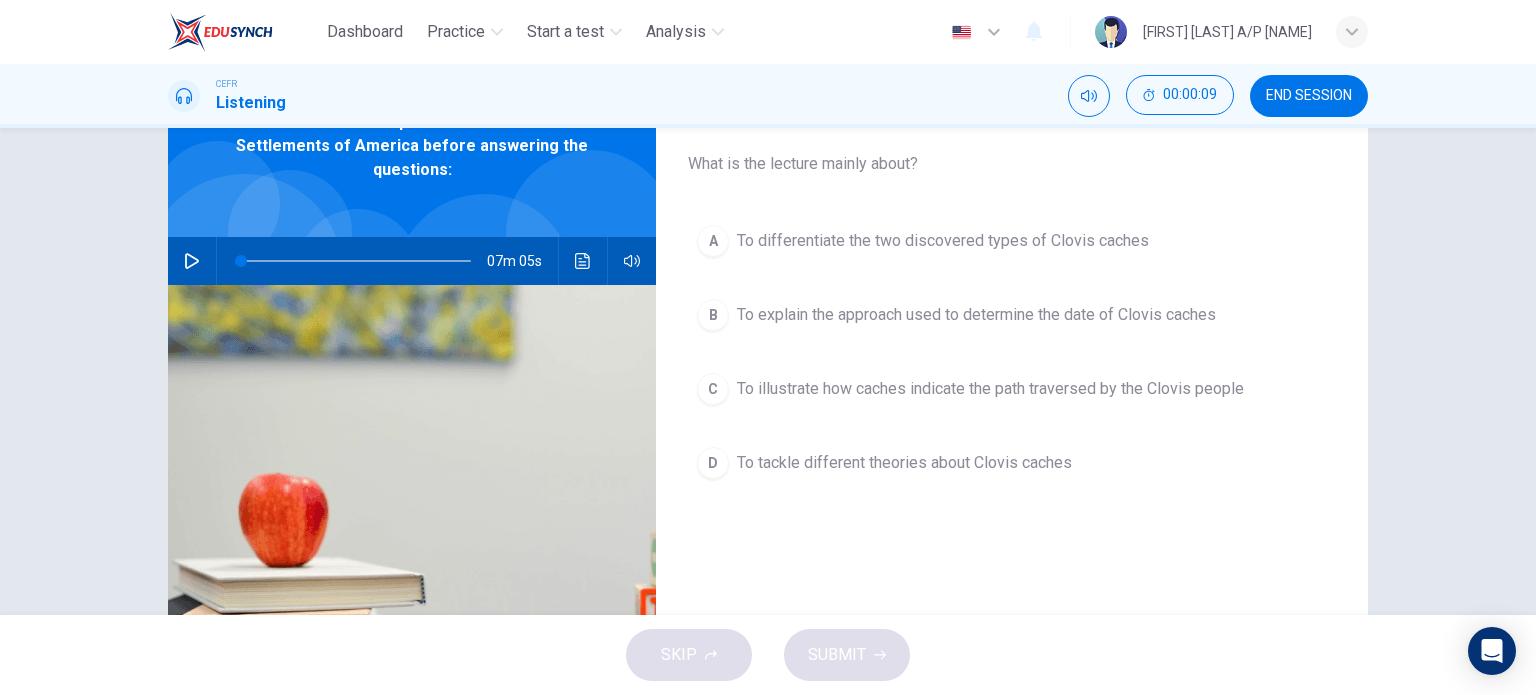 click on "Question 1 What is the lecture mainly about? A To differentiate the two discovered types of Clovis caches B To explain the approach used to determine the date of Clovis caches C To illustrate how caches indicate the path traversed by the Clovis people D To tackle different theories about Clovis caches Listen to this clip about the Earliest Settlements of America before answering the questions: 07m 05s" at bounding box center [768, 371] 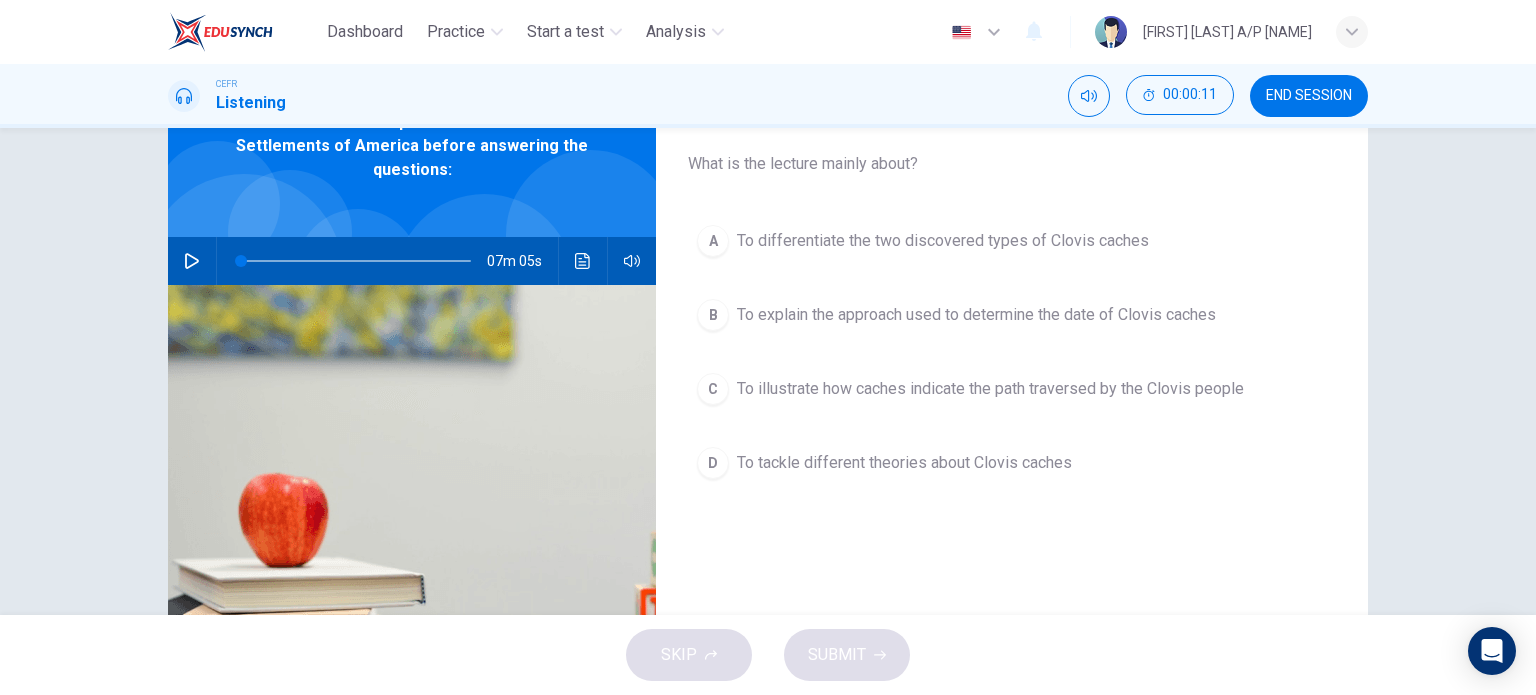 scroll, scrollTop: 0, scrollLeft: 0, axis: both 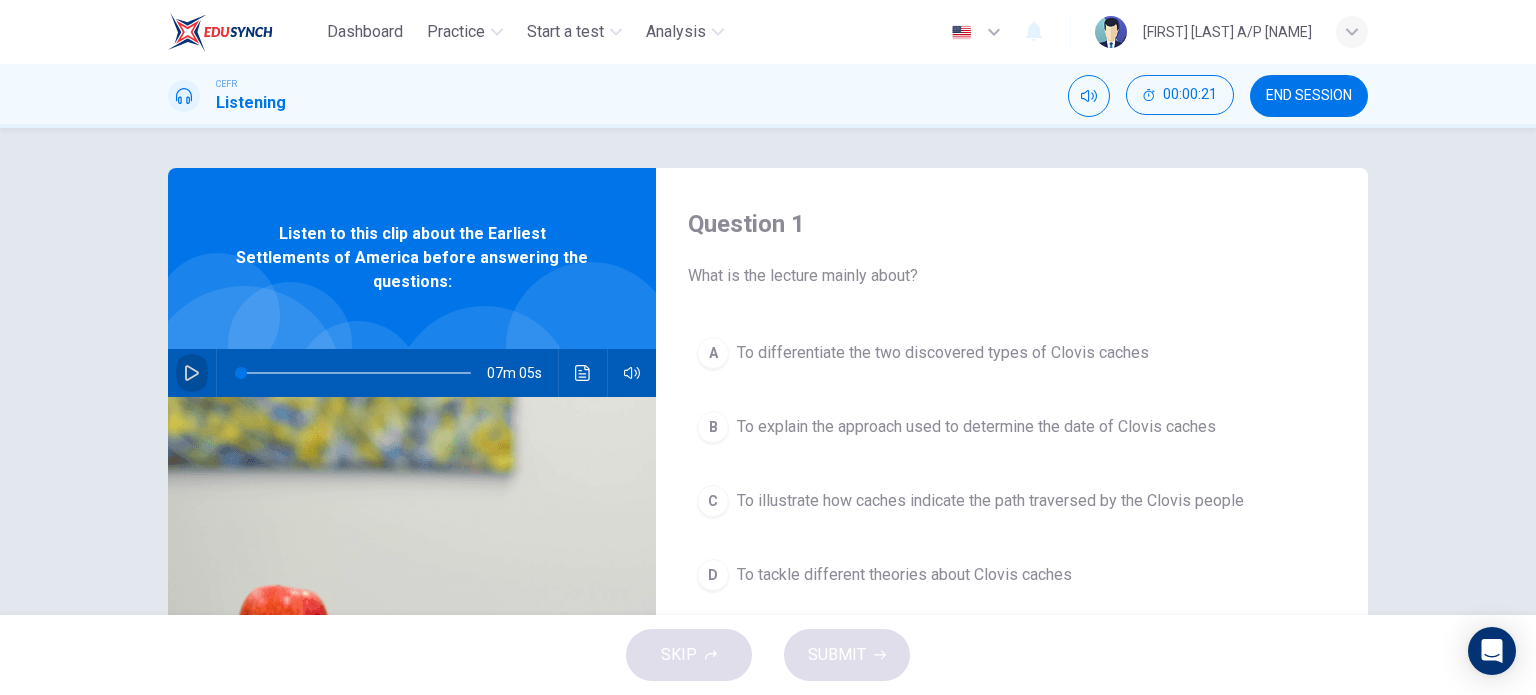 click at bounding box center [192, 373] 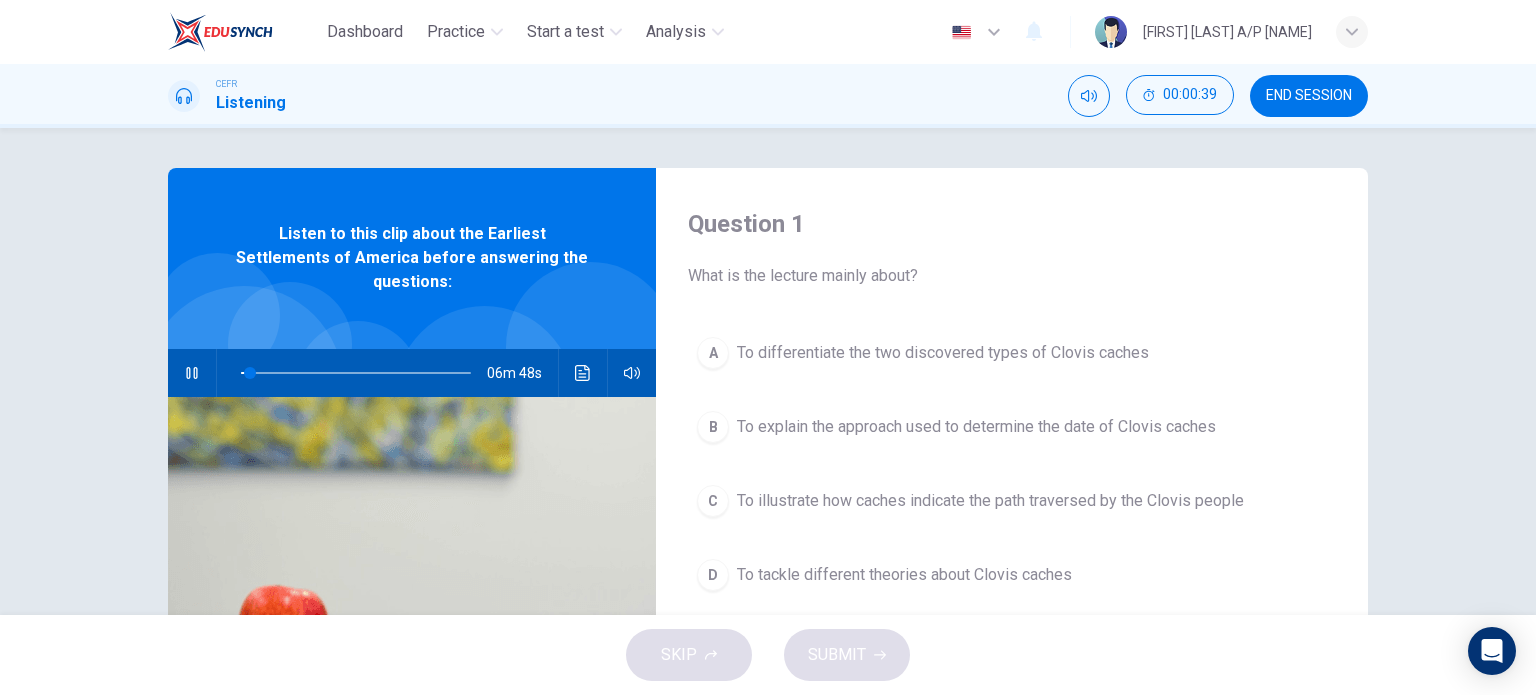 click on "CEFR Listening 00:00:39 END SESSION" at bounding box center (768, 96) 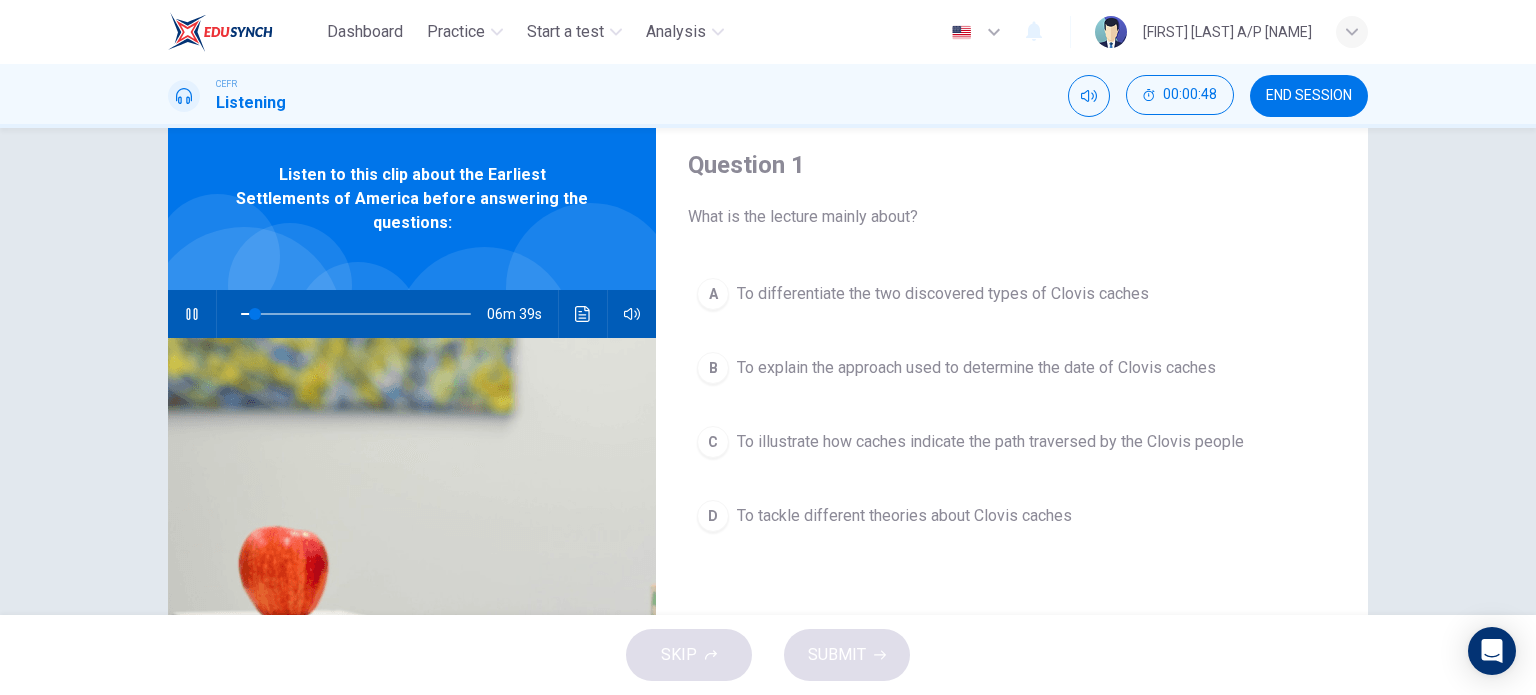 scroll, scrollTop: 48, scrollLeft: 0, axis: vertical 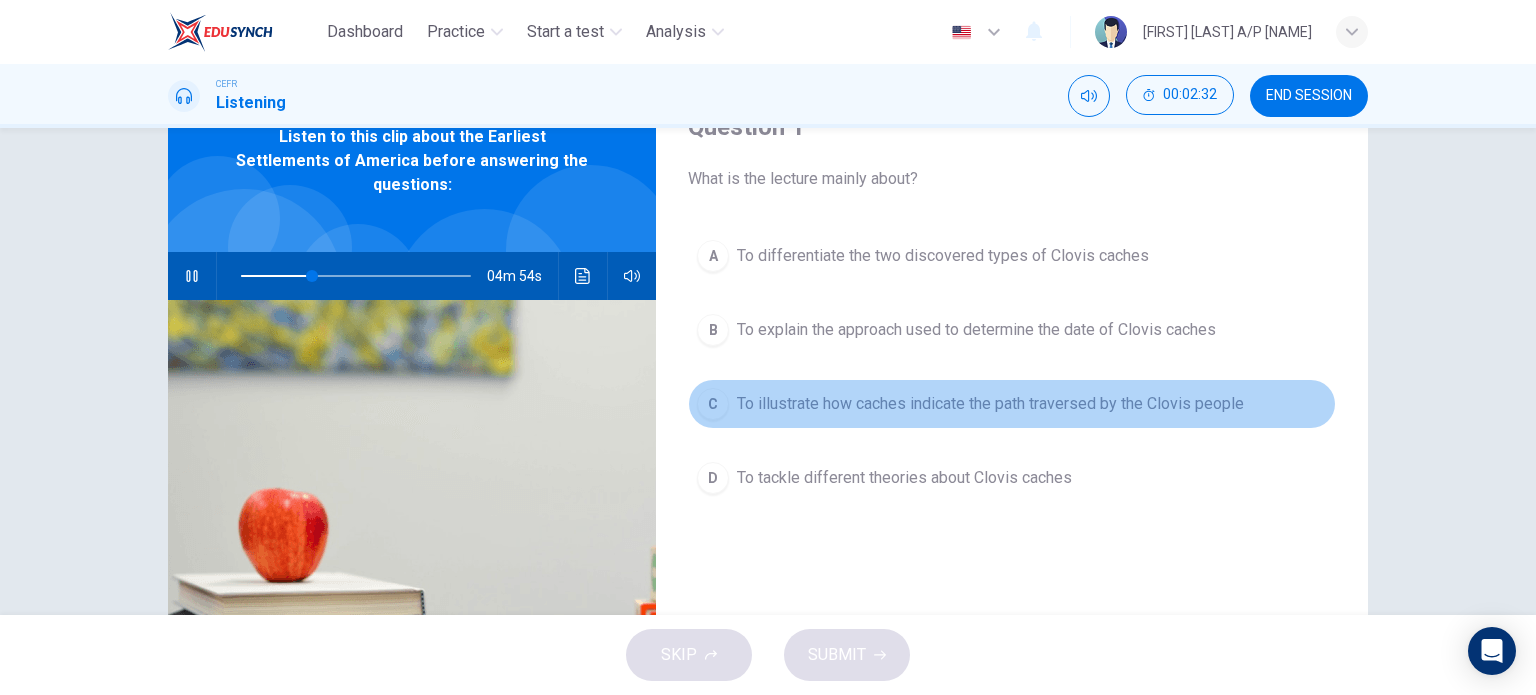 click on "C" at bounding box center [713, 404] 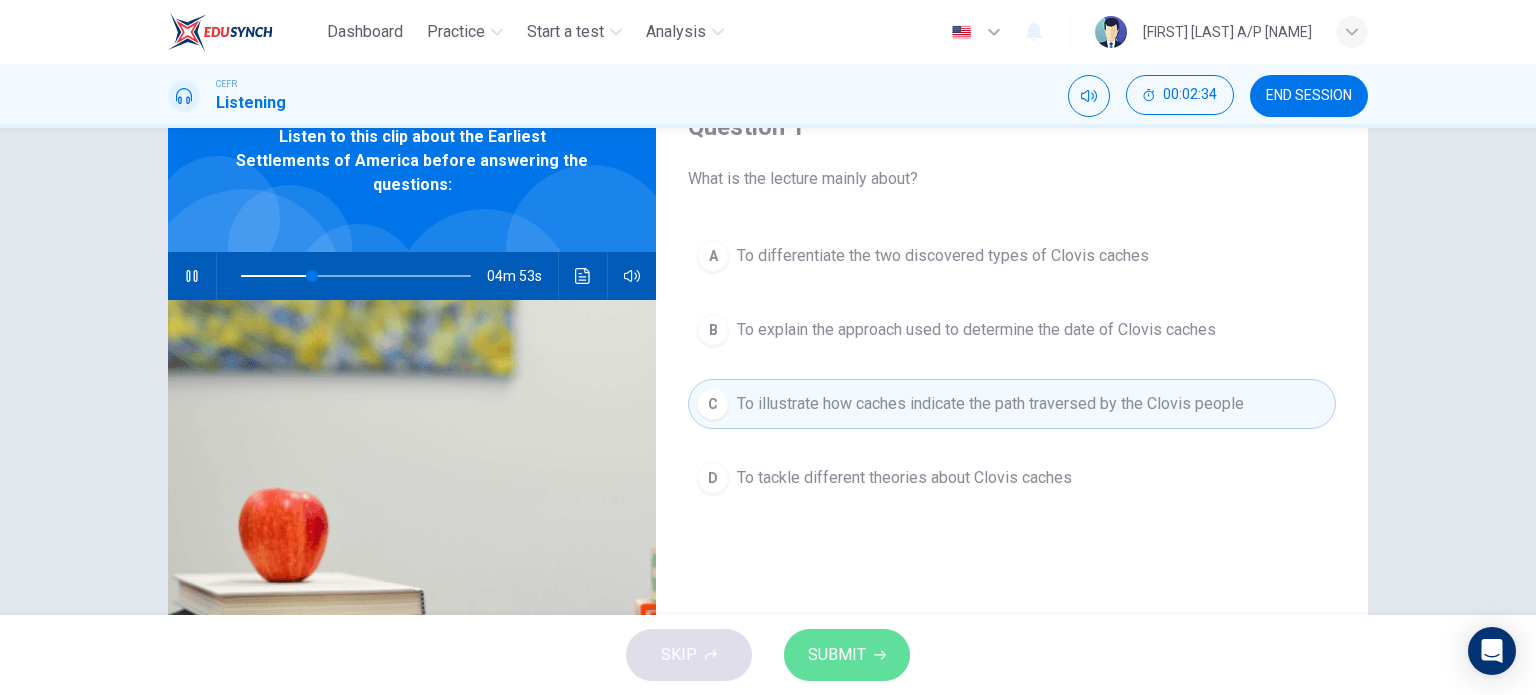 click on "SUBMIT" at bounding box center [837, 655] 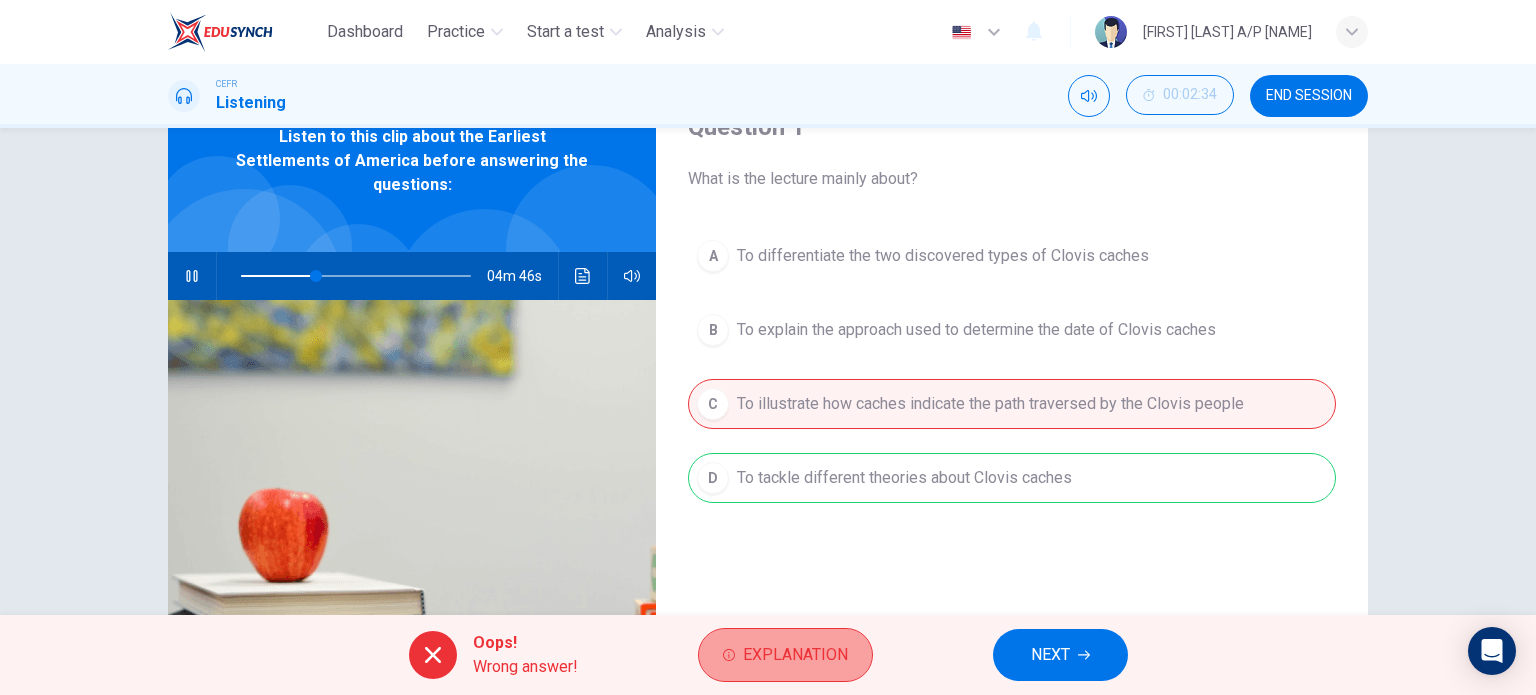 click on "Explanation" at bounding box center [795, 655] 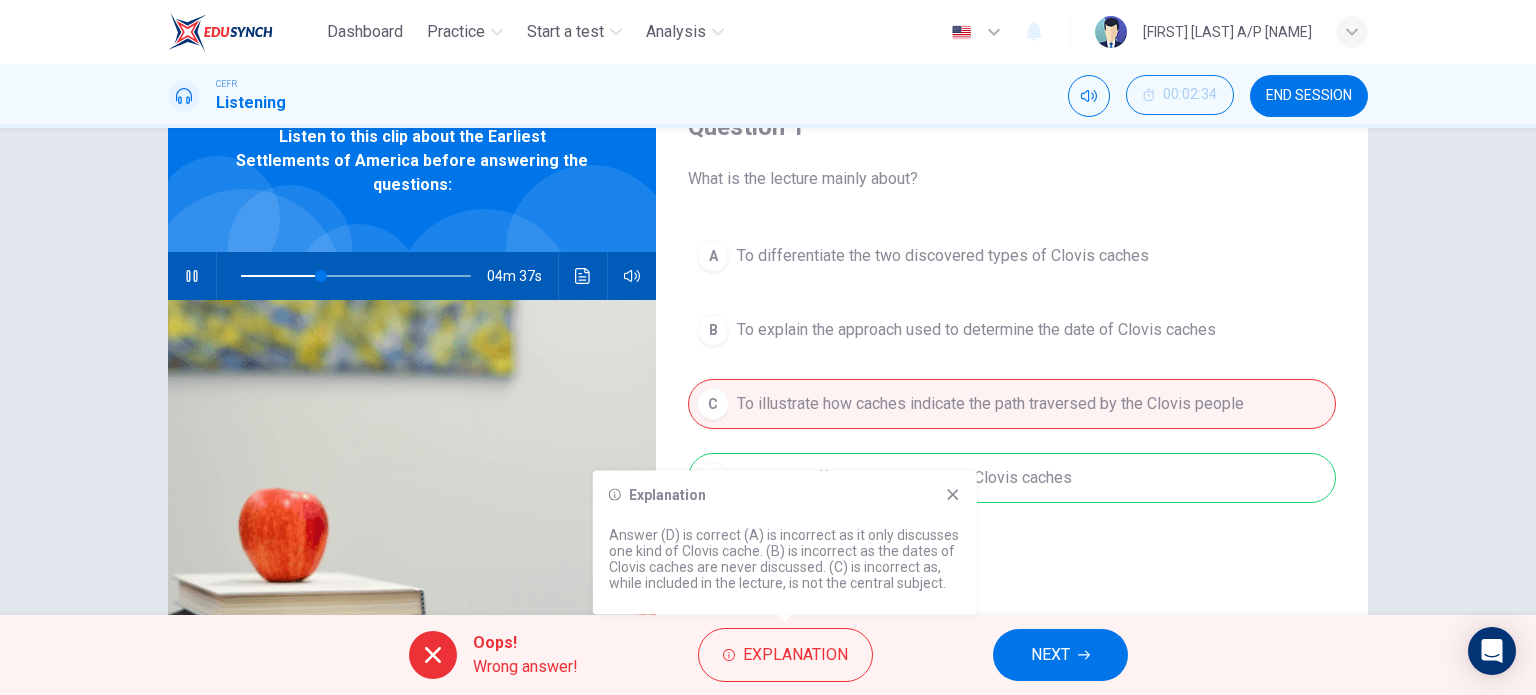 click 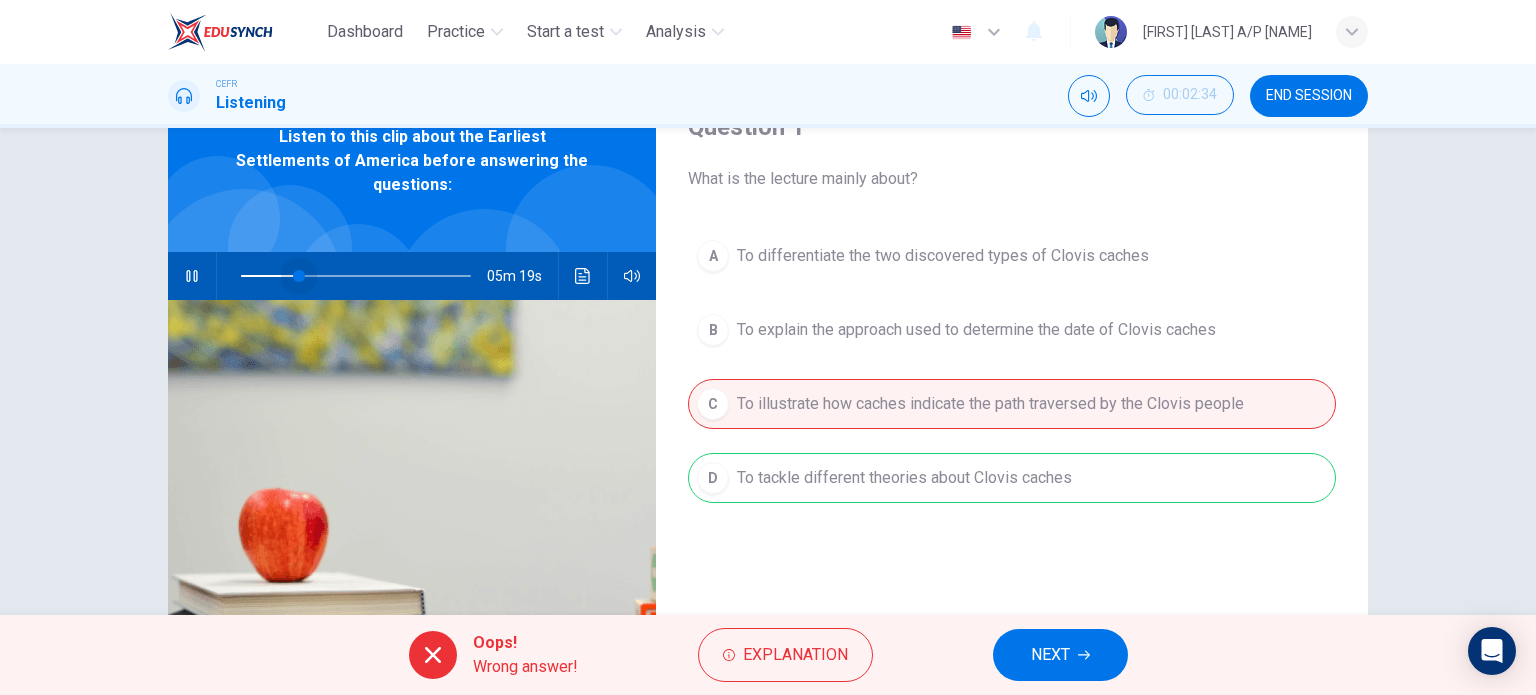 click at bounding box center [356, 276] 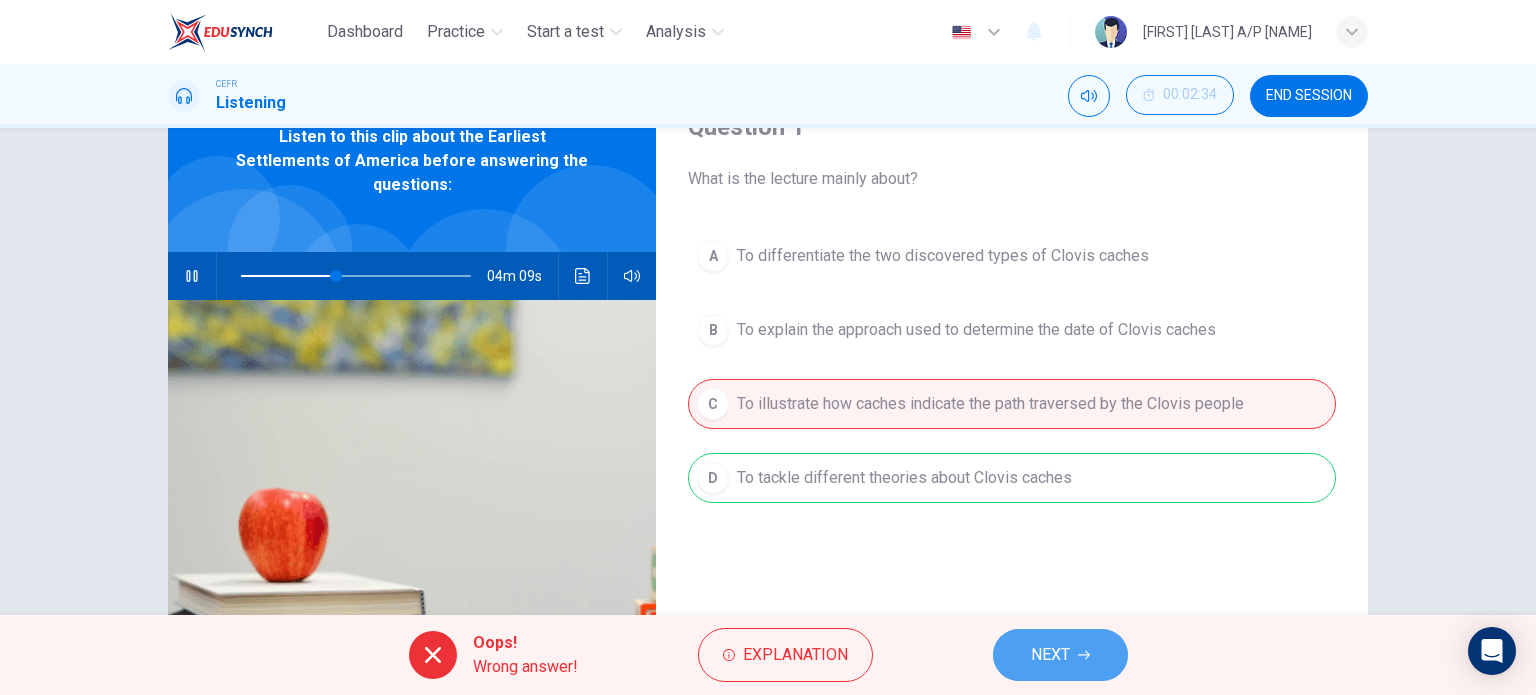 click on "NEXT" at bounding box center [1050, 655] 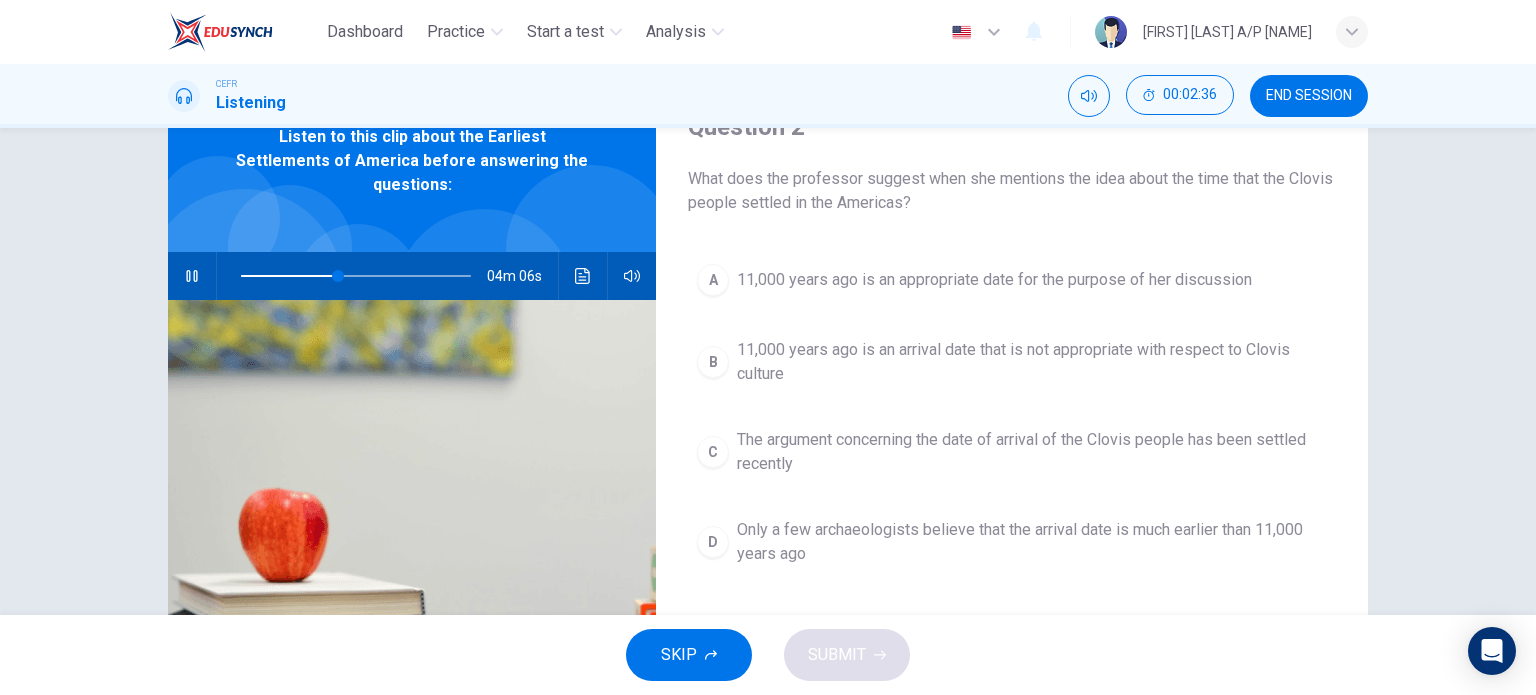 scroll, scrollTop: 0, scrollLeft: 0, axis: both 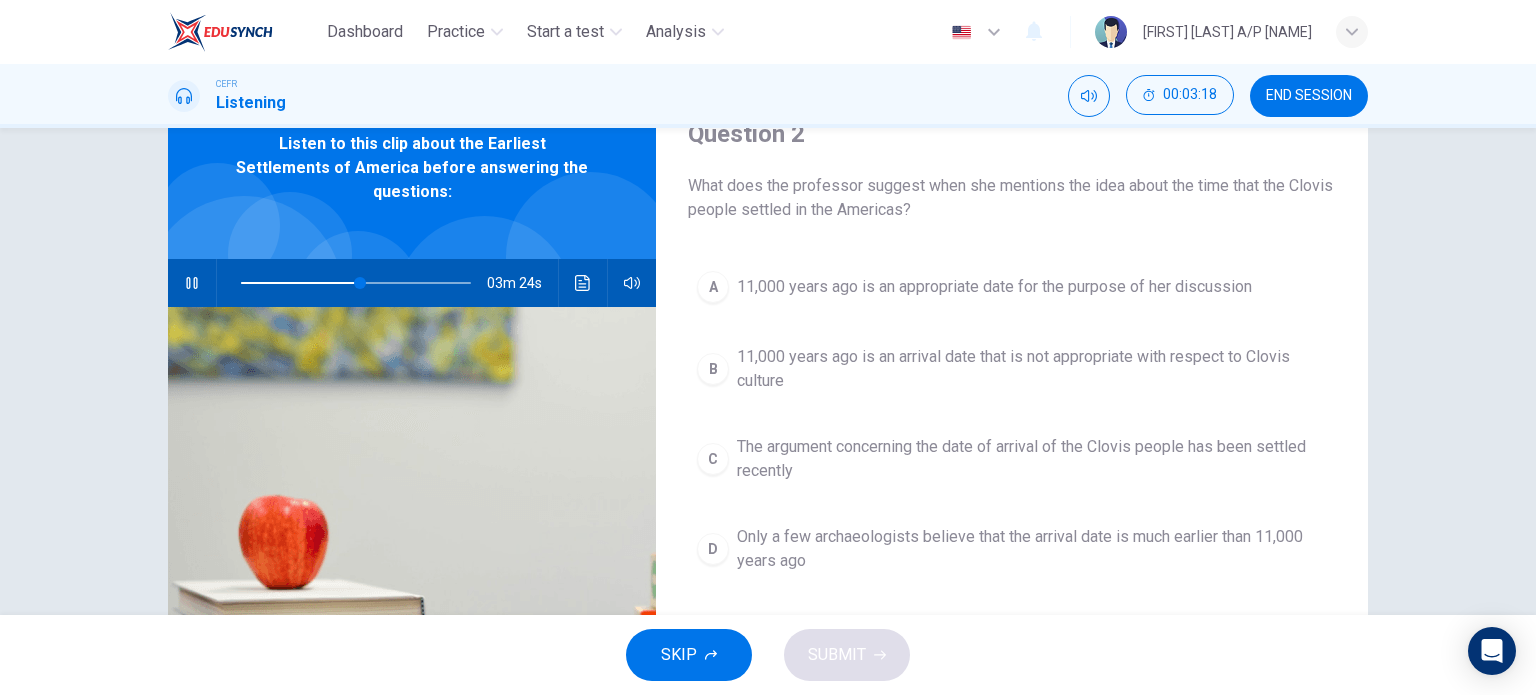 click at bounding box center [244, 295] 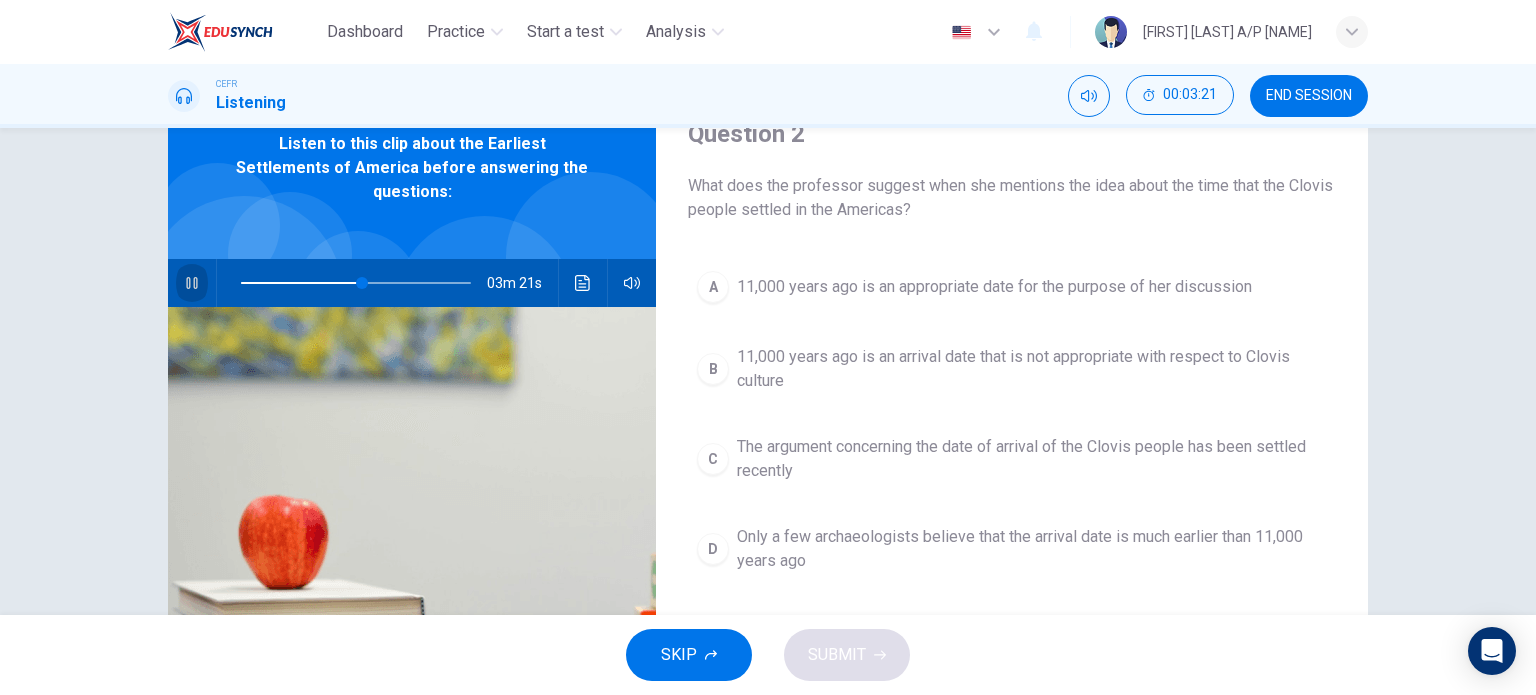 click 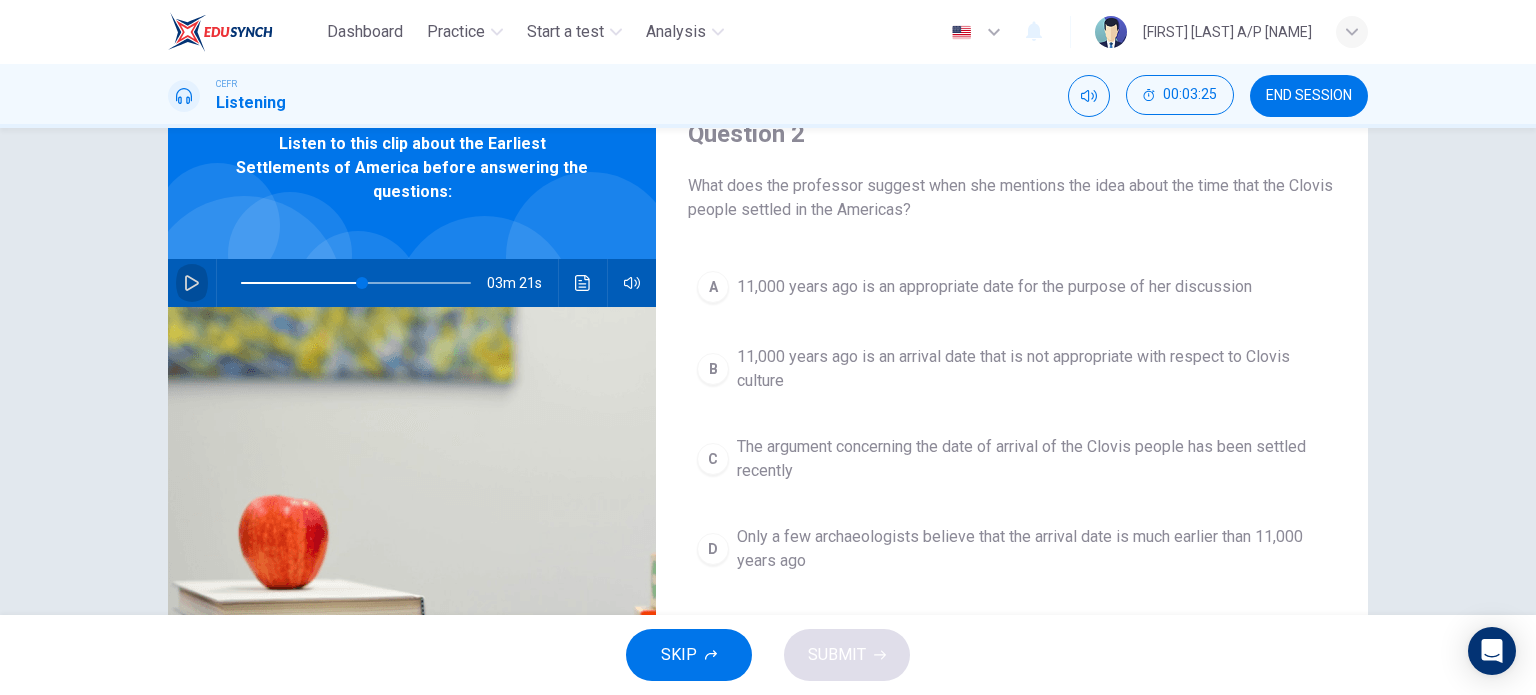 click 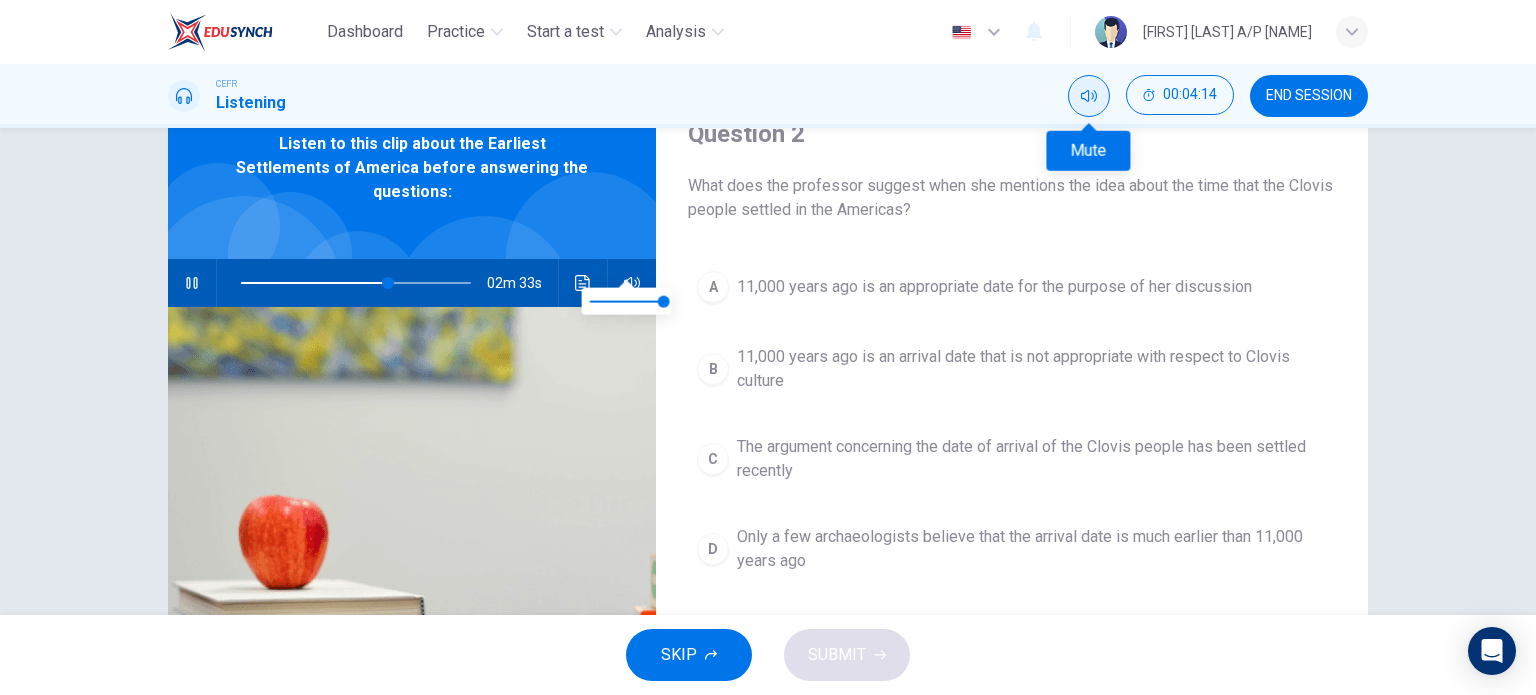 type on "64" 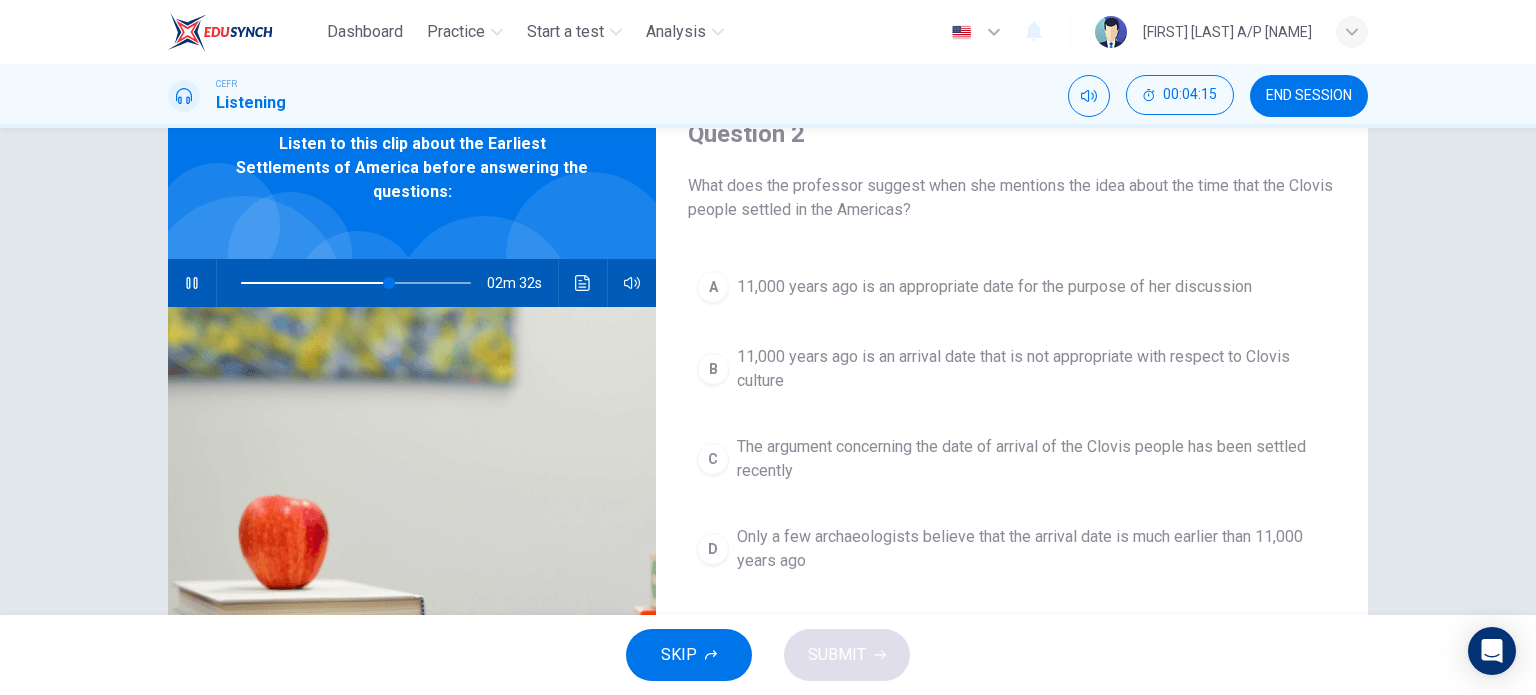 click on "END SESSION" at bounding box center (1309, 96) 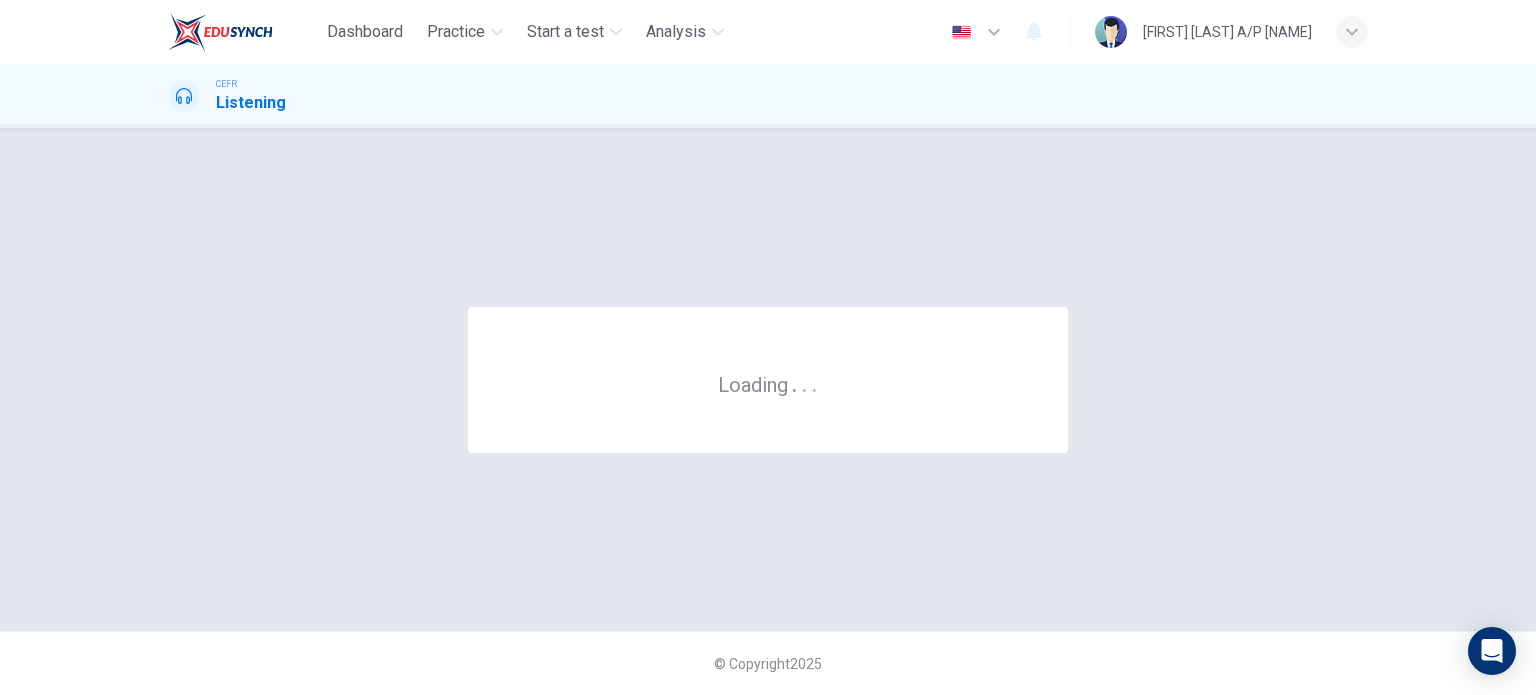 scroll, scrollTop: 0, scrollLeft: 0, axis: both 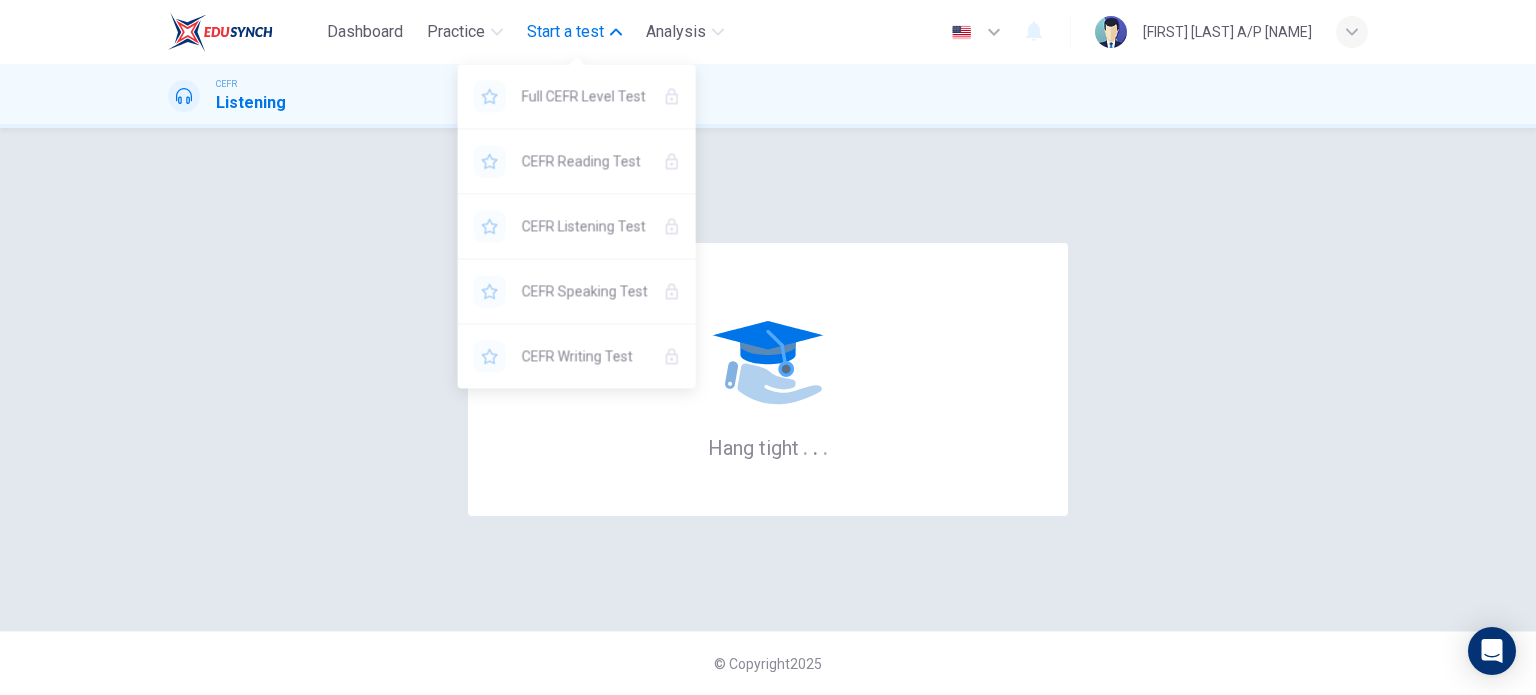 click 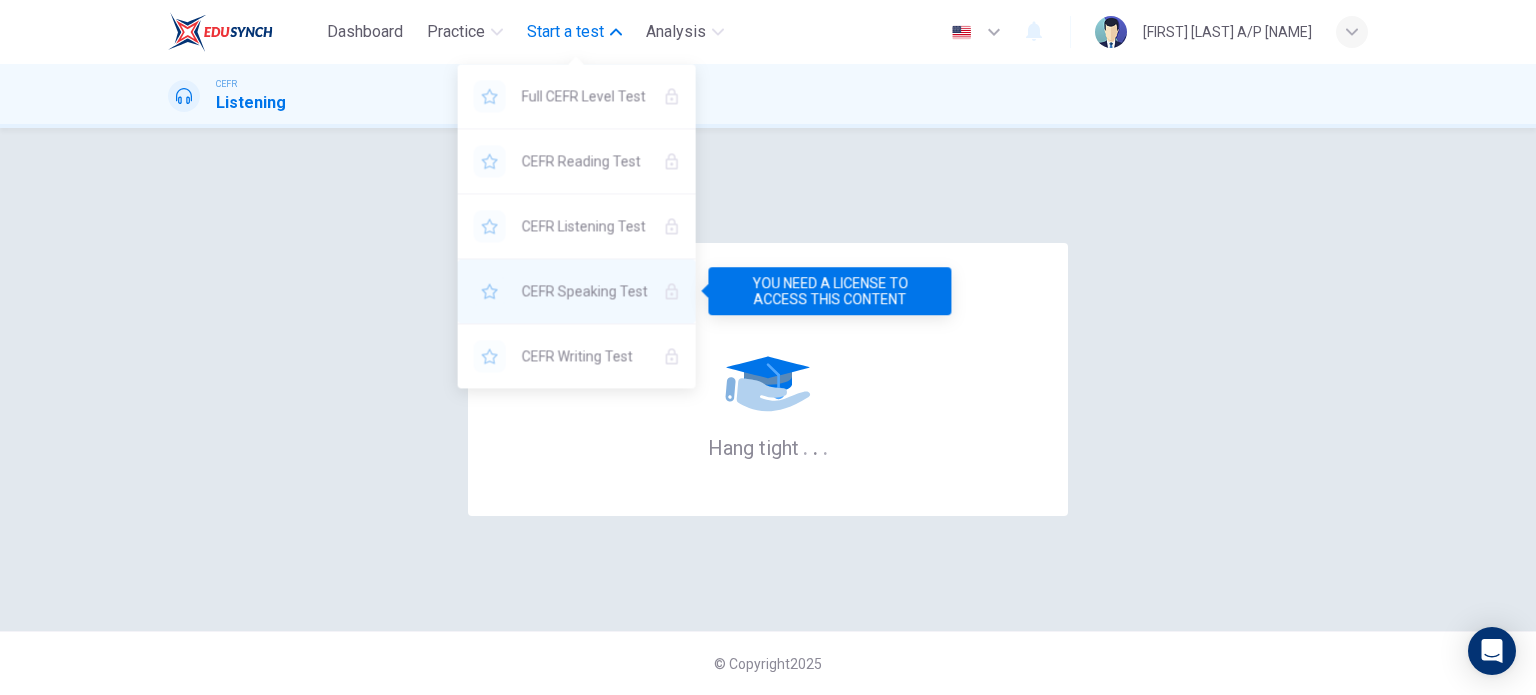 click on "CEFR Speaking Test" at bounding box center (585, 291) 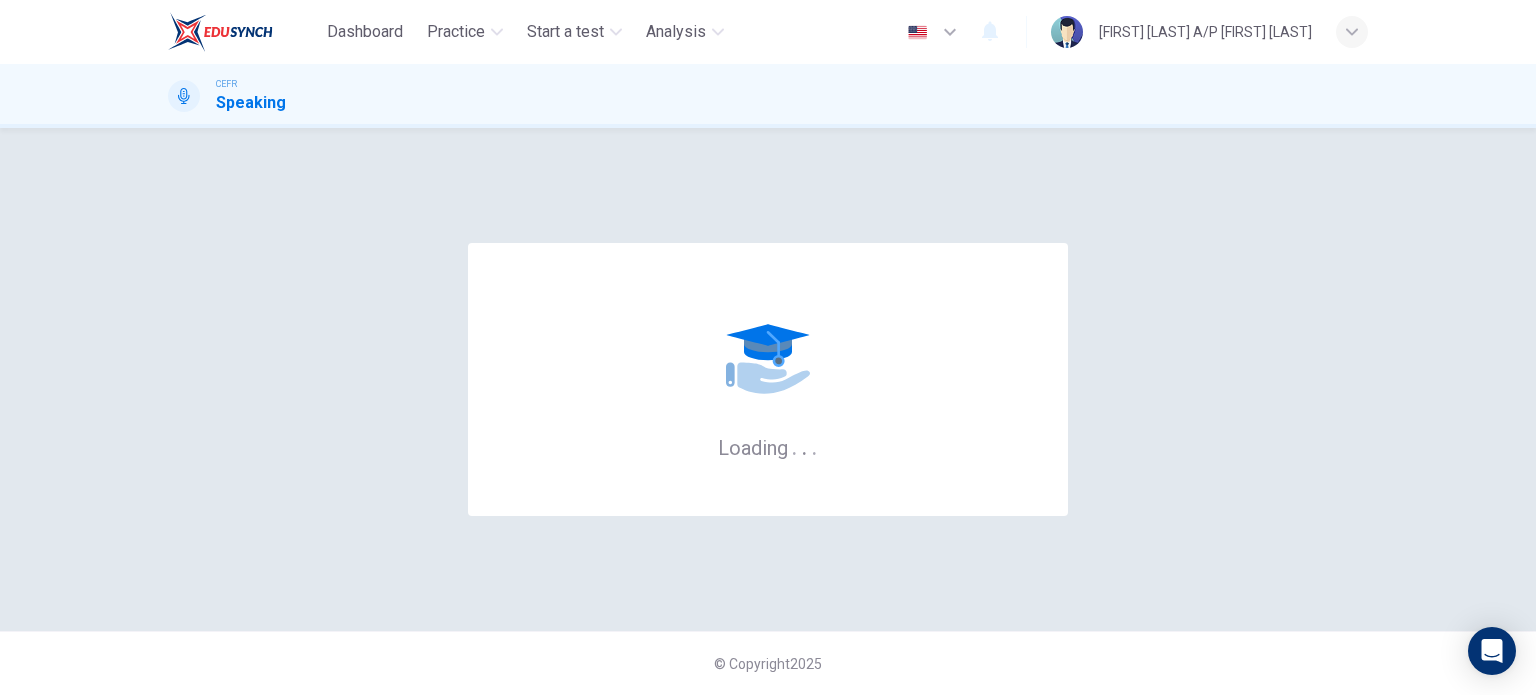 scroll, scrollTop: 0, scrollLeft: 0, axis: both 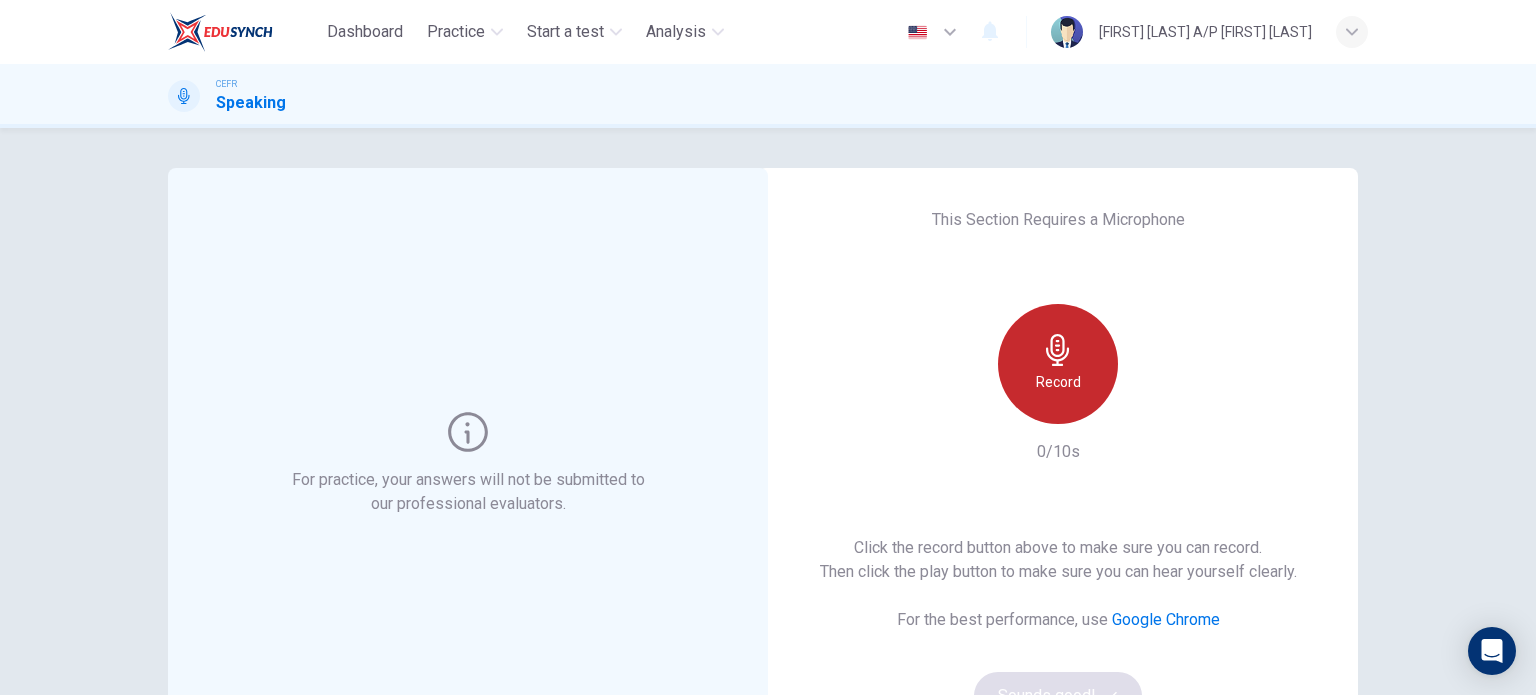 click on "Record" at bounding box center [1058, 382] 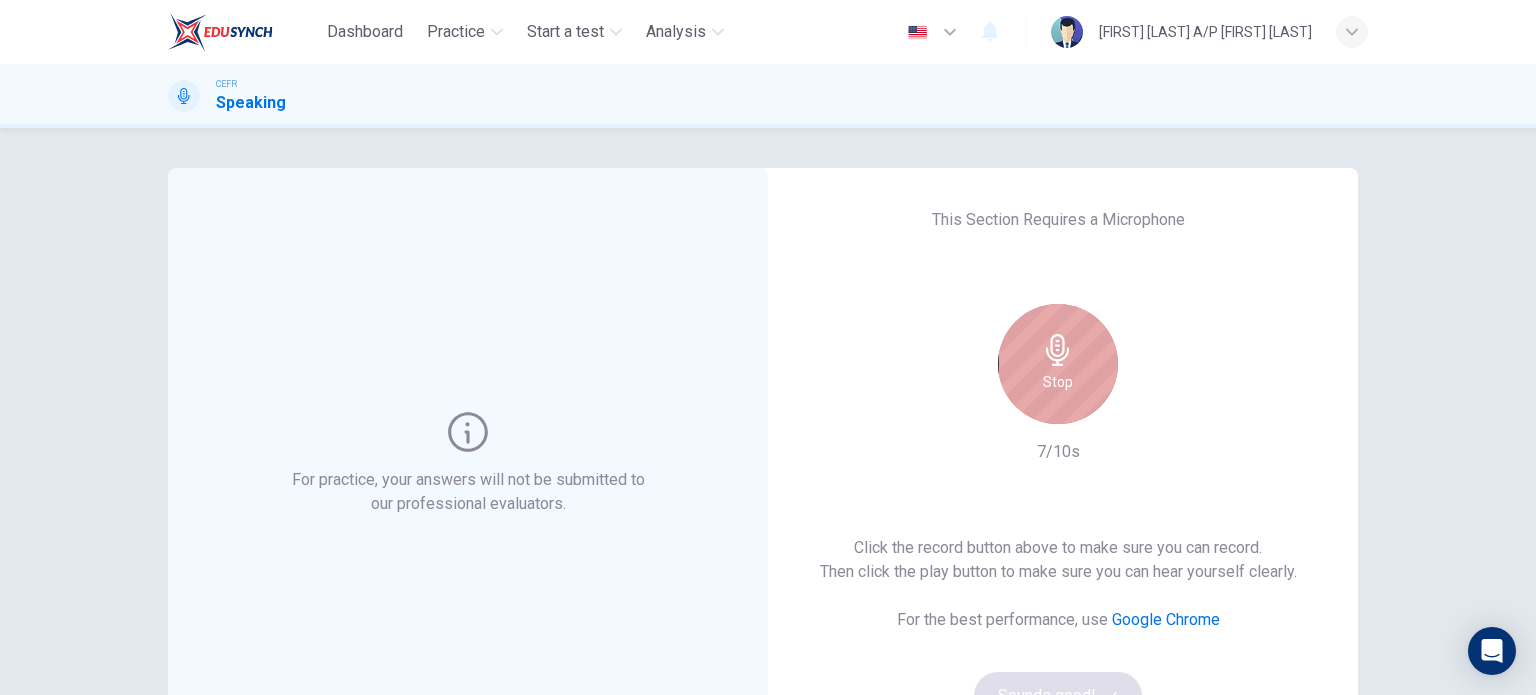 click on "Stop" at bounding box center (1058, 382) 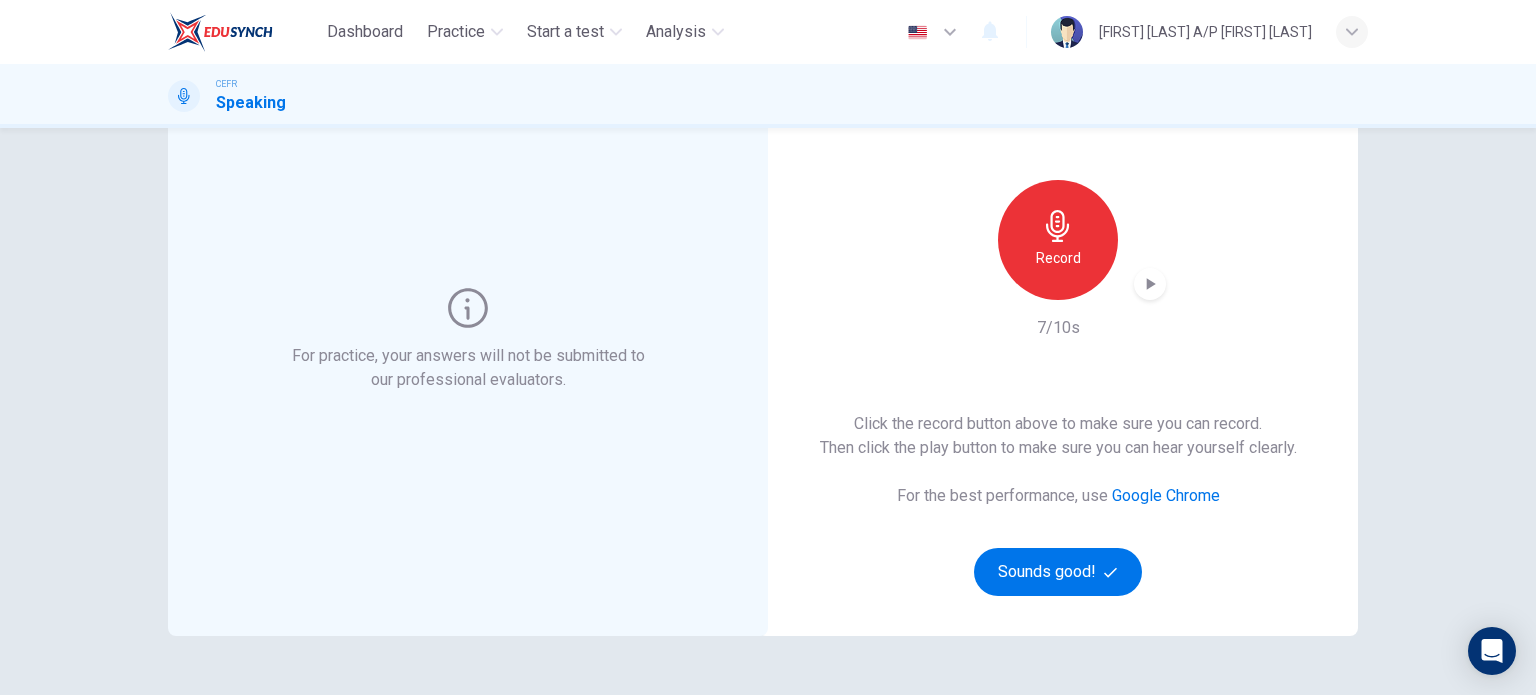 scroll, scrollTop: 128, scrollLeft: 0, axis: vertical 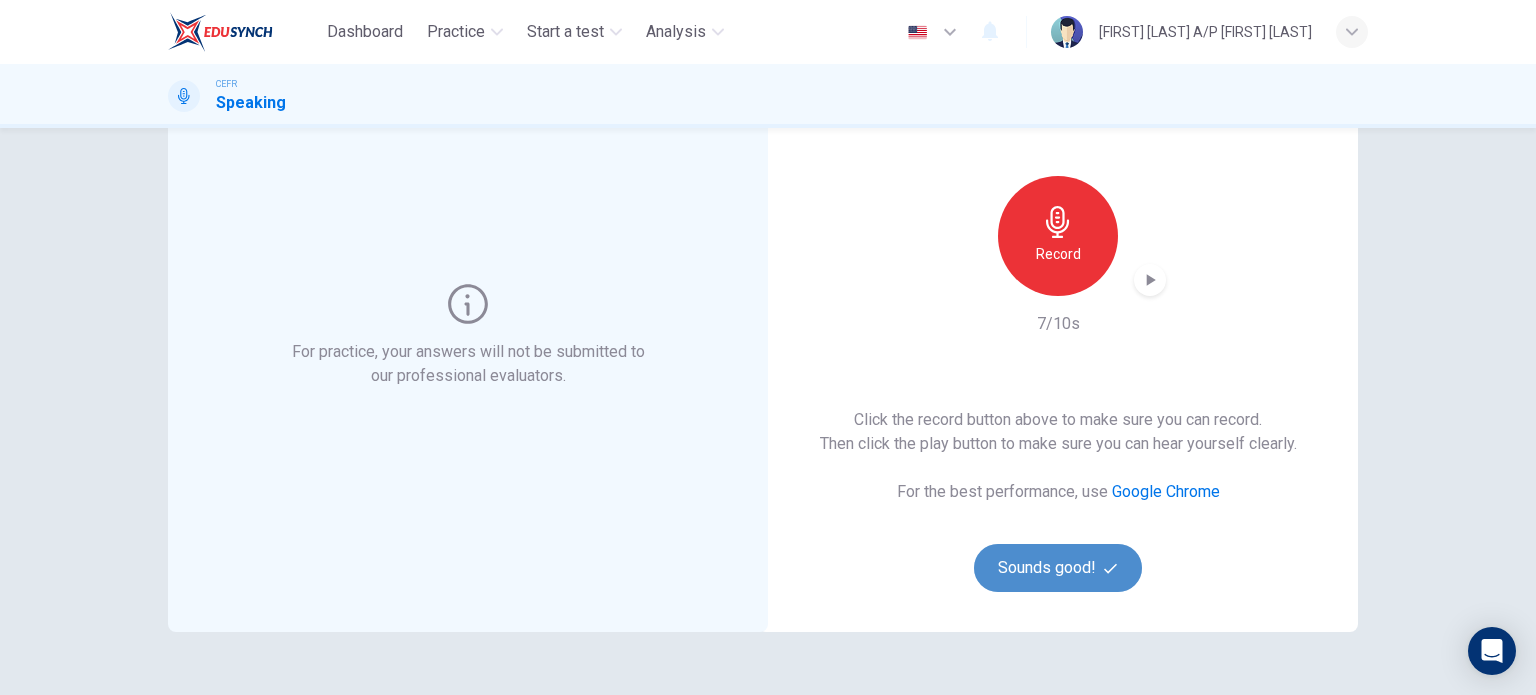 click on "Sounds good!" at bounding box center (1058, 568) 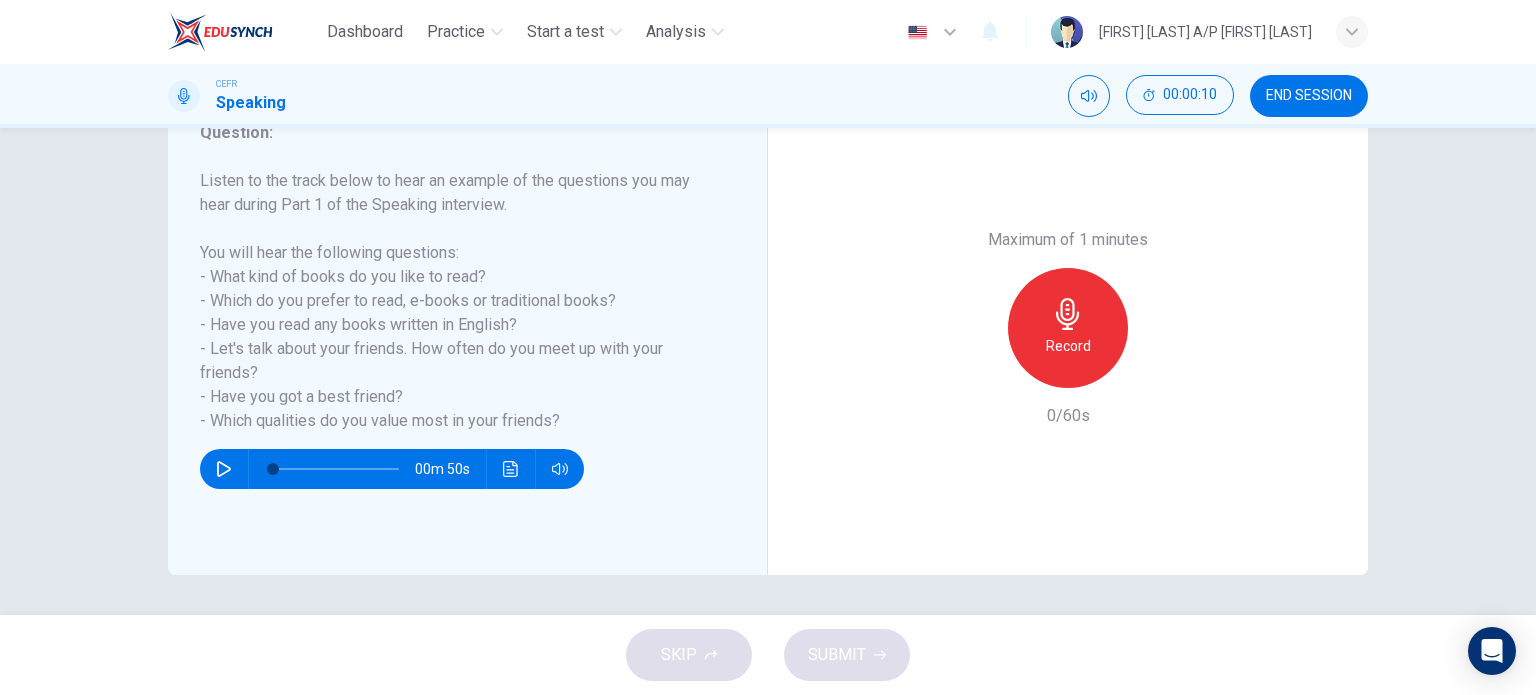 scroll, scrollTop: 0, scrollLeft: 0, axis: both 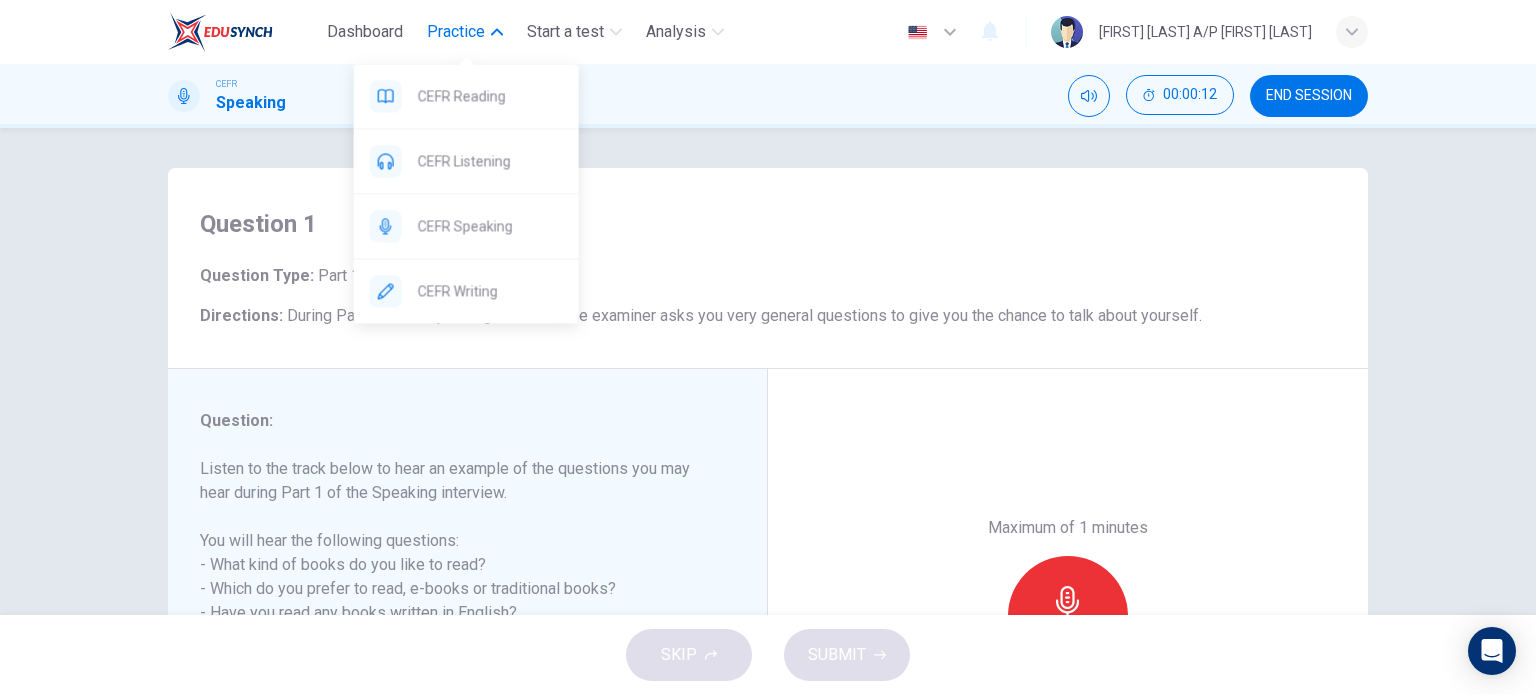 click on "Practice" at bounding box center [465, 32] 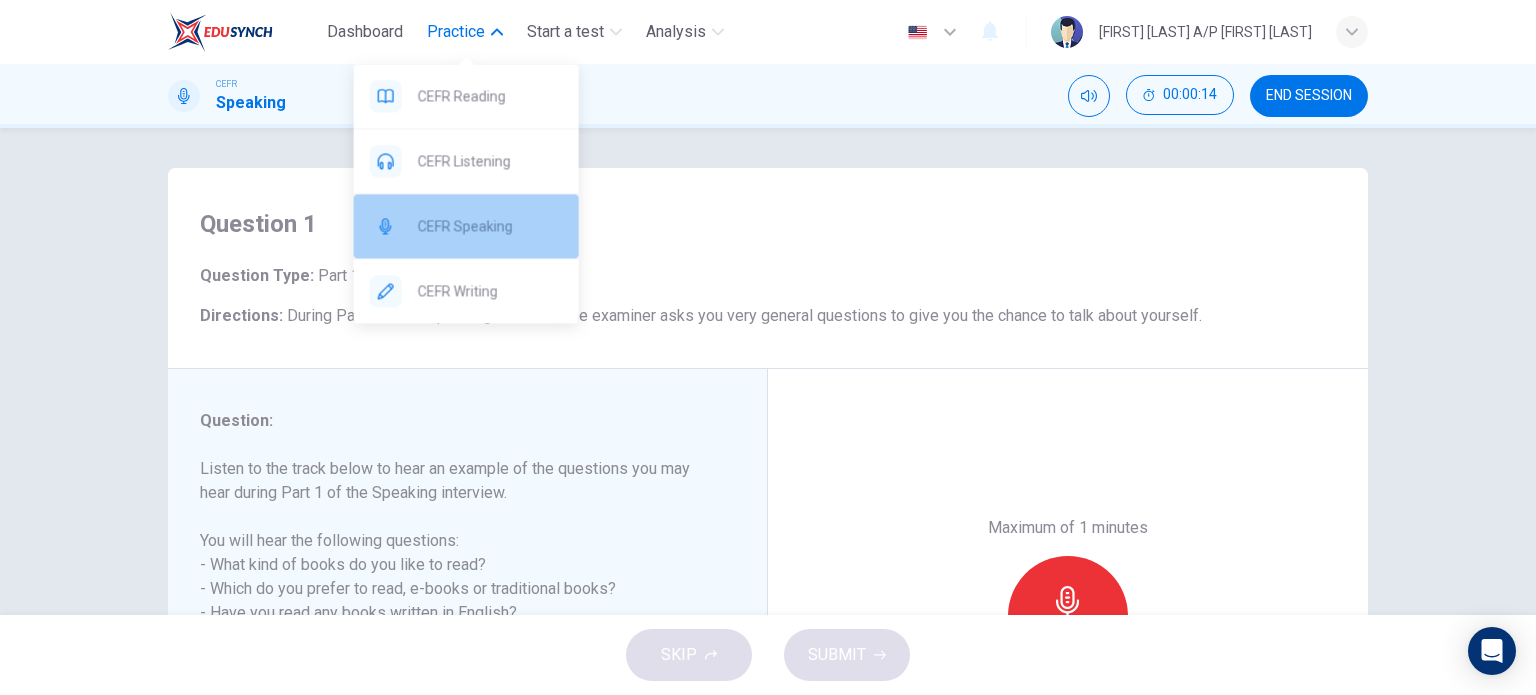click on "CEFR Speaking" at bounding box center (490, 226) 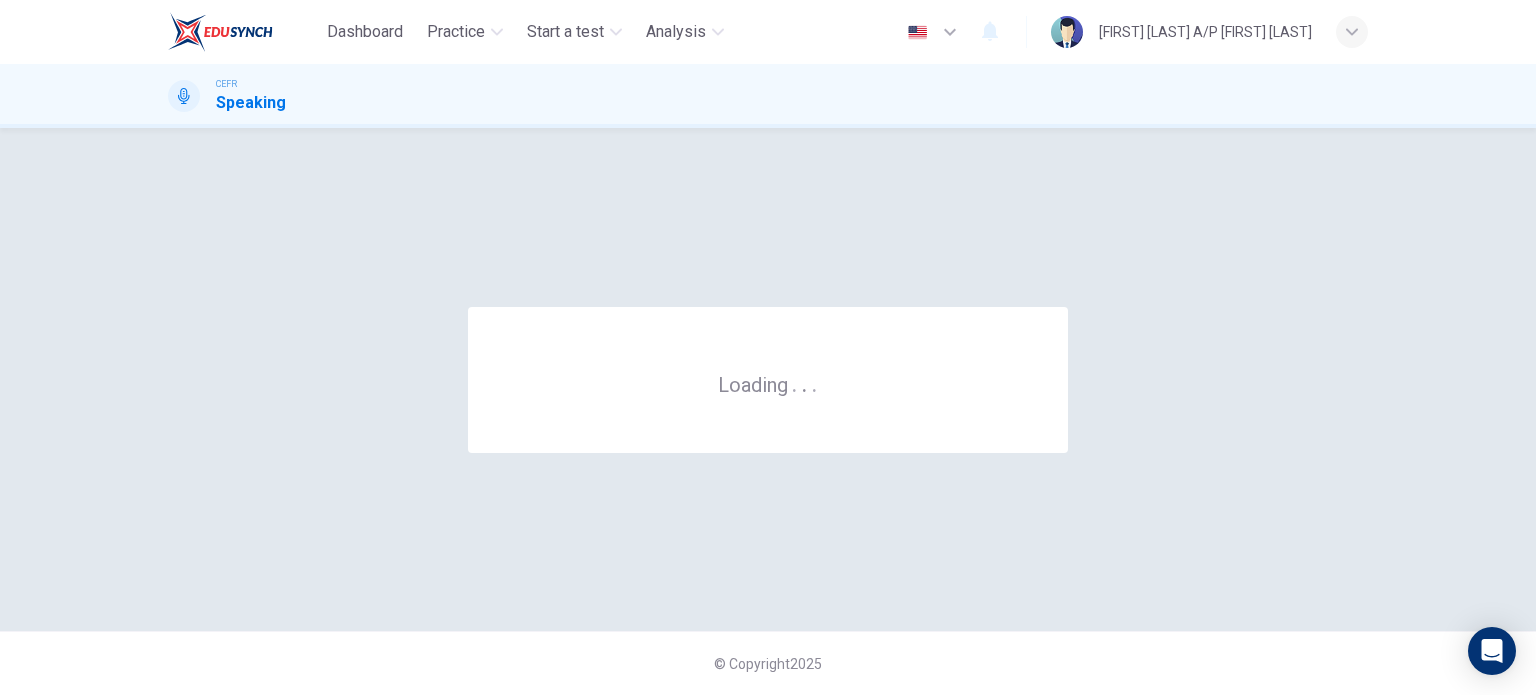 scroll, scrollTop: 0, scrollLeft: 0, axis: both 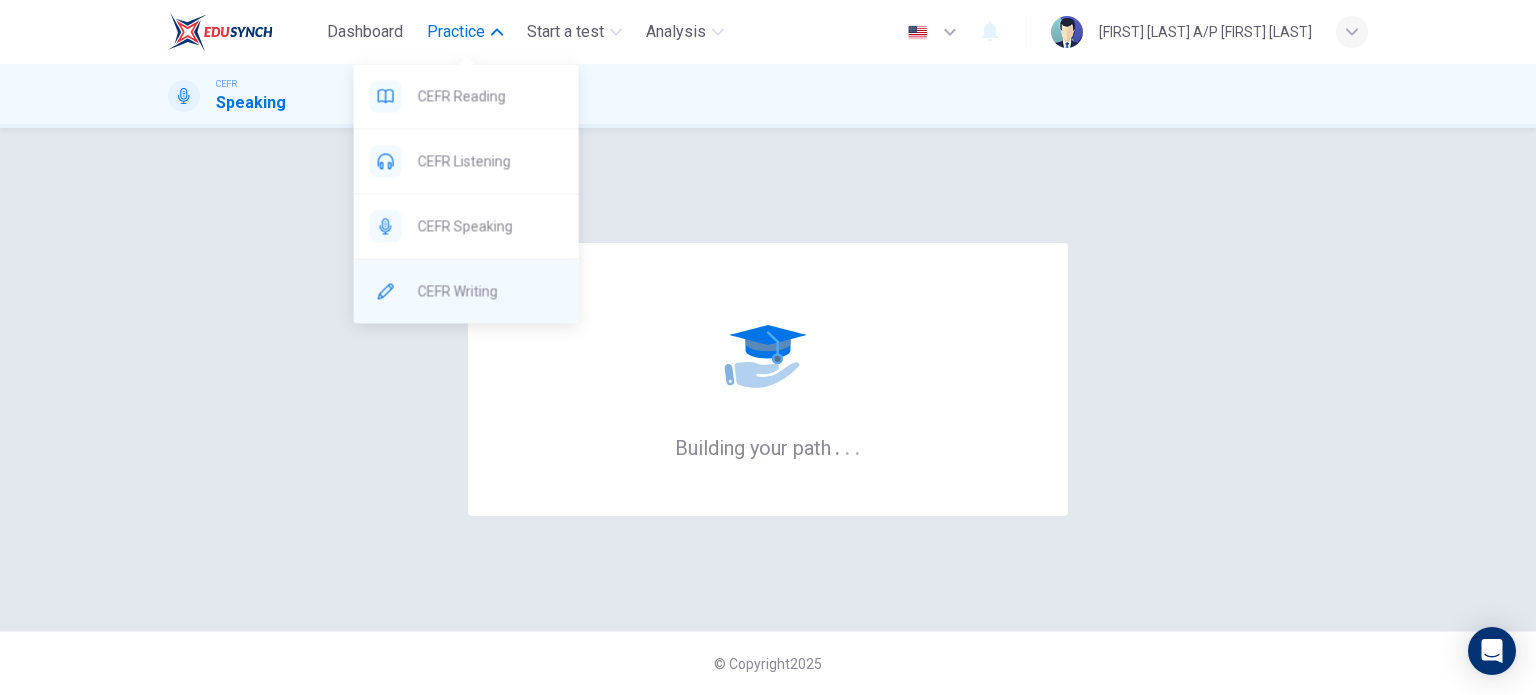 click on "CEFR Writing" at bounding box center (490, 291) 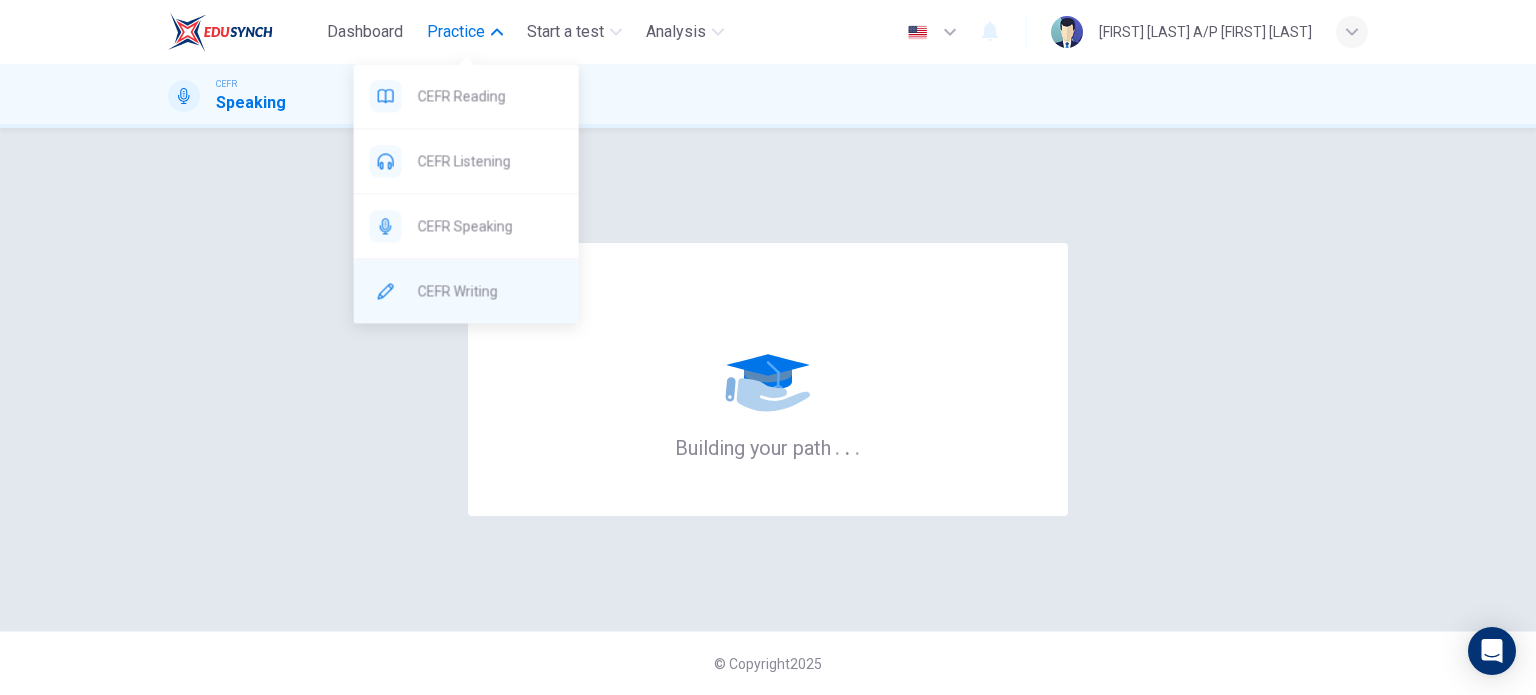 click on "CEFR Writing" at bounding box center [490, 291] 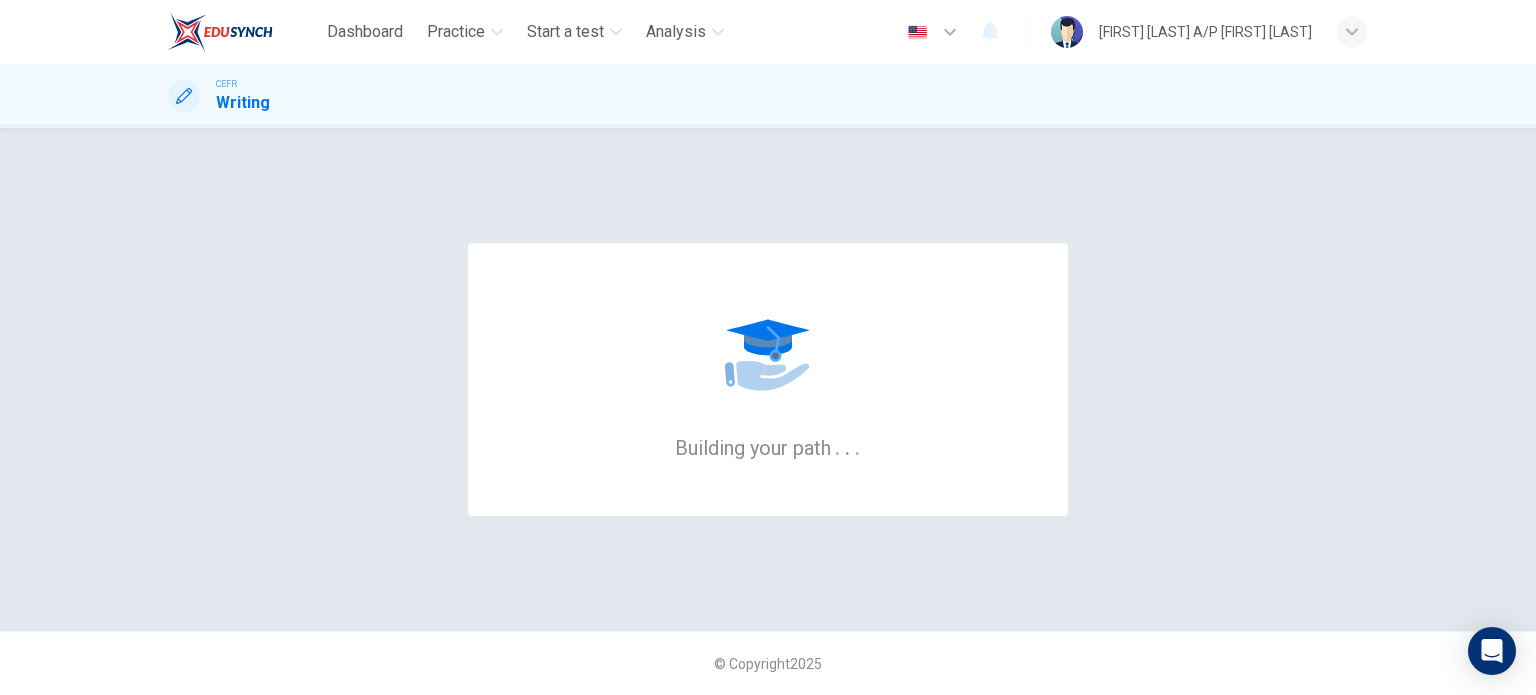 click 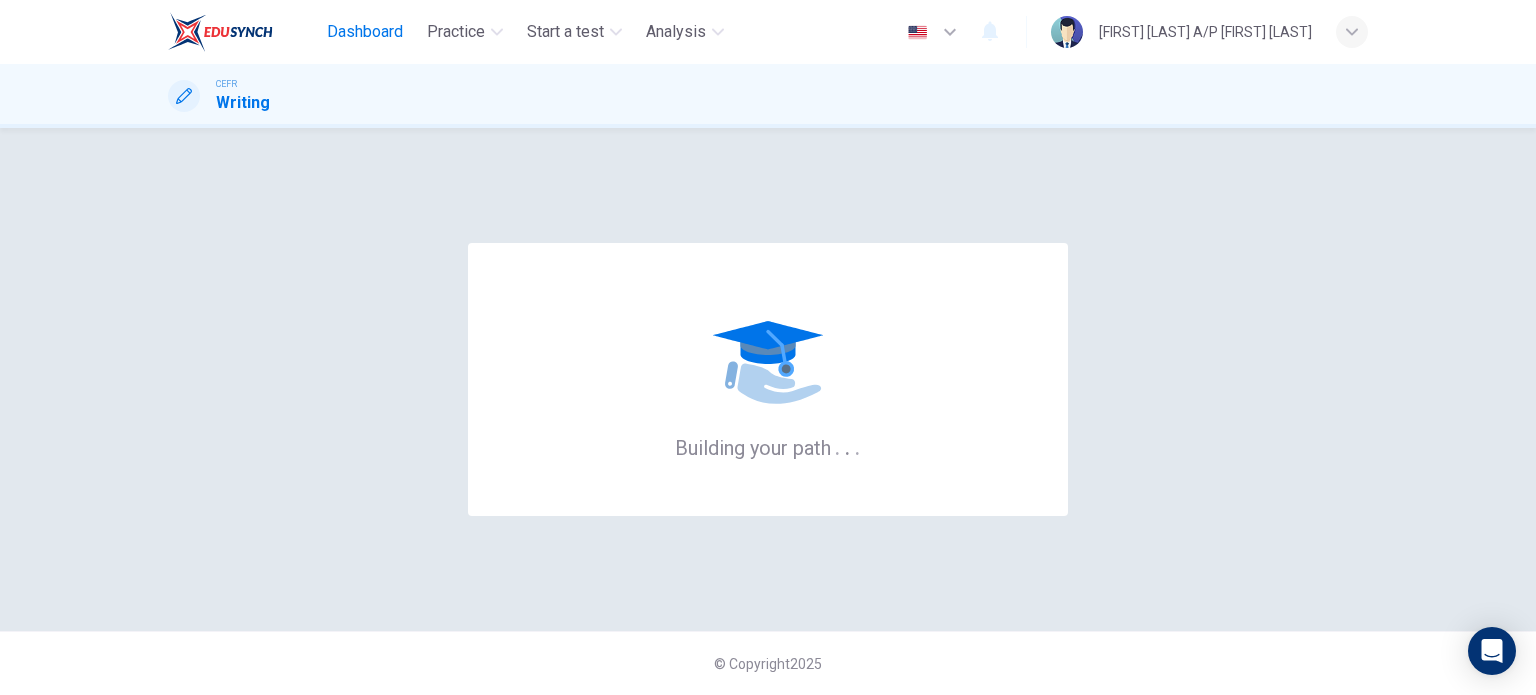 click on "Dashboard" at bounding box center (365, 32) 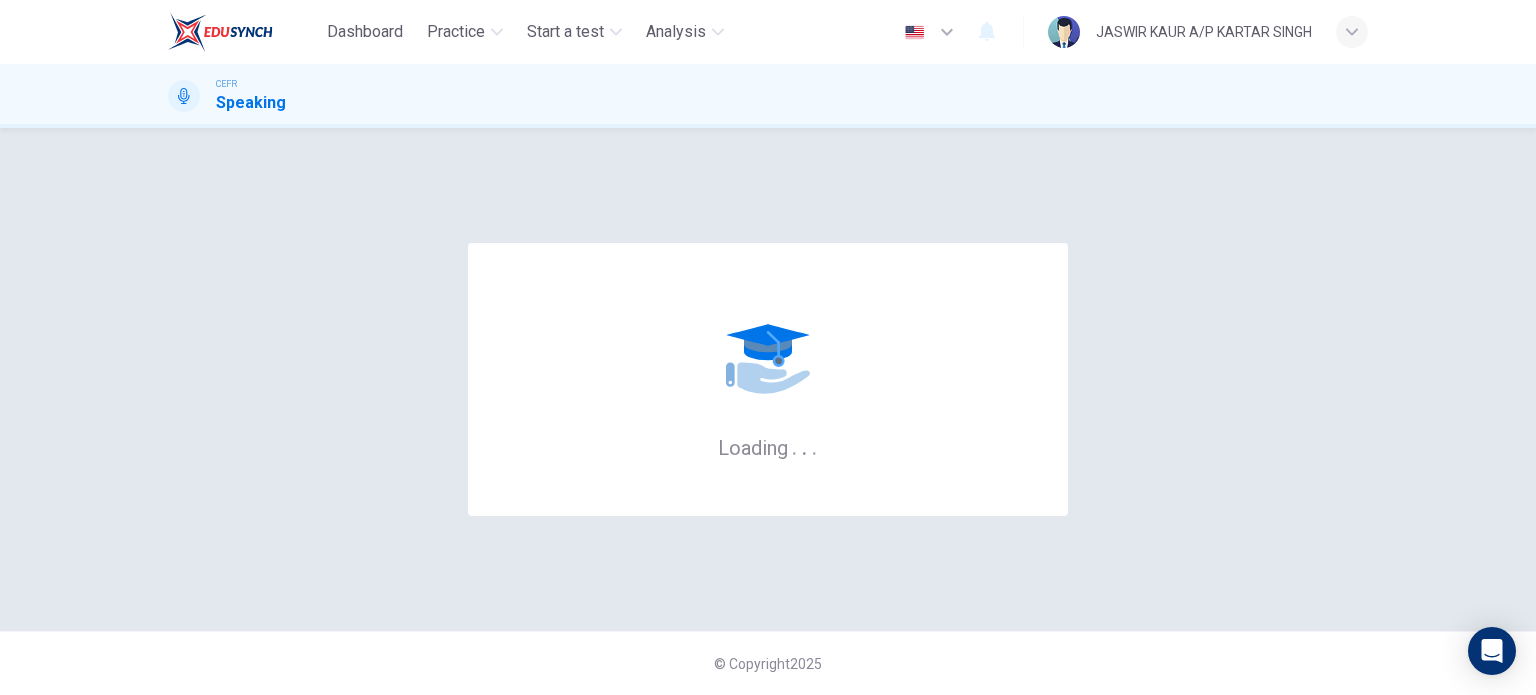 scroll, scrollTop: 0, scrollLeft: 0, axis: both 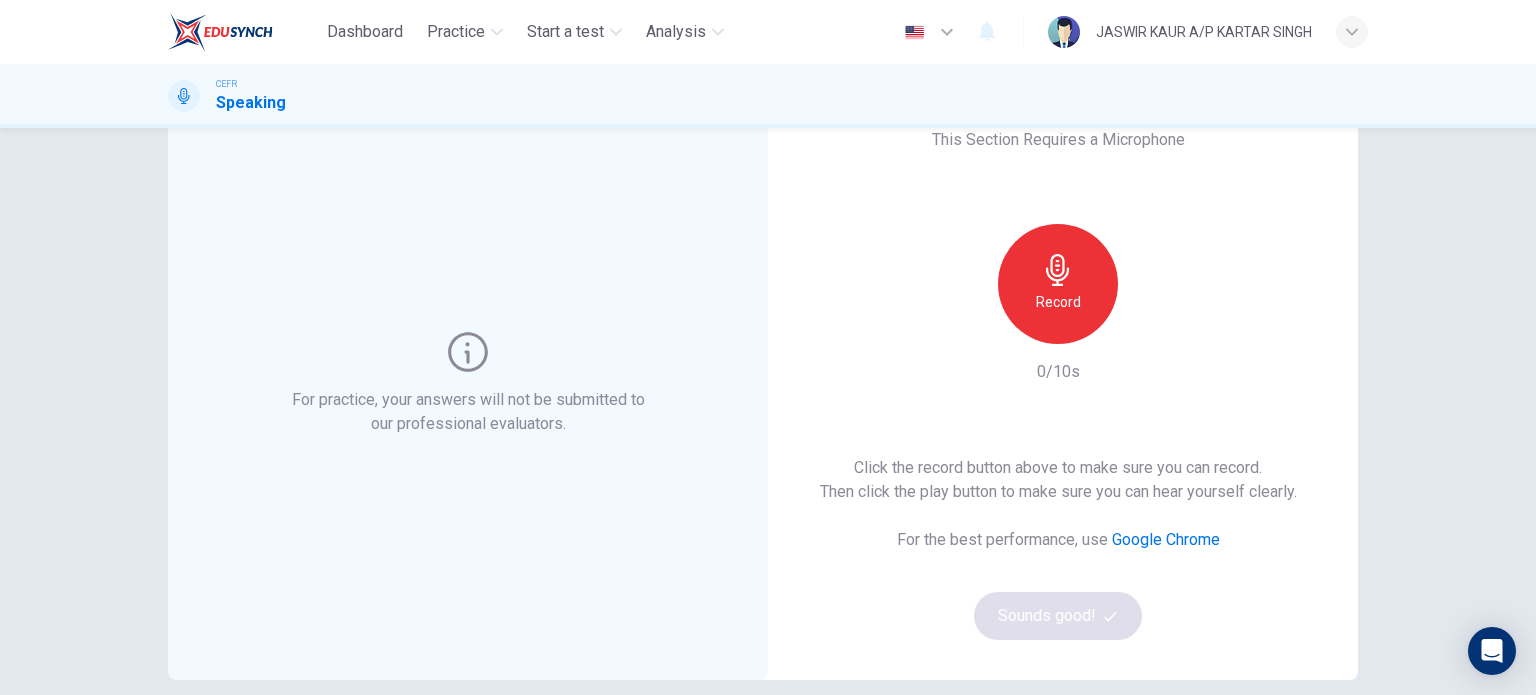 click on "Record" at bounding box center (1058, 284) 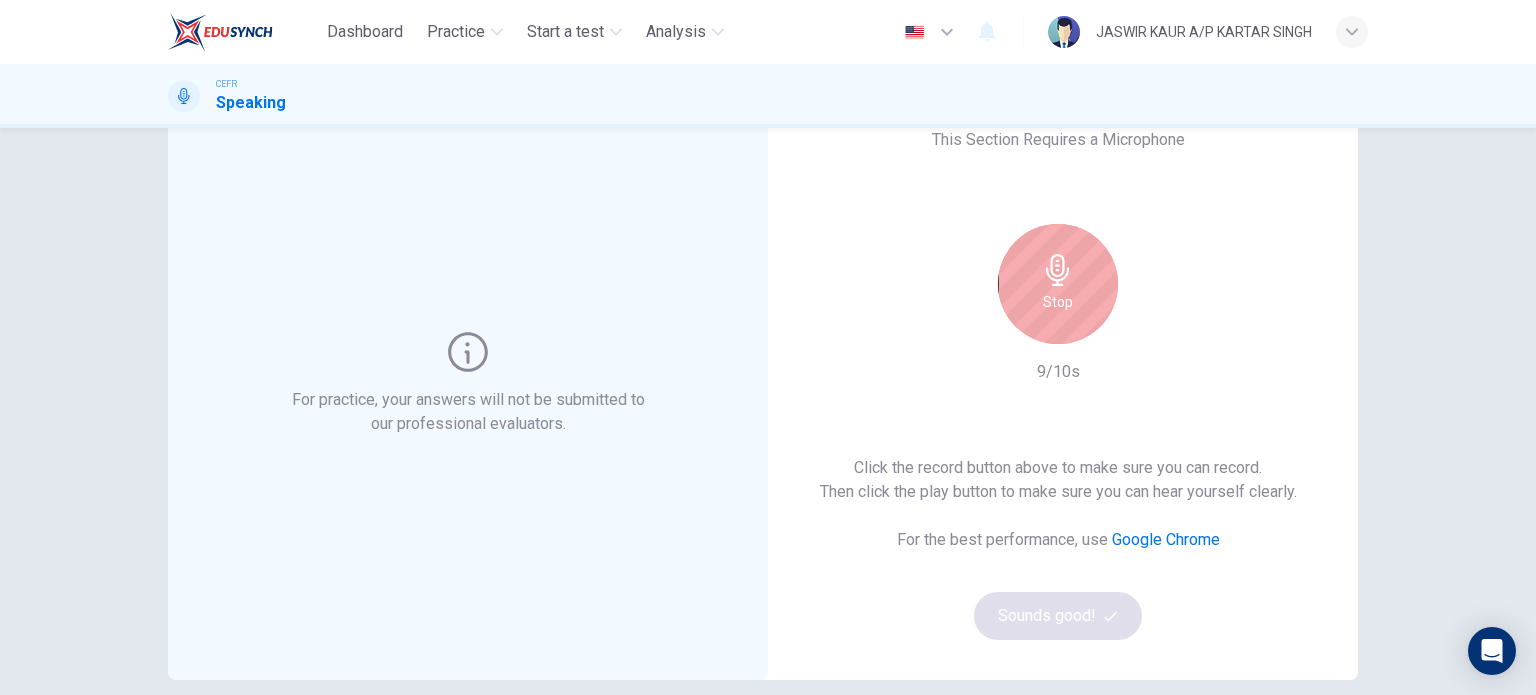click on "Stop" at bounding box center (1058, 302) 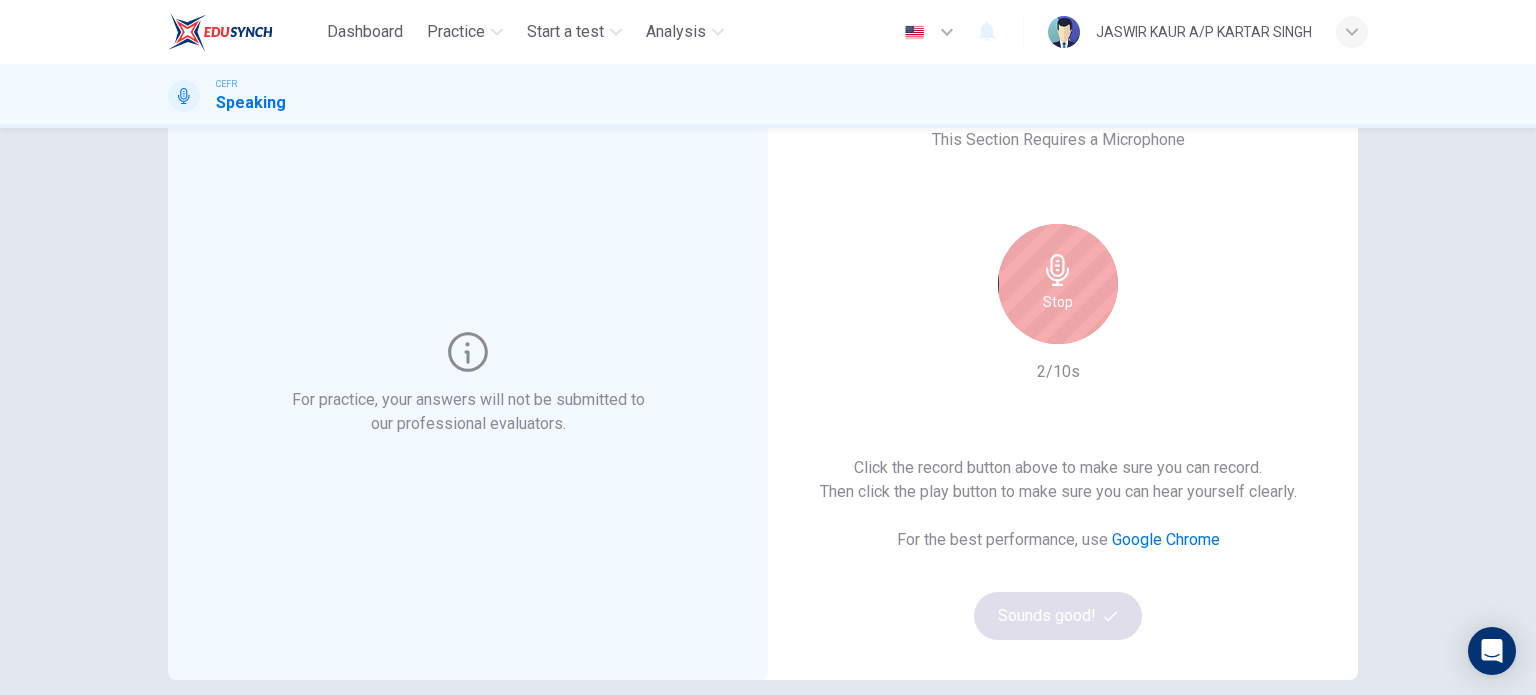 click on "Stop" at bounding box center [1058, 302] 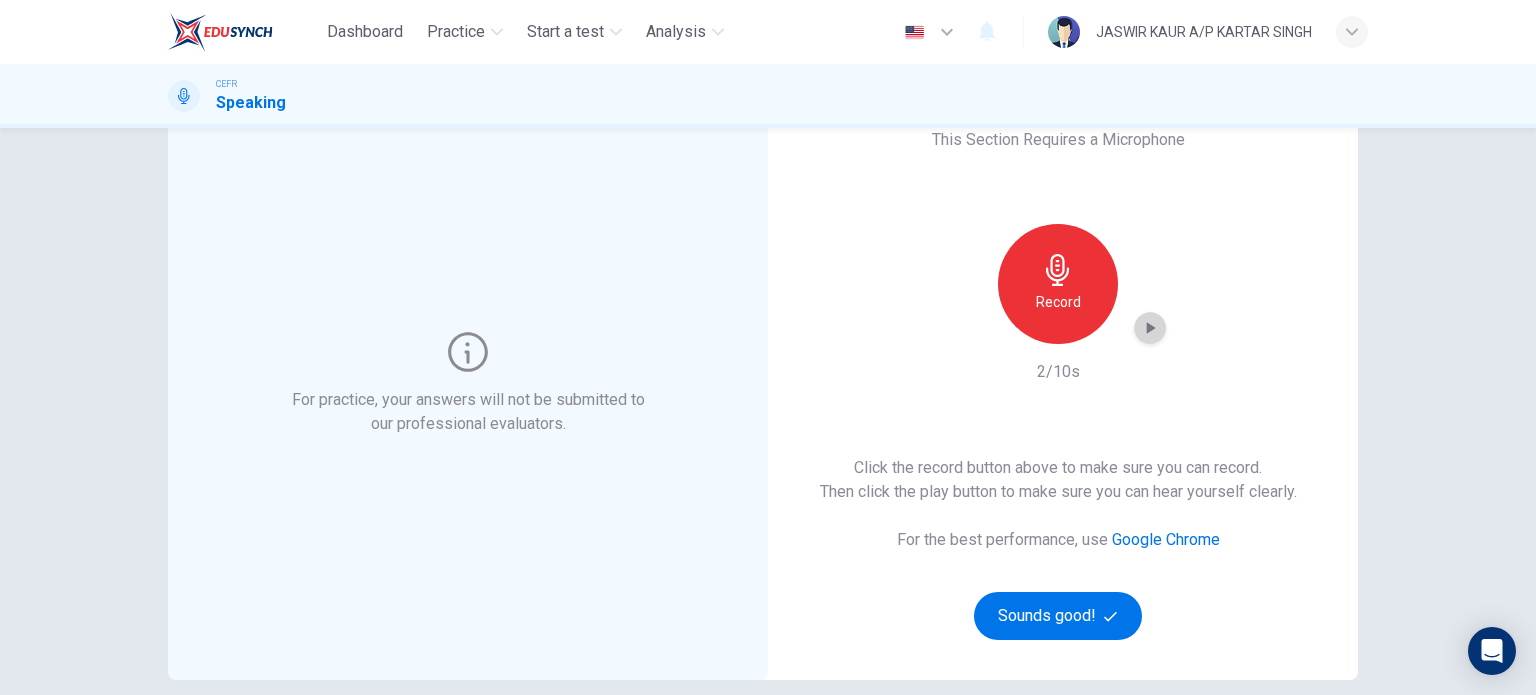 click 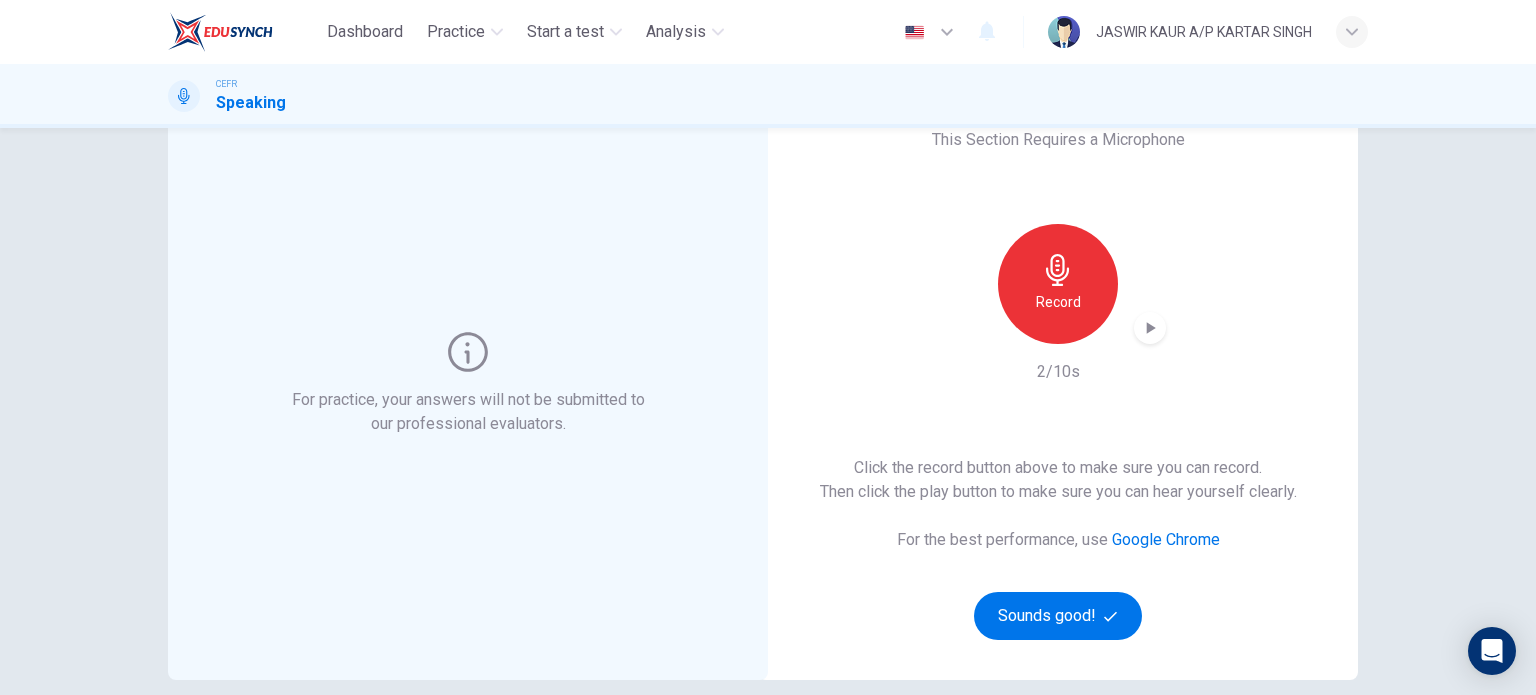click 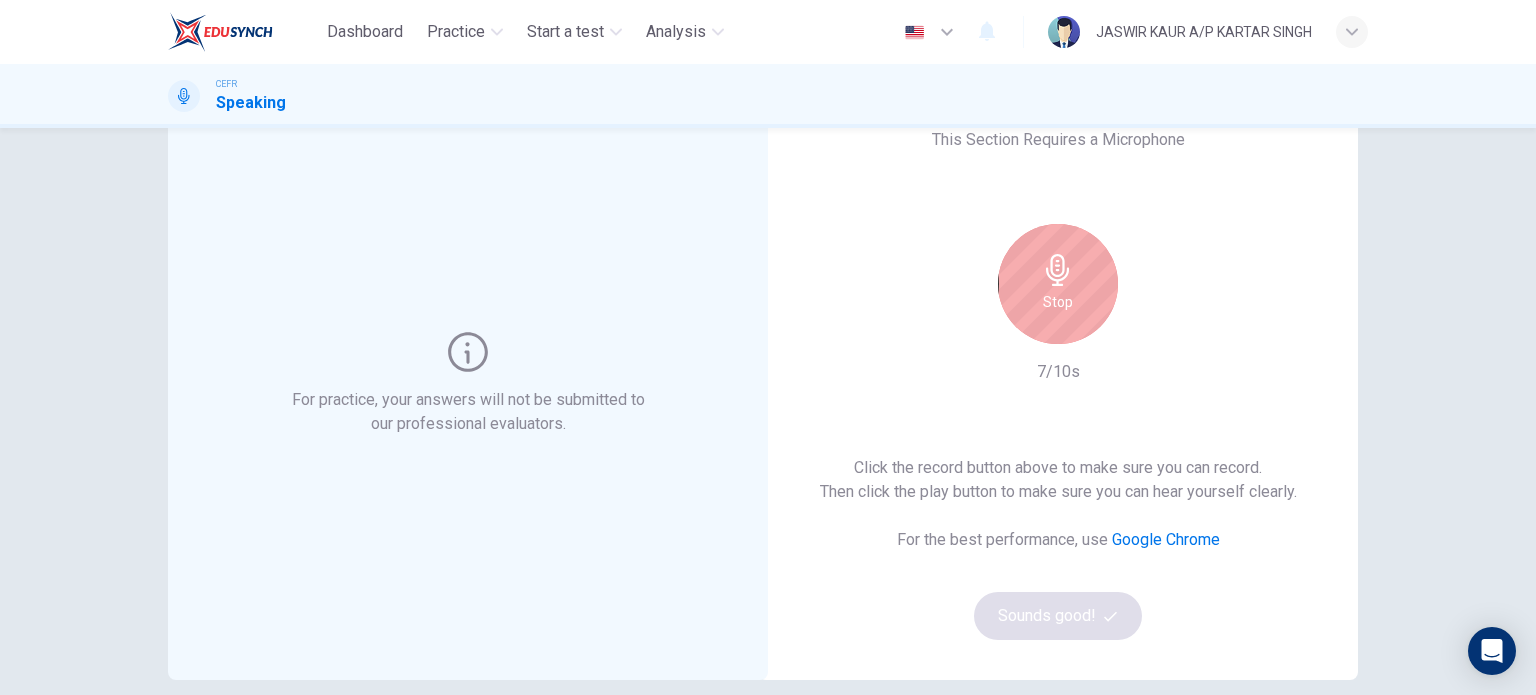 click on "Stop" at bounding box center [1058, 302] 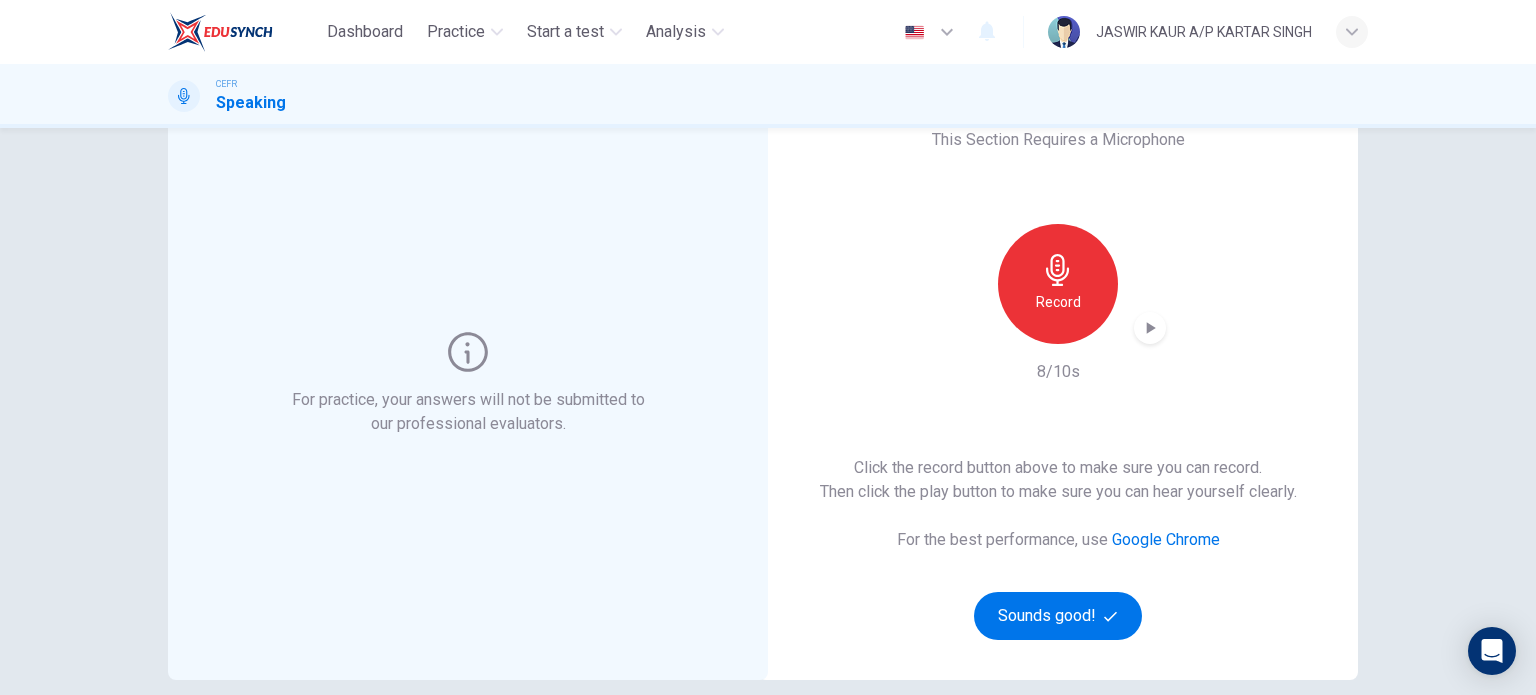 click 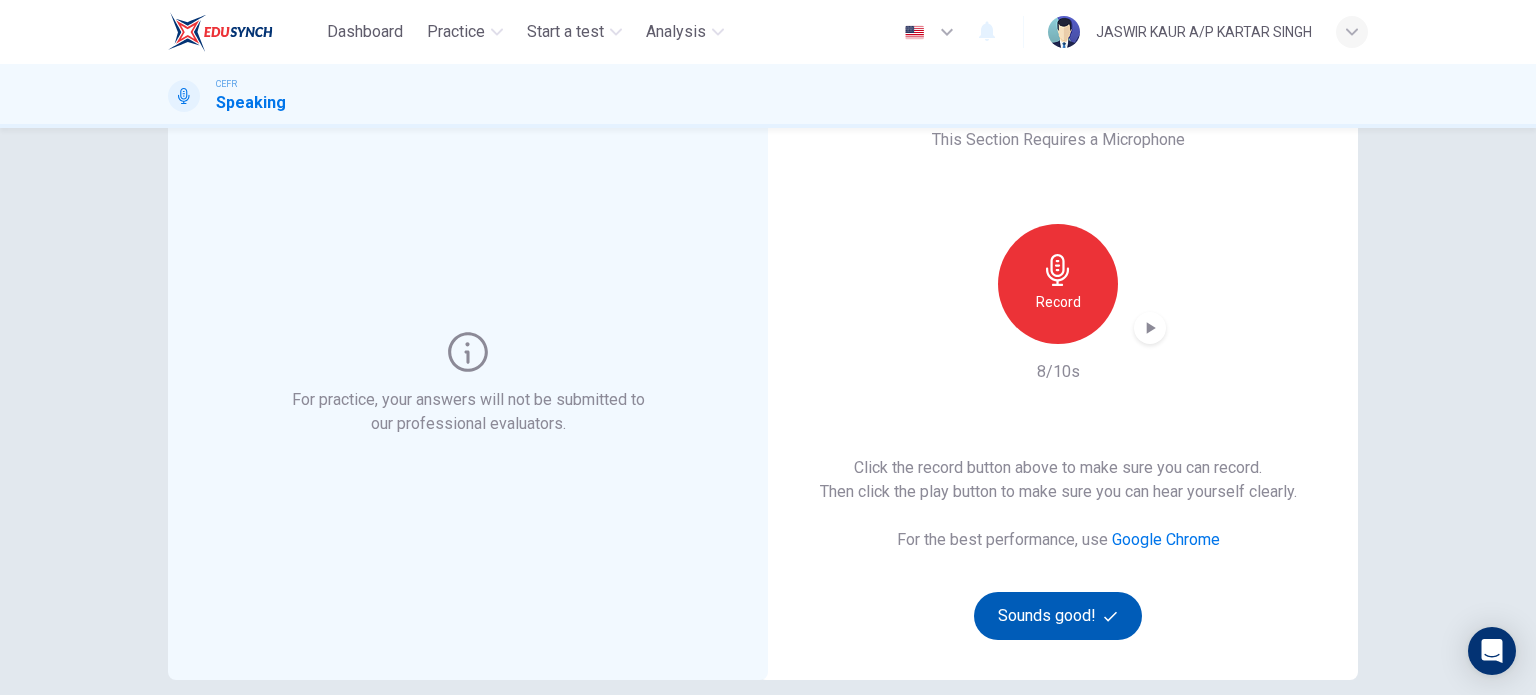 click on "Sounds good!" at bounding box center [1058, 616] 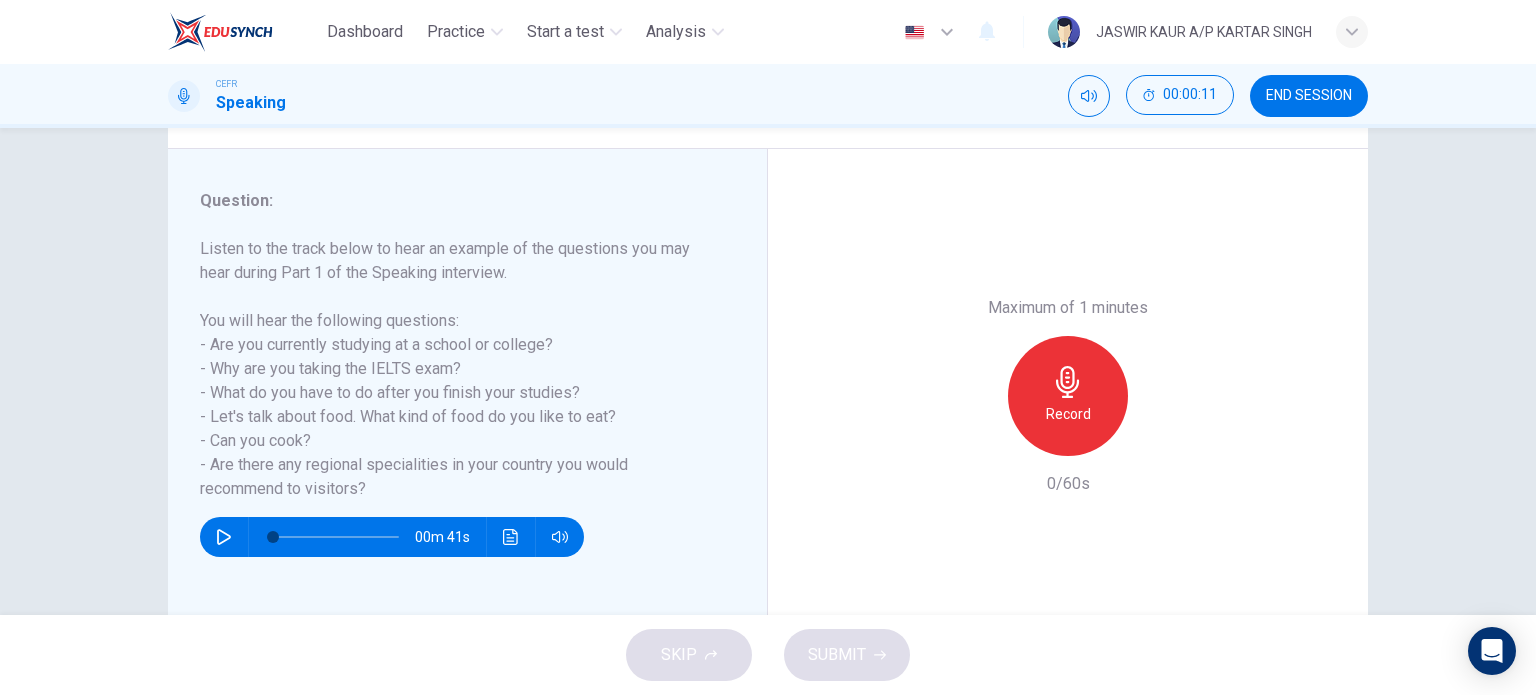 scroll, scrollTop: 221, scrollLeft: 0, axis: vertical 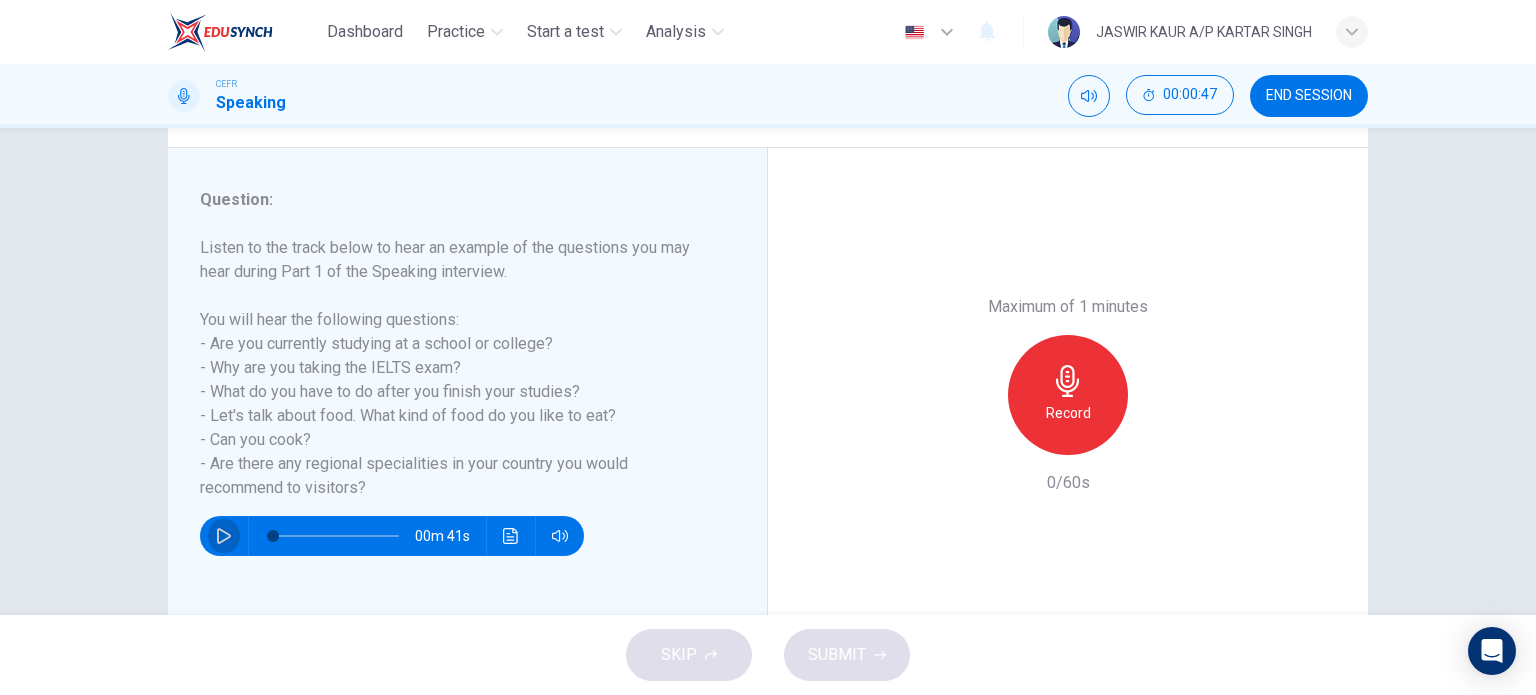 click 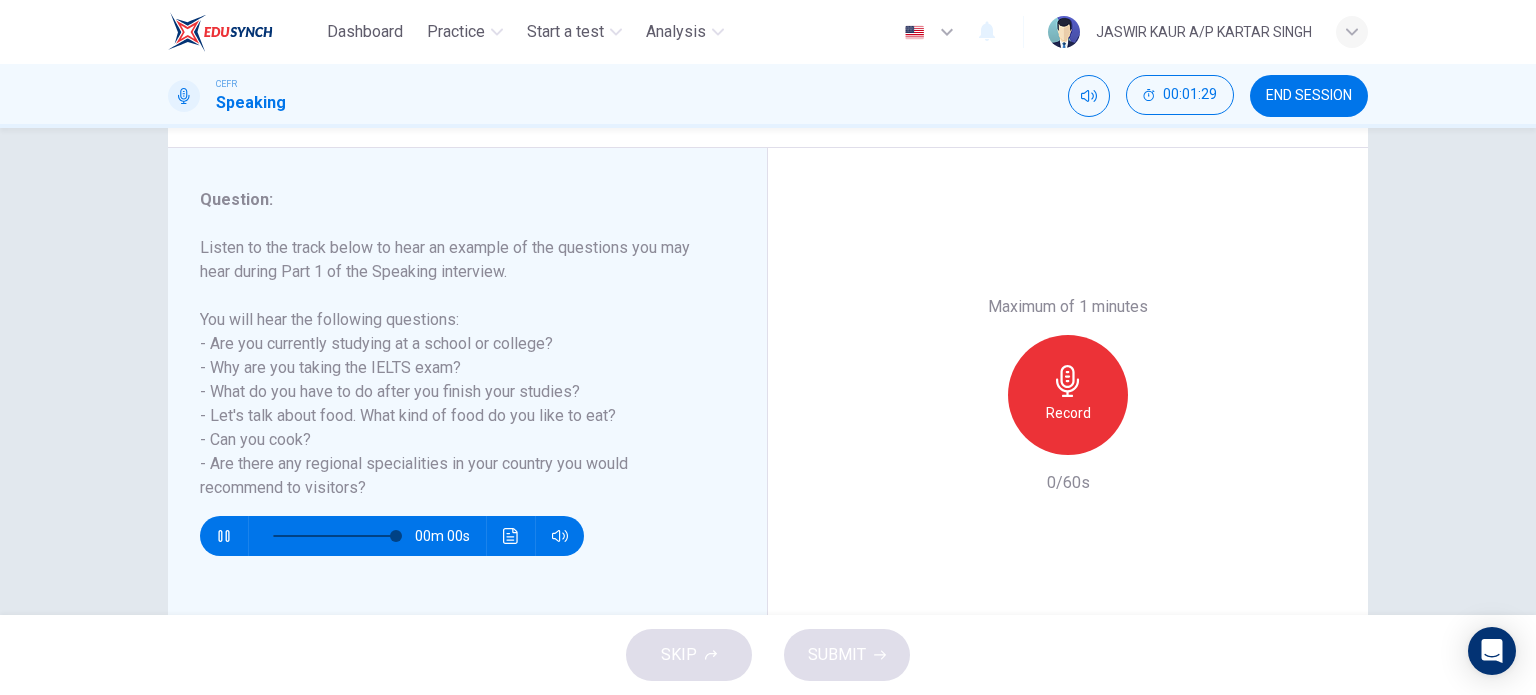 type on "0" 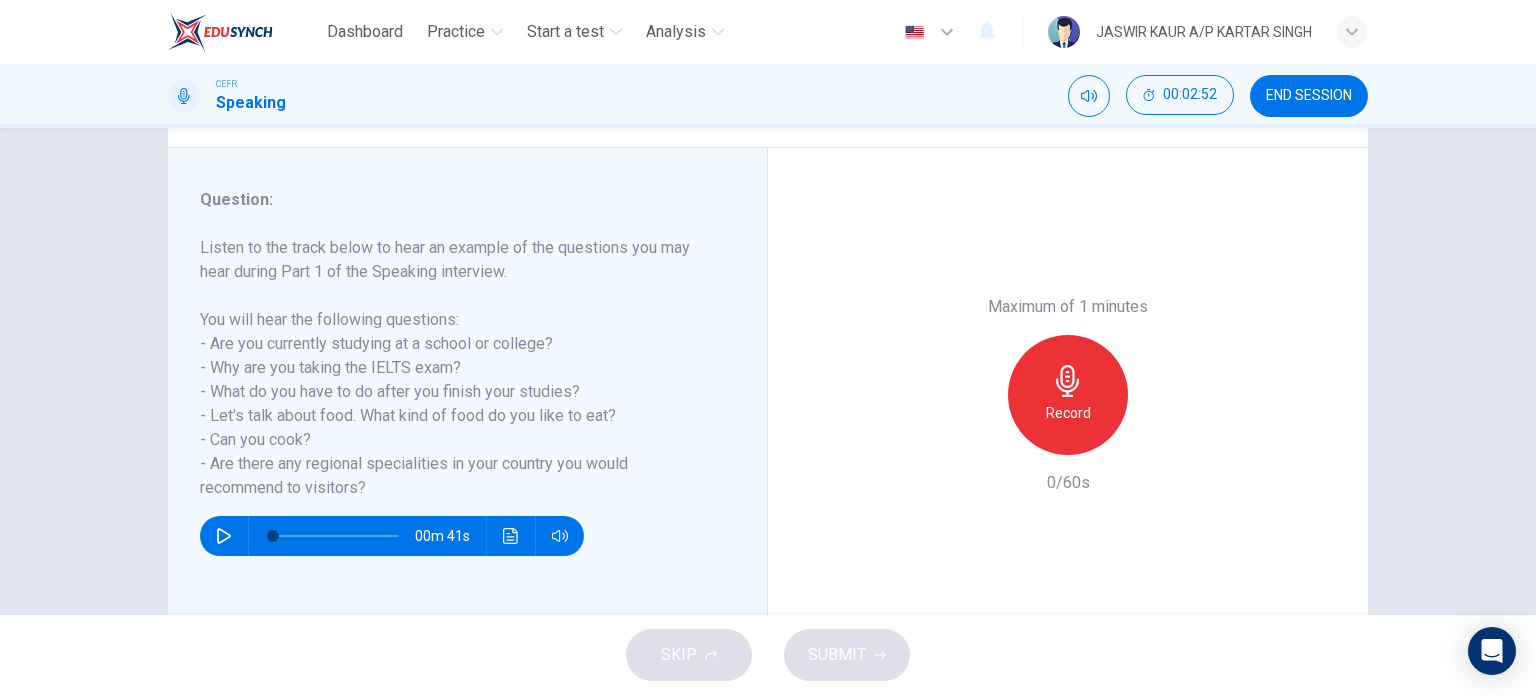 scroll, scrollTop: 288, scrollLeft: 0, axis: vertical 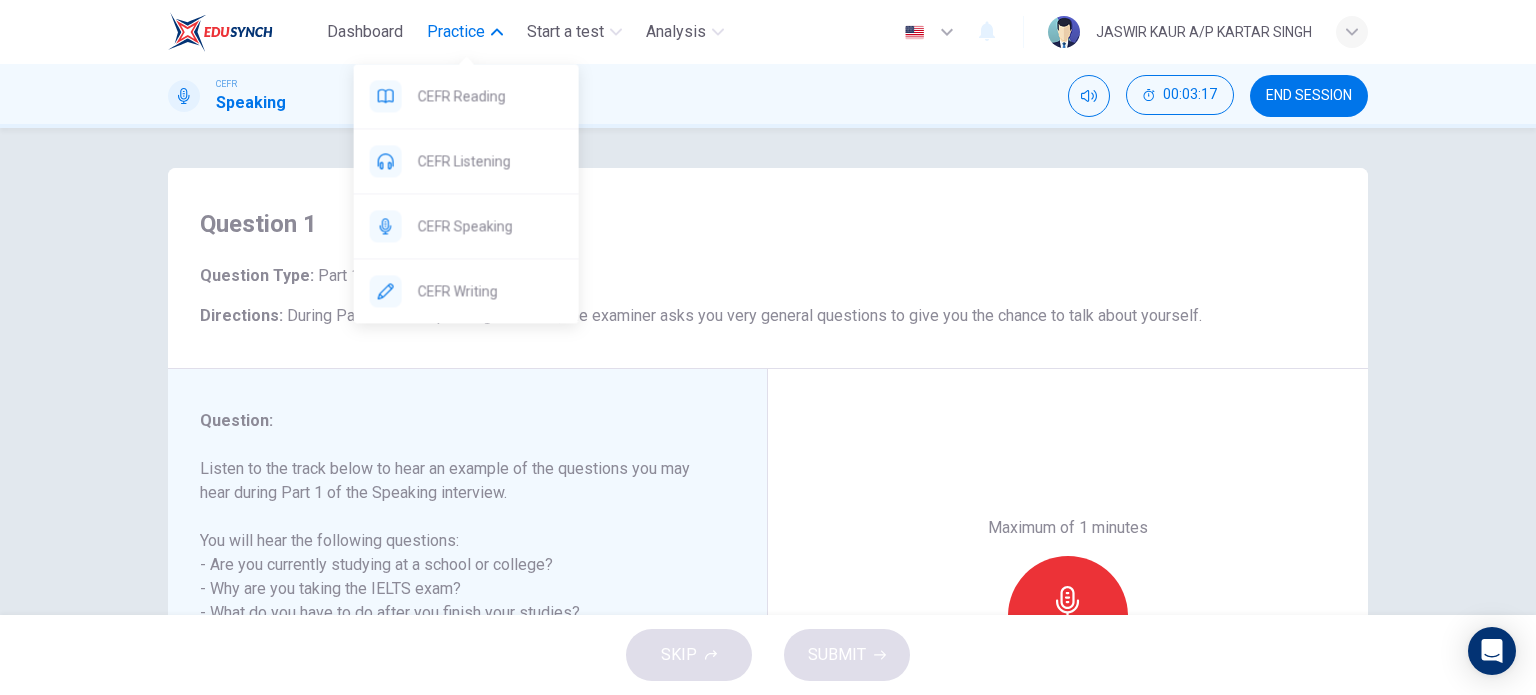 click 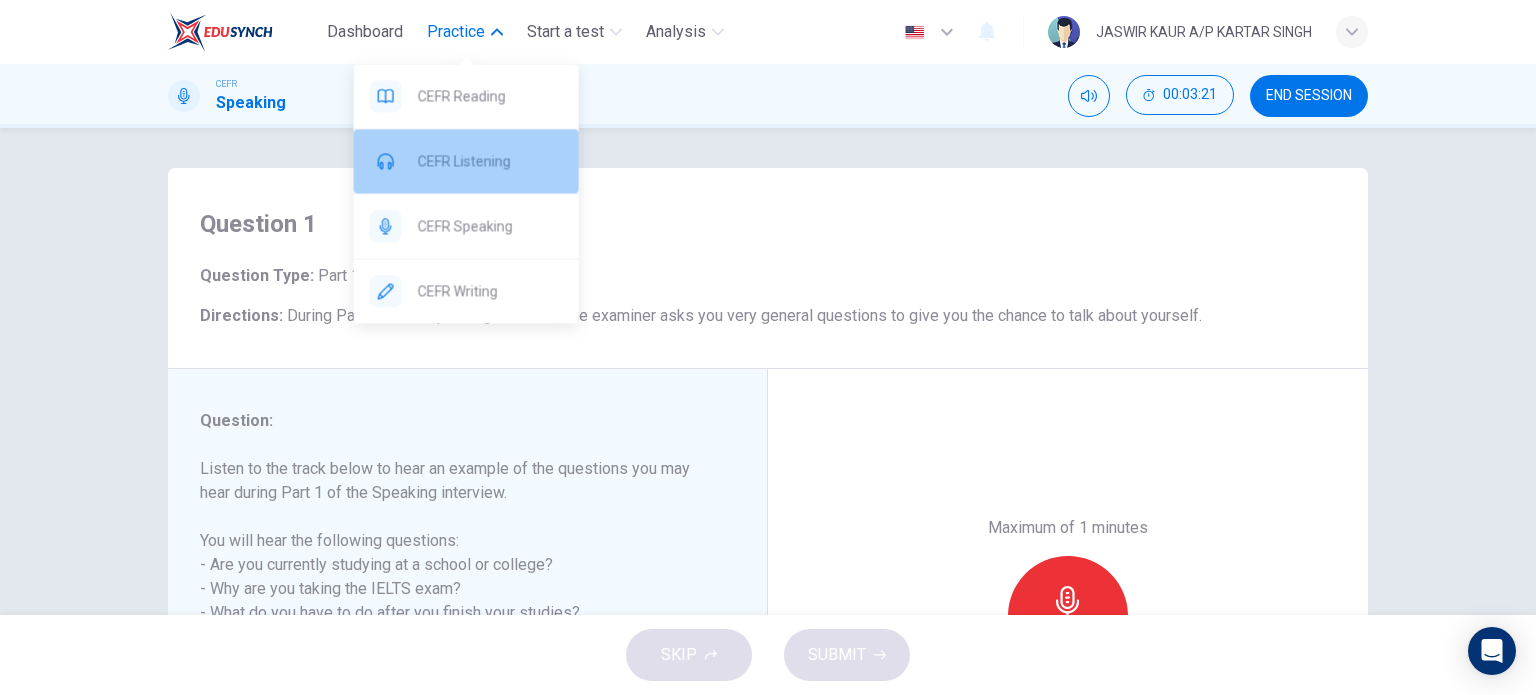 click on "CEFR Listening" at bounding box center (490, 161) 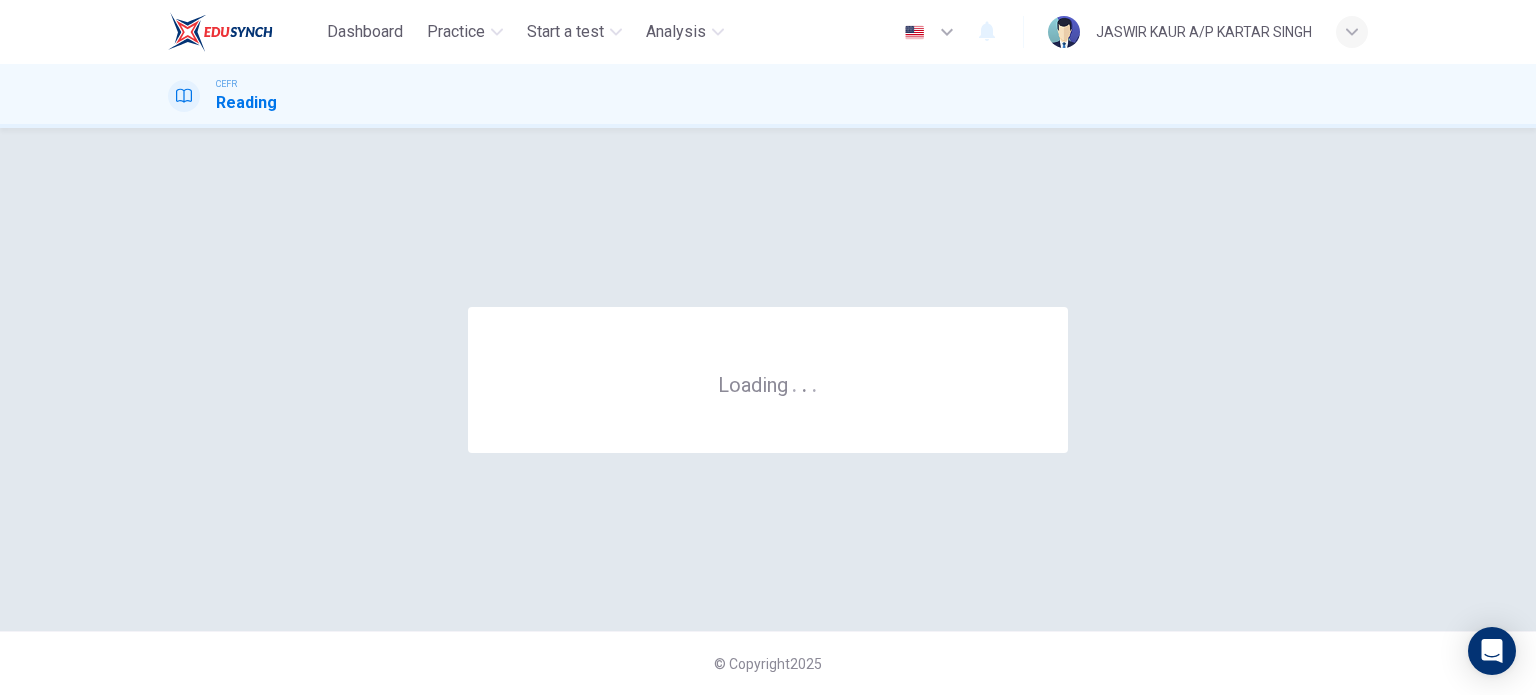 scroll, scrollTop: 0, scrollLeft: 0, axis: both 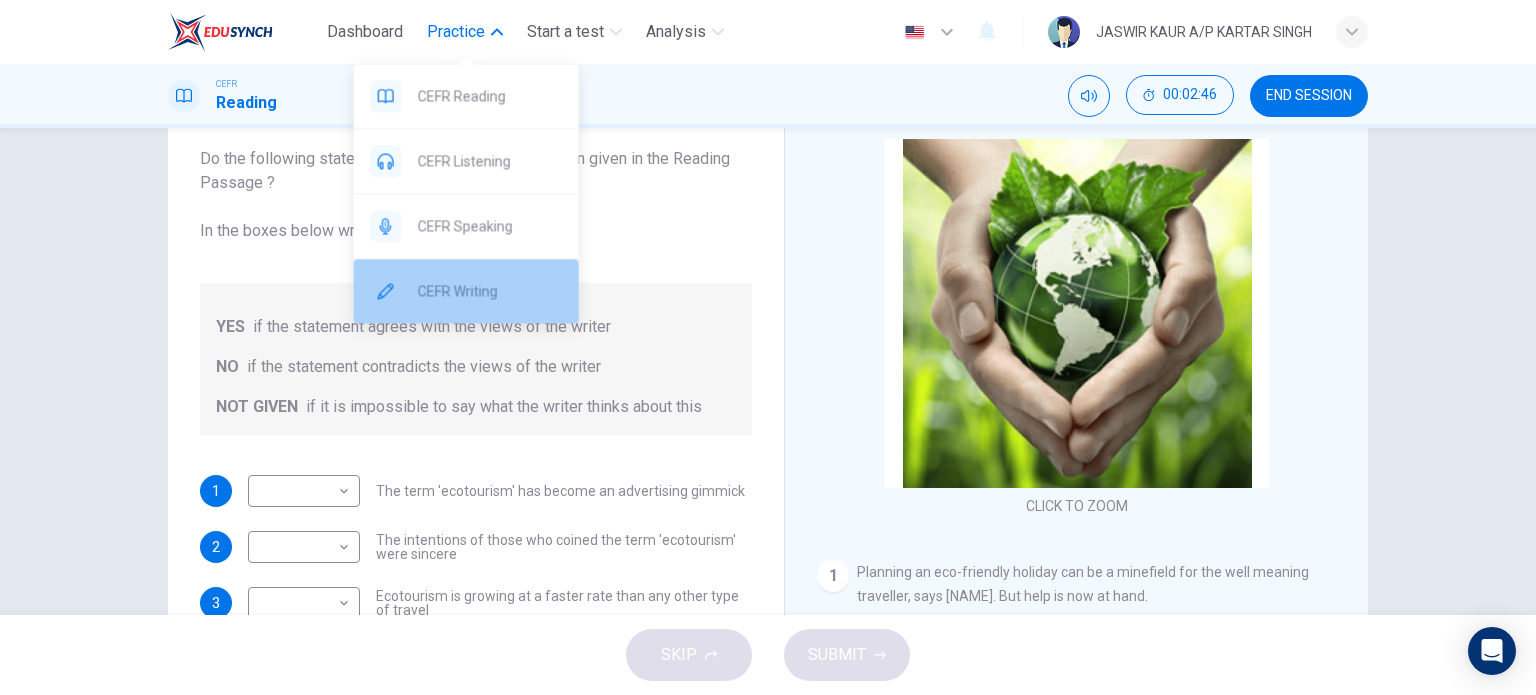 click on "CEFR Writing" at bounding box center (490, 291) 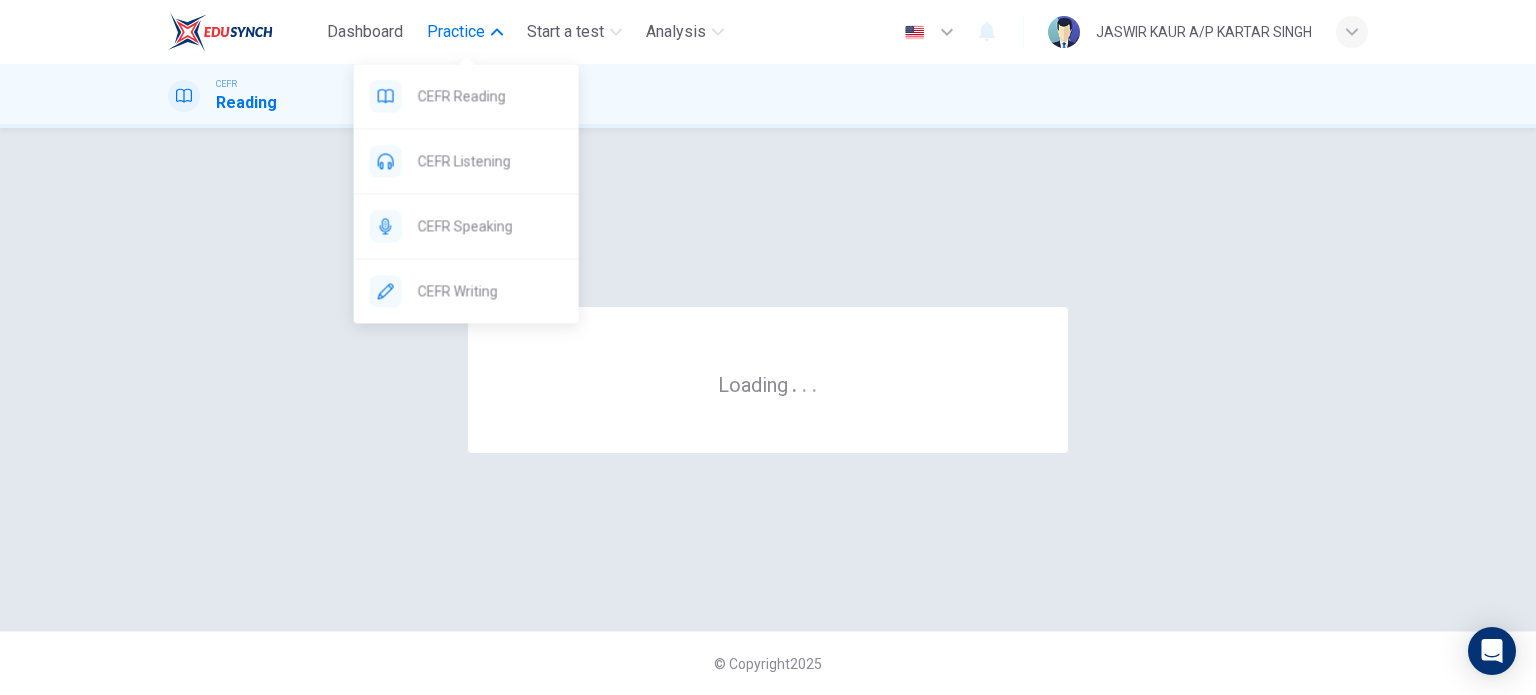 scroll, scrollTop: 0, scrollLeft: 0, axis: both 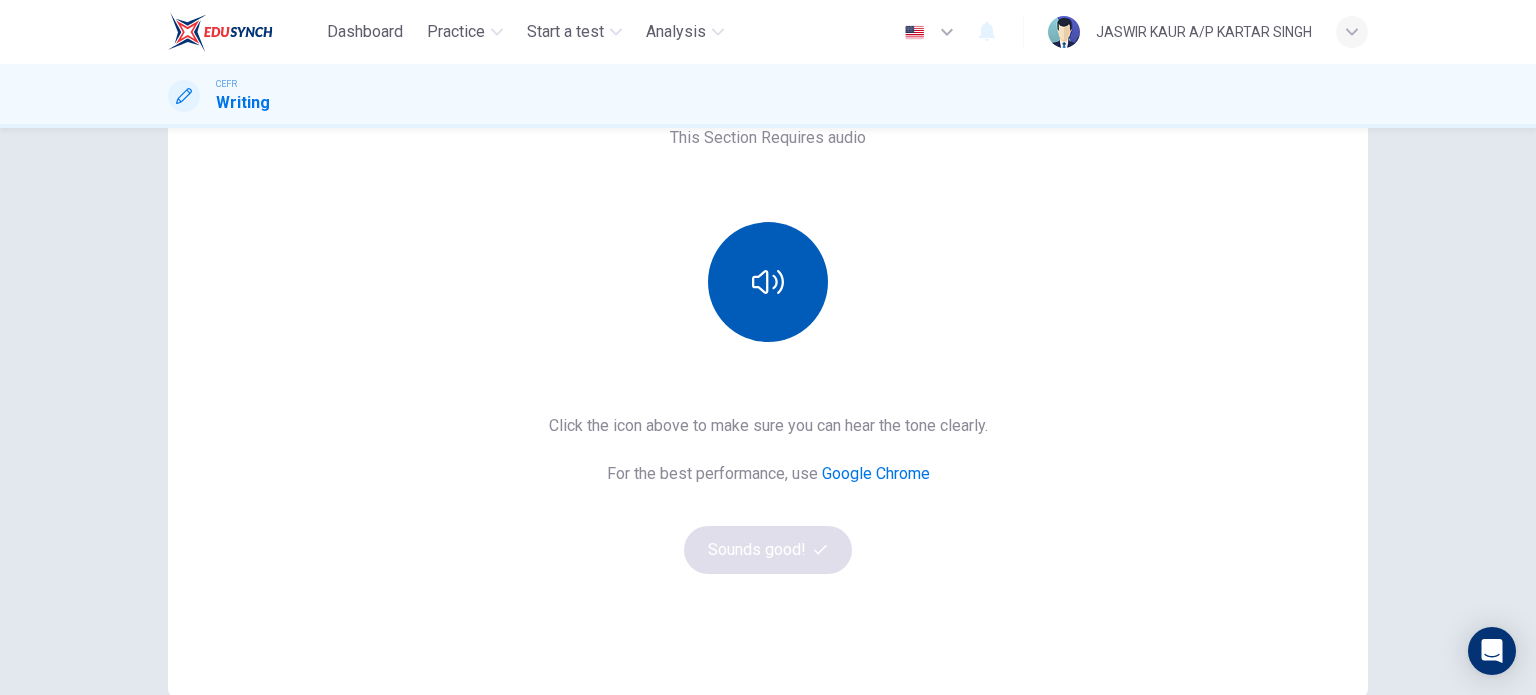 click 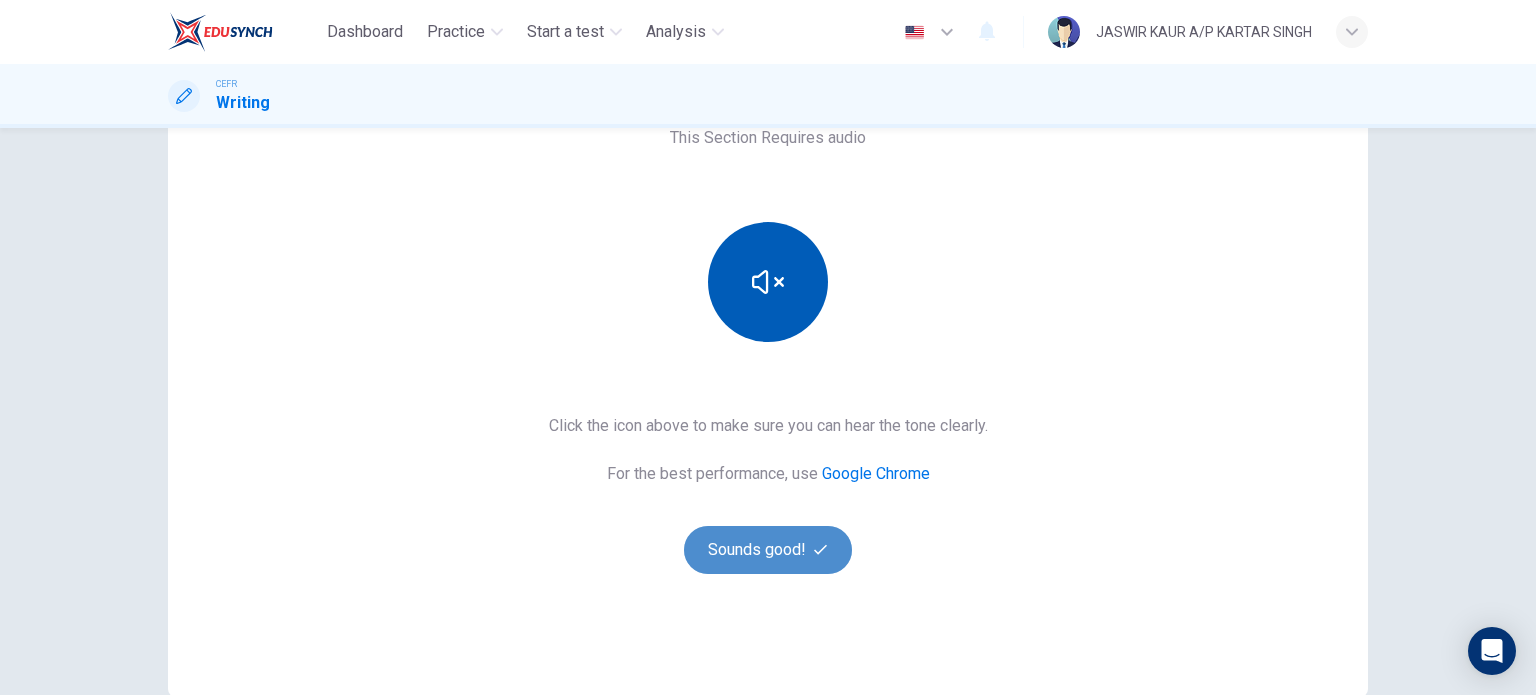 click on "Sounds good!" at bounding box center [768, 550] 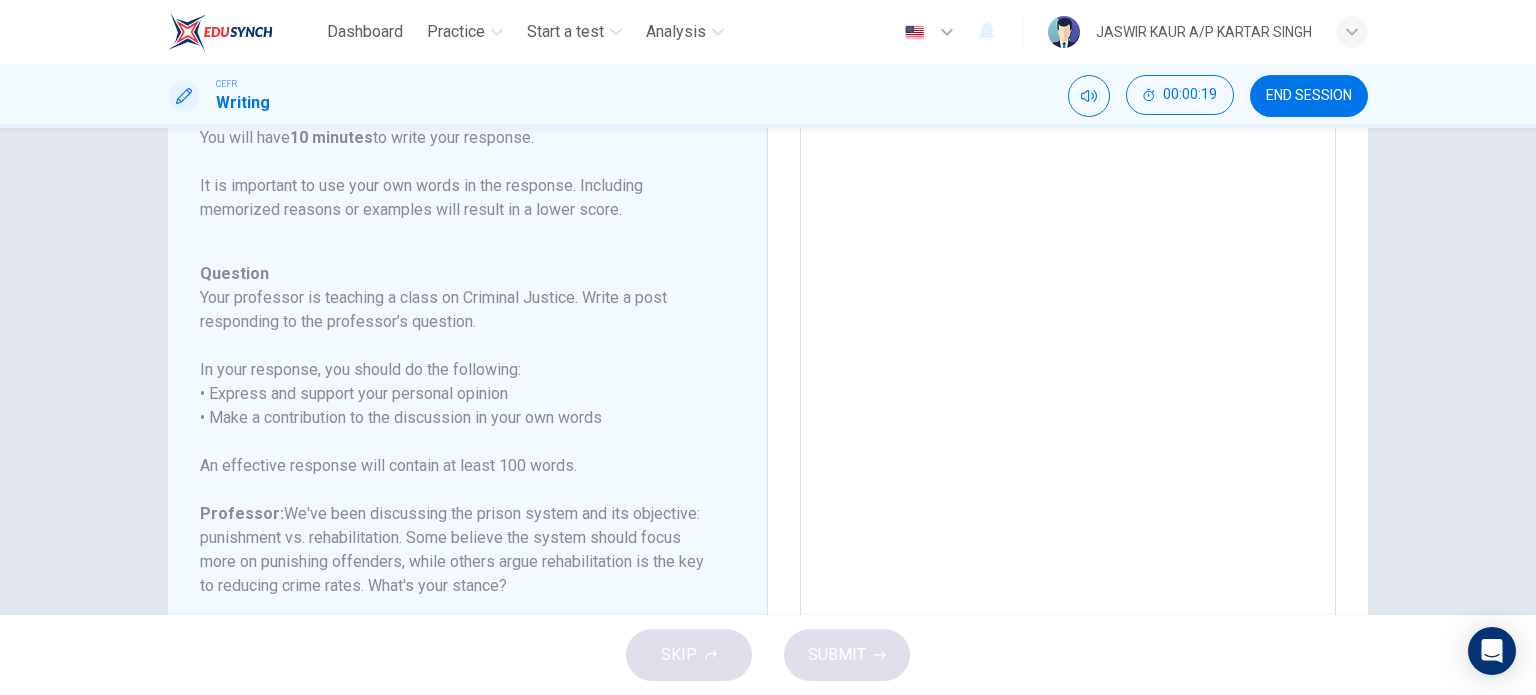 scroll, scrollTop: 221, scrollLeft: 0, axis: vertical 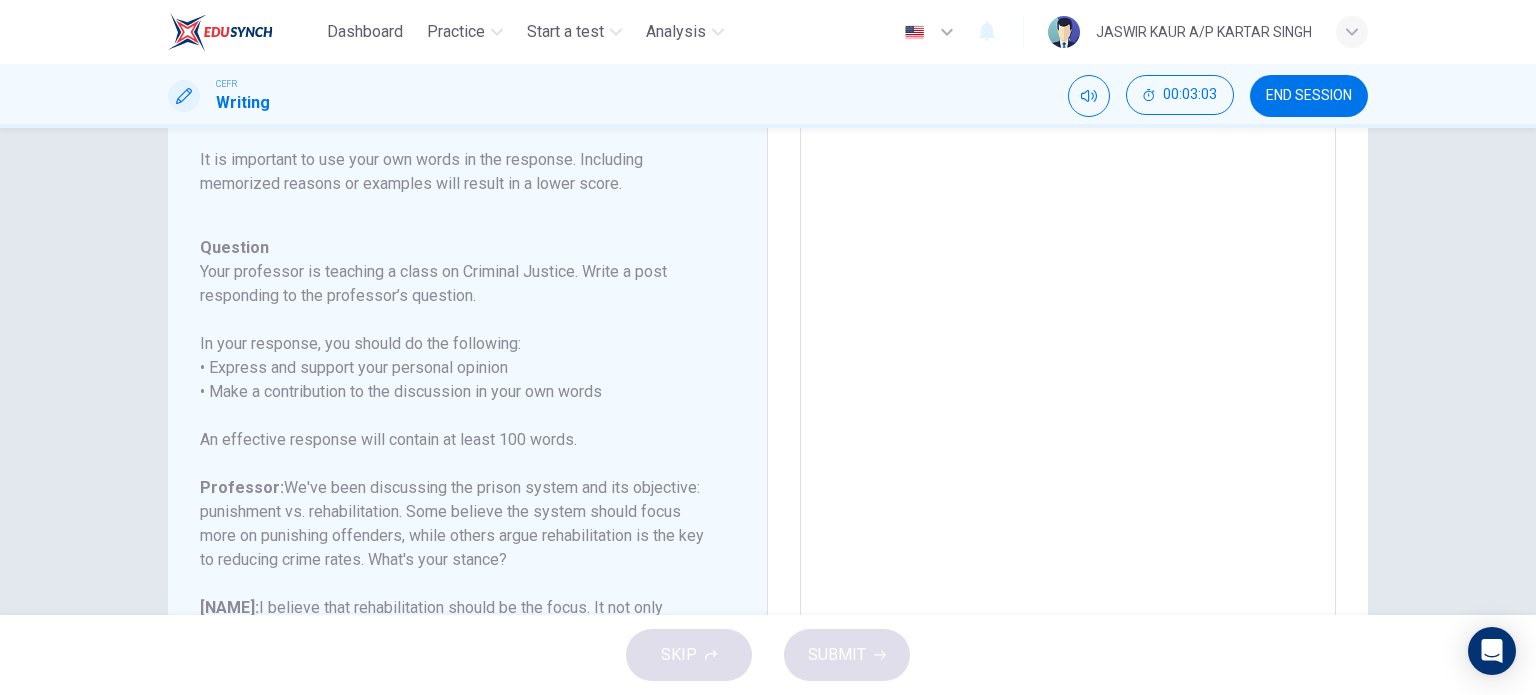 click at bounding box center (1068, 397) 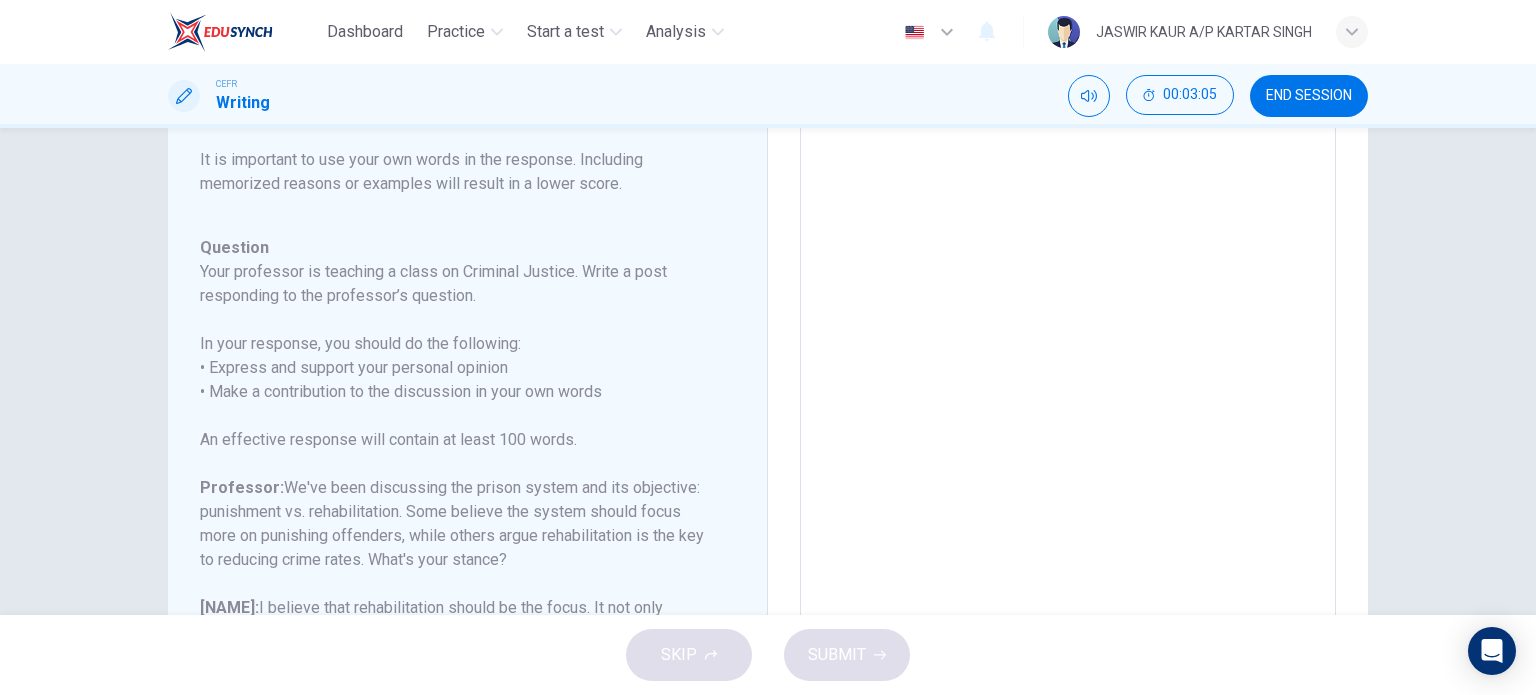 click at bounding box center [1068, 397] 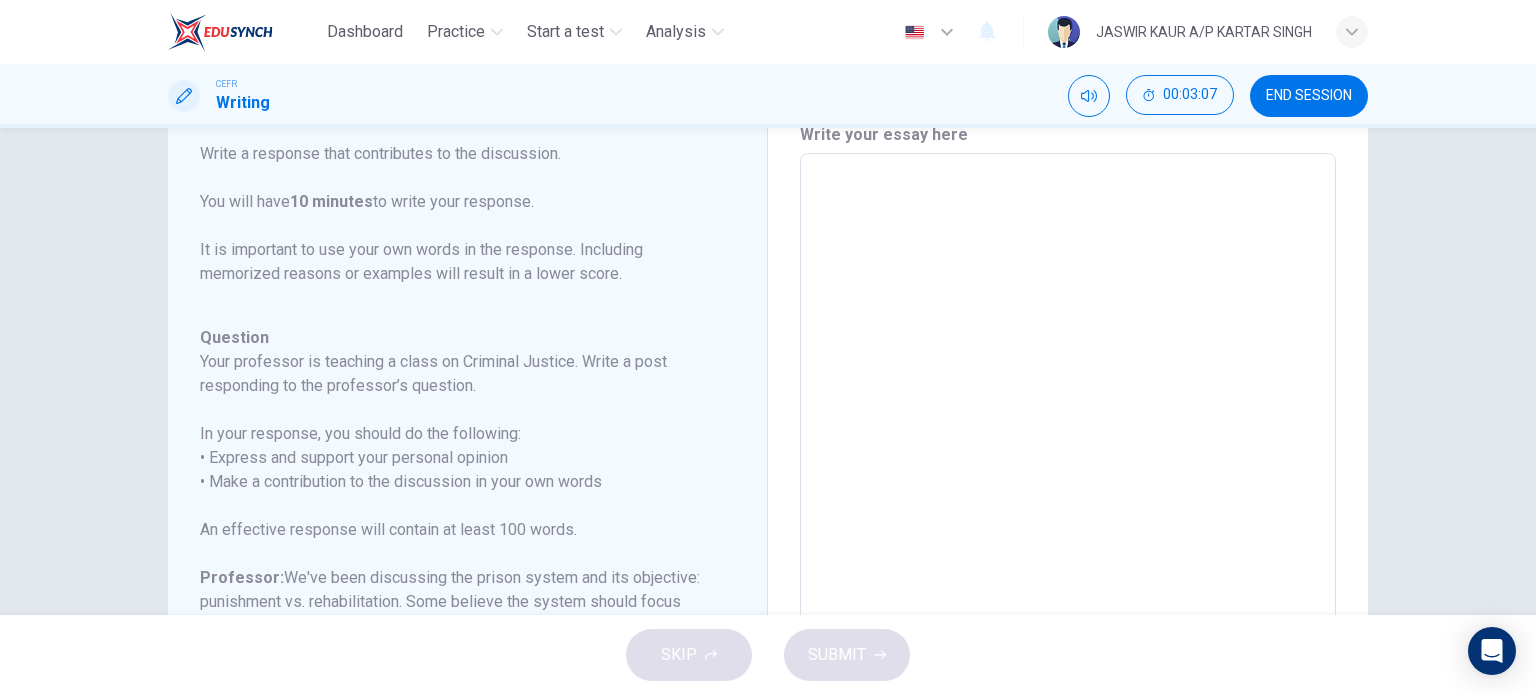 scroll, scrollTop: 80, scrollLeft: 0, axis: vertical 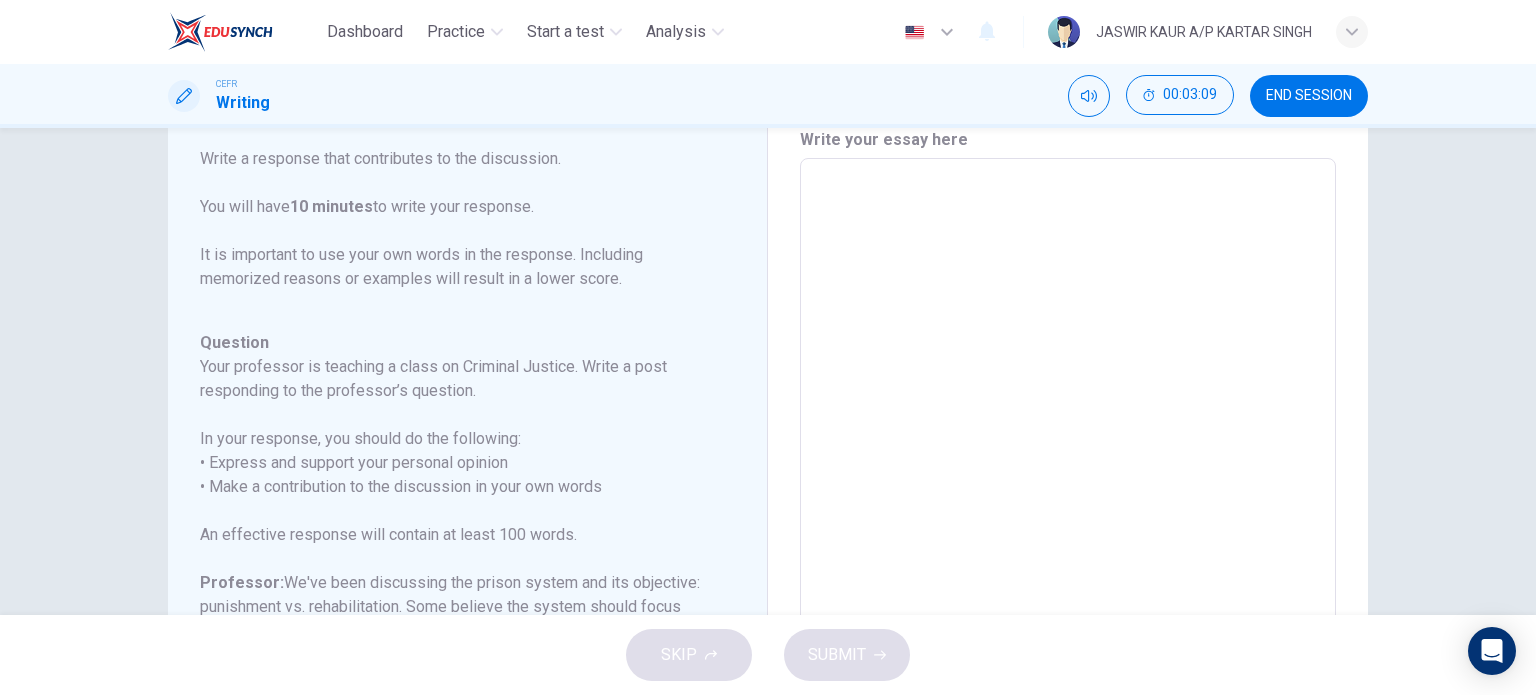 type on "I" 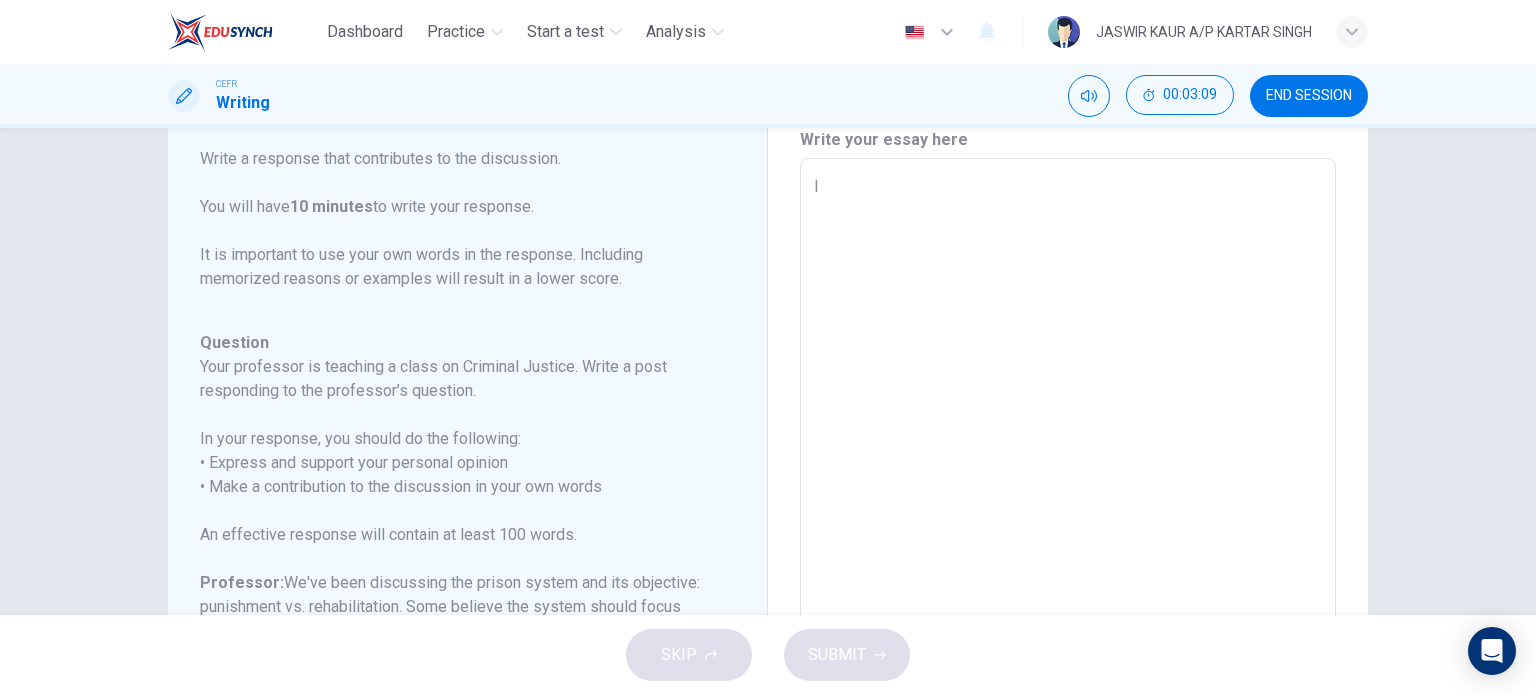 type on "x" 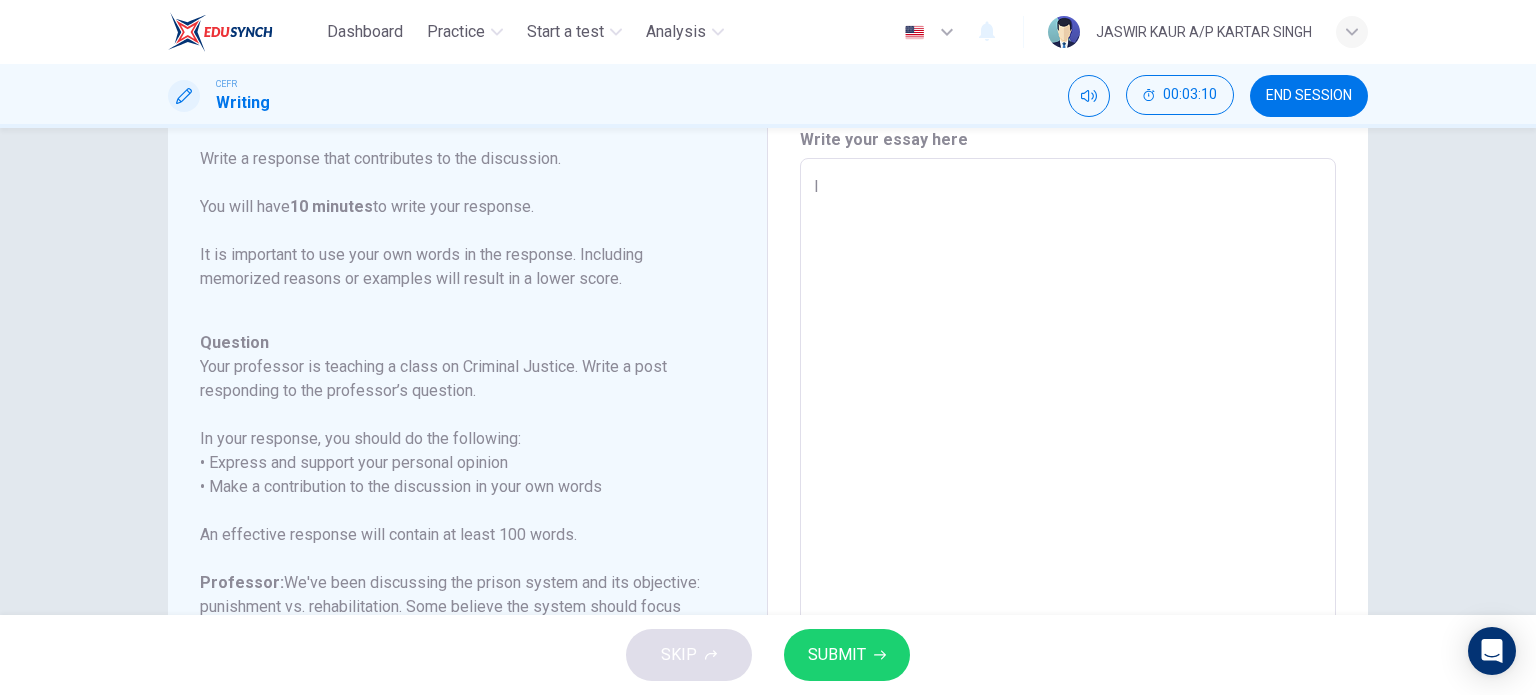 type on "In" 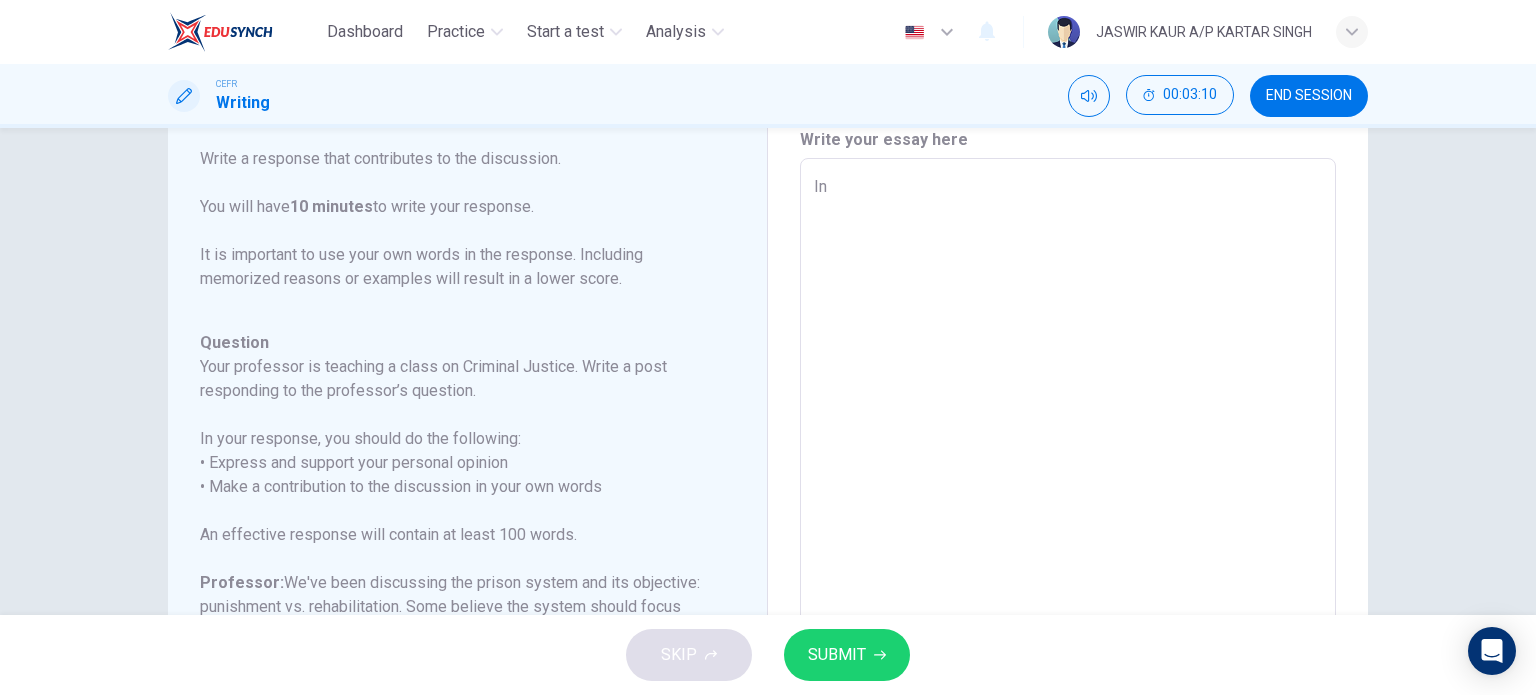 type on "x" 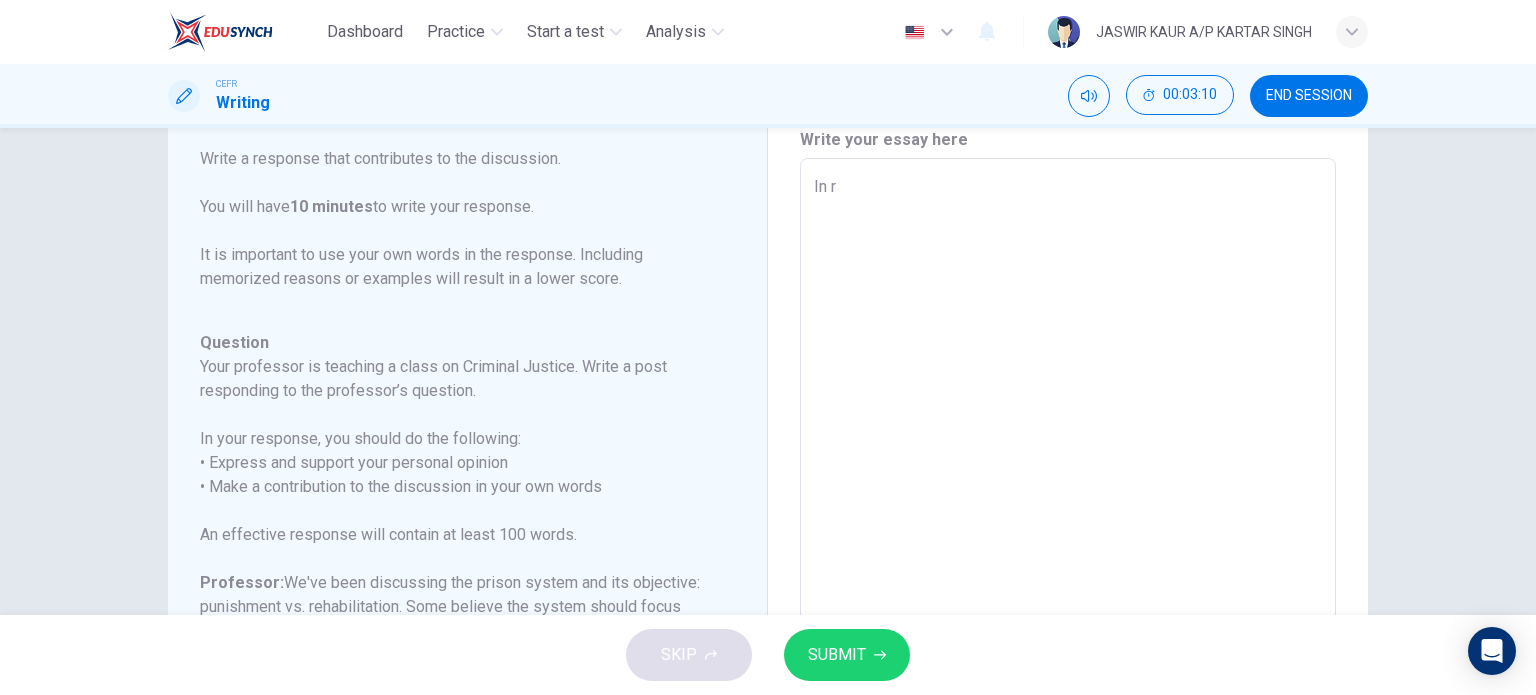 type on "In re" 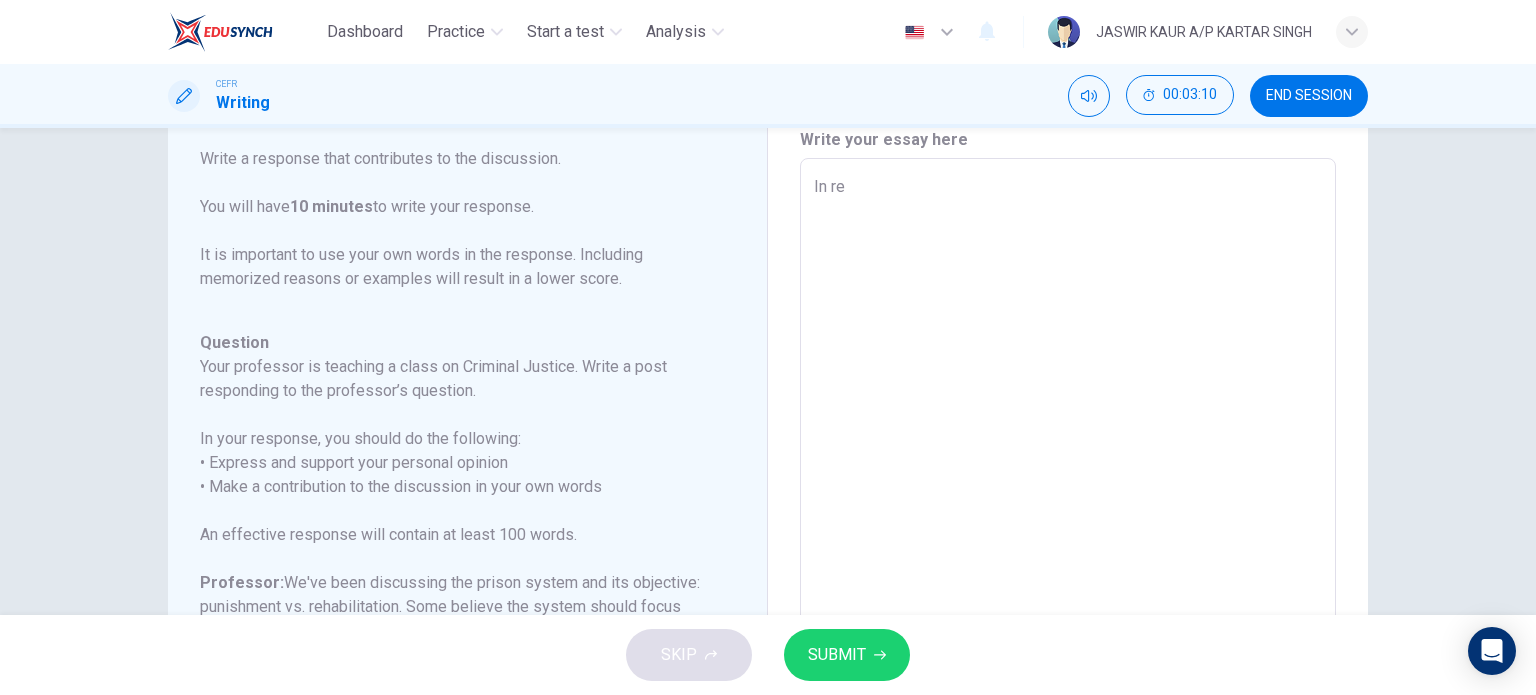 type on "x" 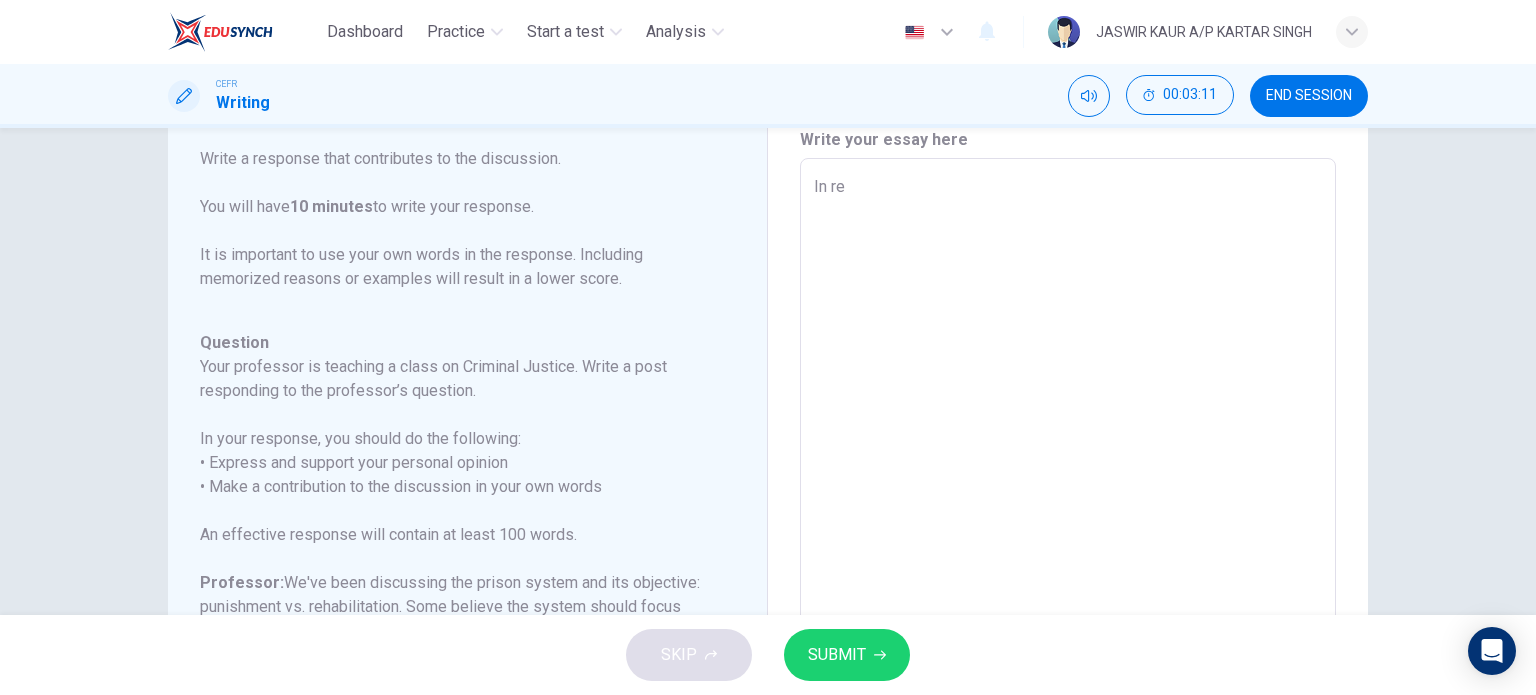 type on "In res" 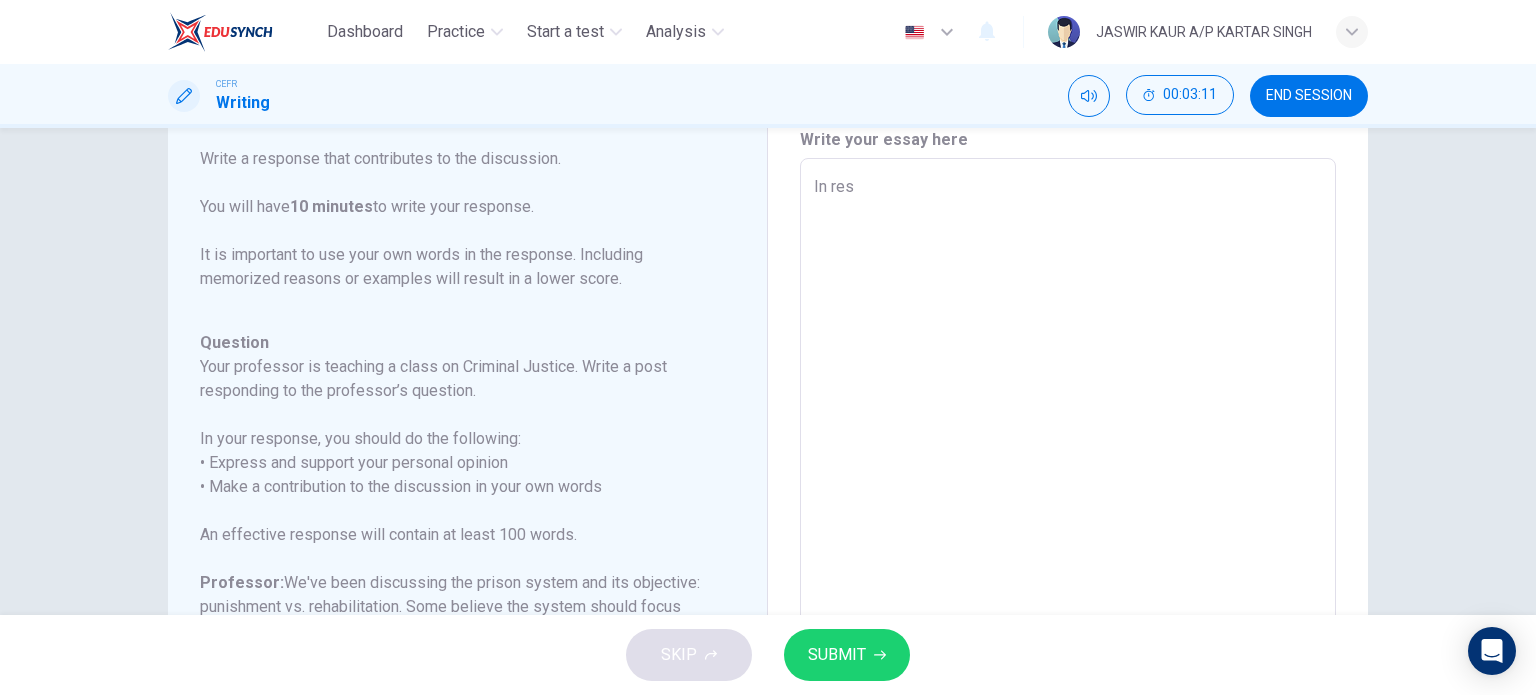 type on "x" 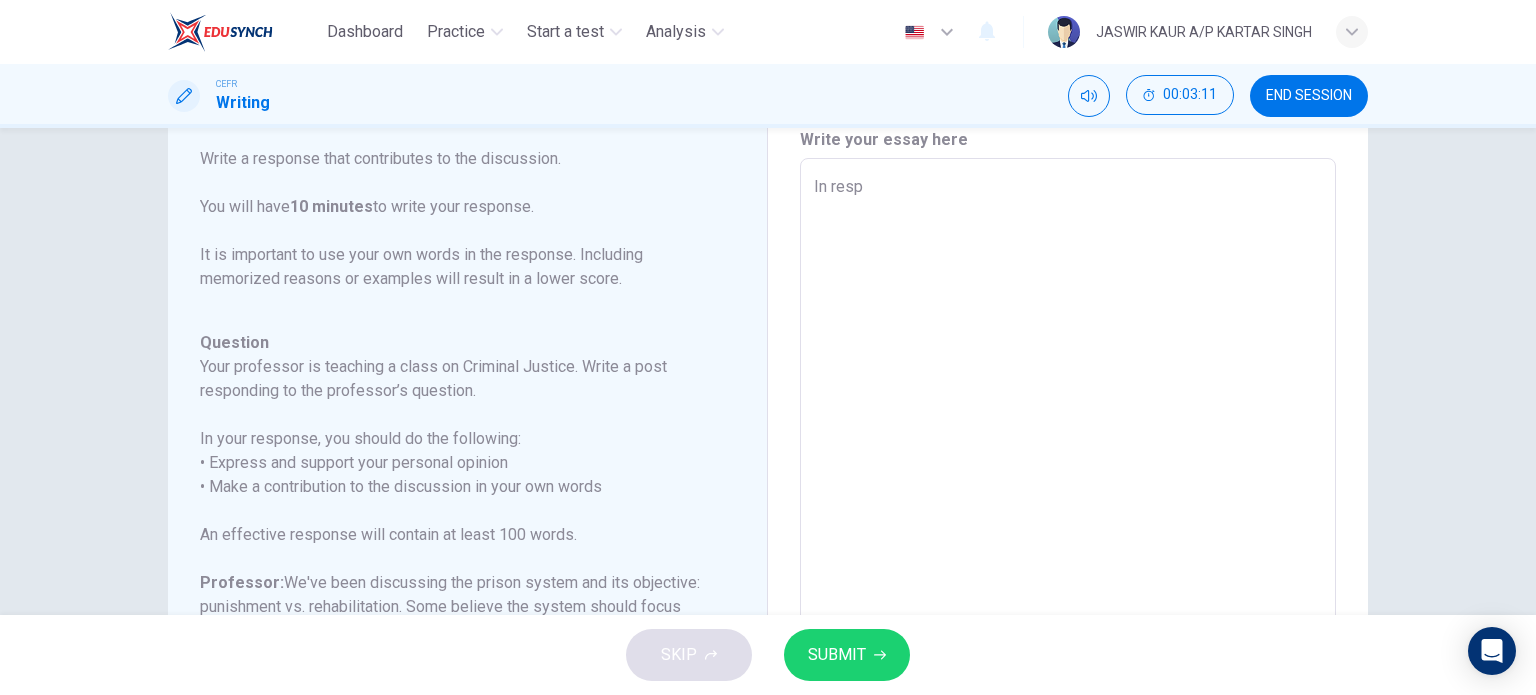 type on "x" 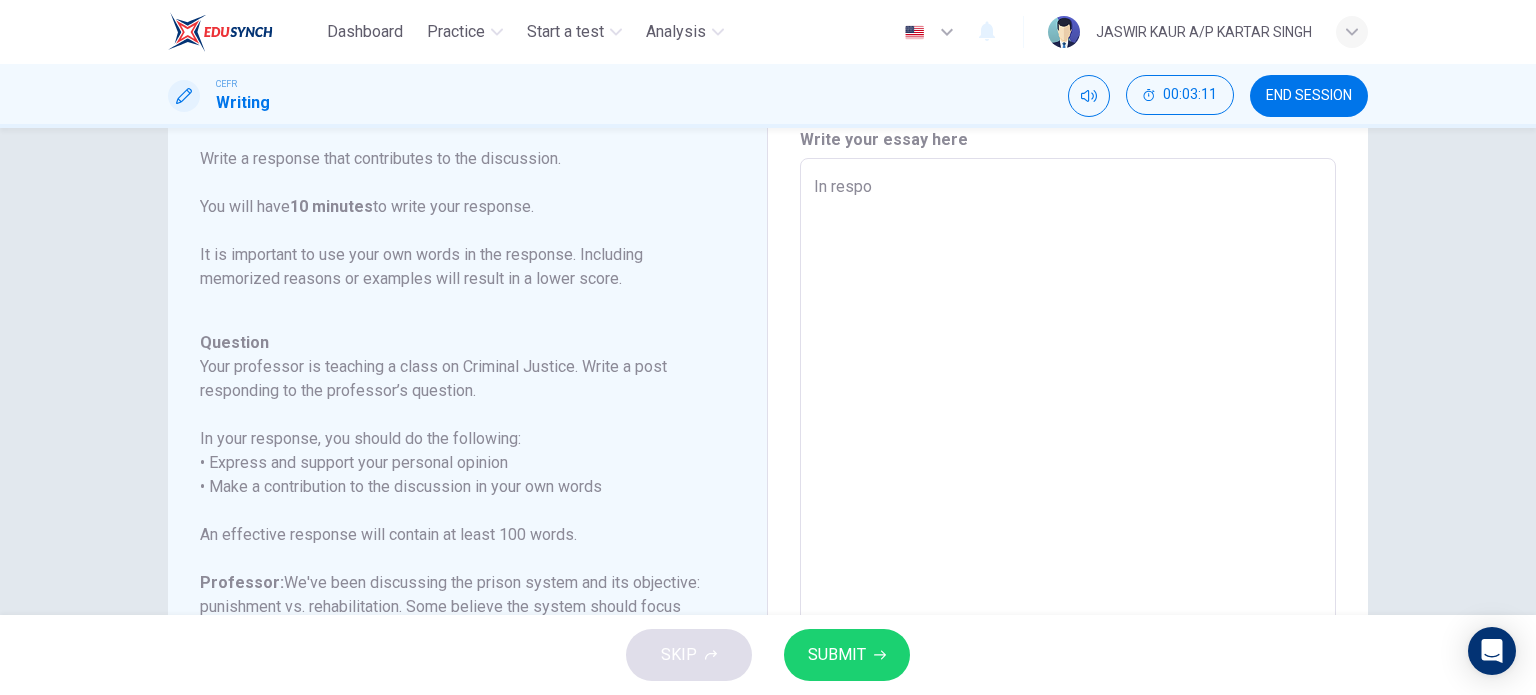type on "In respon" 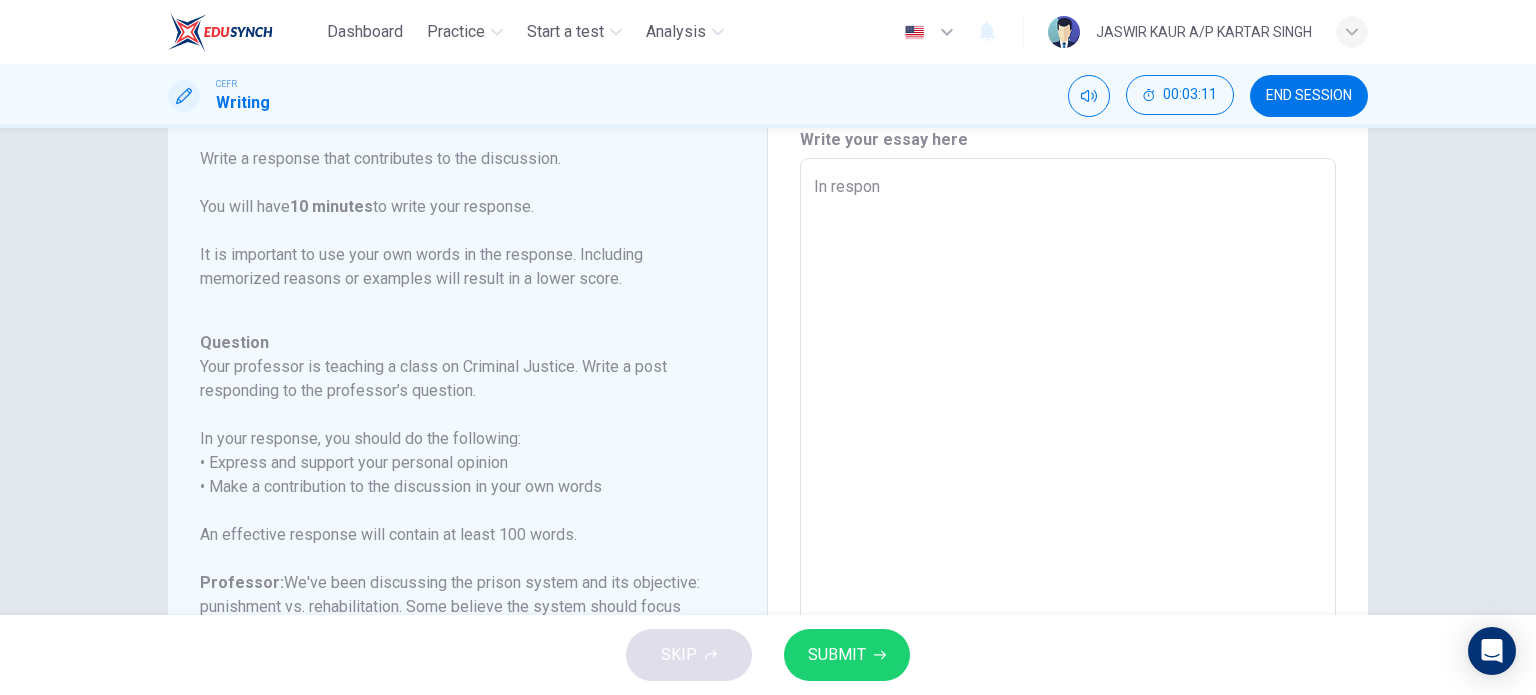 type on "x" 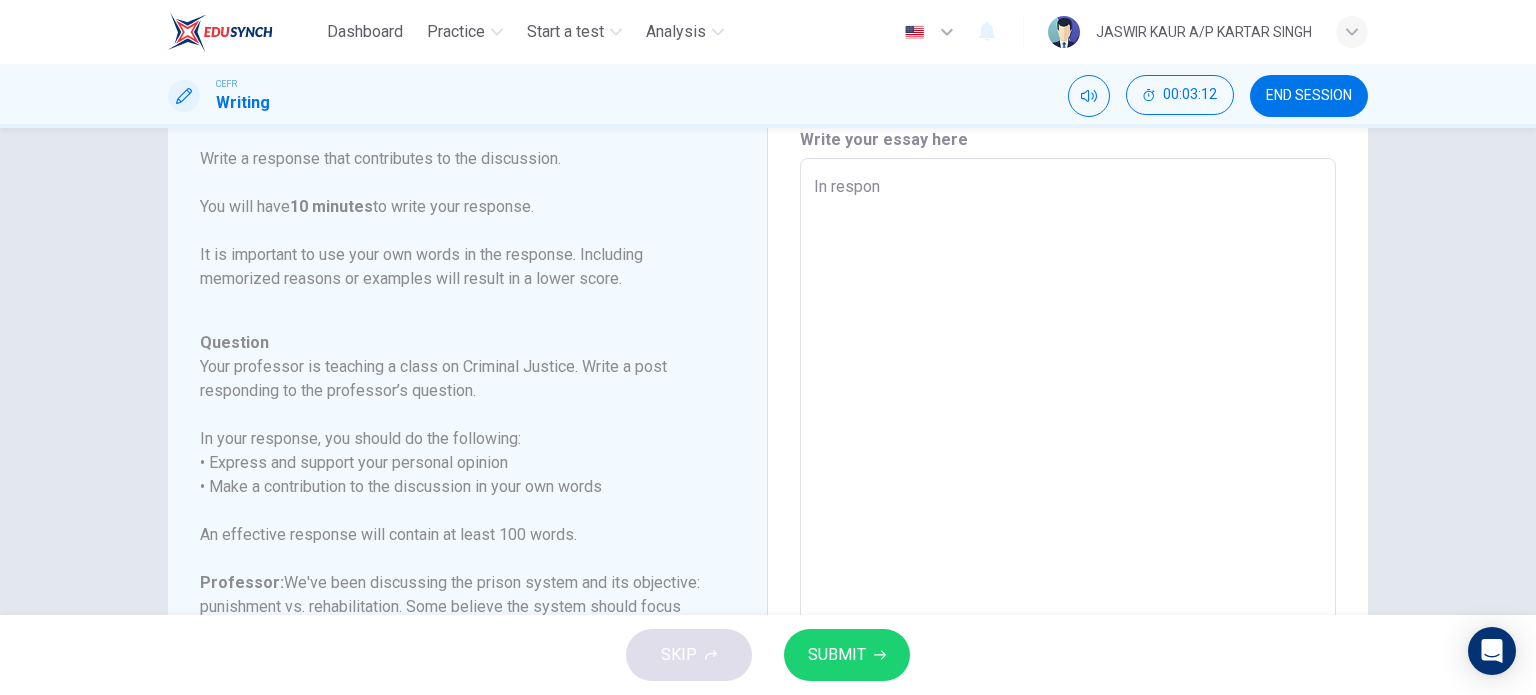 type on "In respons" 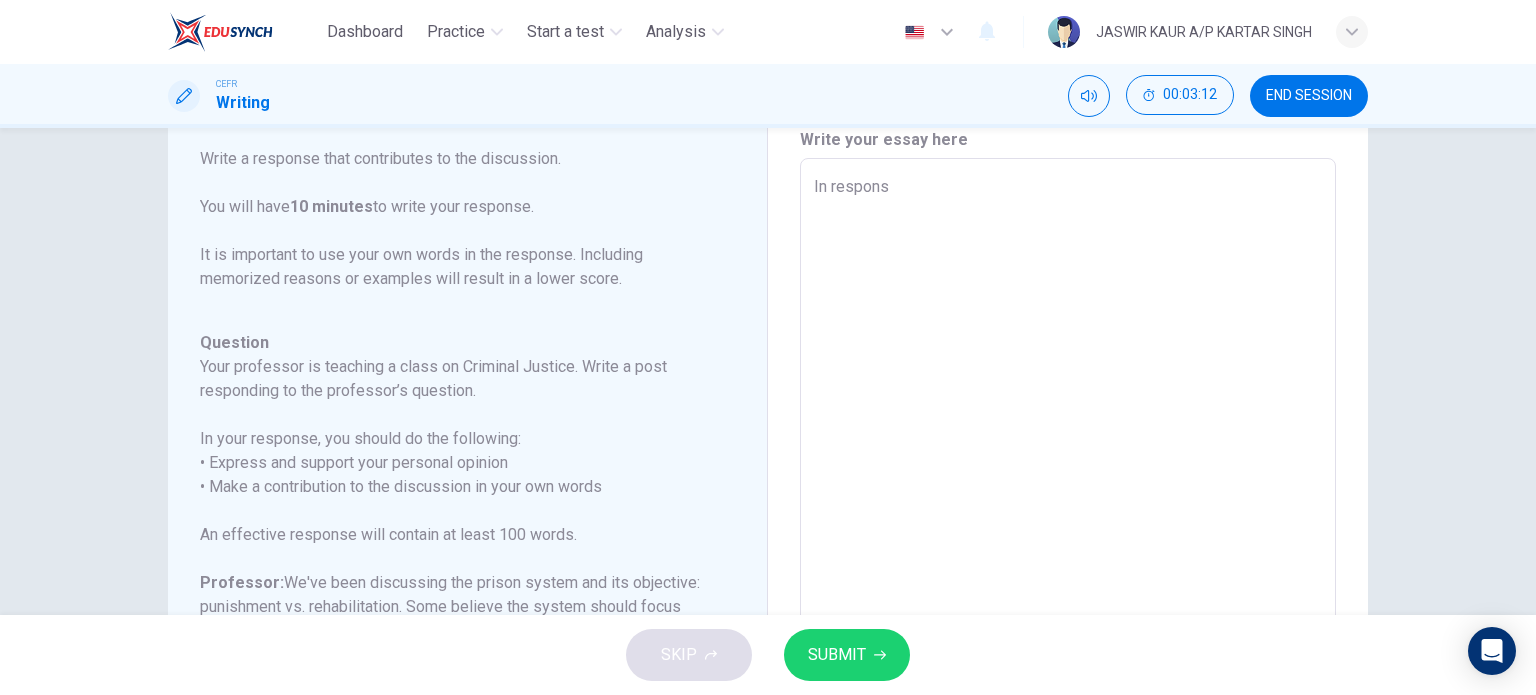 type on "x" 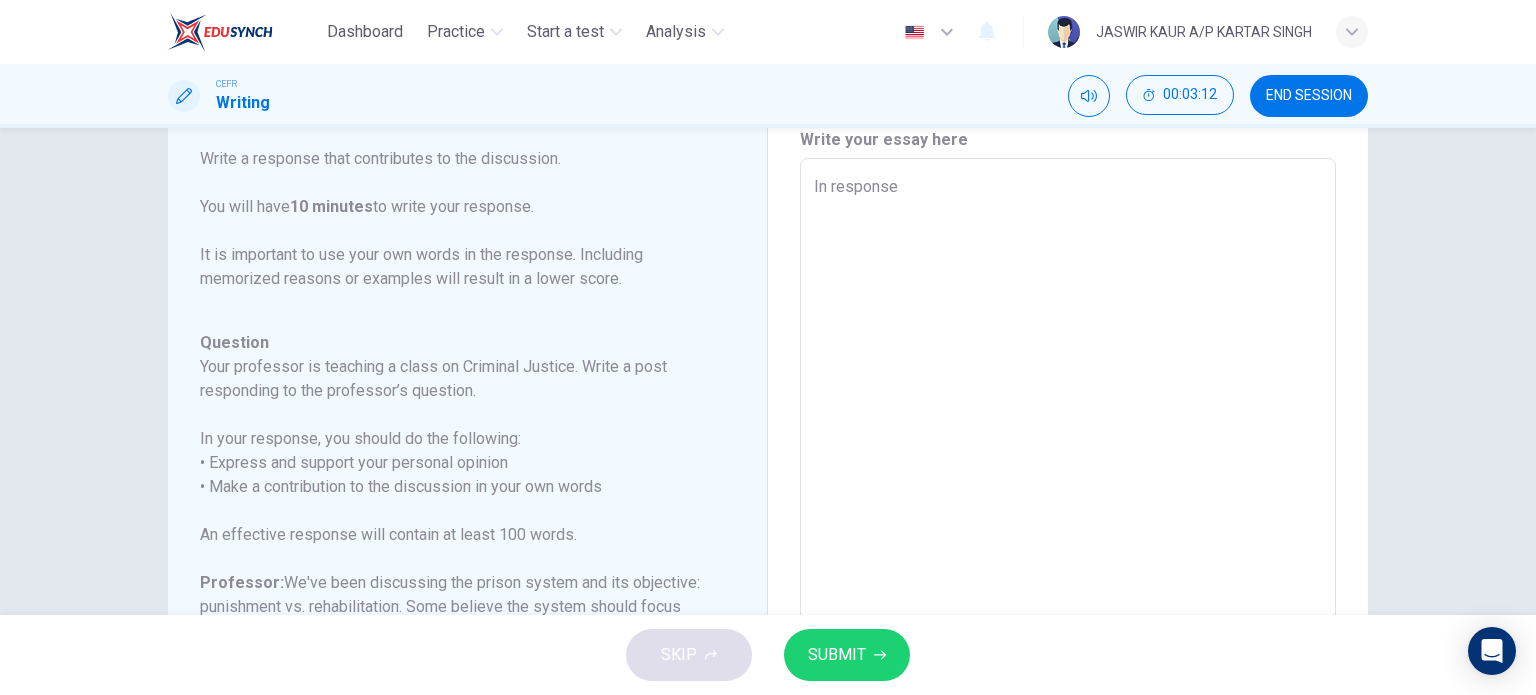 type on "x" 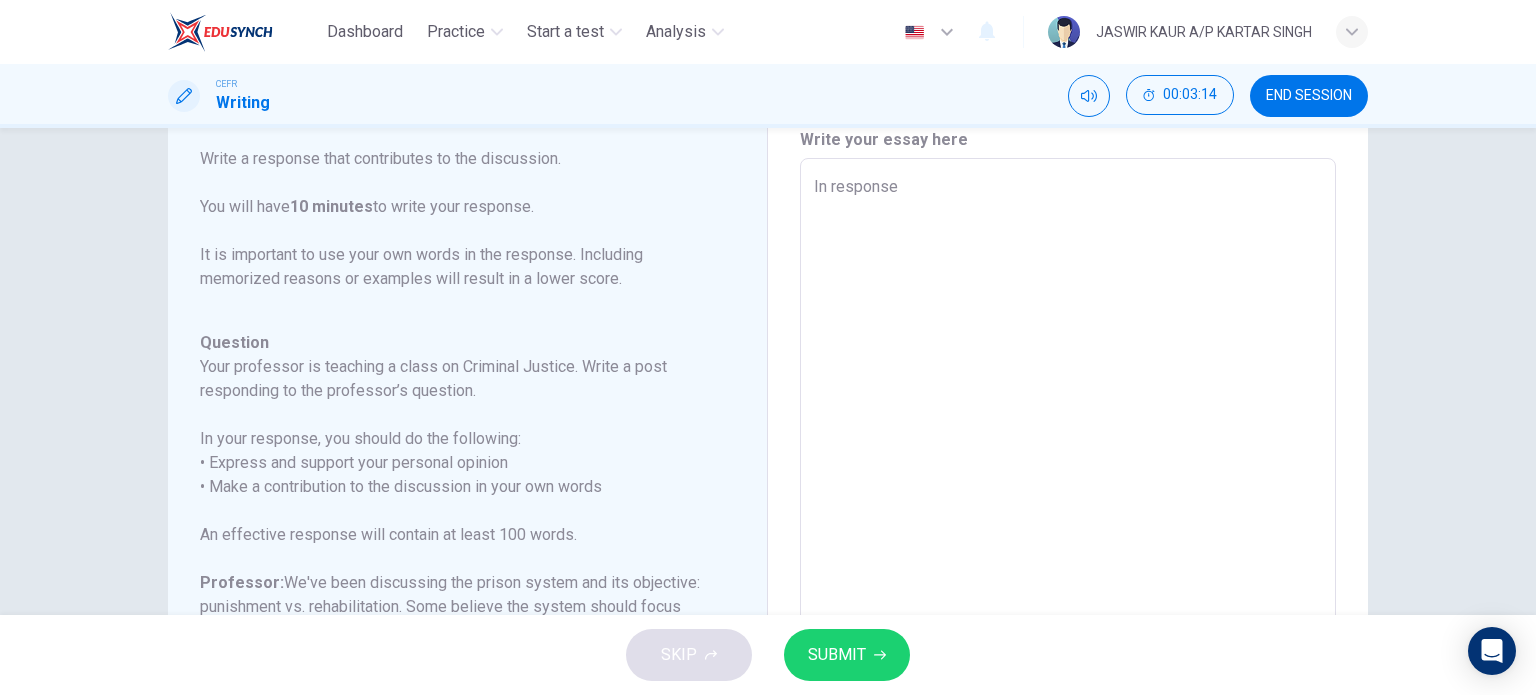 type on "In response" 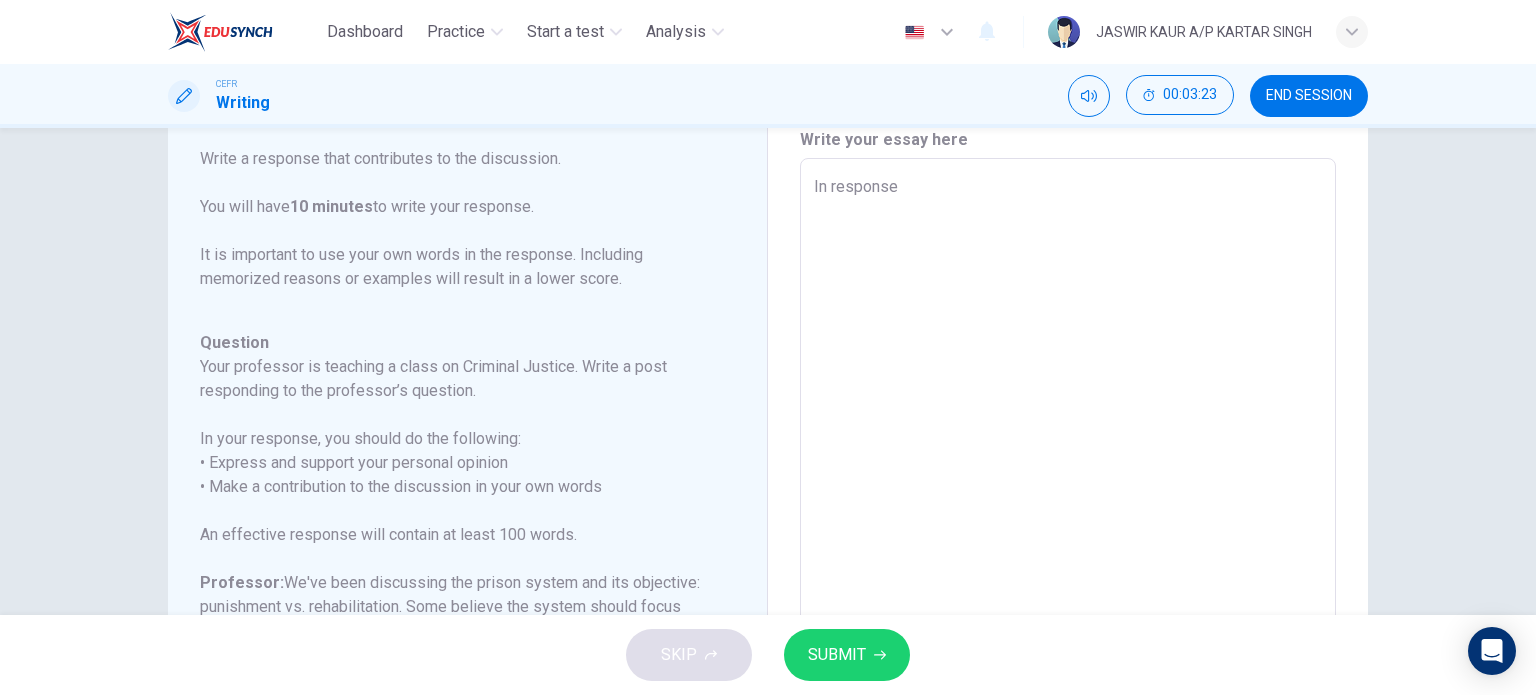 type on "In response t" 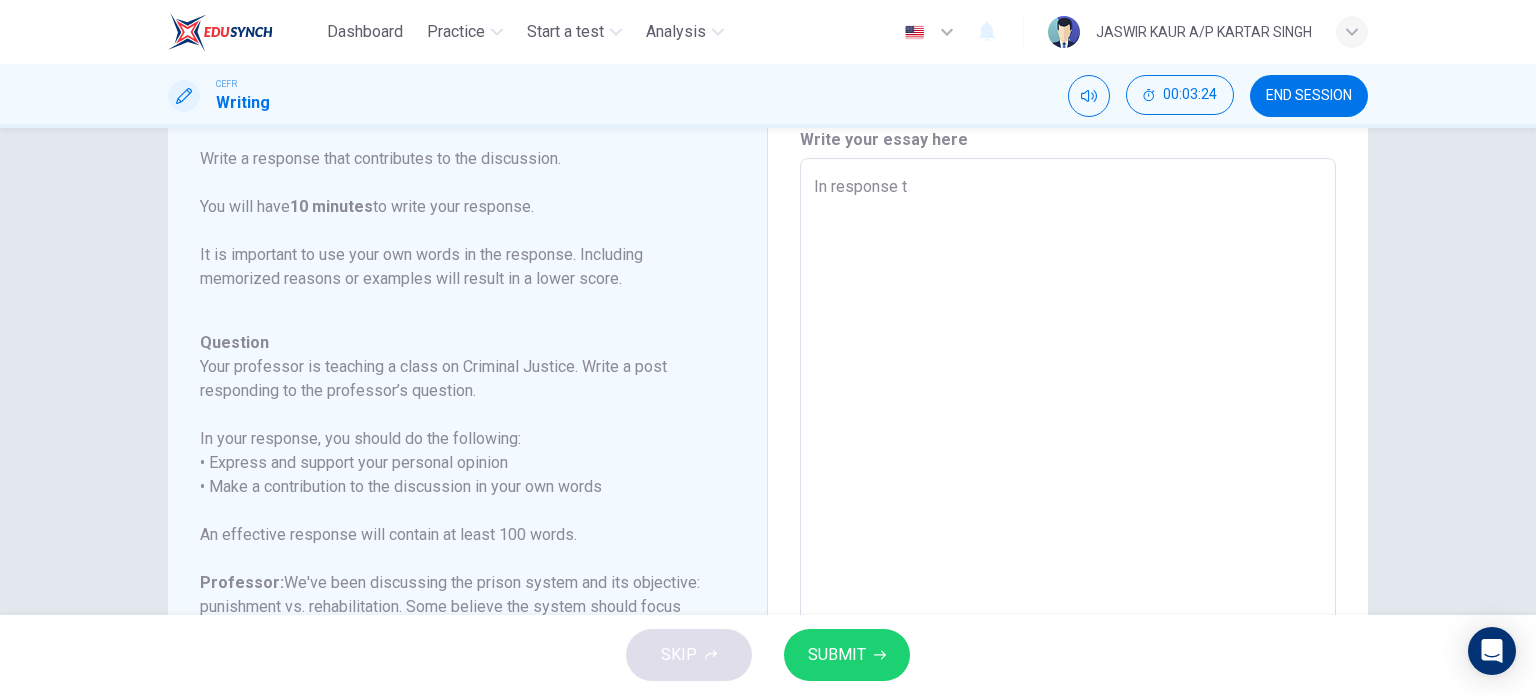 type on "In response to" 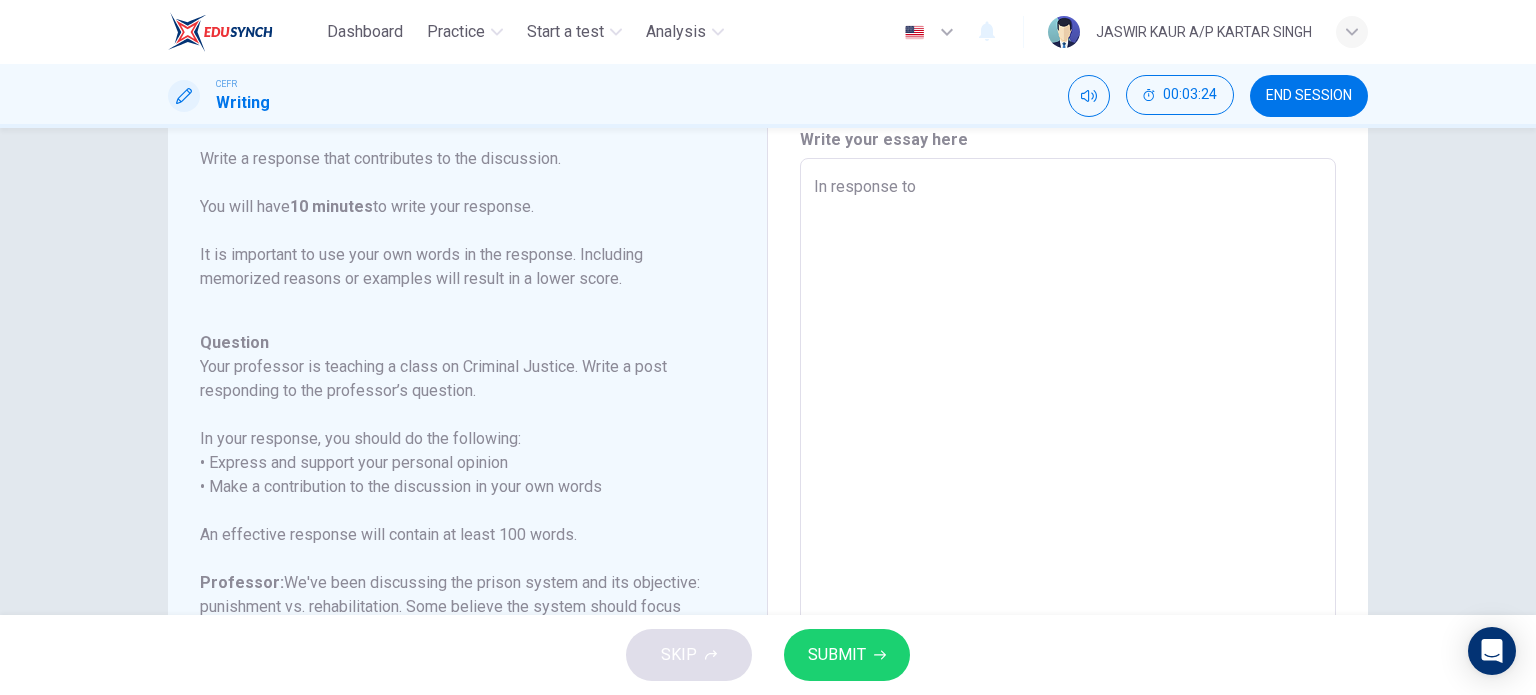 type on "x" 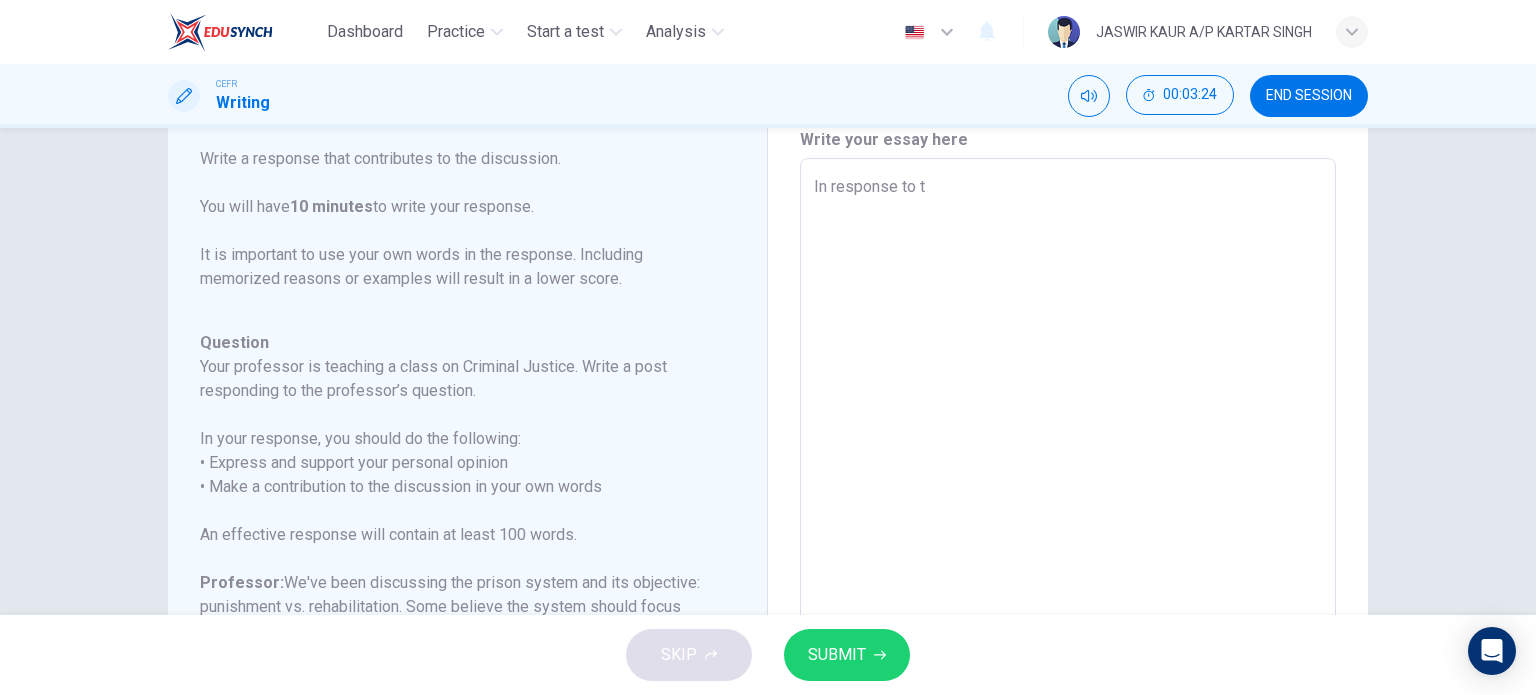type on "x" 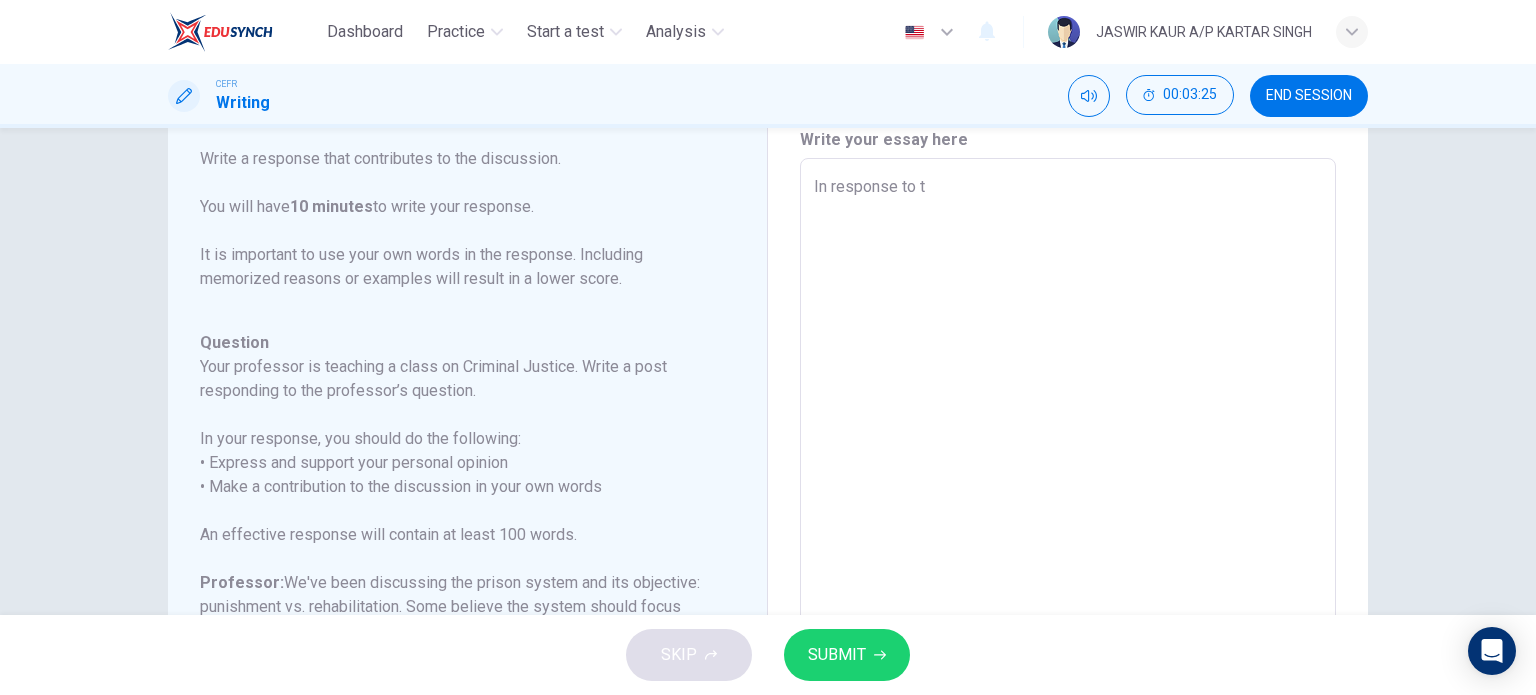 type on "In response to th" 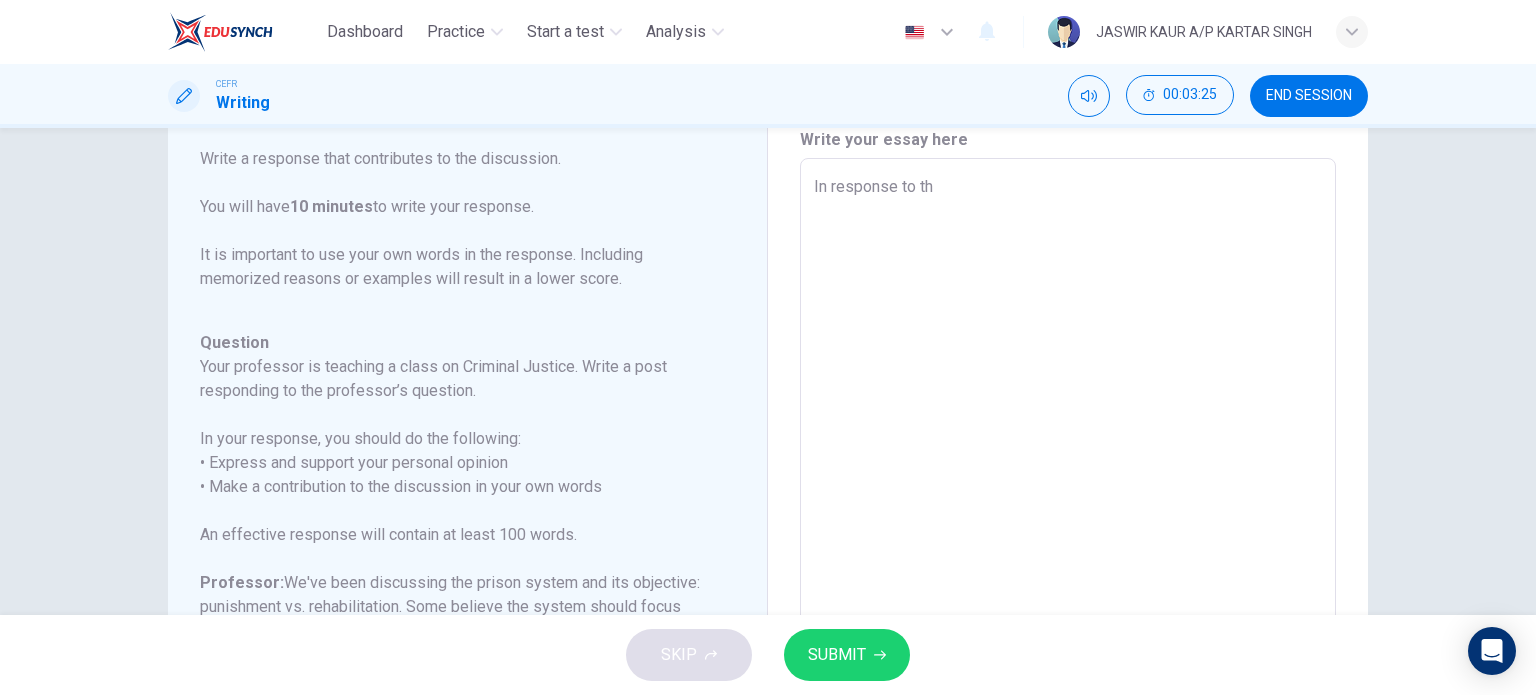 type on "x" 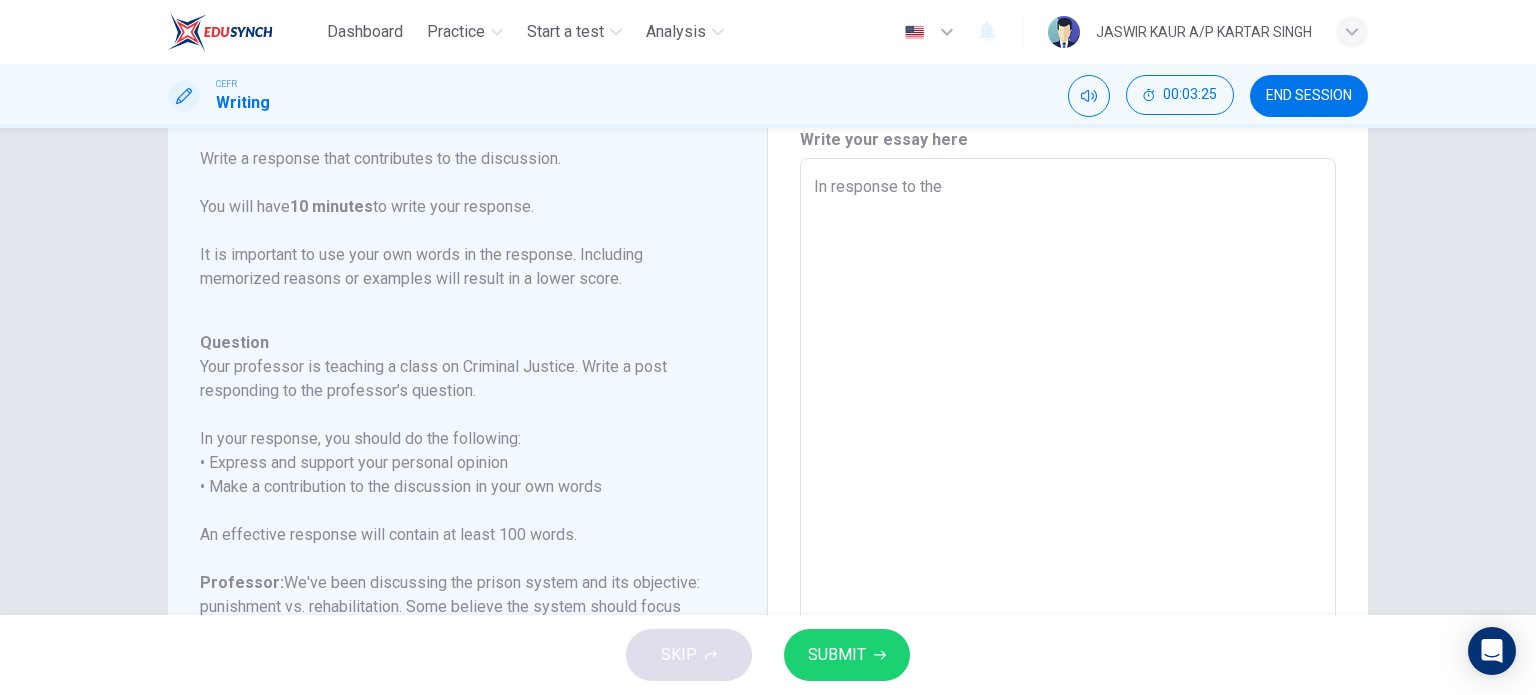 type on "x" 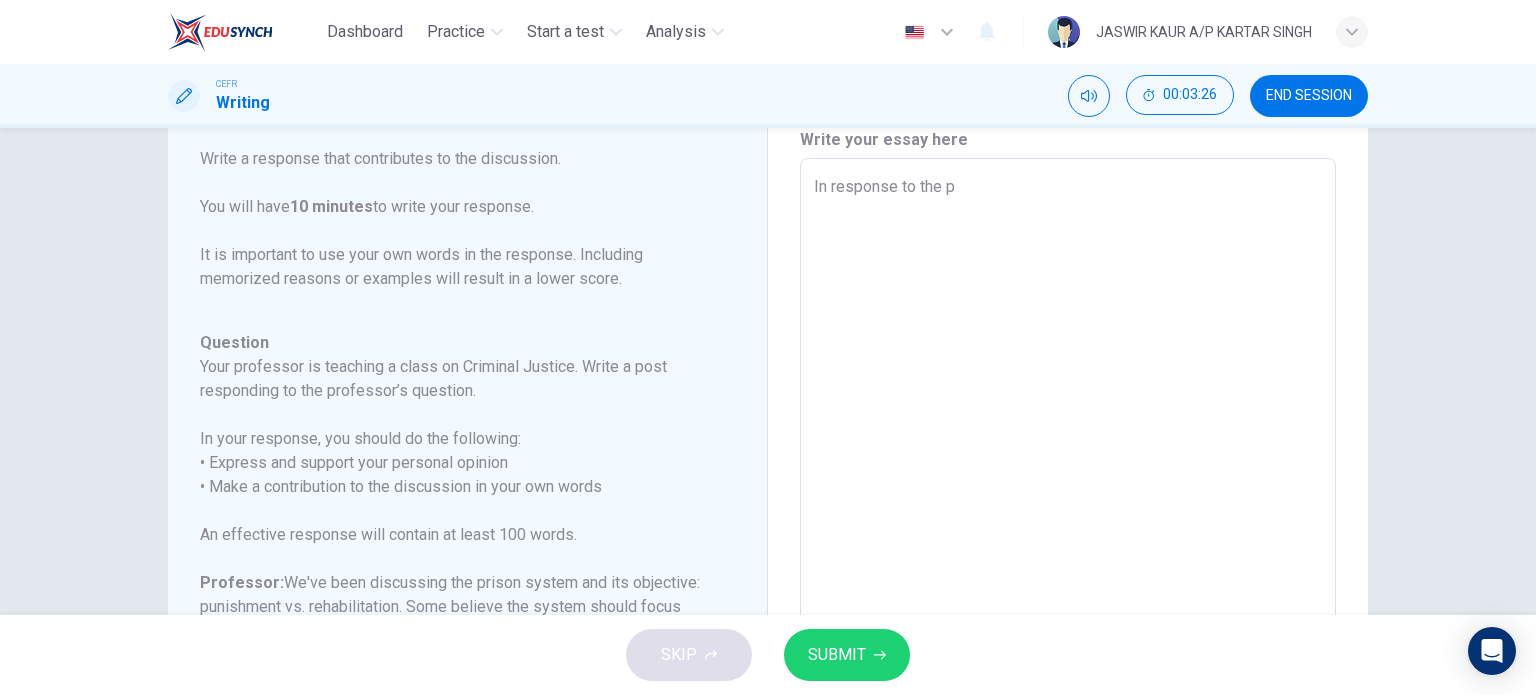 type on "In response to the pr" 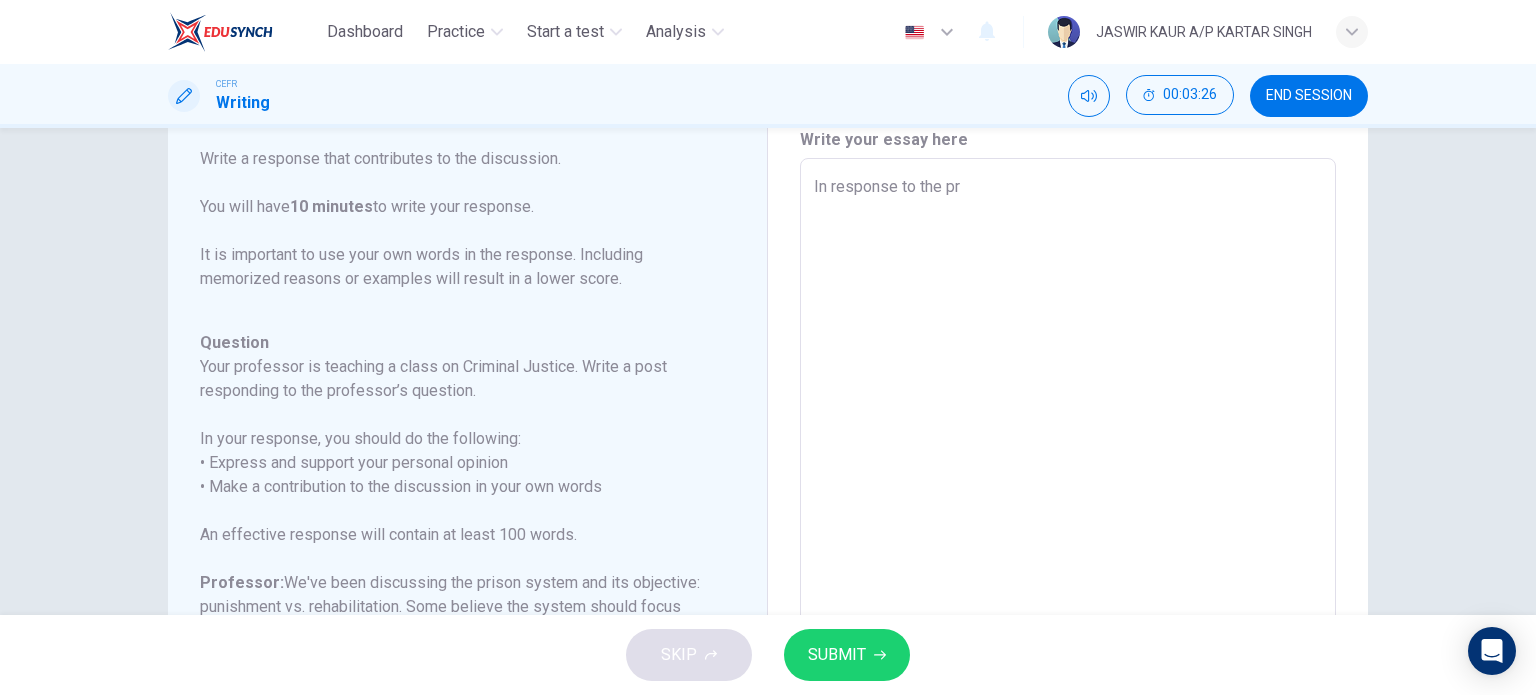 type on "x" 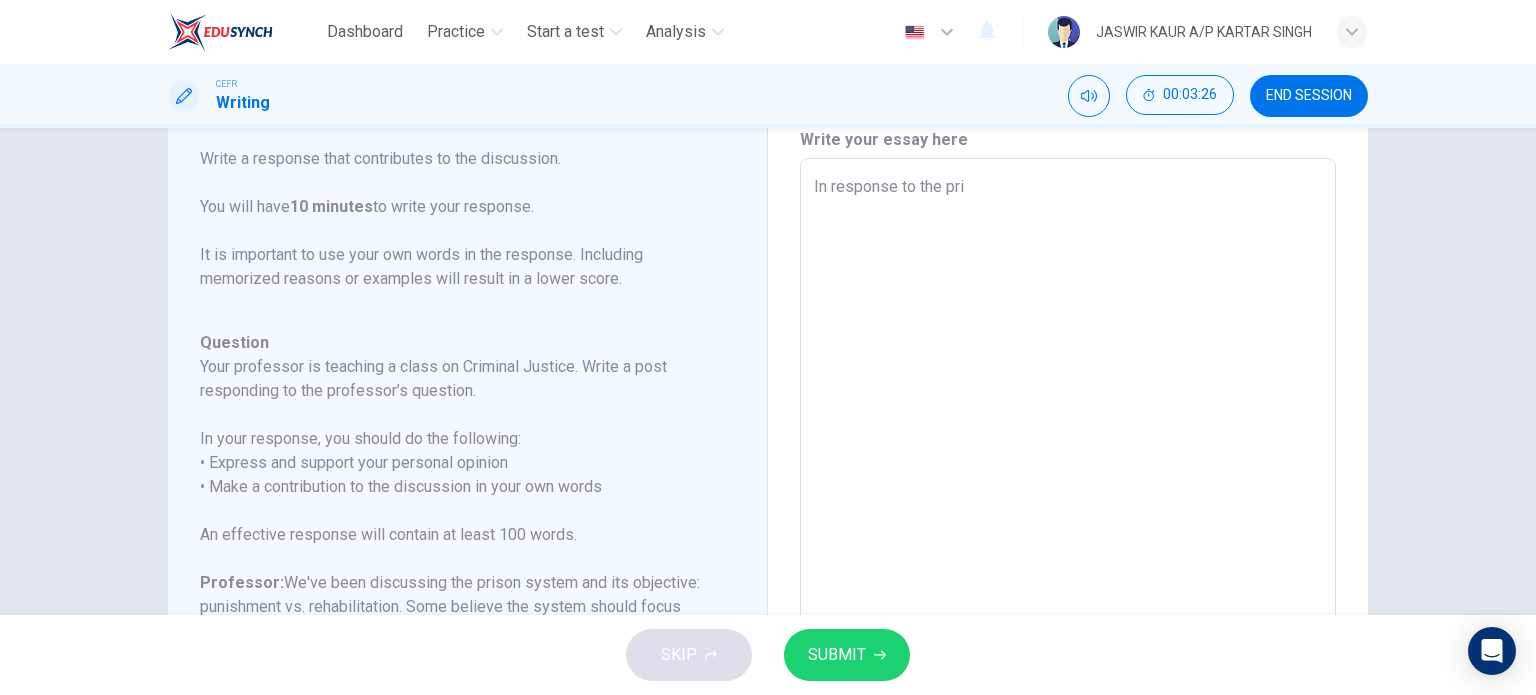 type on "x" 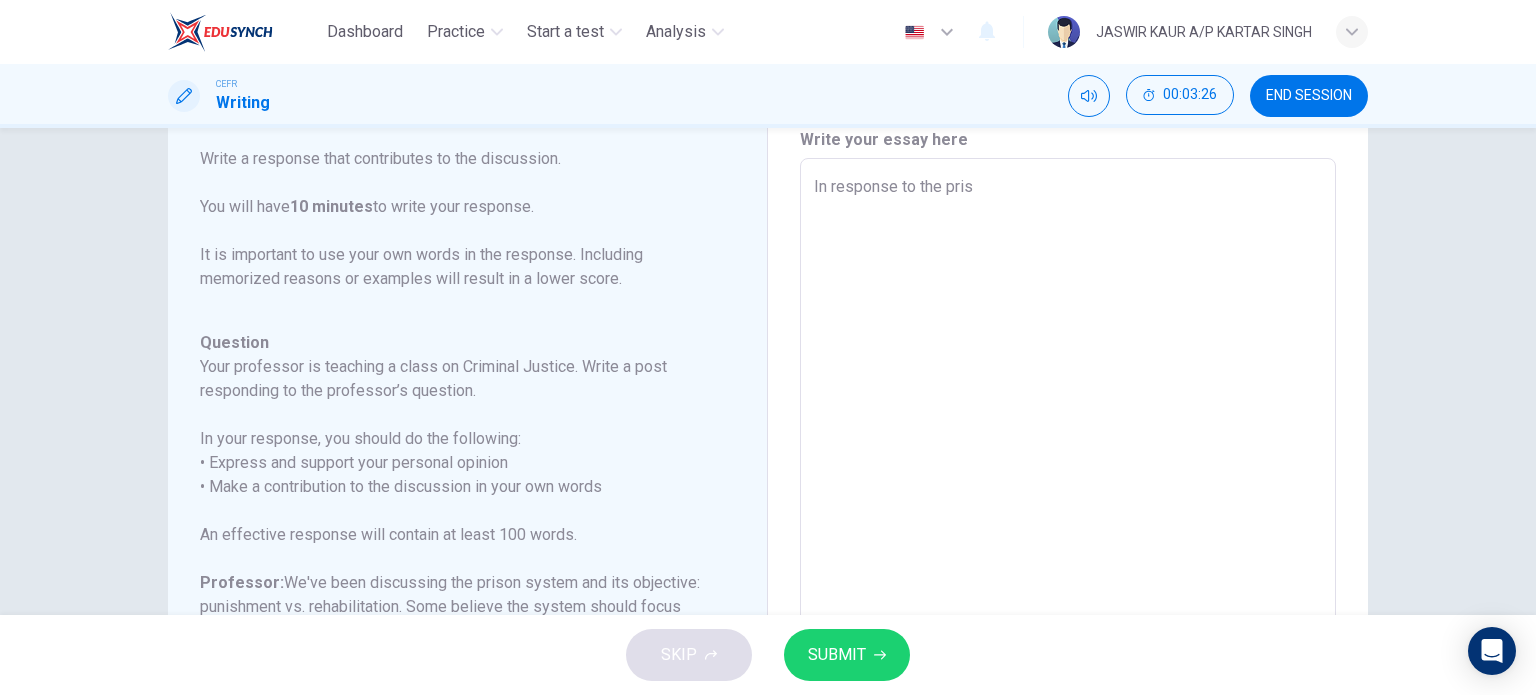 type on "In response to the priso" 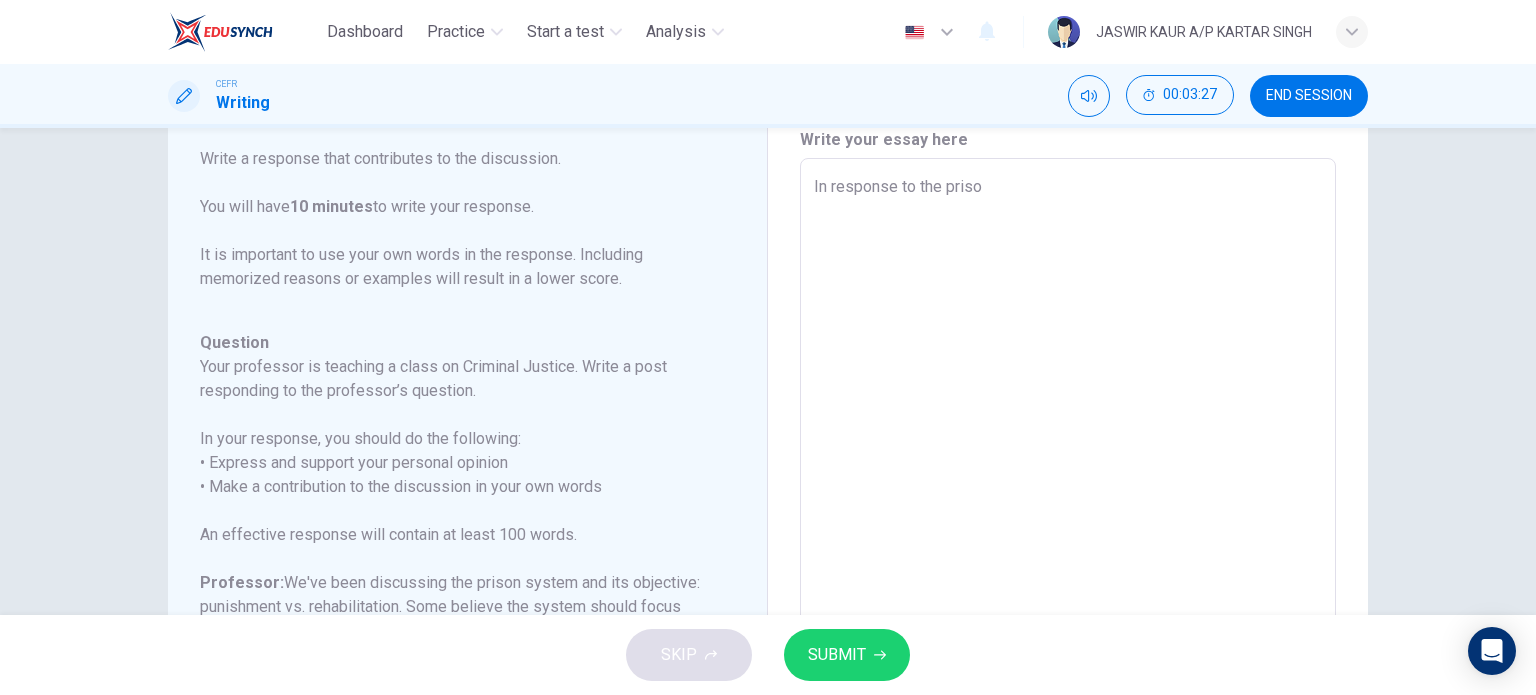 type on "x" 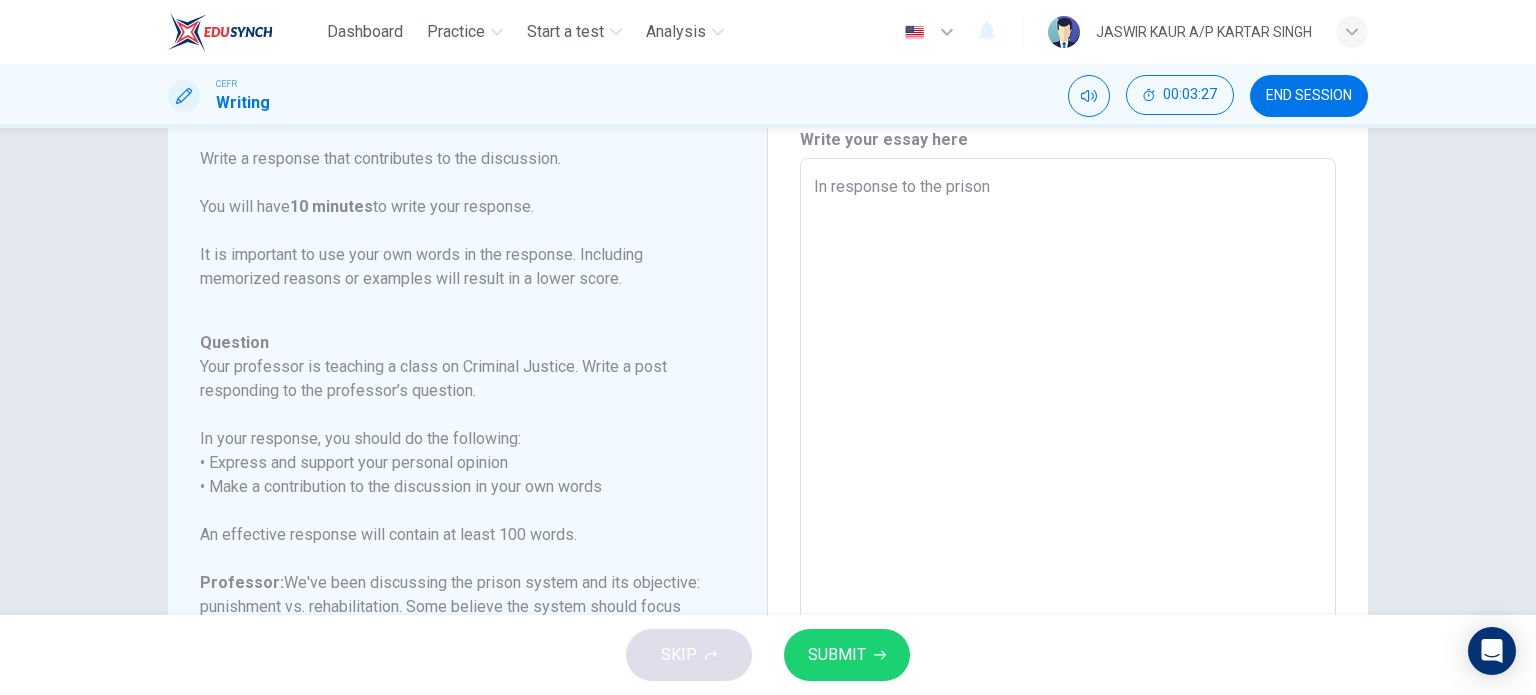 type on "x" 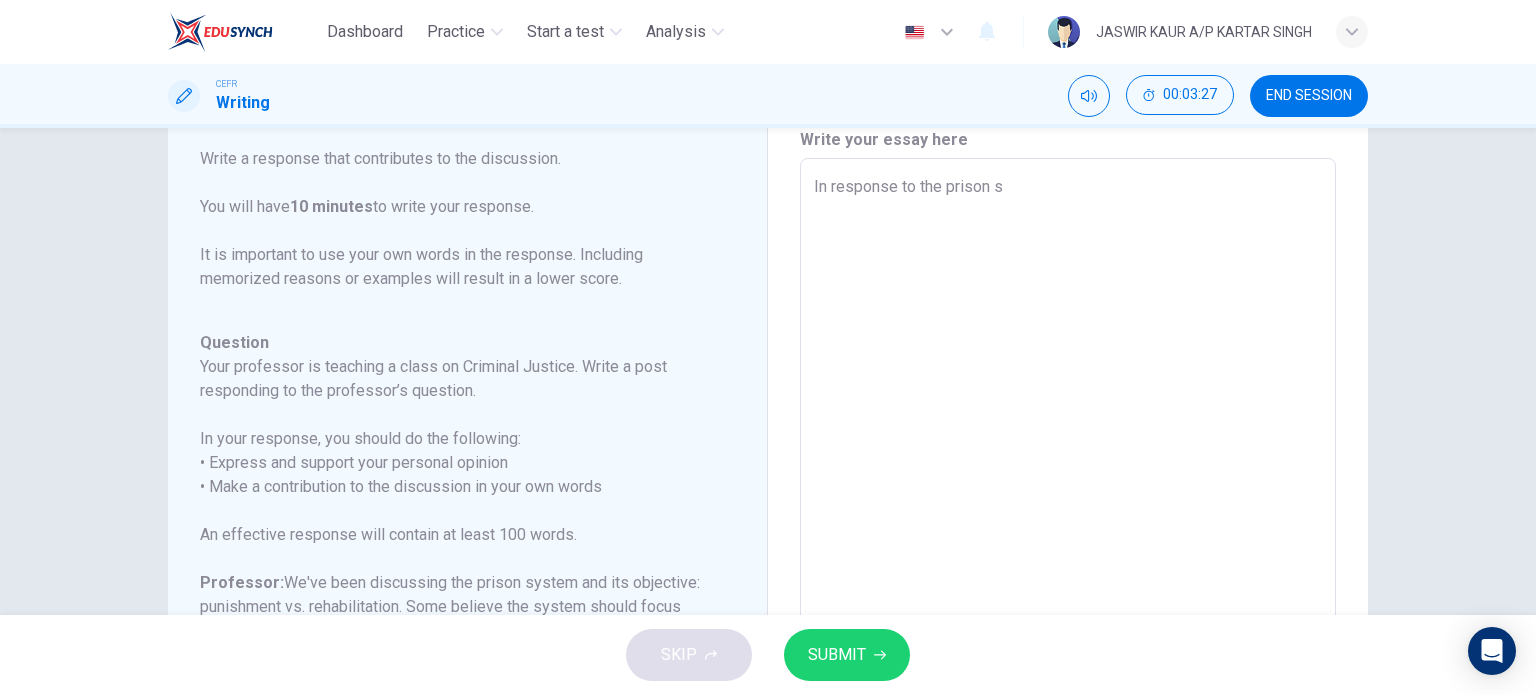 type on "x" 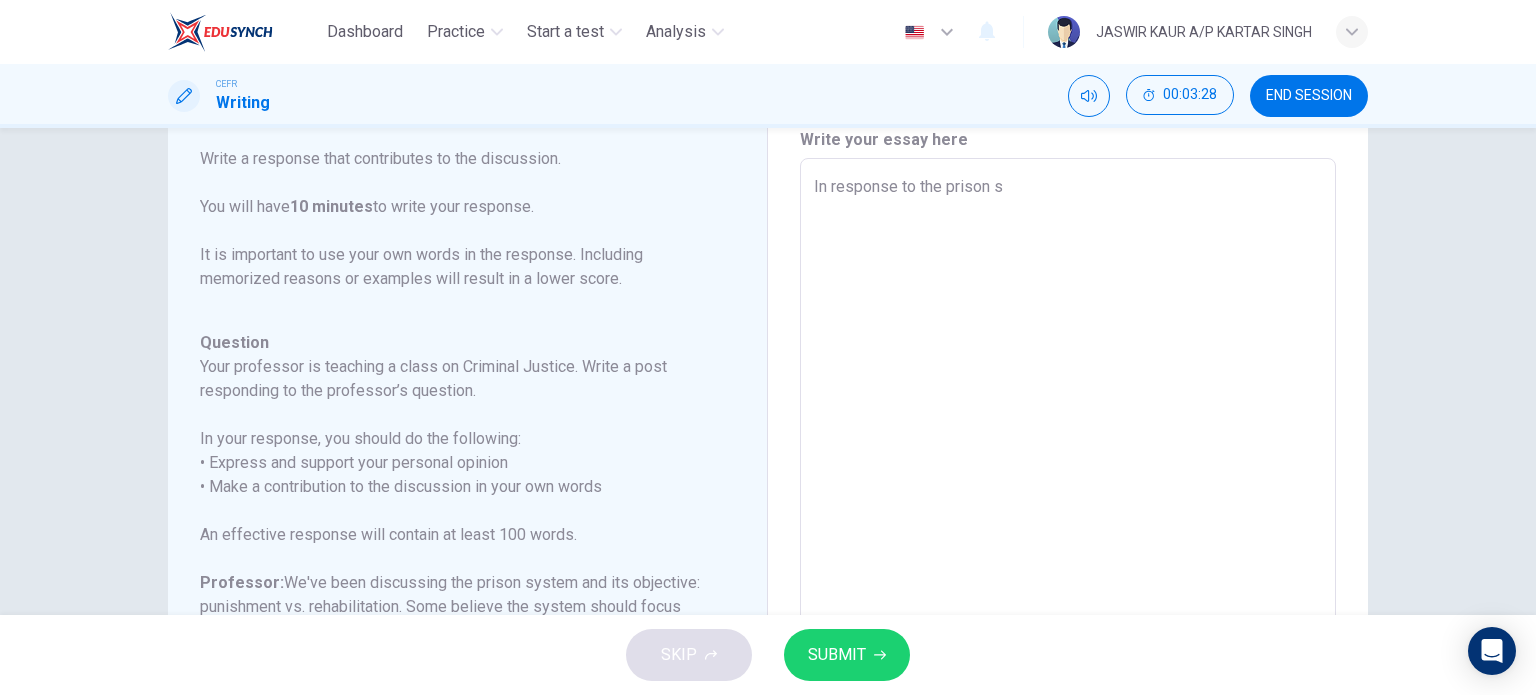 type on "In response to the prison sy" 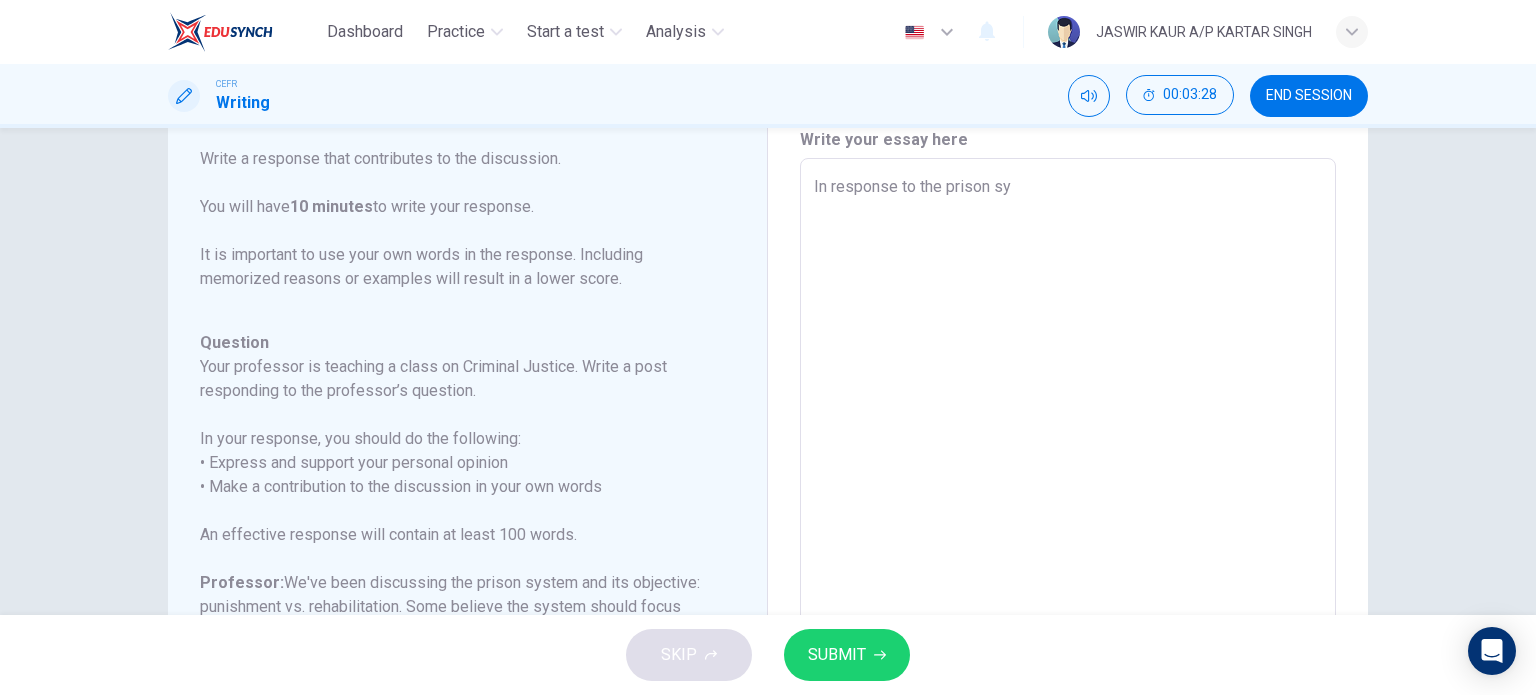 type on "x" 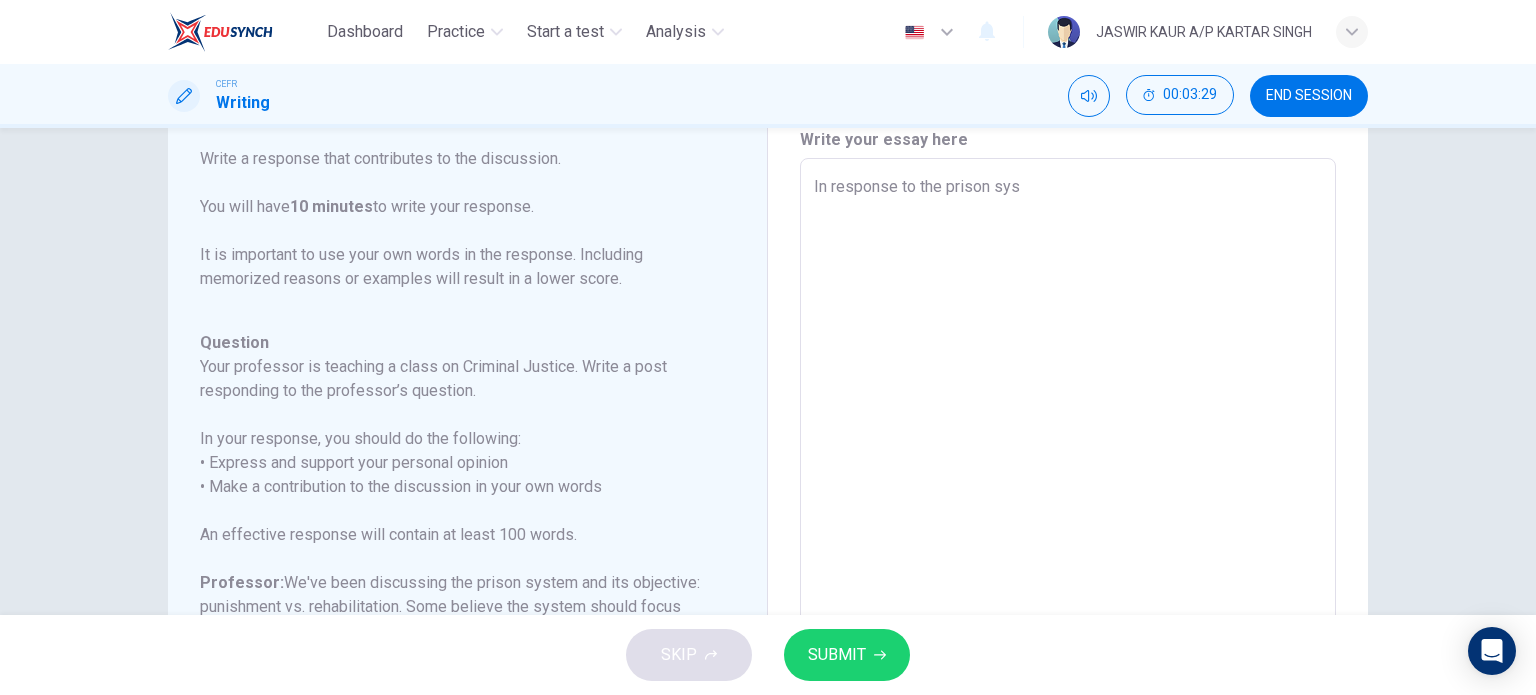 type on "In response to the prison syst" 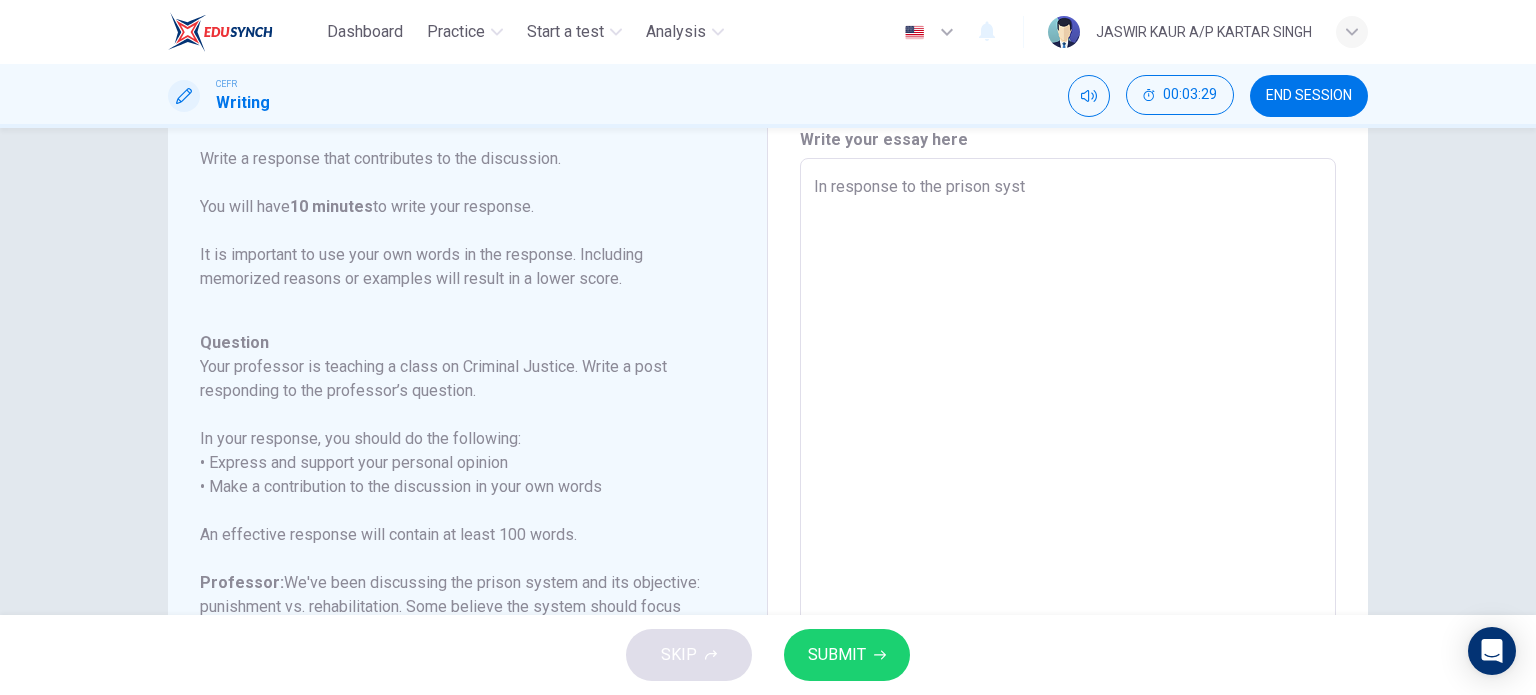 type on "x" 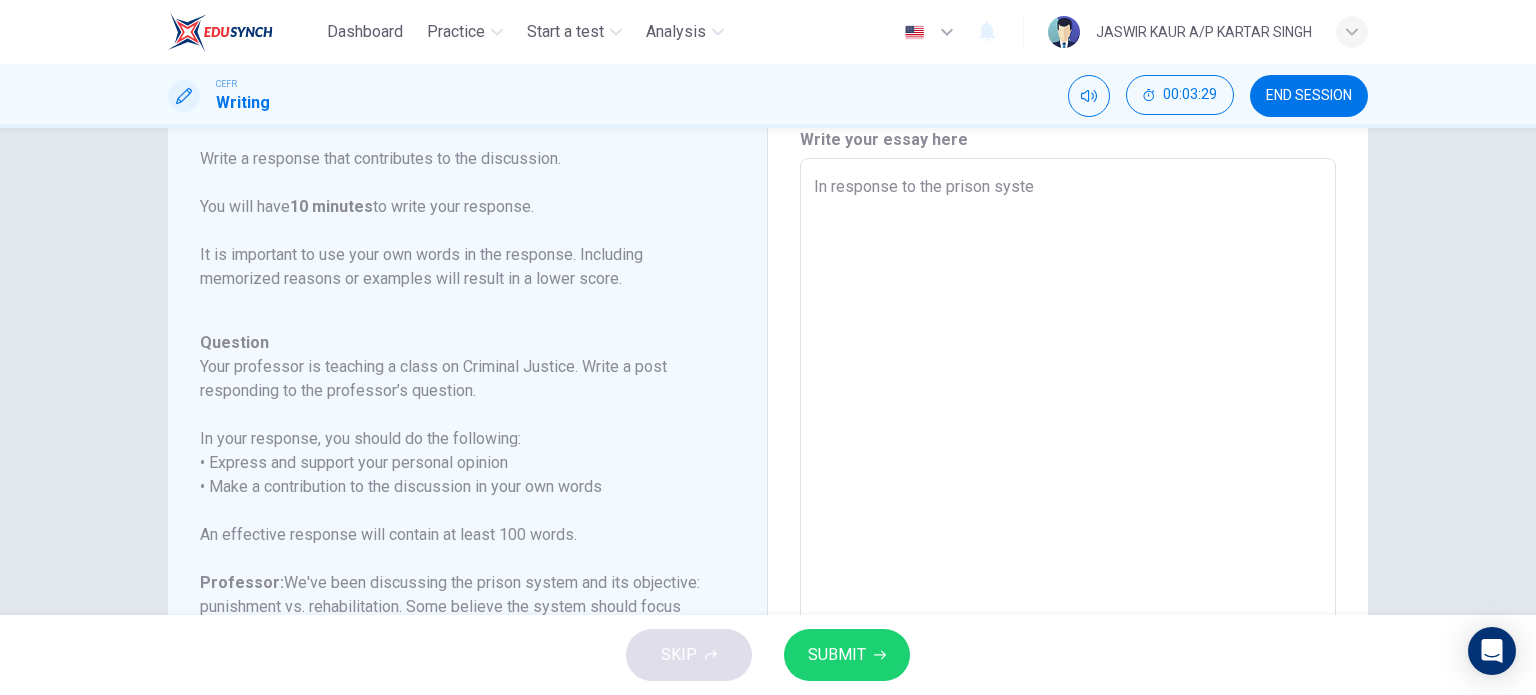 type on "x" 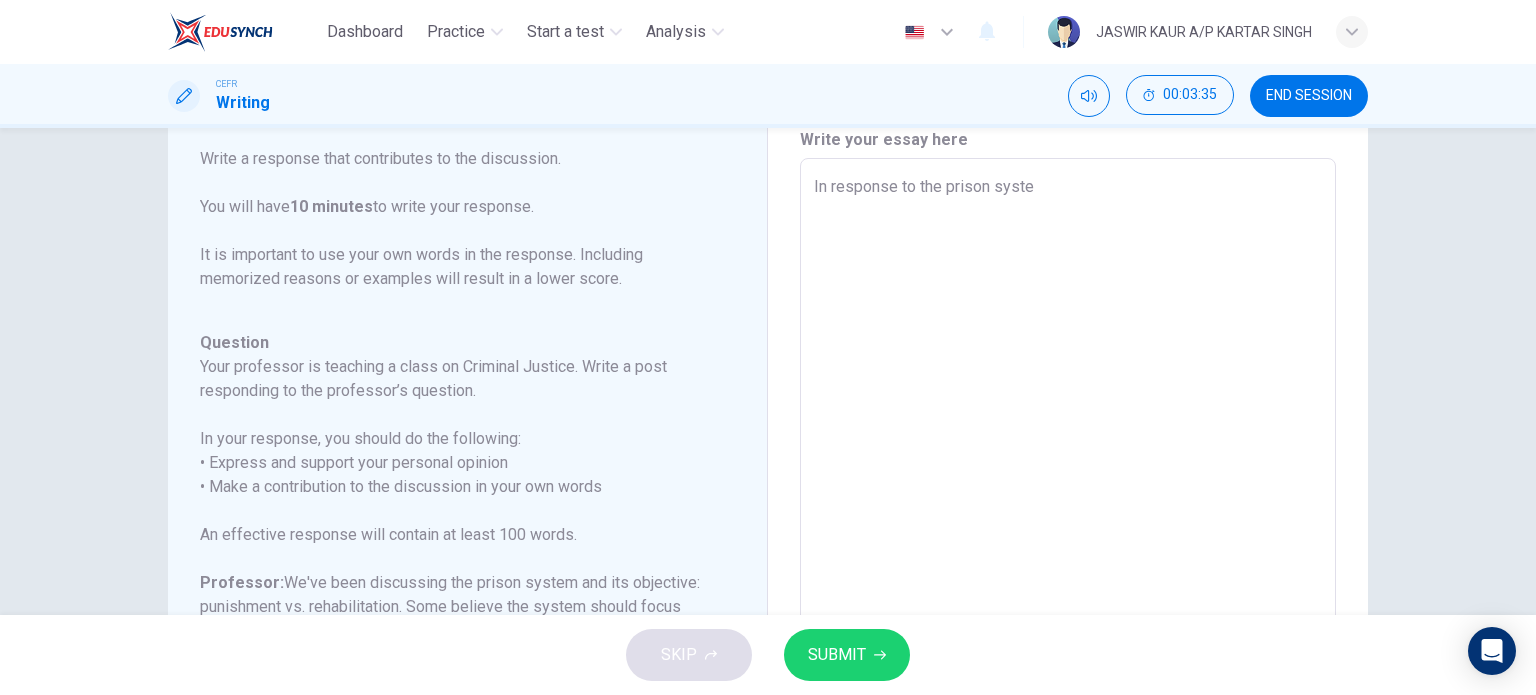 type on "In response to the prison system" 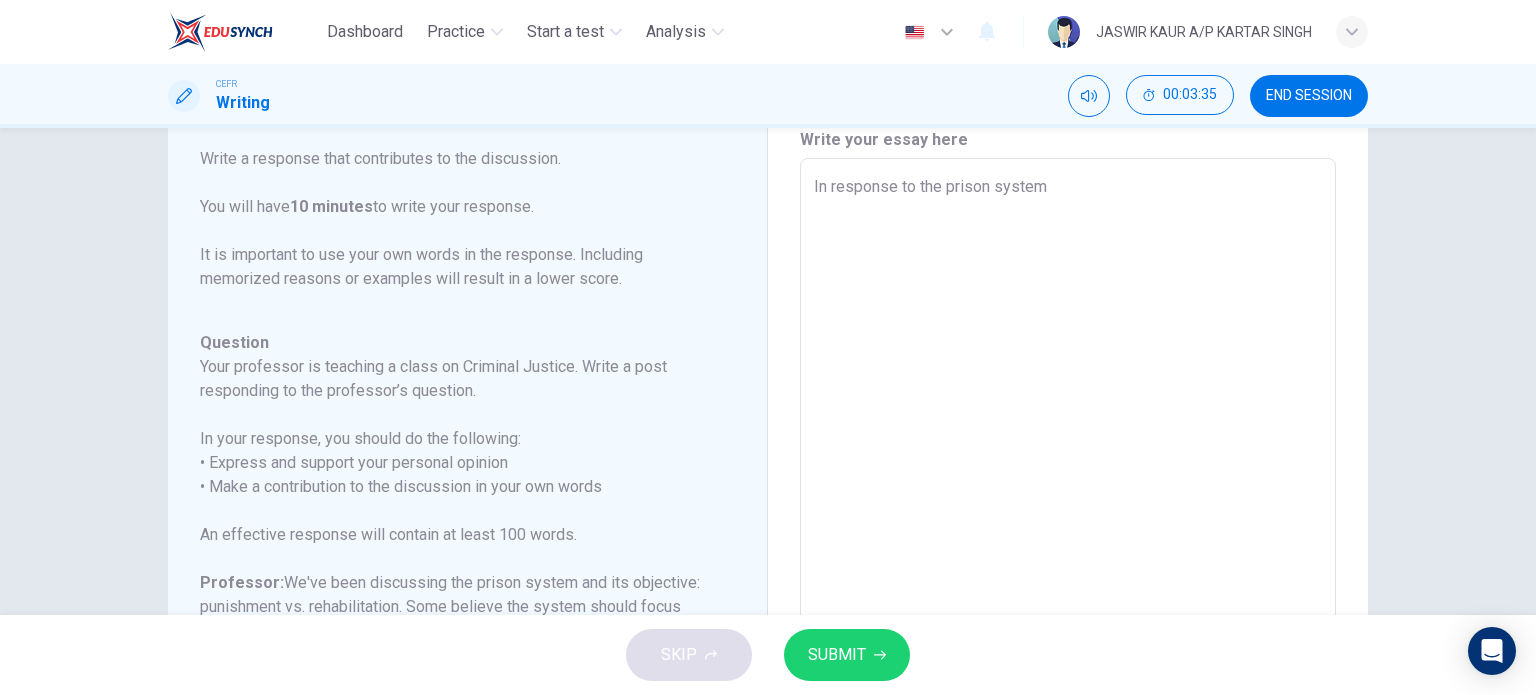 type on "In response to the prison system" 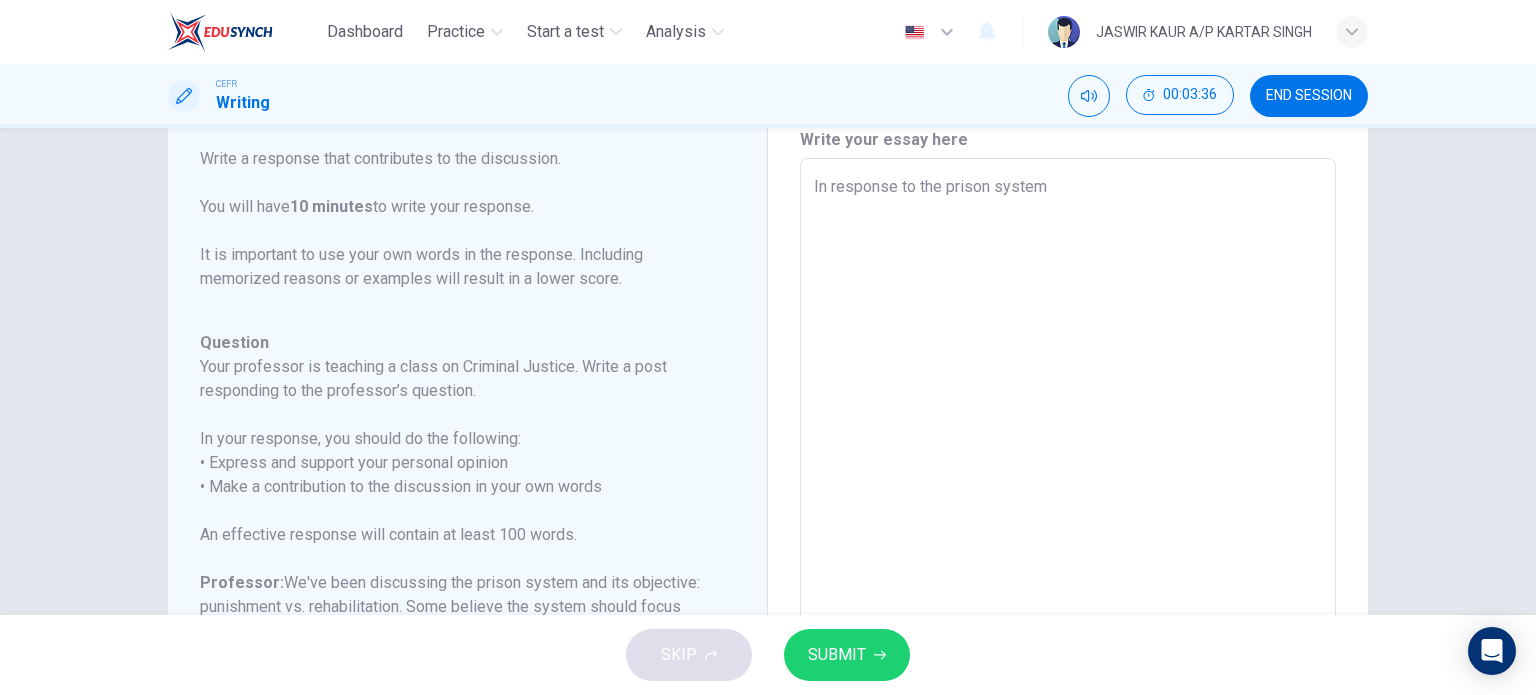 type on "In response to the prison system t" 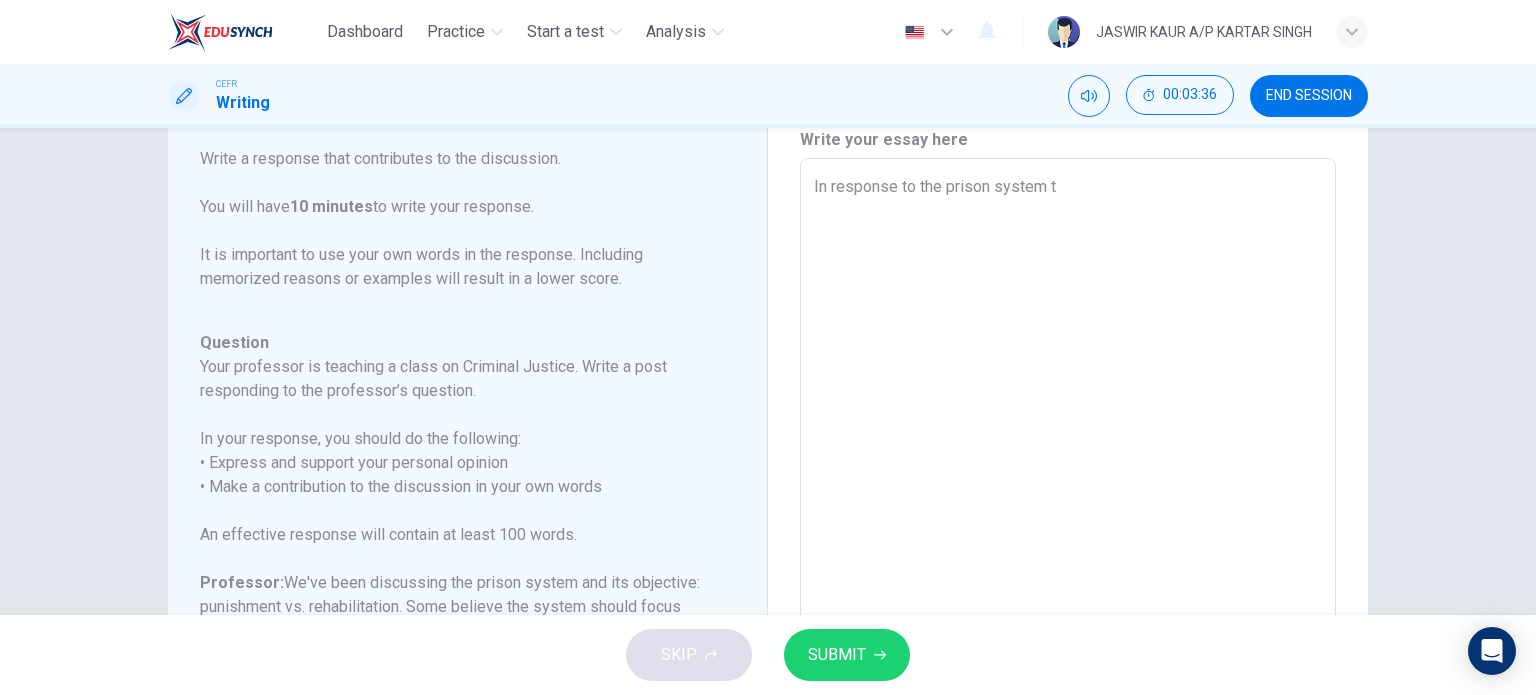 type on "x" 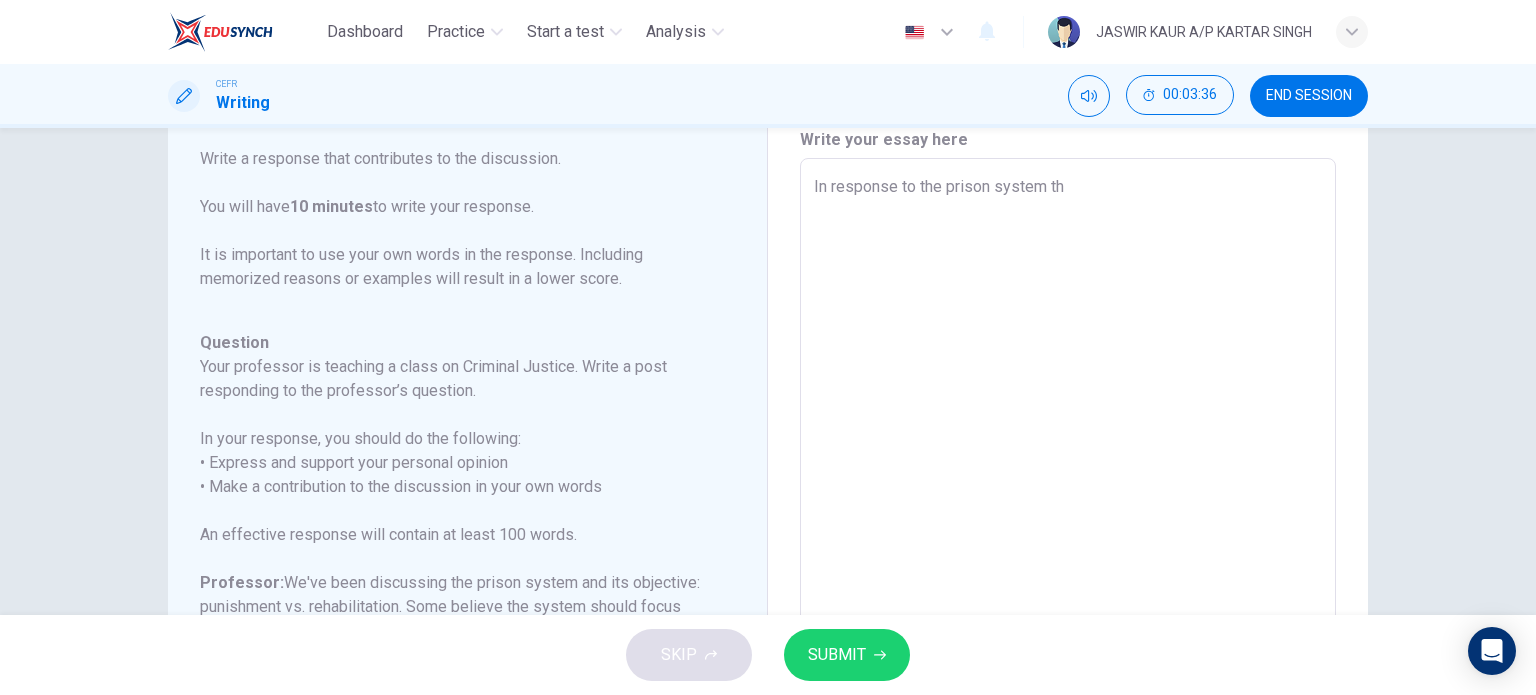 type on "In response to the prison system tha" 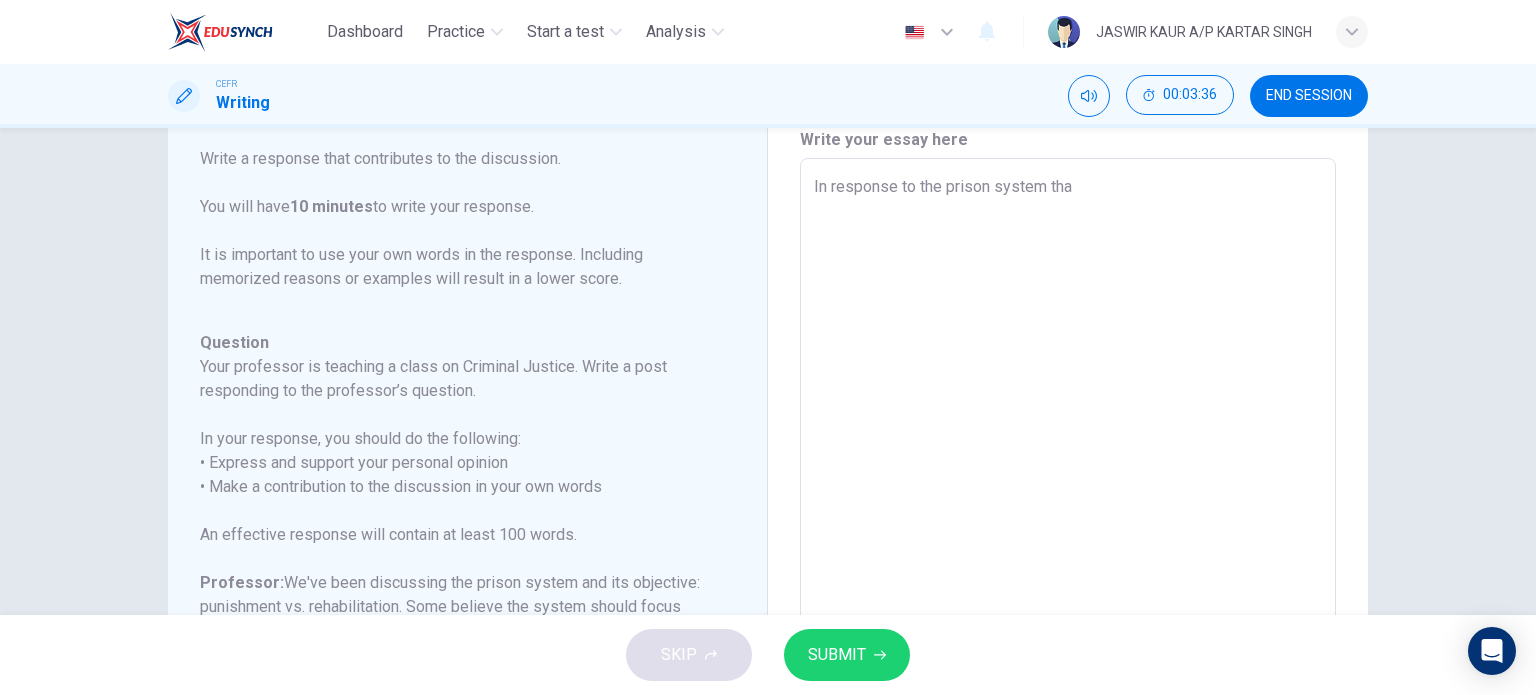 type on "x" 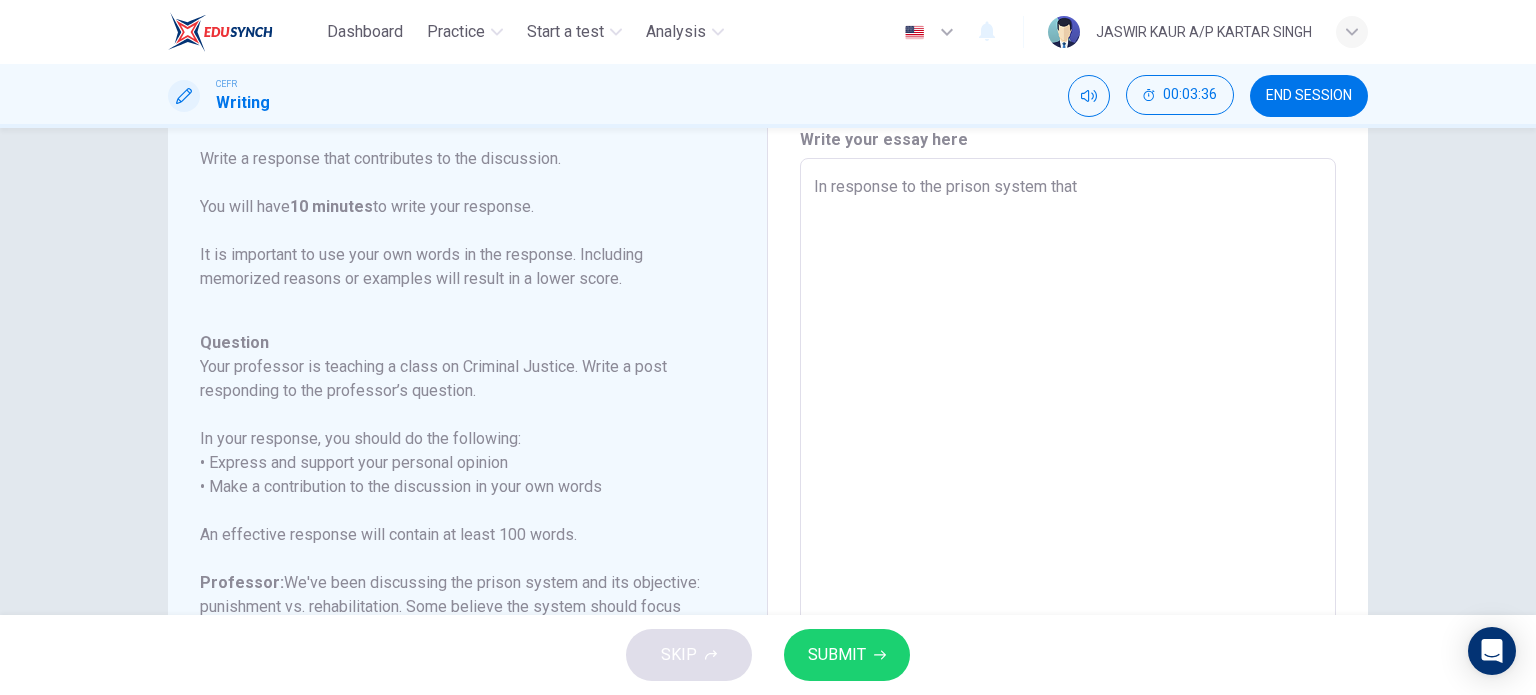 type on "x" 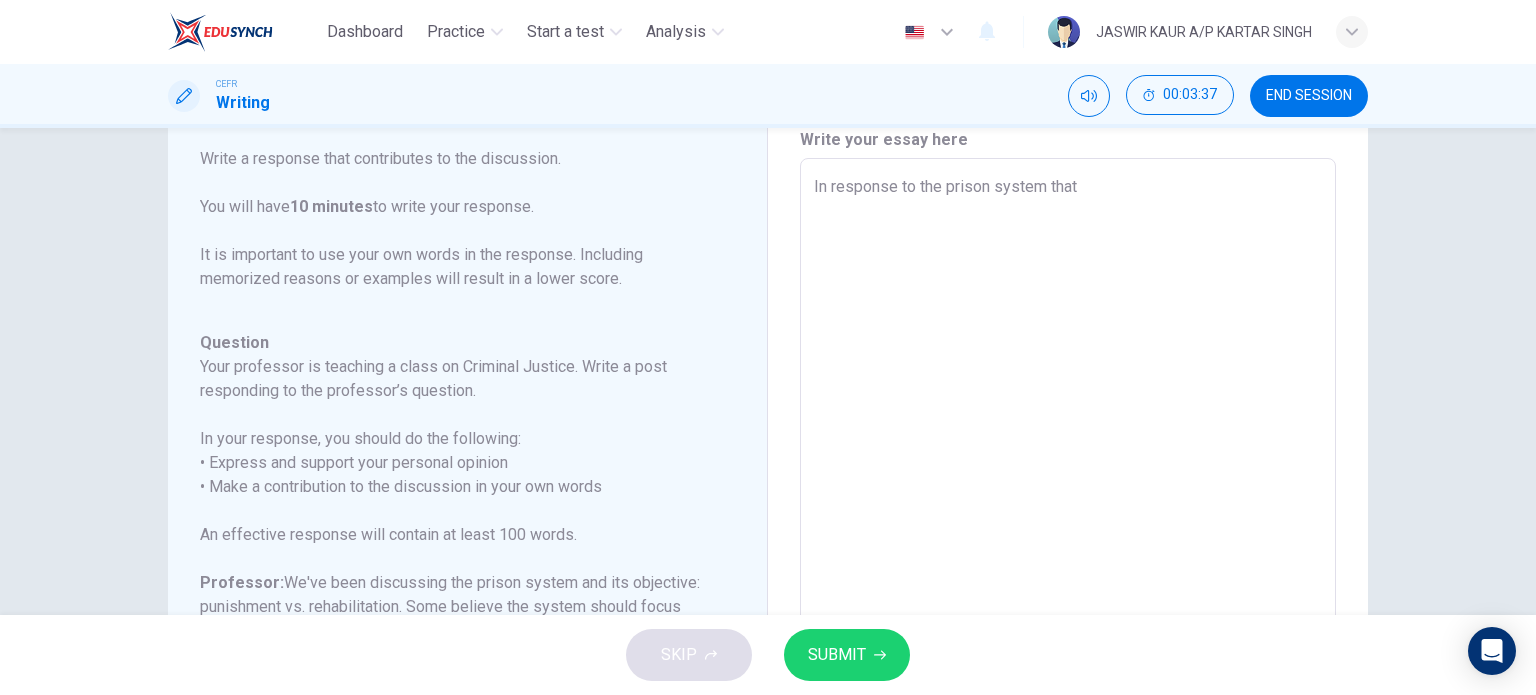 type on "In response to the prison system that" 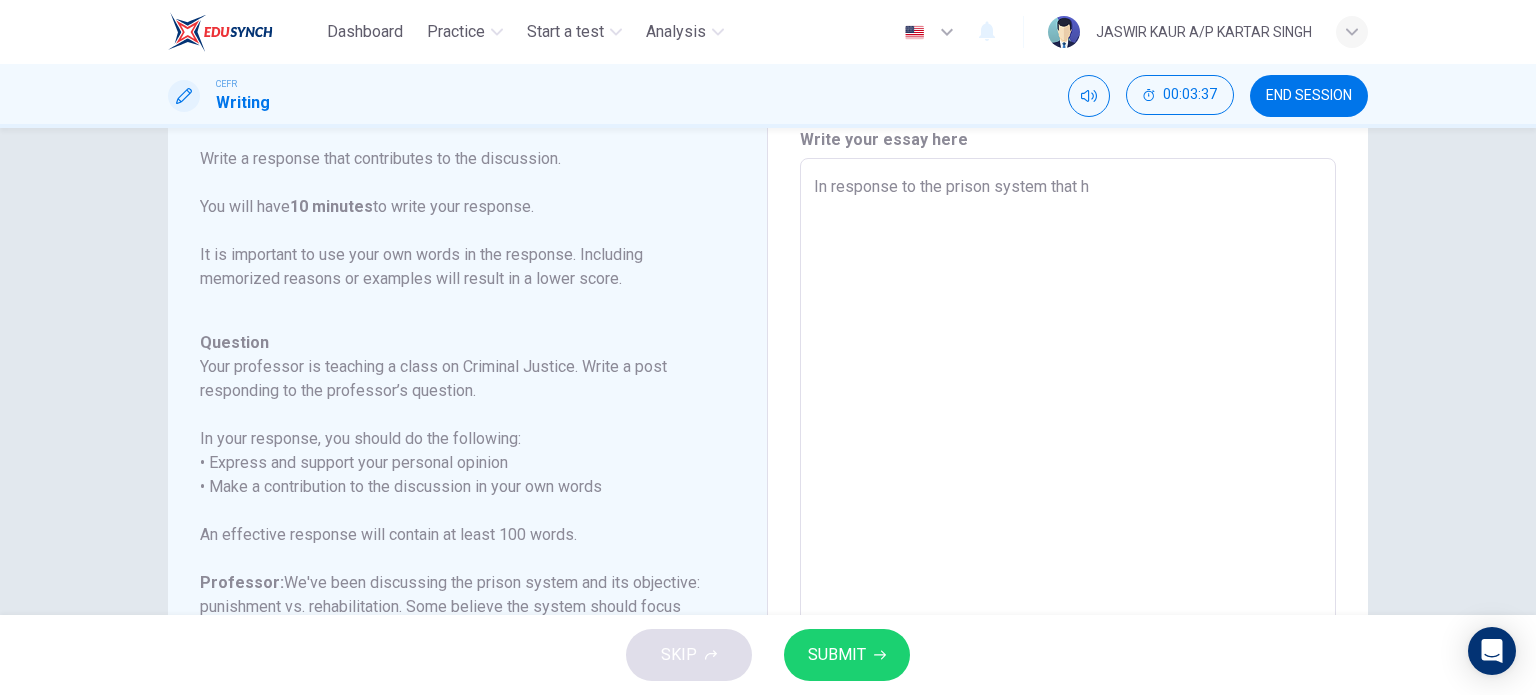 type on "x" 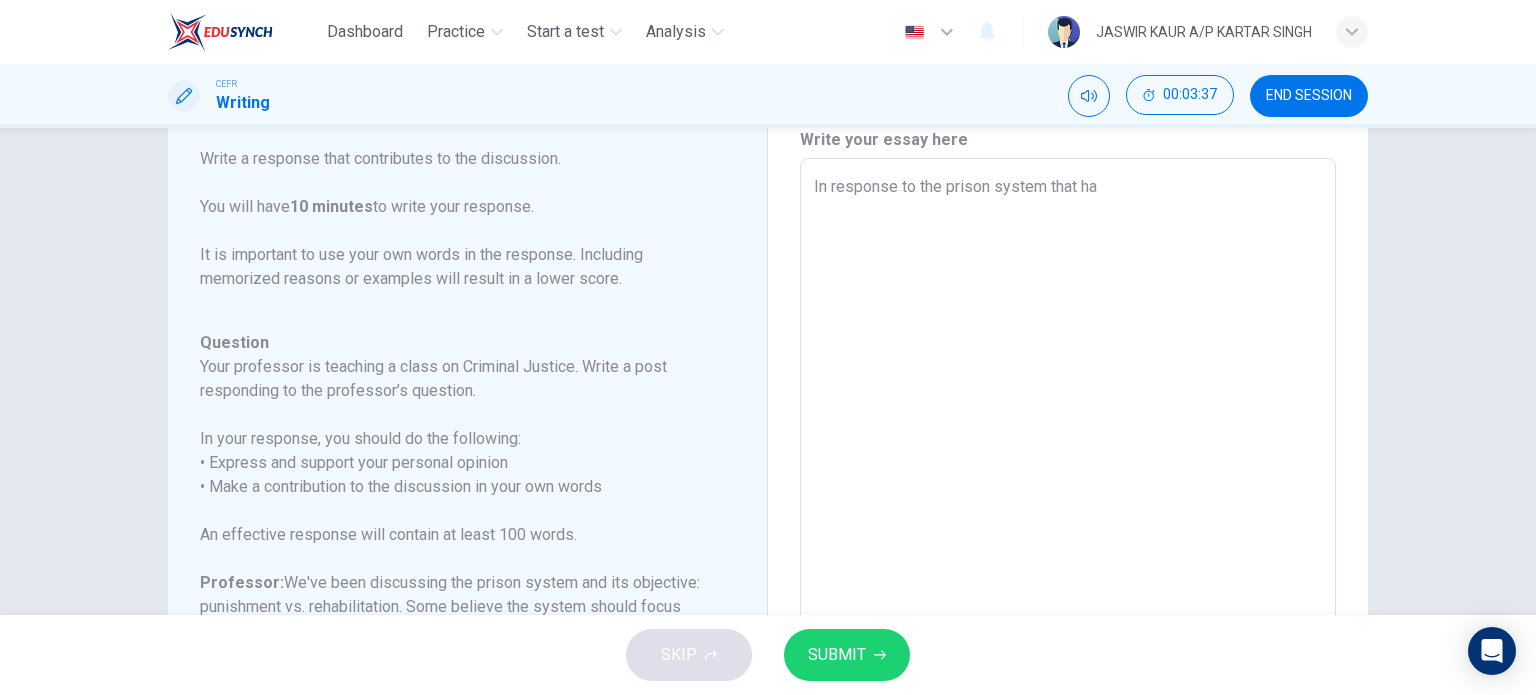 type on "In response to the prison system that has" 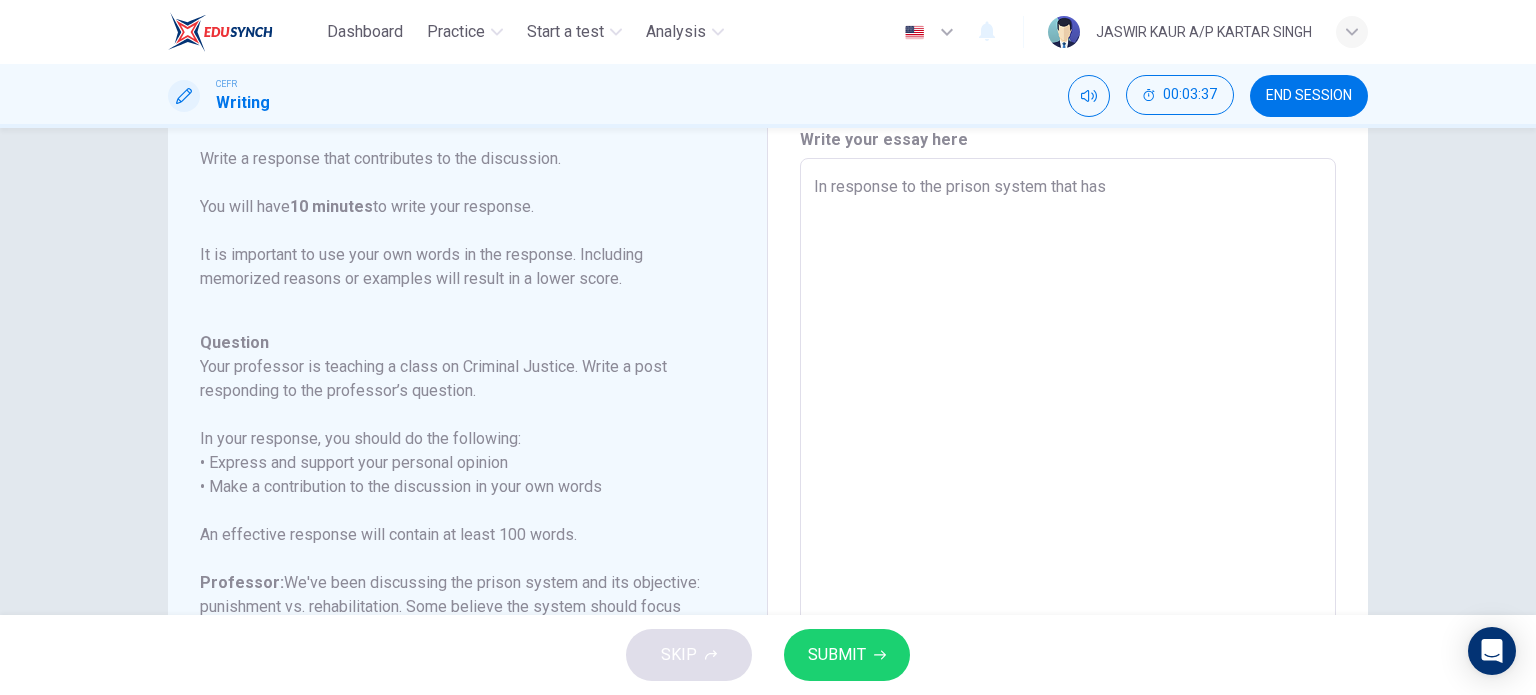 type on "x" 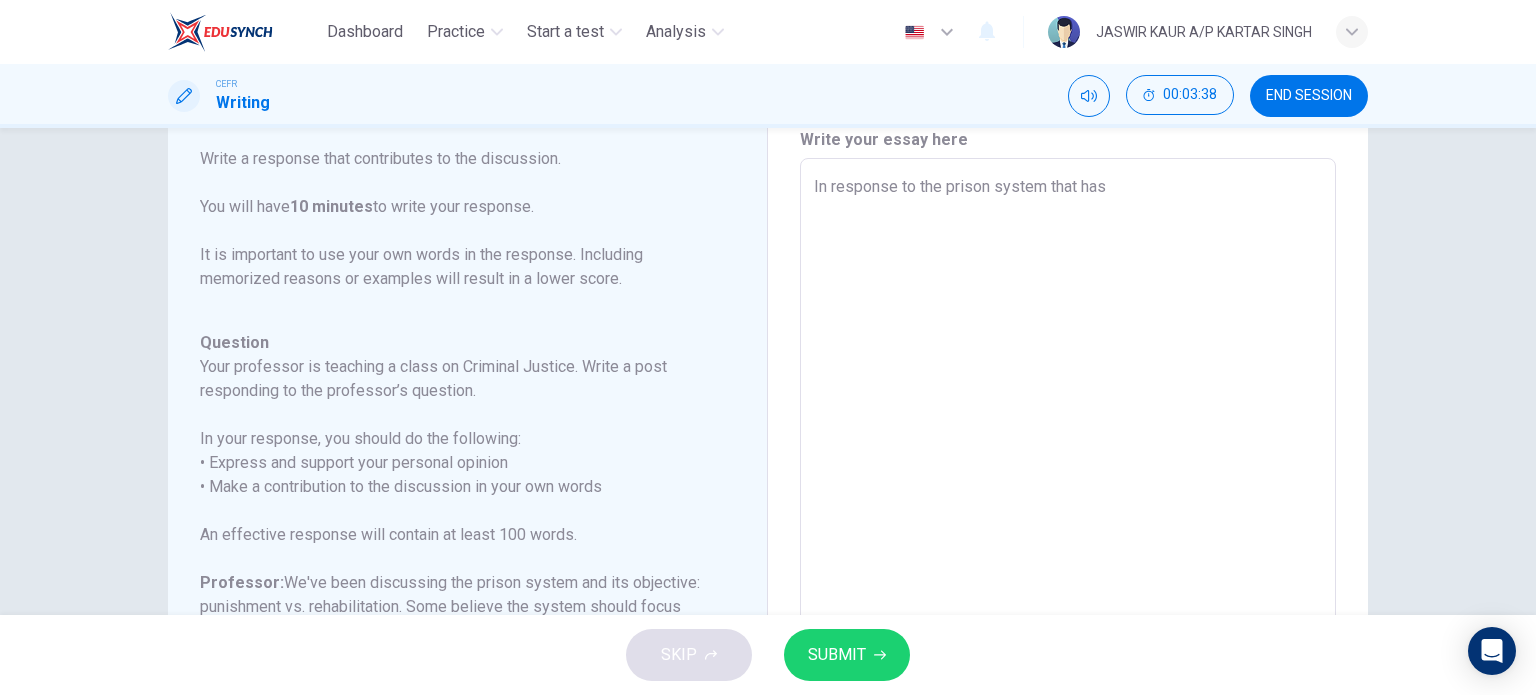 type on "In response to the prison system that has" 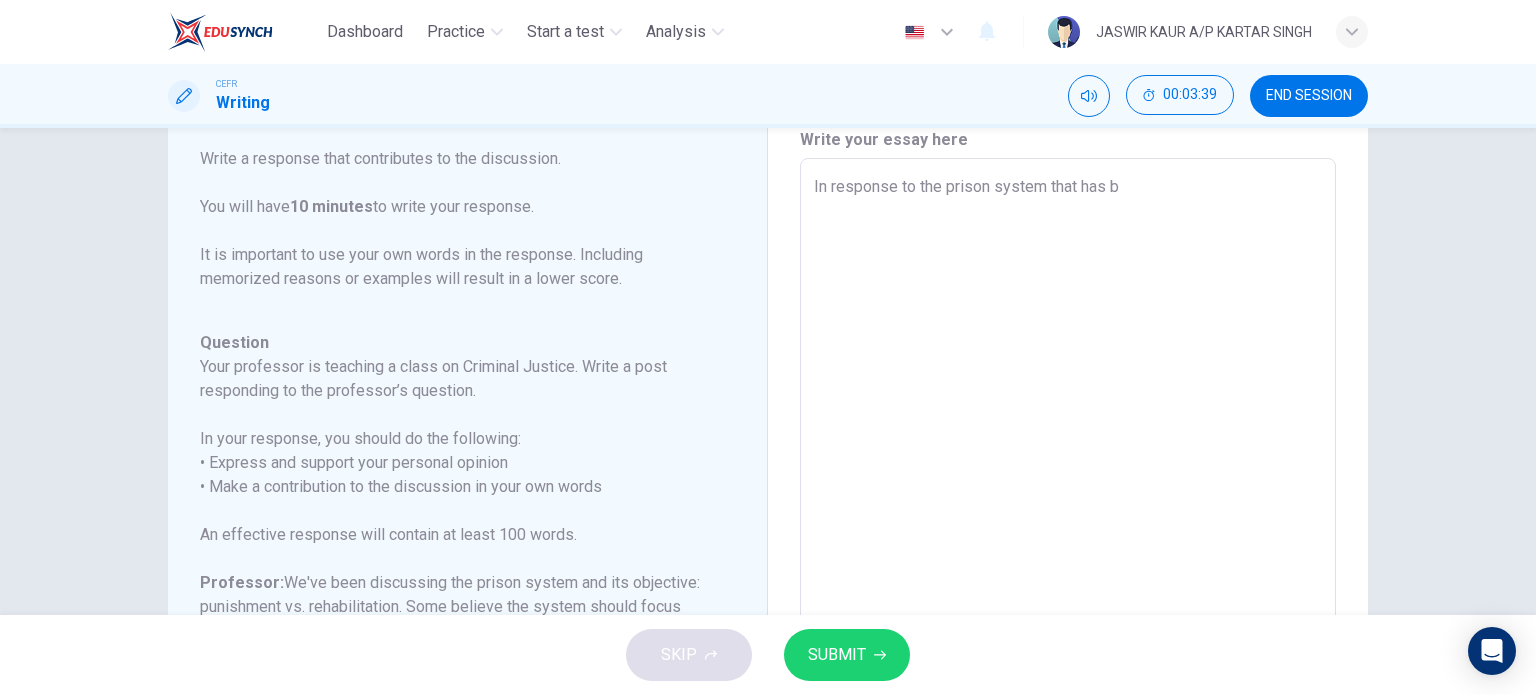 type on "In response to the prison system that has bb" 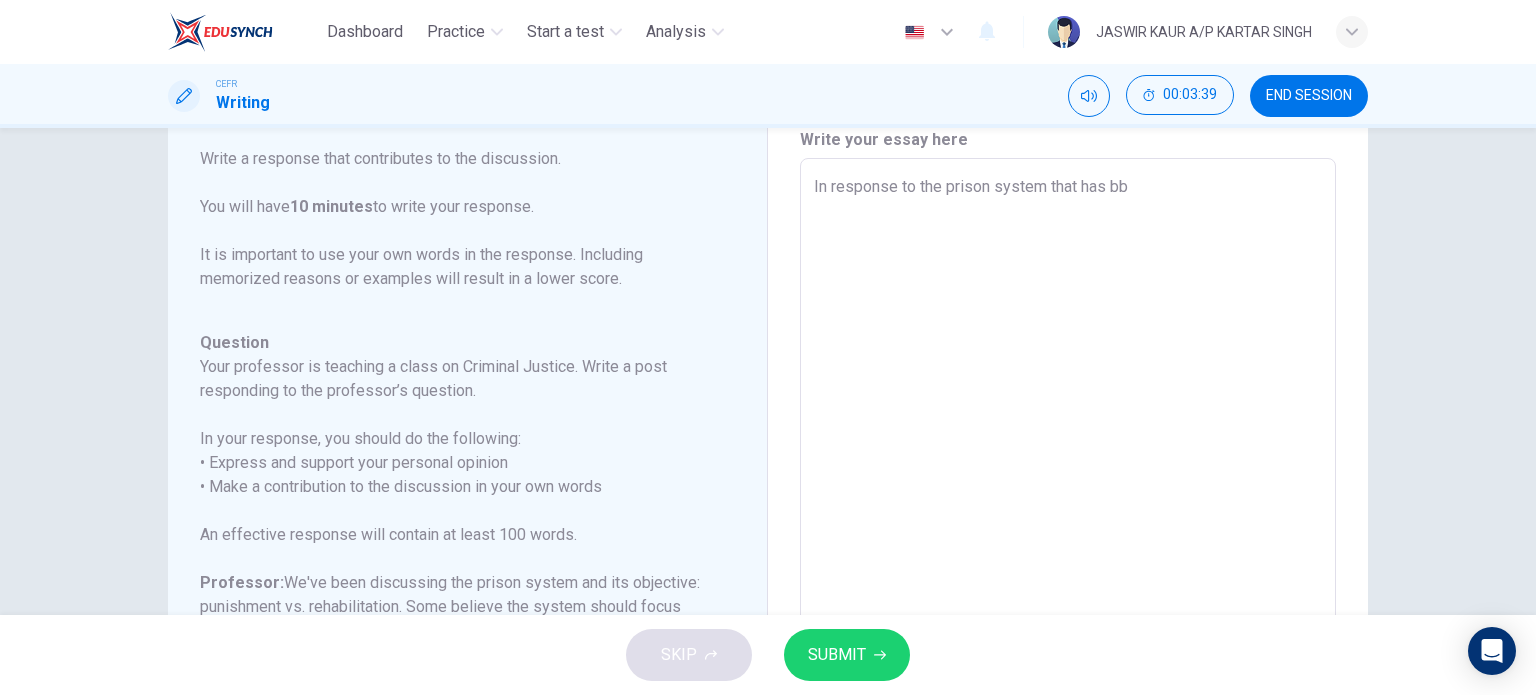 type on "x" 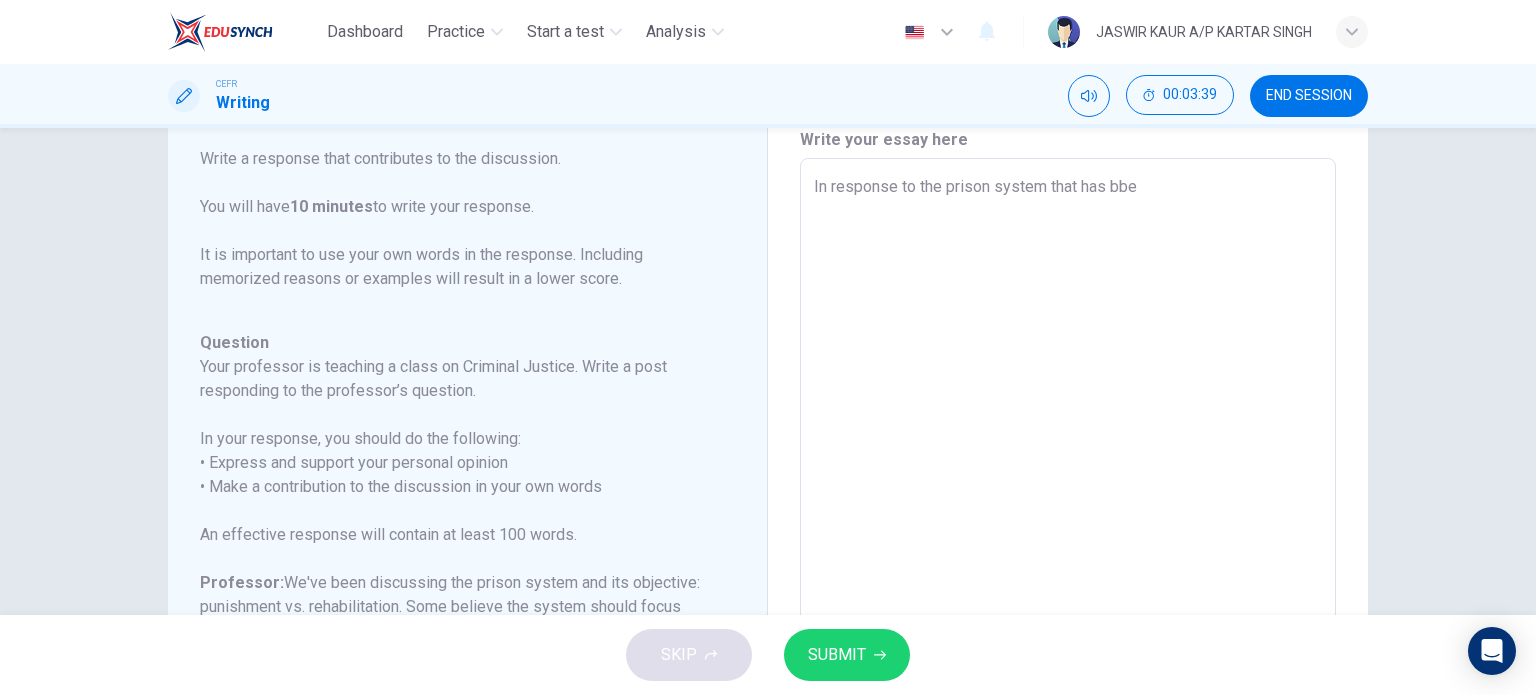 type on "x" 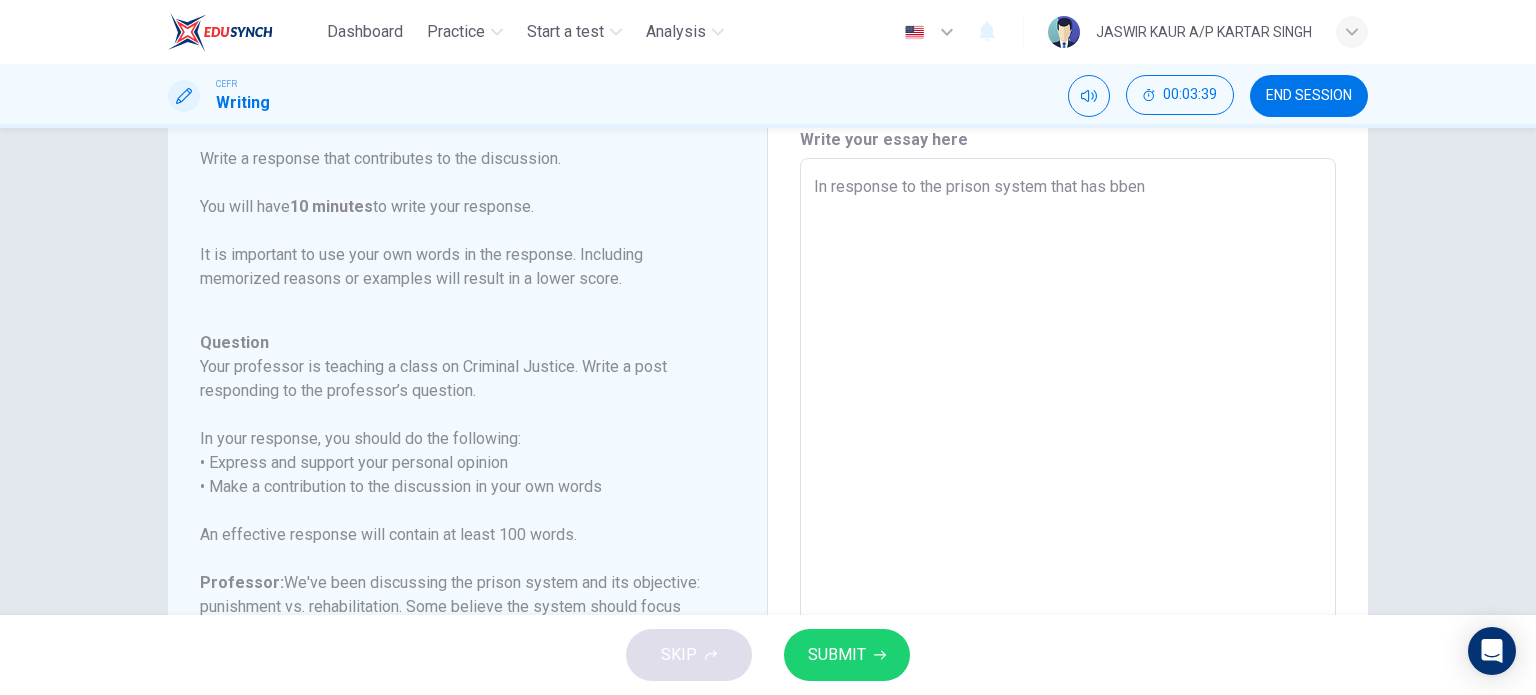 type on "x" 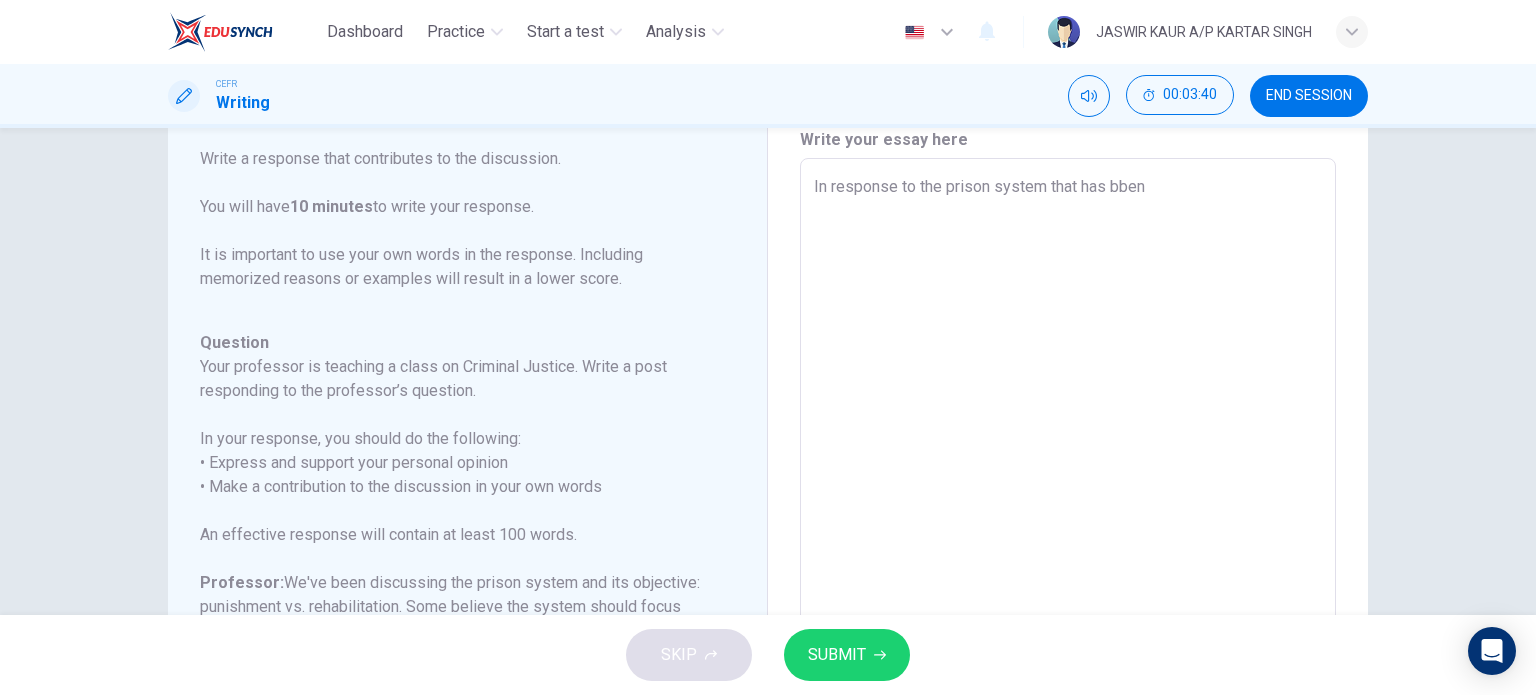 type on "In response to the prison system that has bben d" 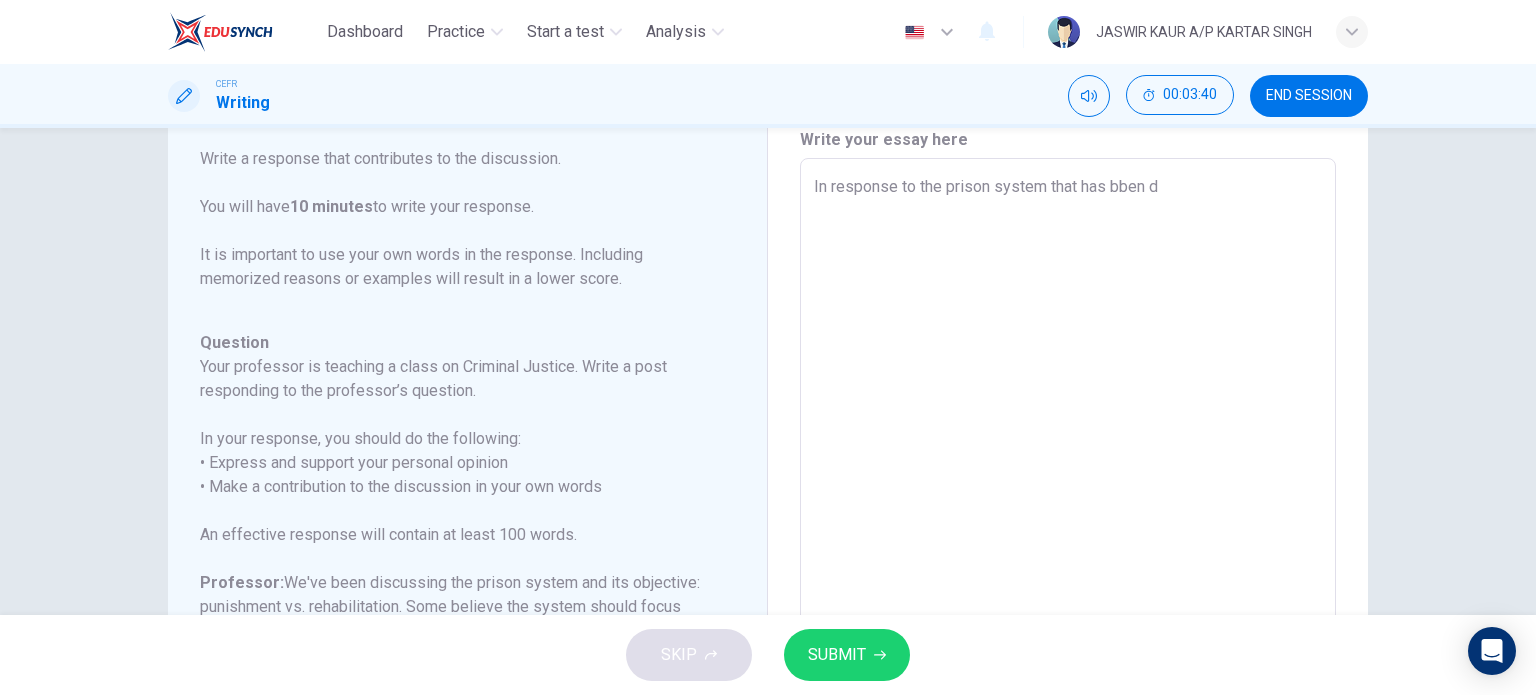 type on "x" 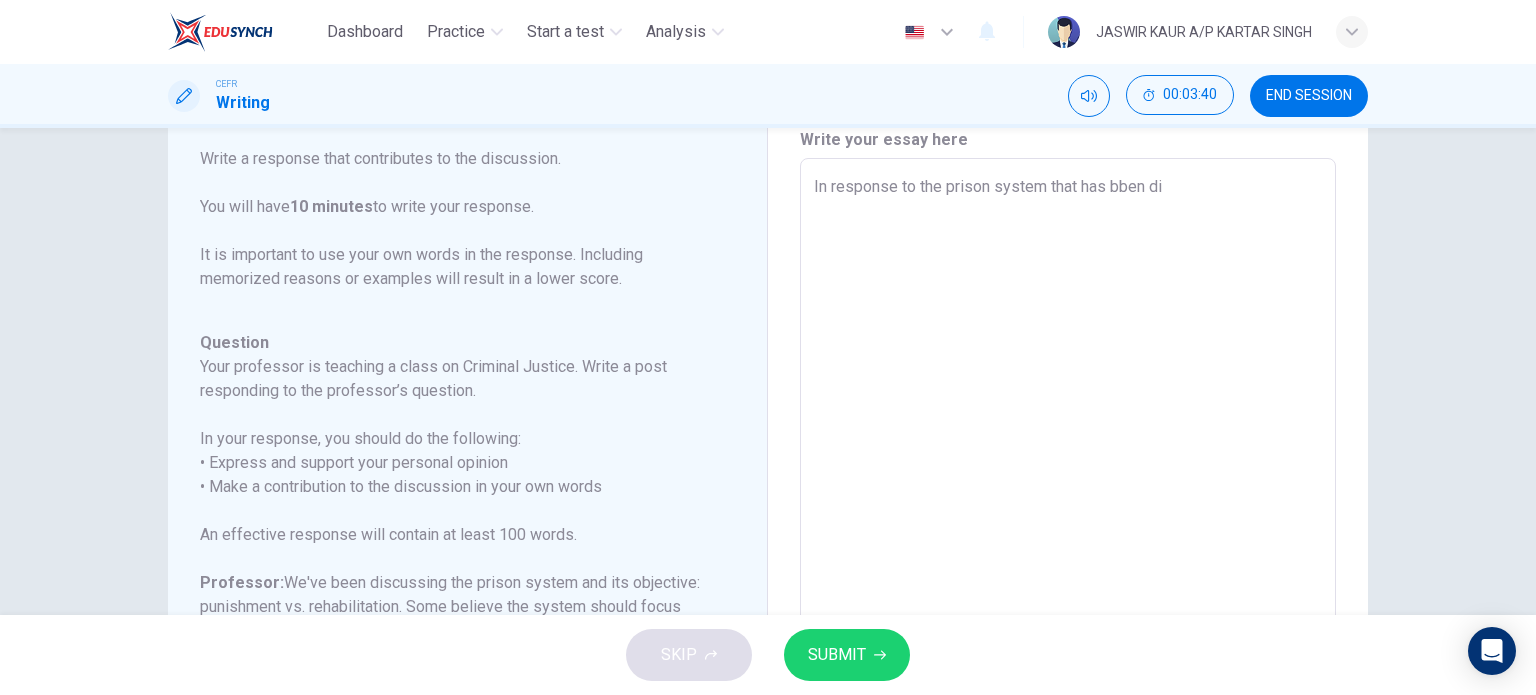 type on "x" 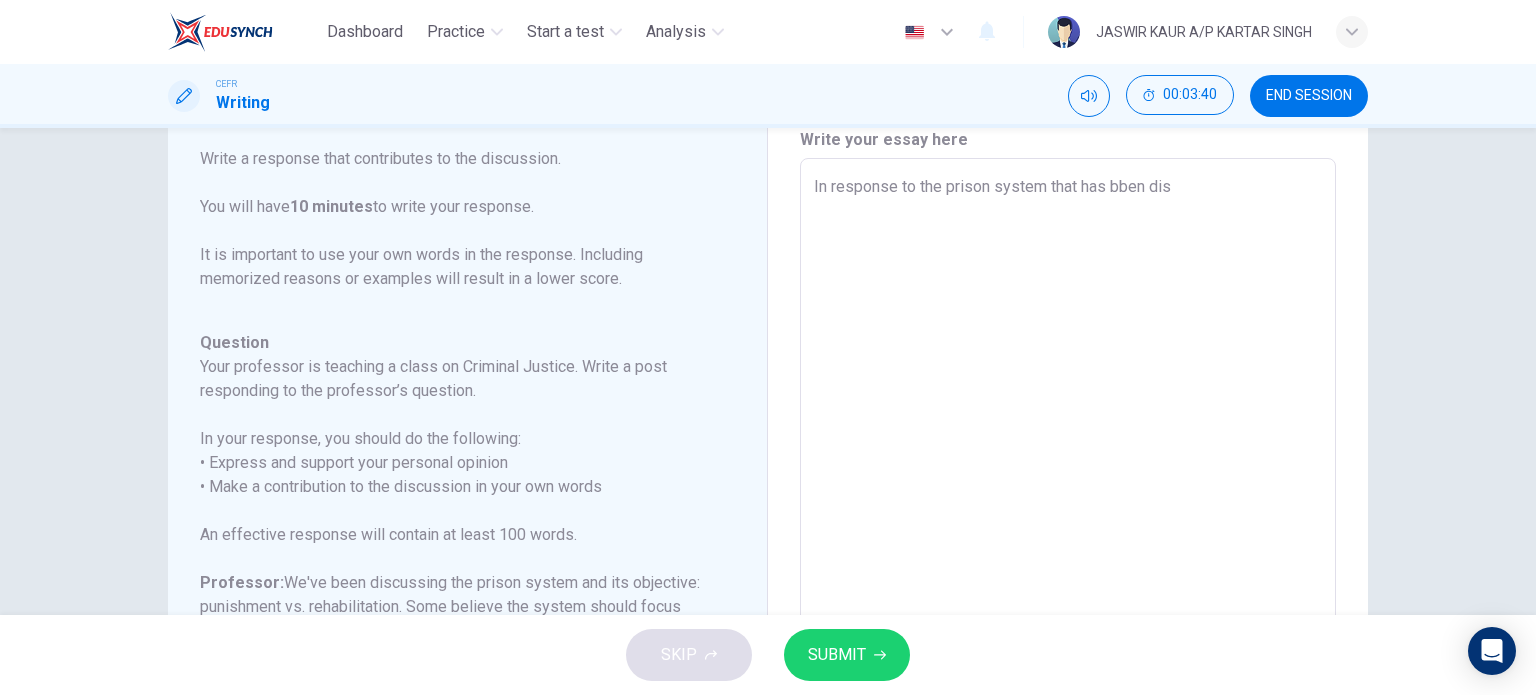 type on "x" 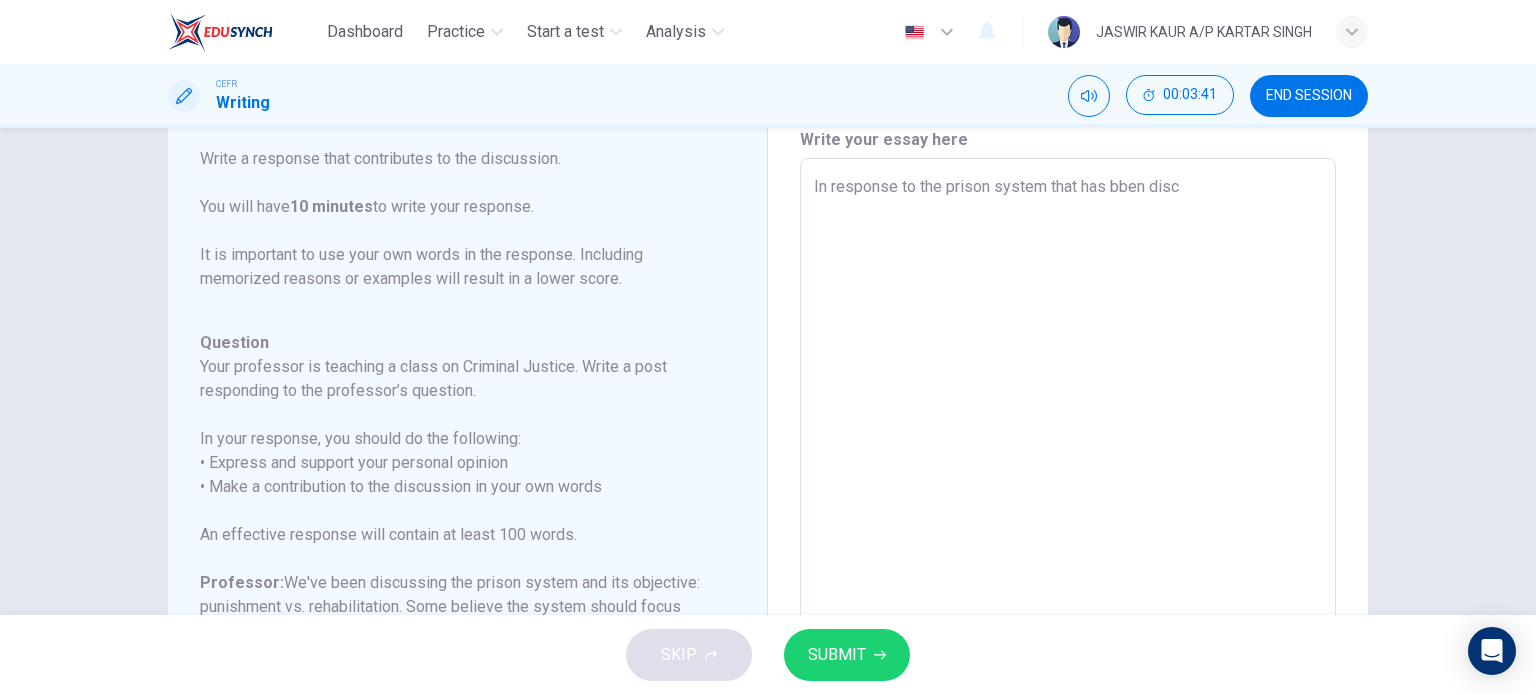 type on "In response to the prison system that has bben discu" 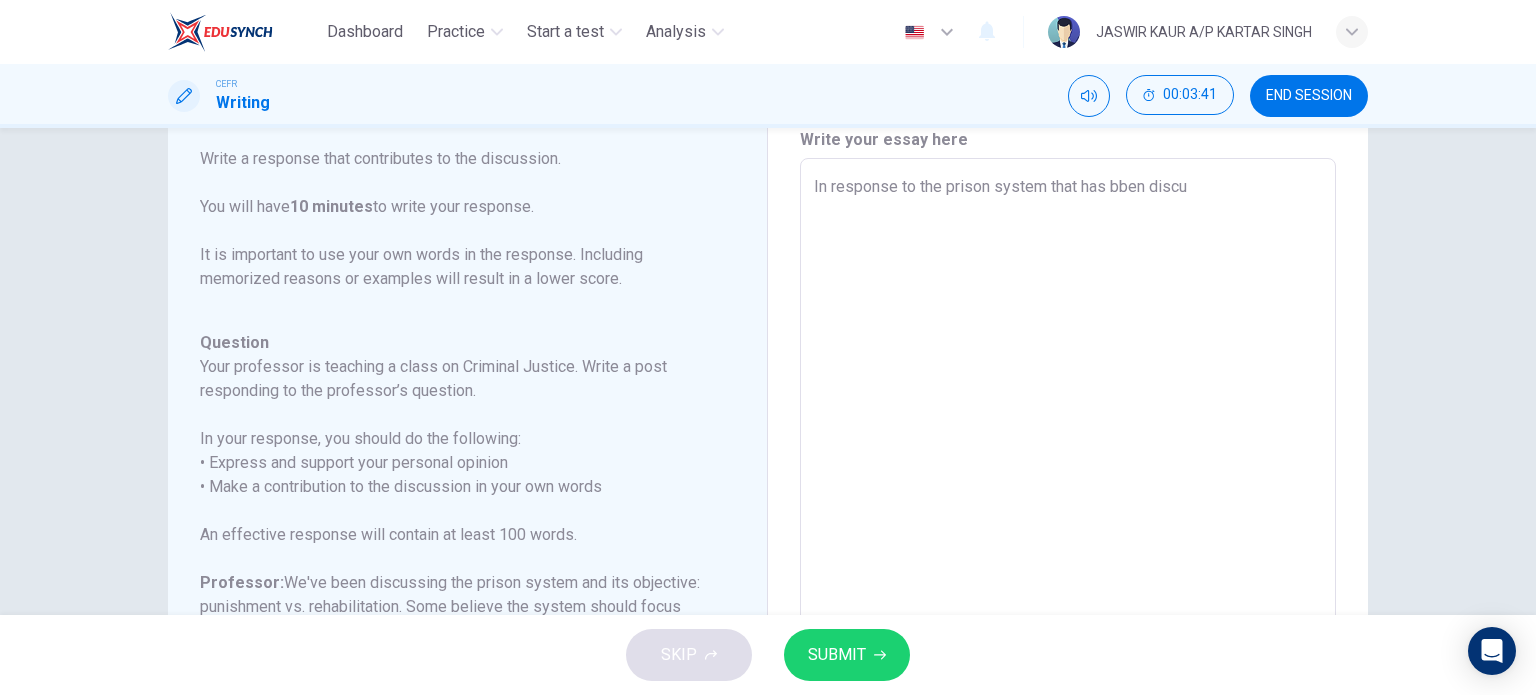 type on "x" 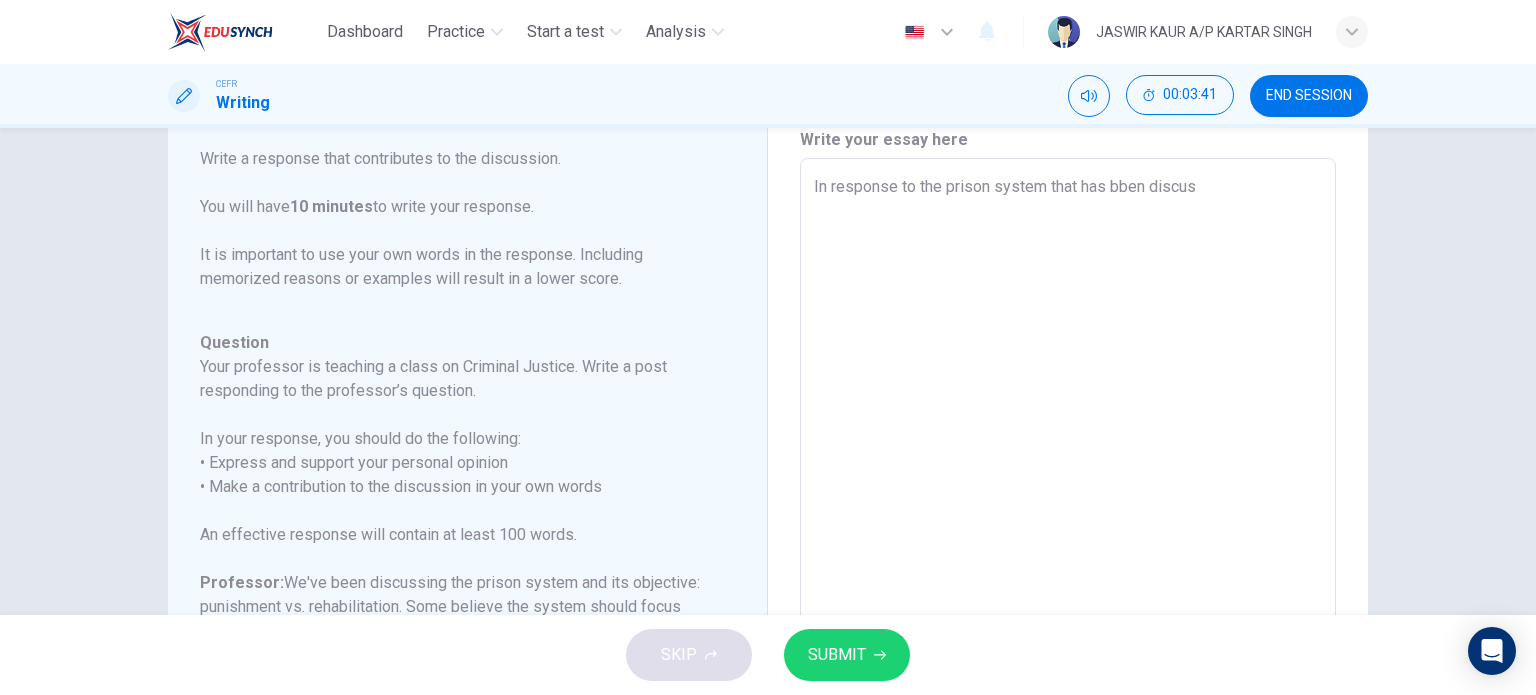 type on "x" 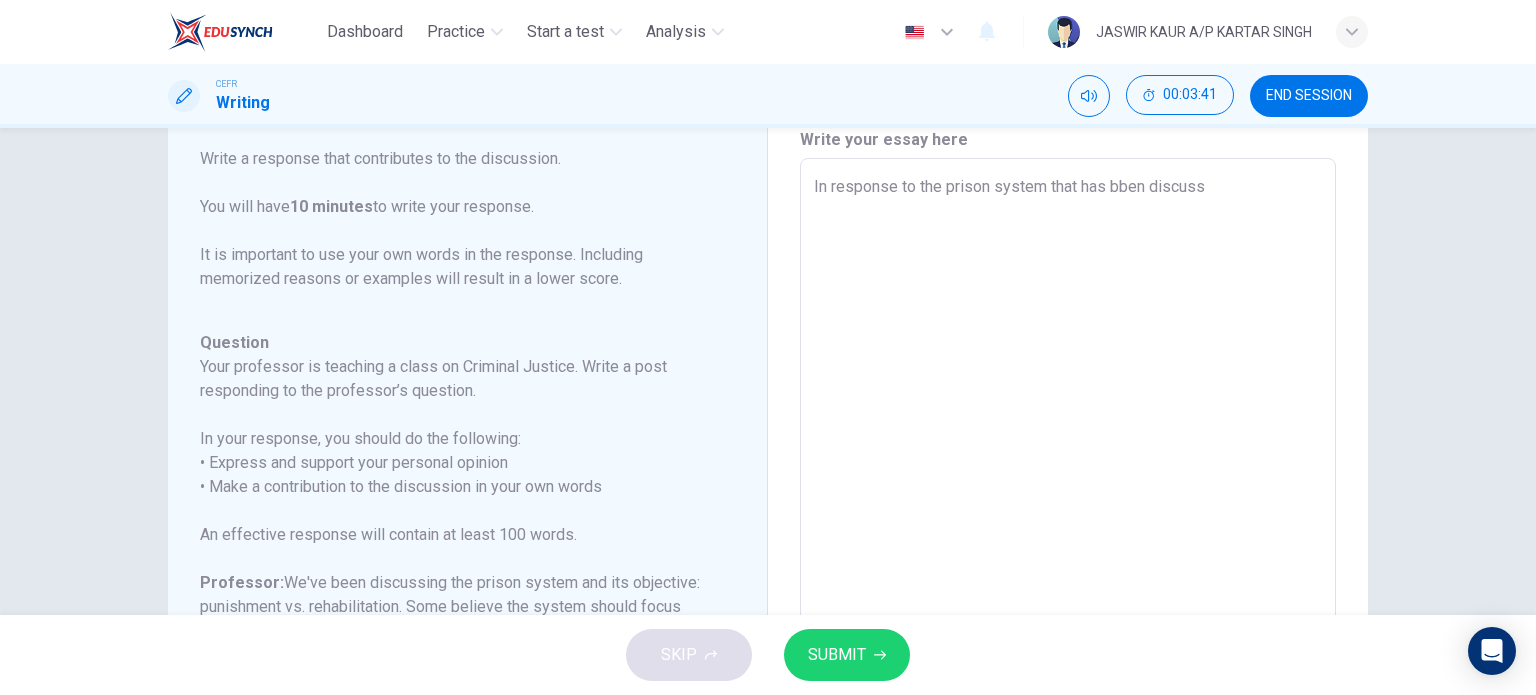 type on "In response to the prison system that has bben discusse" 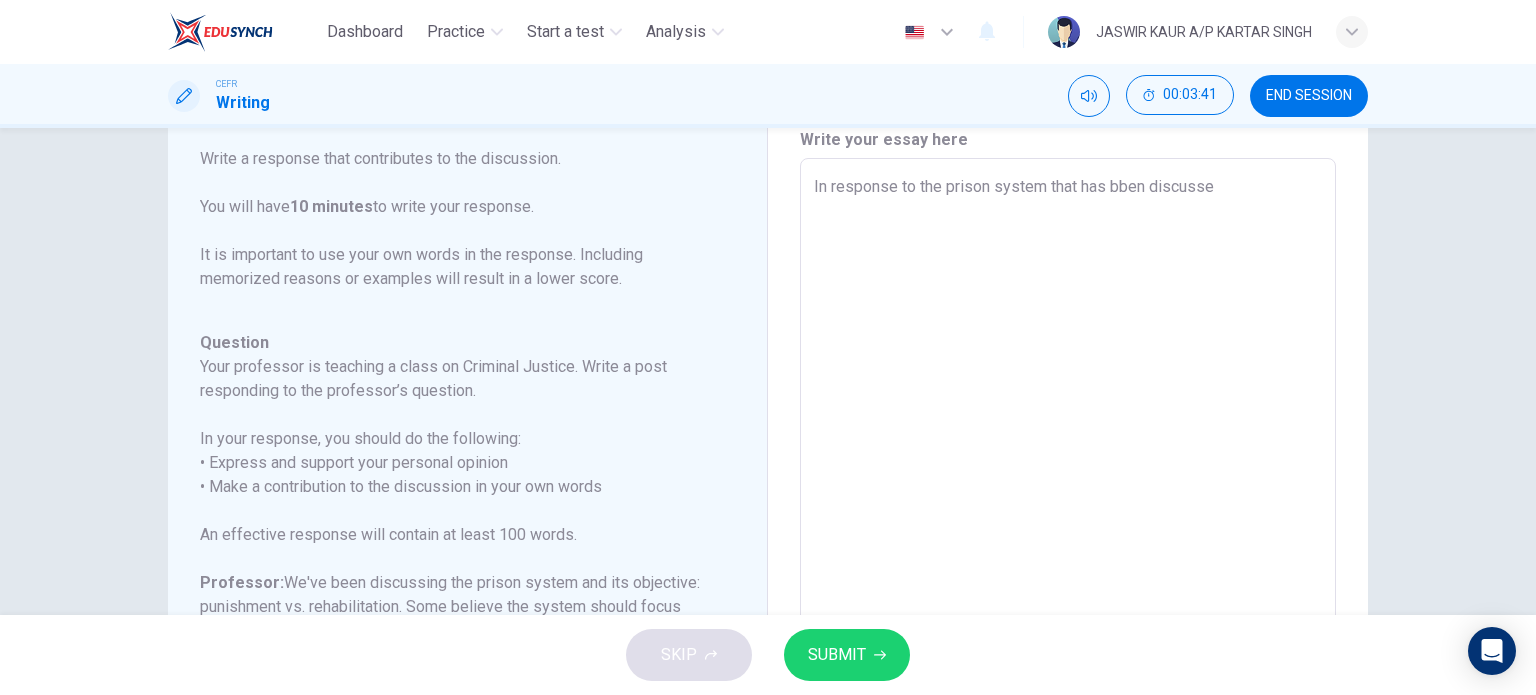 type on "x" 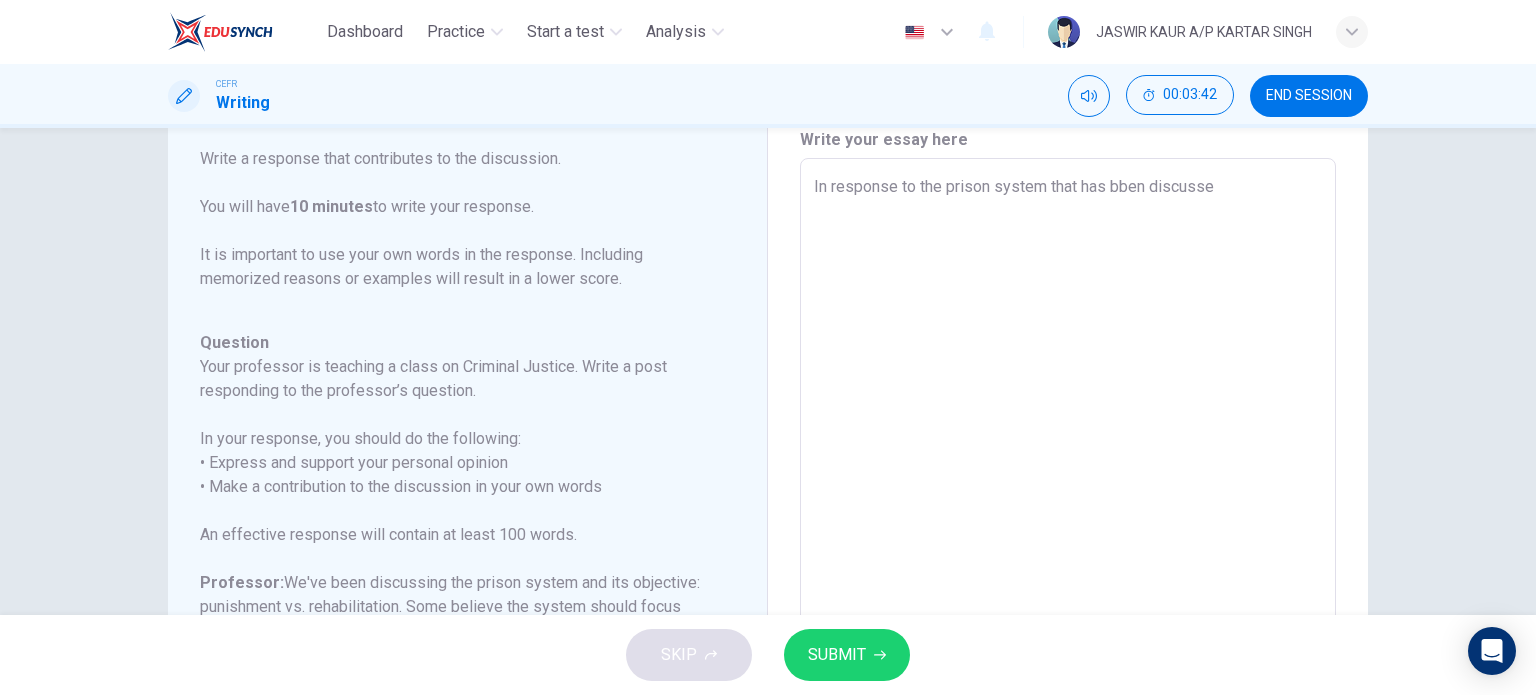 type on "In response to the prison system that has bben discussed" 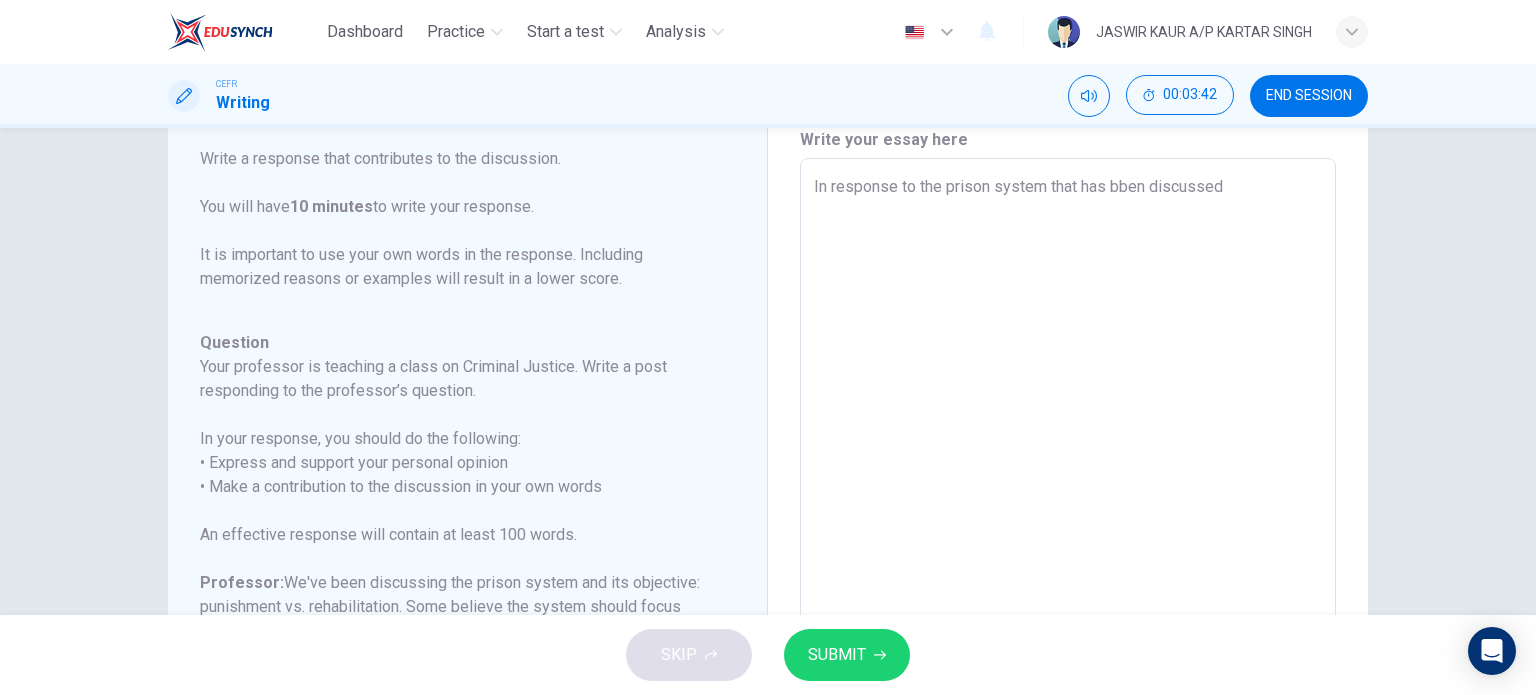 type on "x" 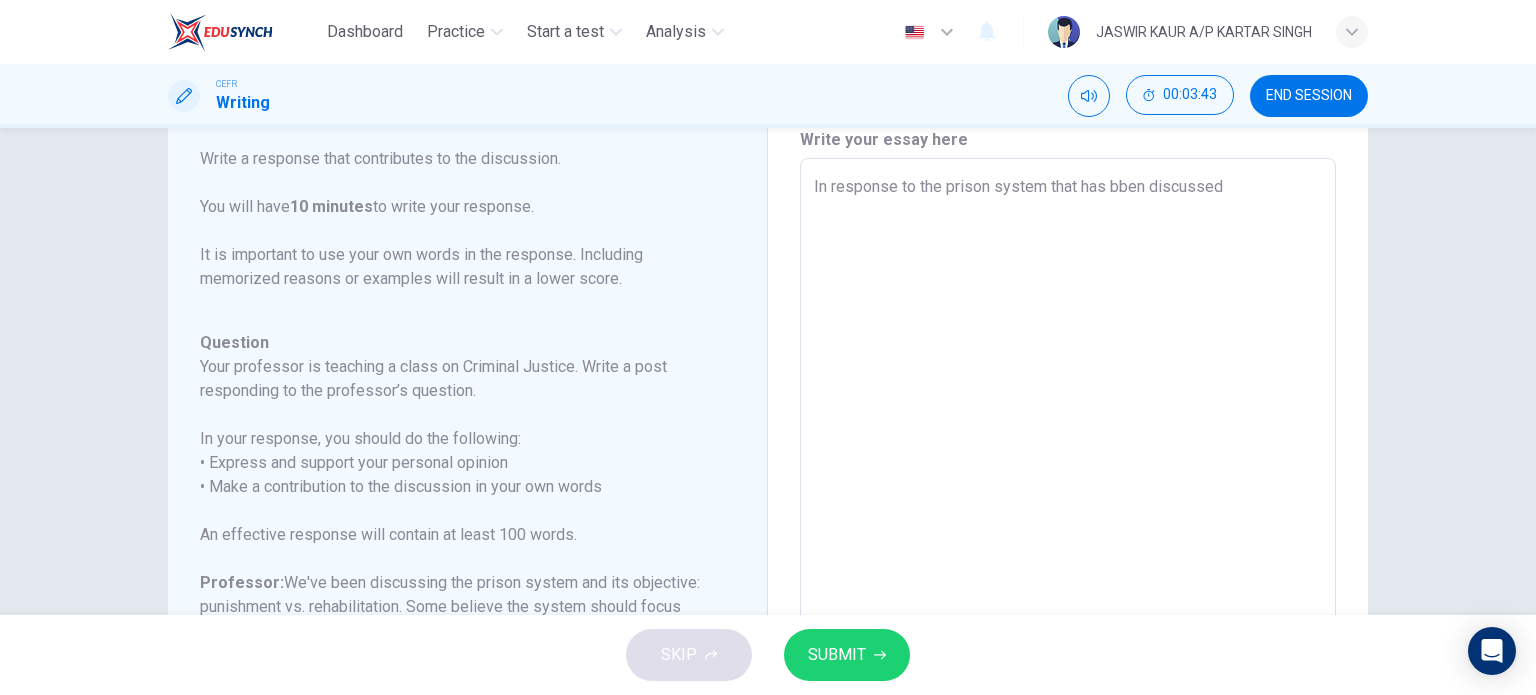 type on "In response to the prison system that has bben discussed," 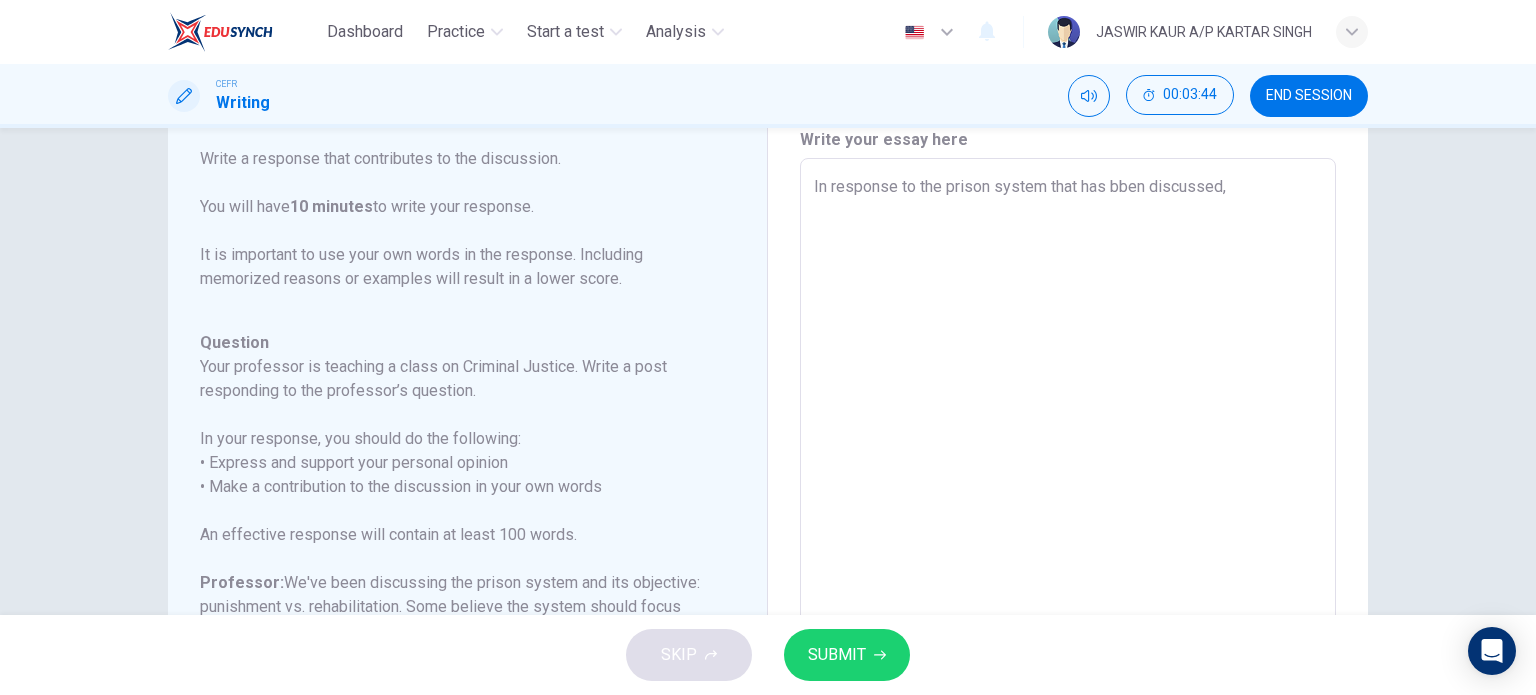 type on "In response to the prison system that has bben discussed," 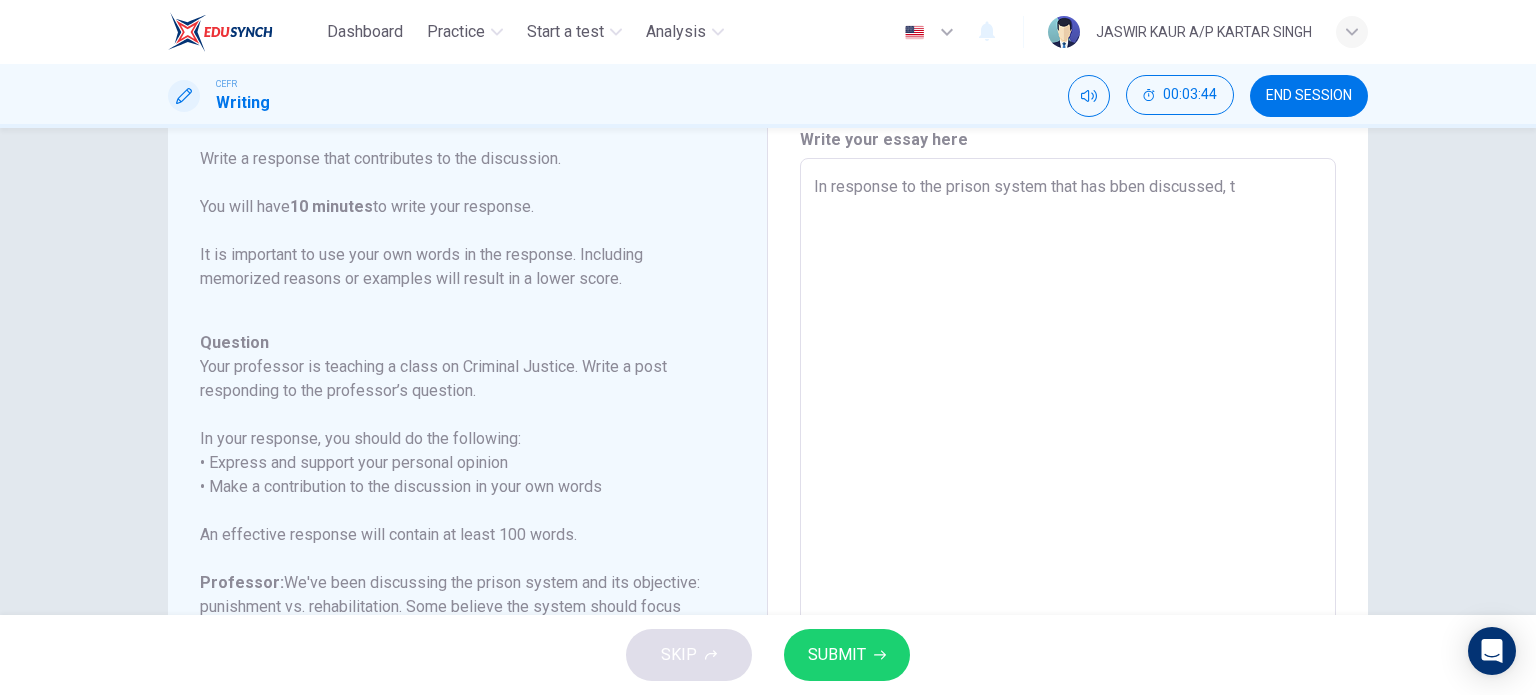 type on "x" 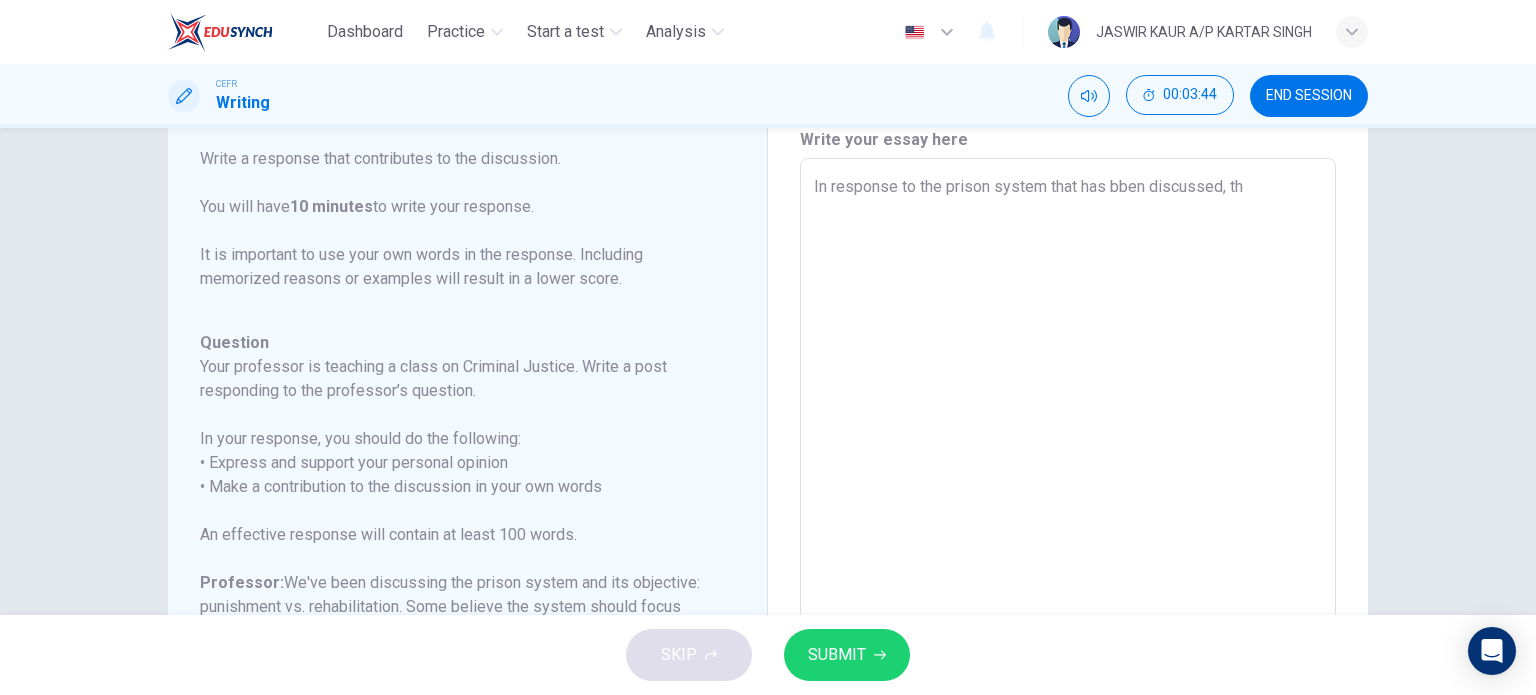 type on "In response to the prison system that has bben discussed, the" 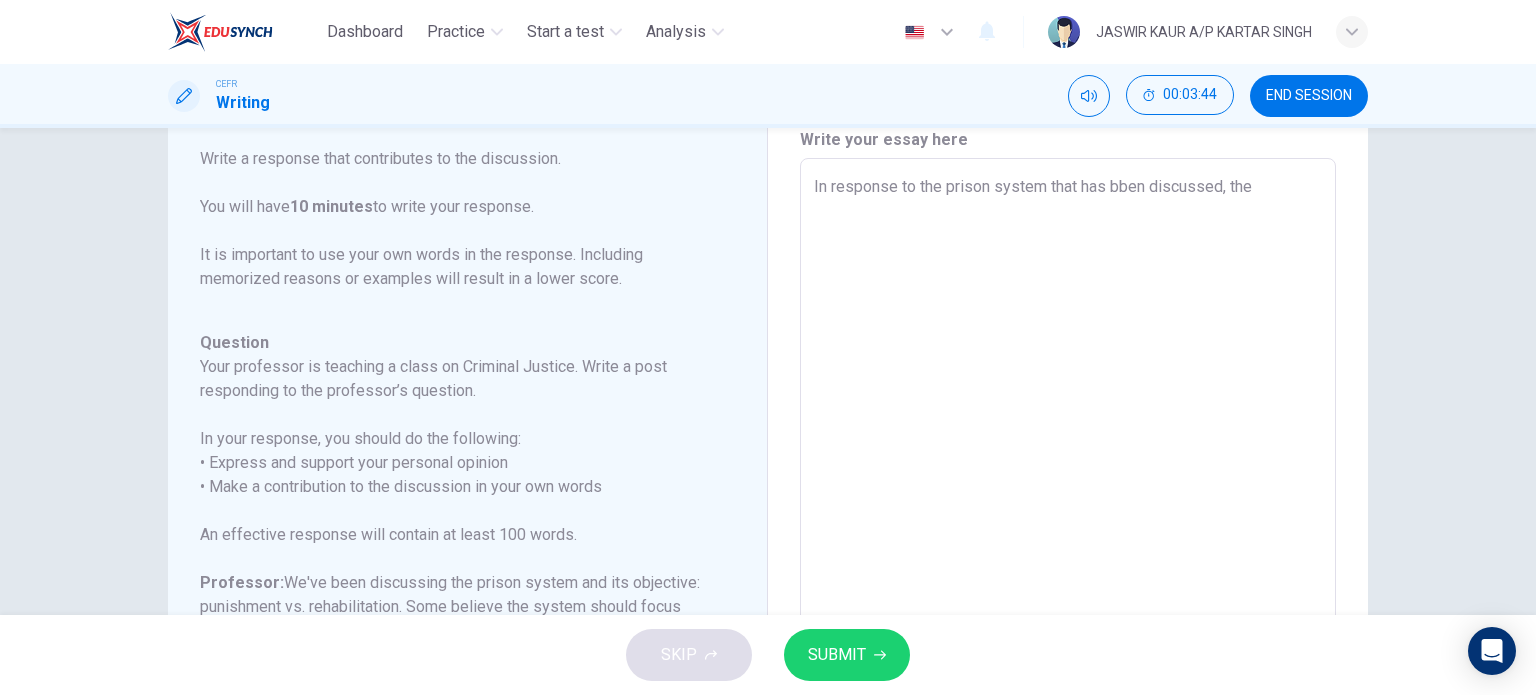 type on "x" 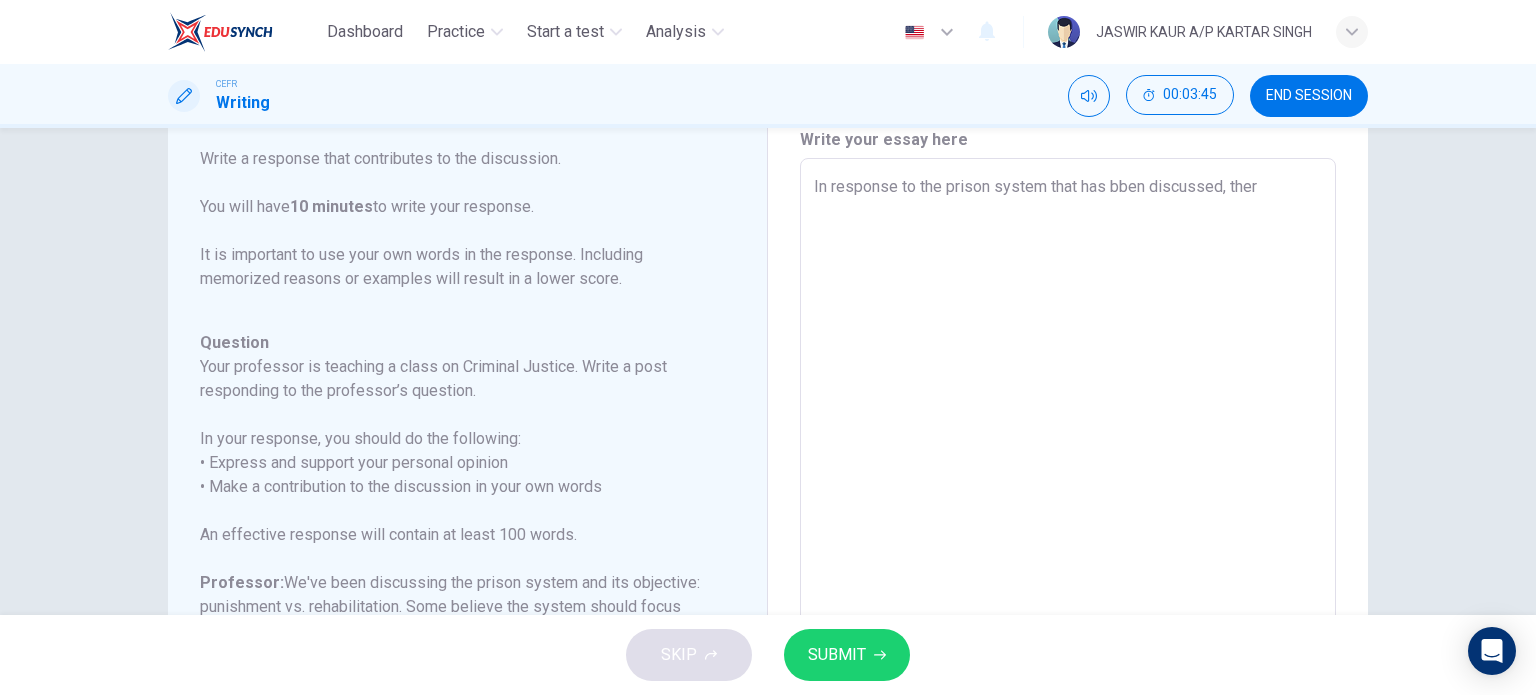 type on "x" 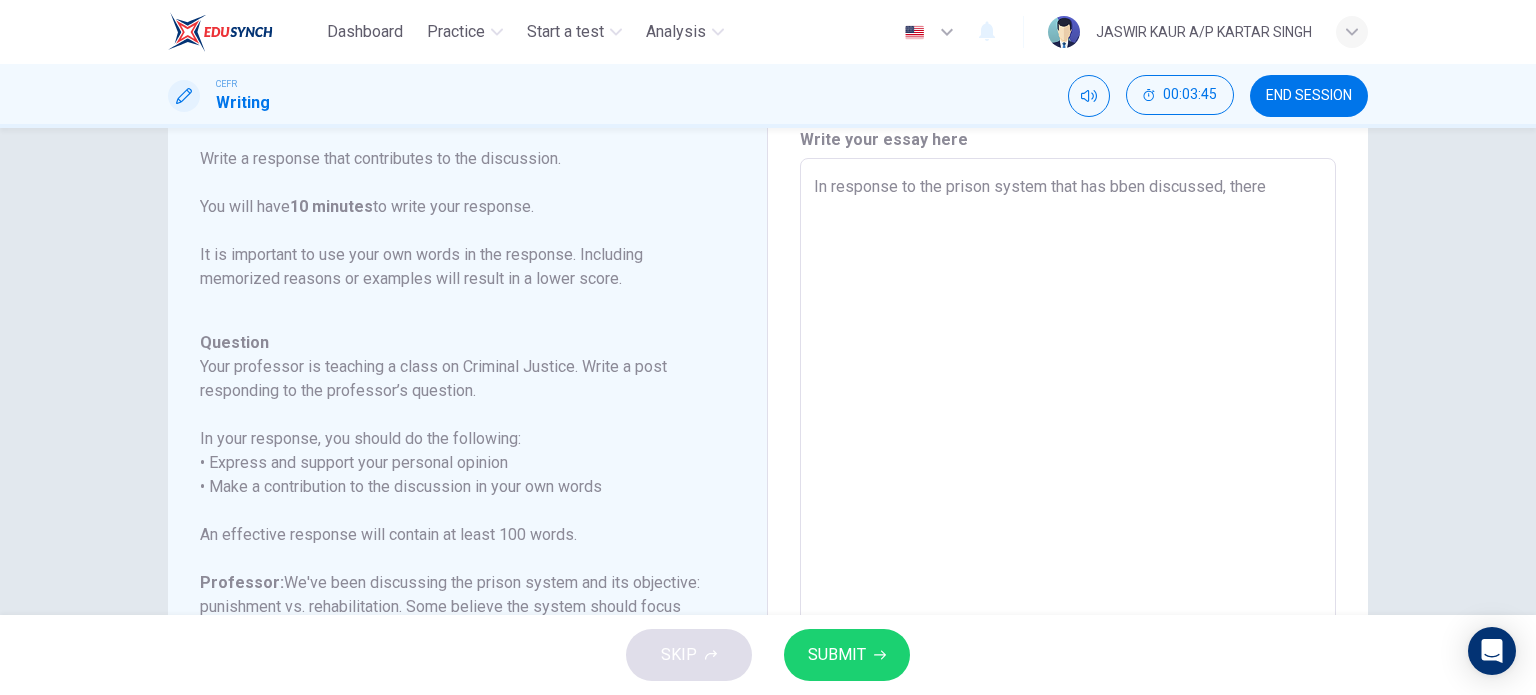 type on "x" 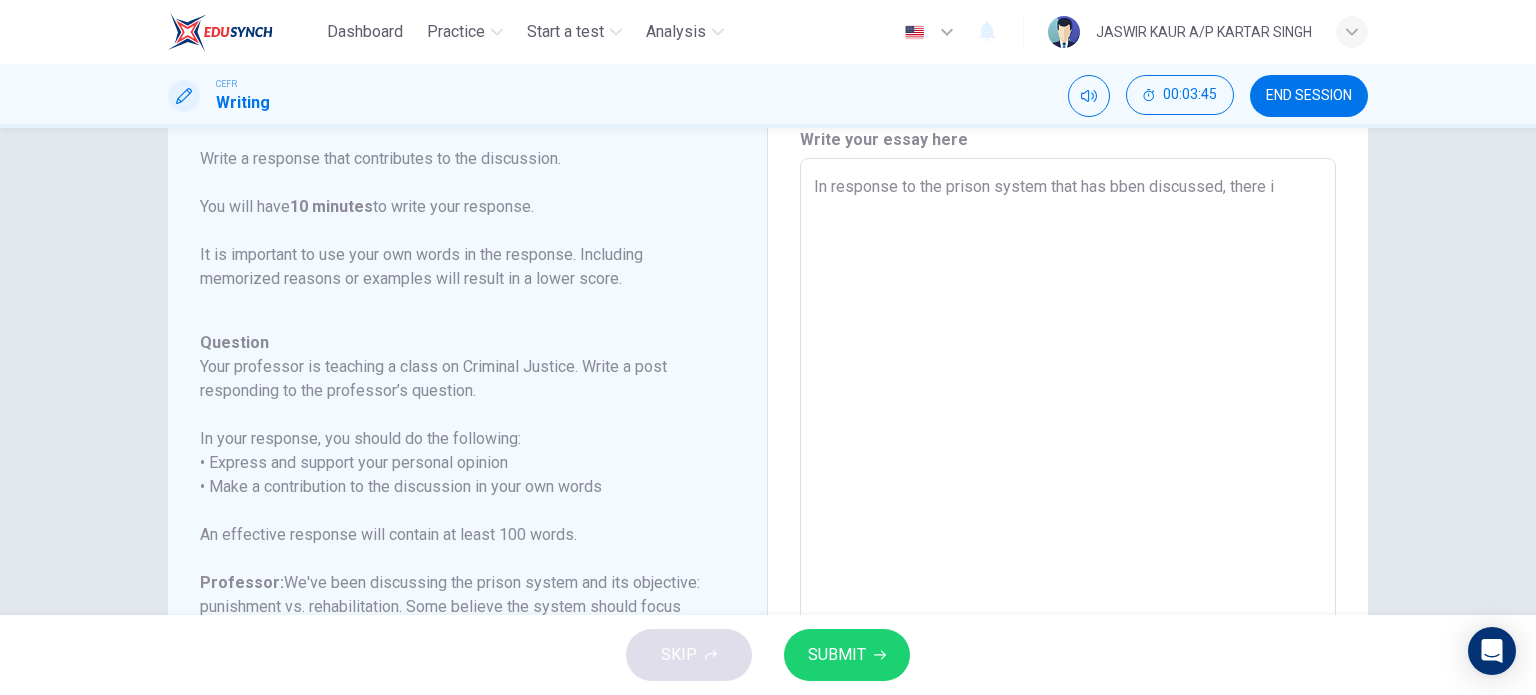 type on "In response to the prison system that has bben discussed, there is" 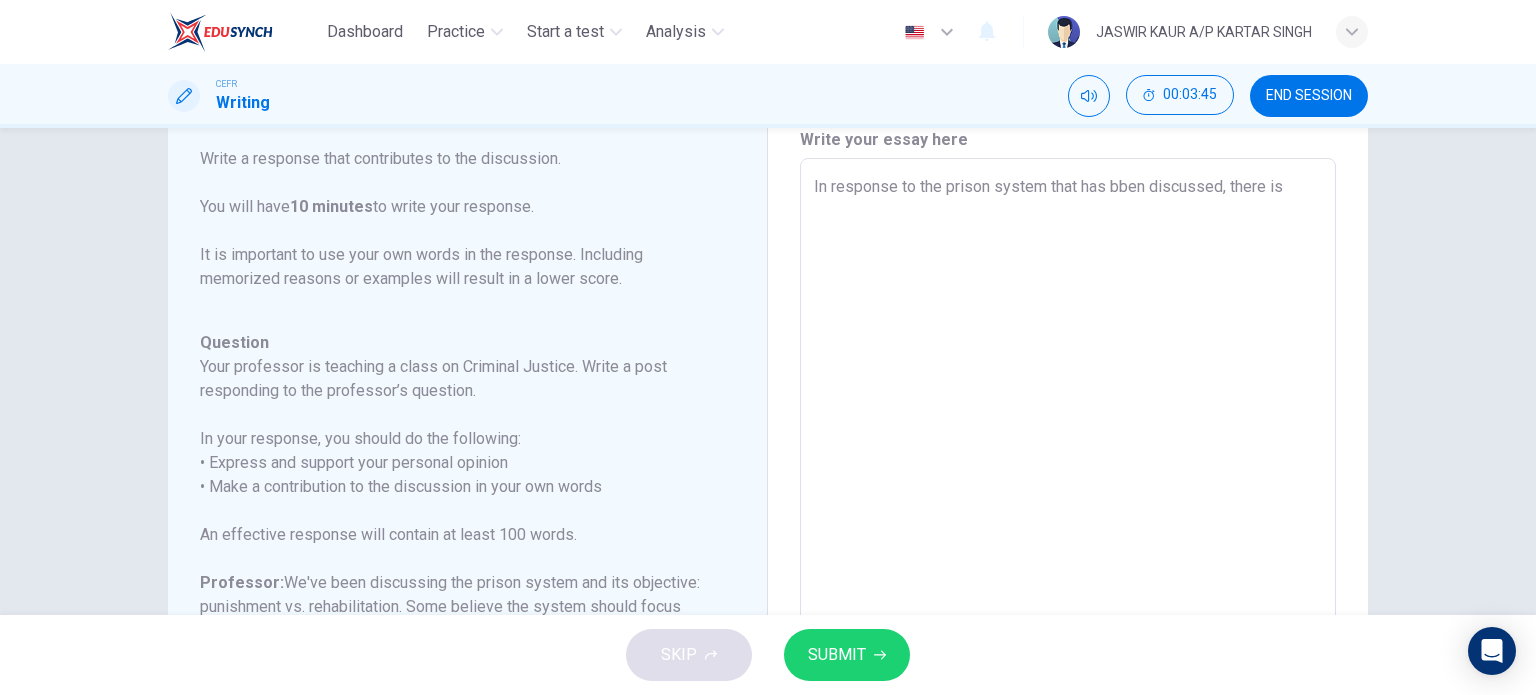 type on "x" 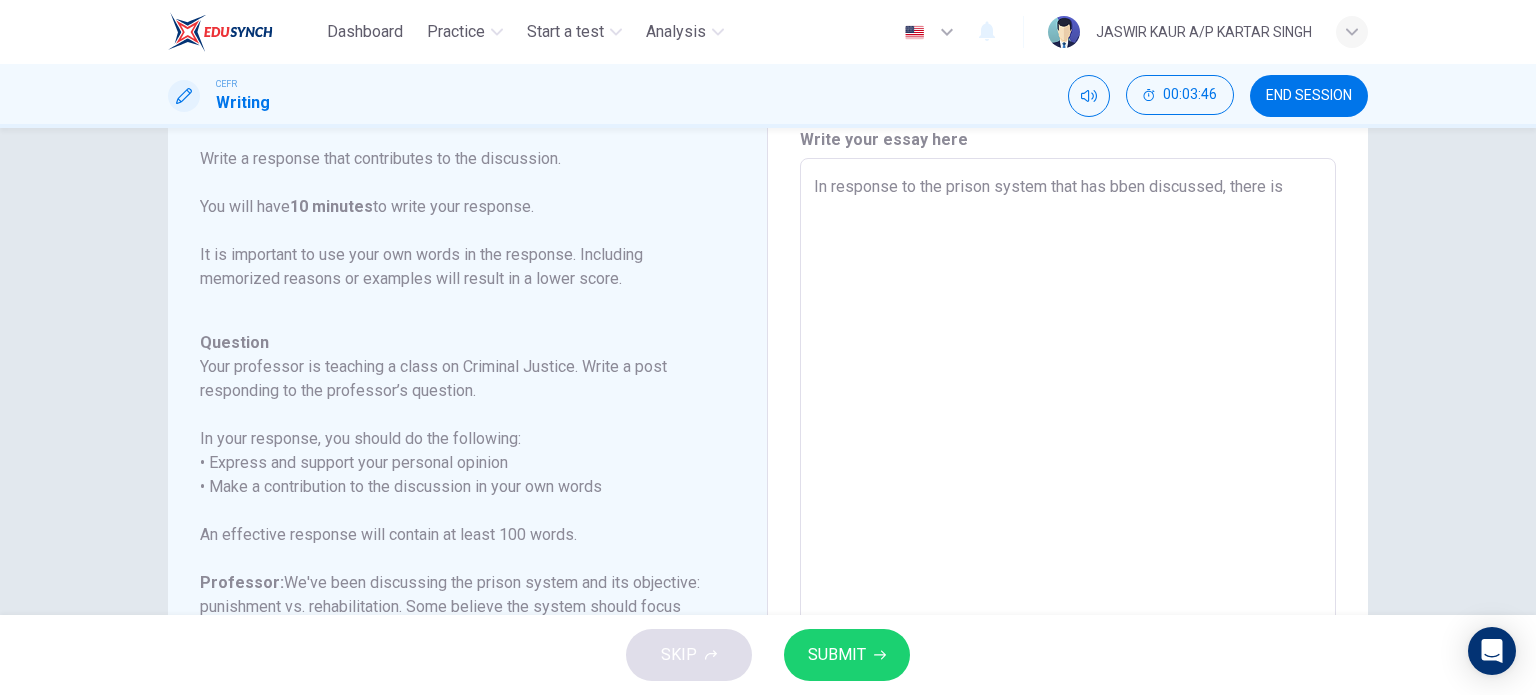 type on "In response to the prison system that has bben discussed, there i" 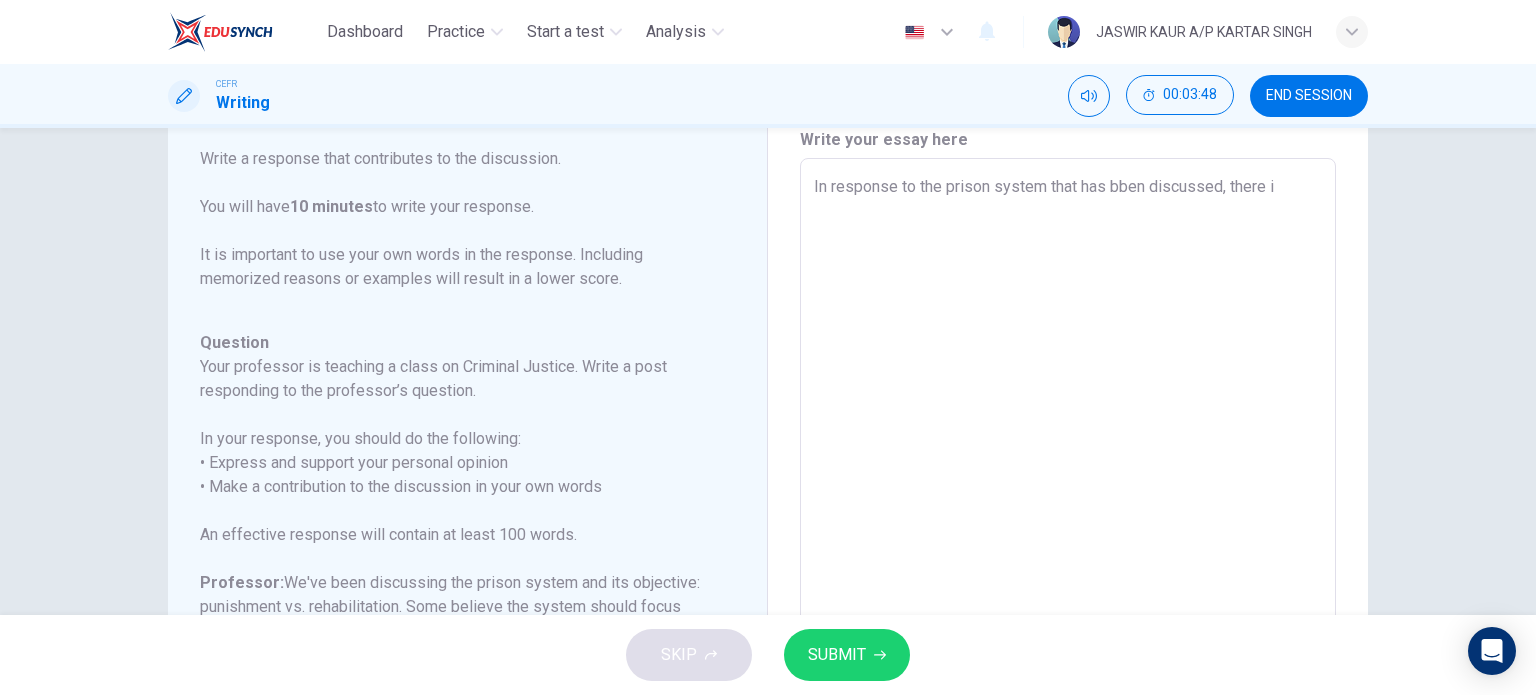 type on "In response to the prison system that has bben discussed, there" 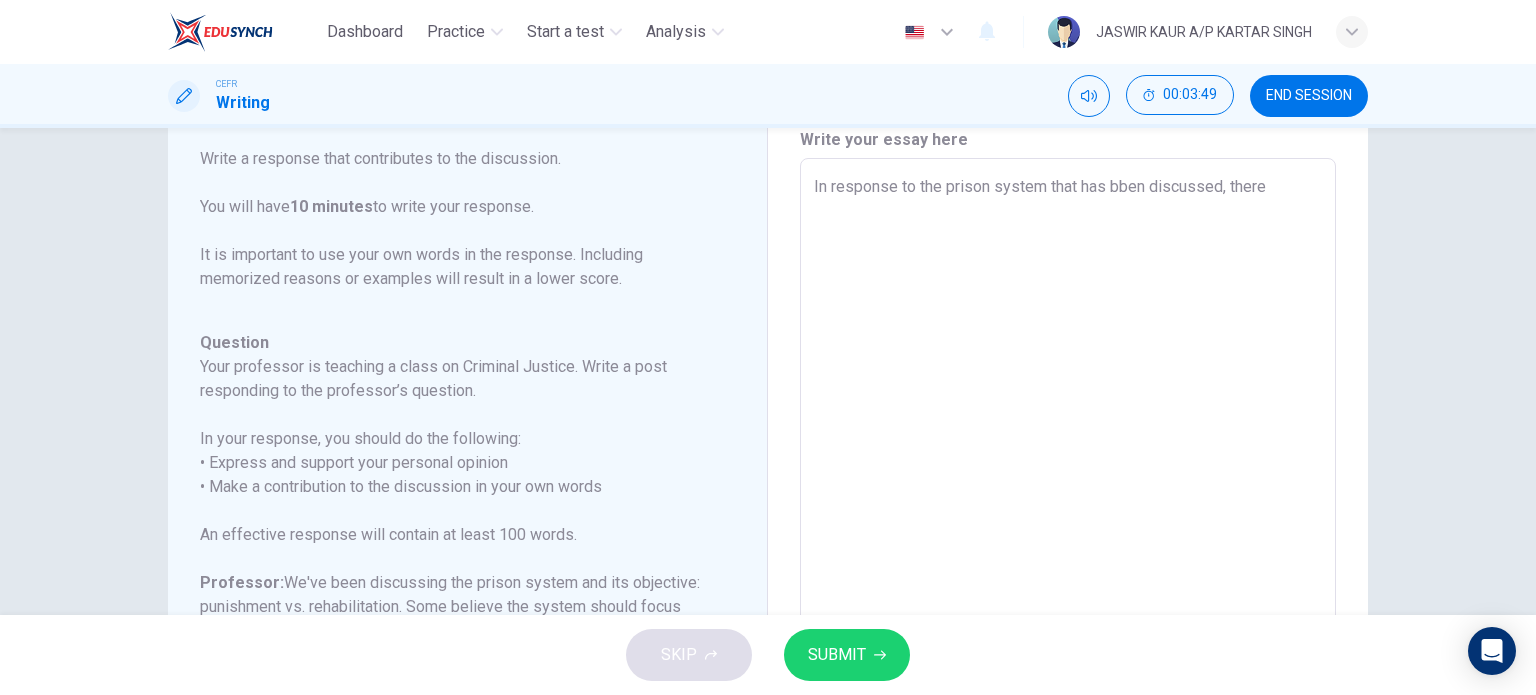 type on "In response to the prison system that has bben discussed, there i" 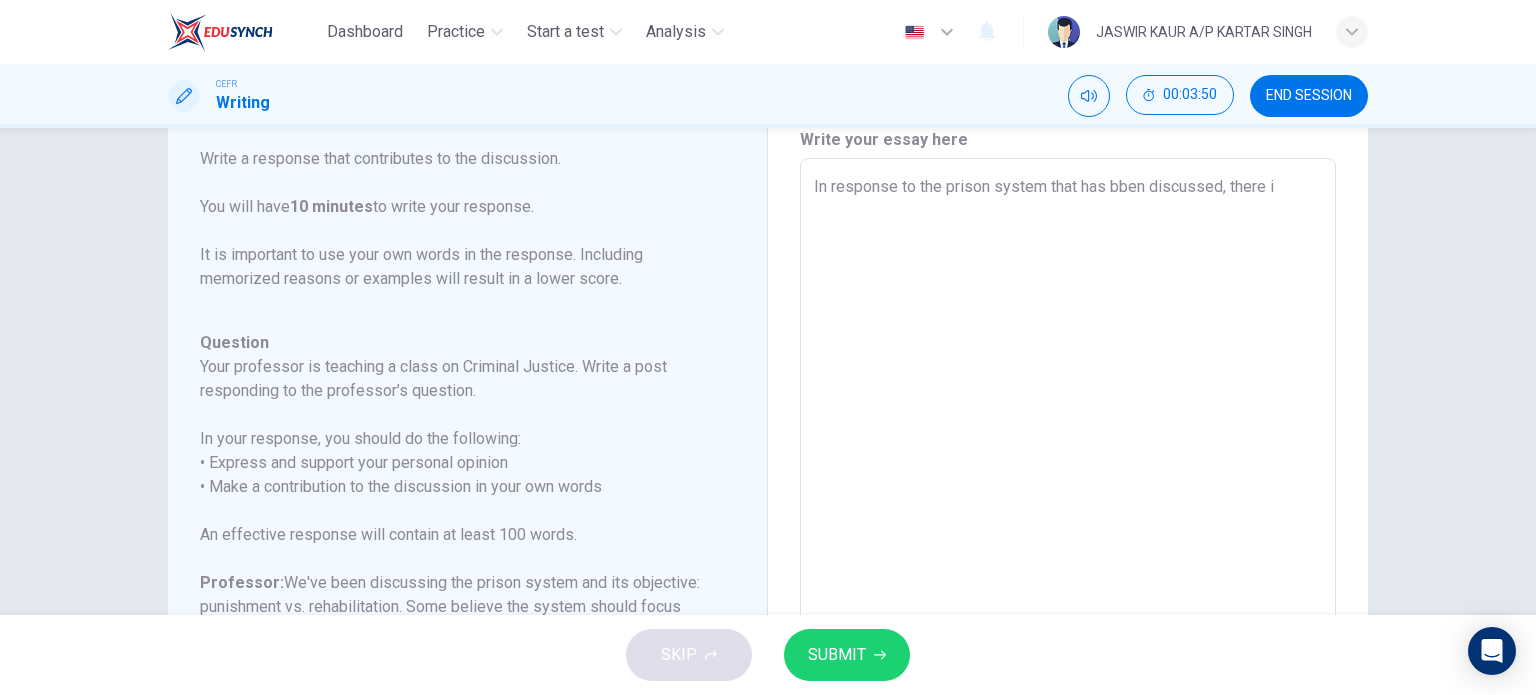 type on "In response to the prison system that has bben discussed, there is" 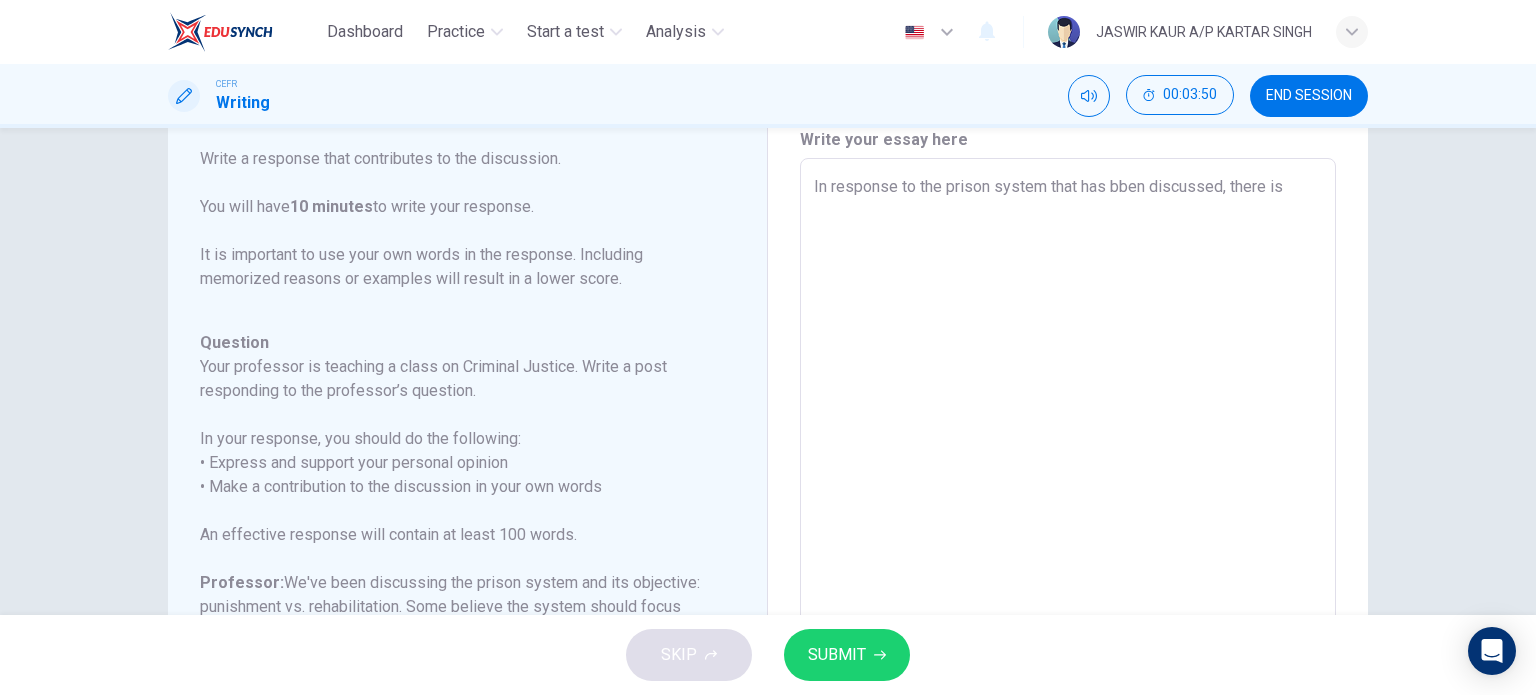 type on "x" 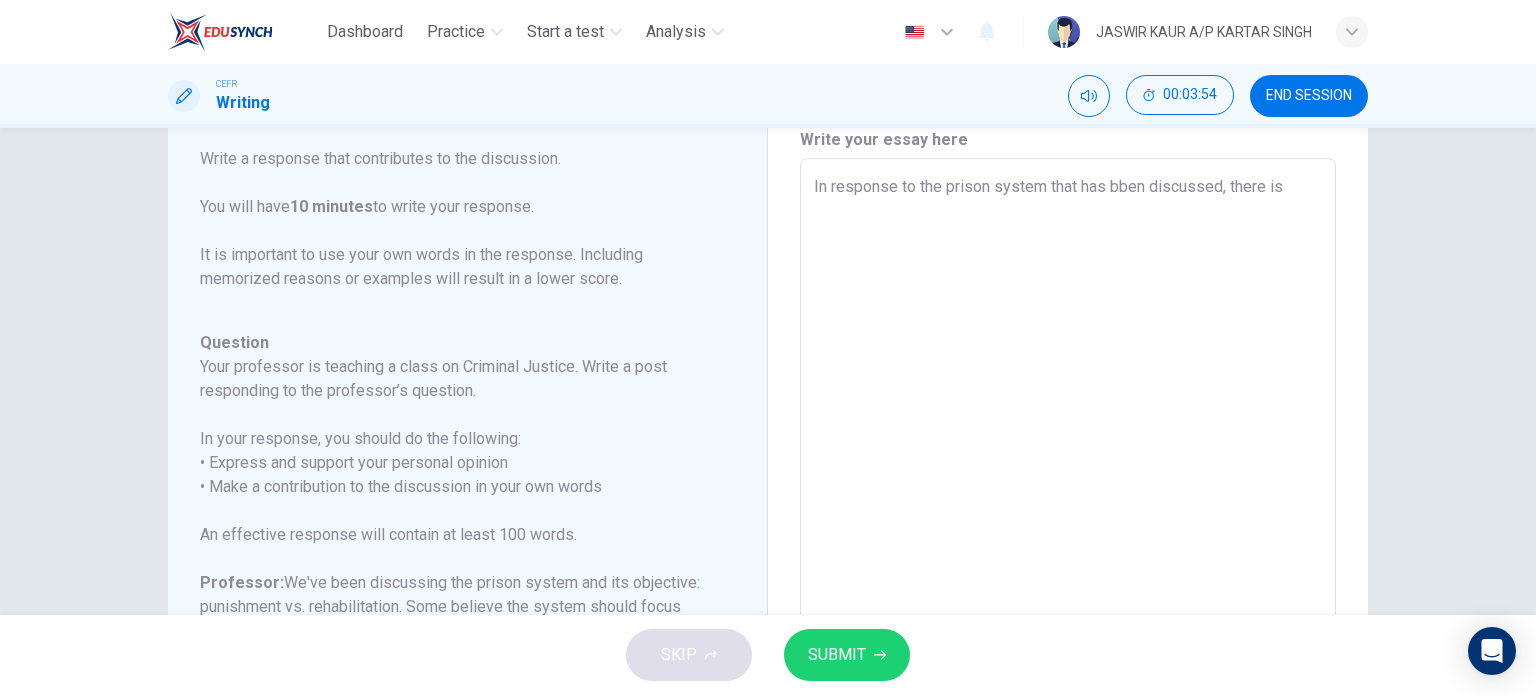 type on "In response to the prison system that has bben discussed, there is a" 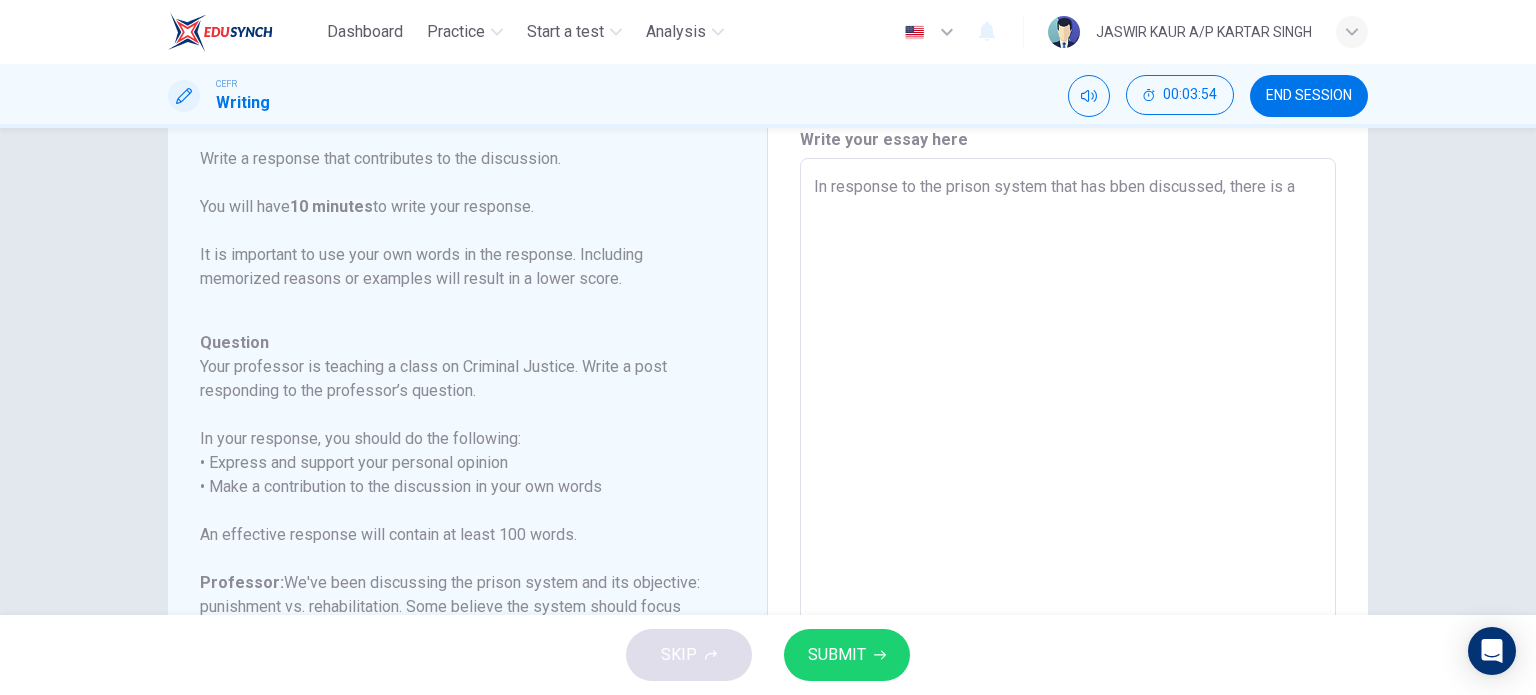 type on "In response to the prison system that has bben discussed, there is a" 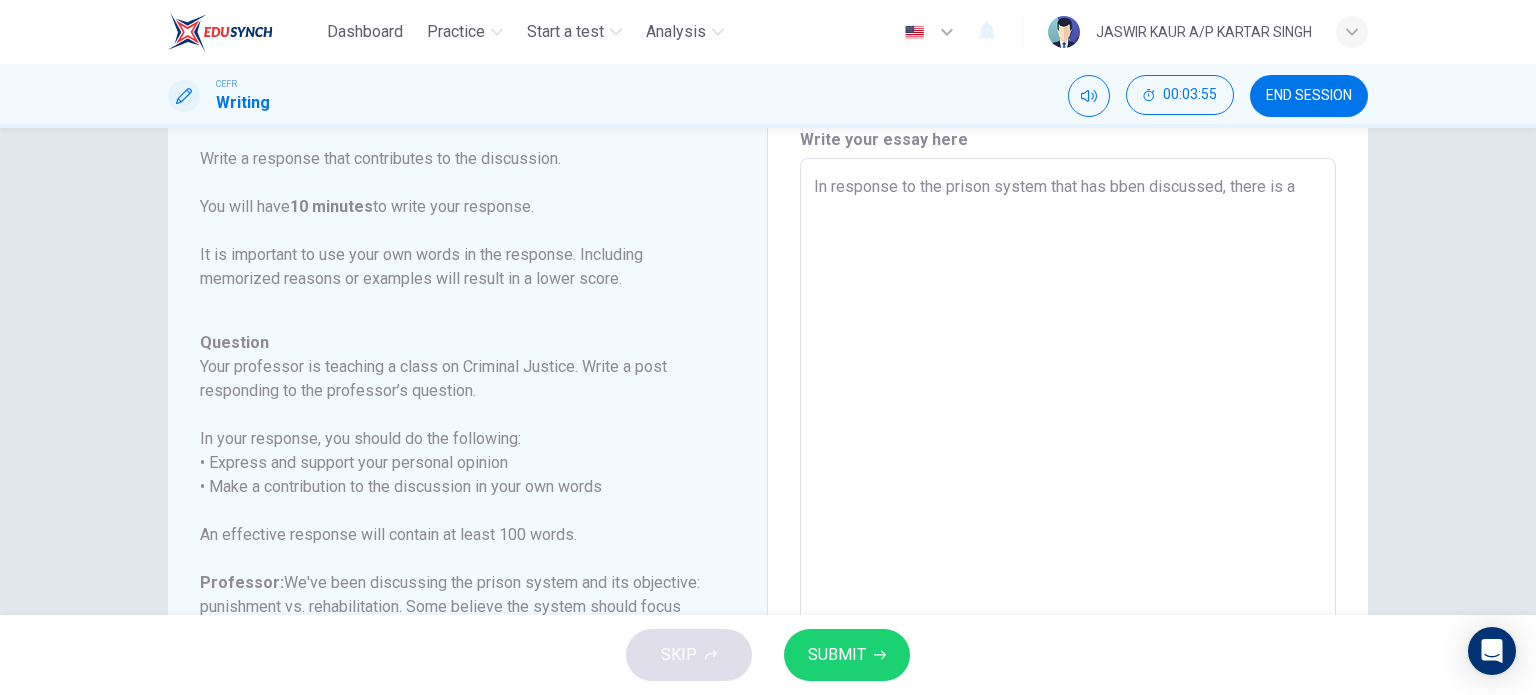 type on "In response to the prison system that has bben discussed, there is a c" 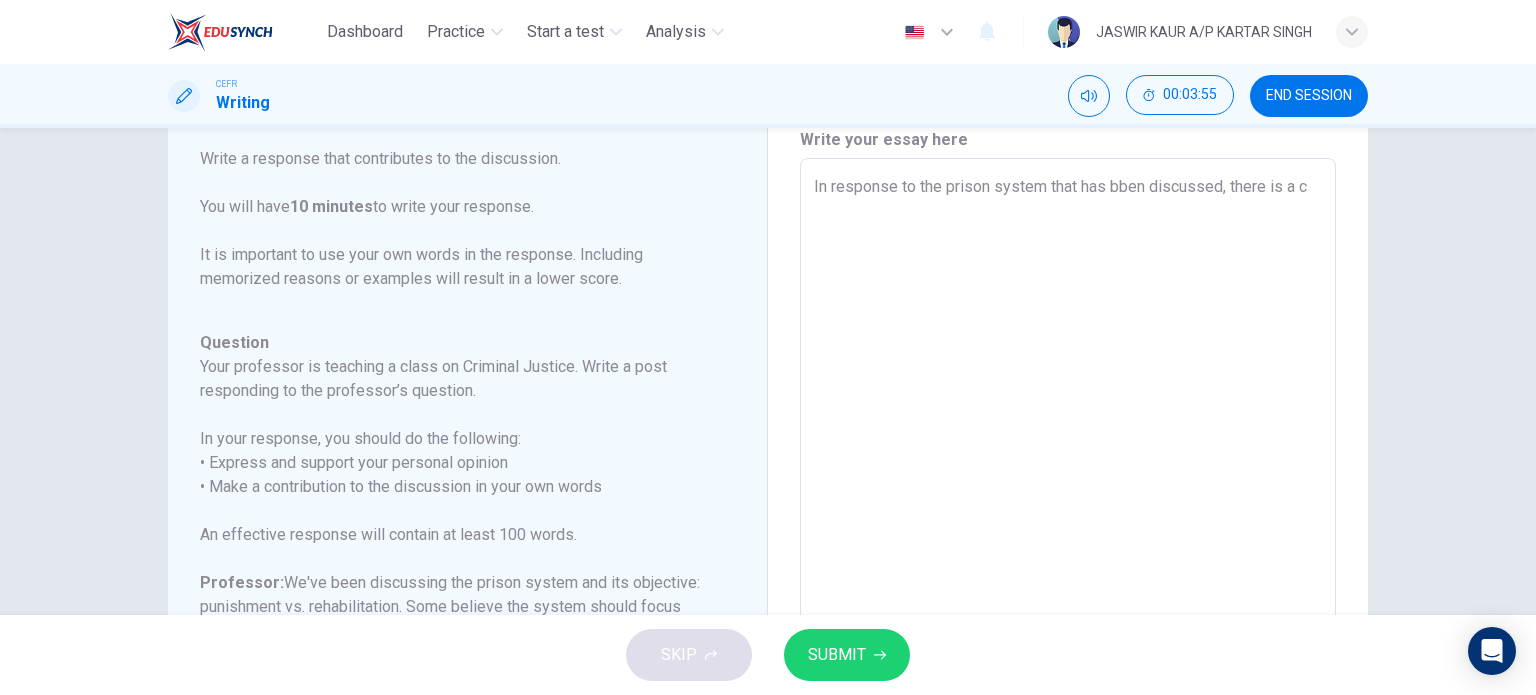 type on "x" 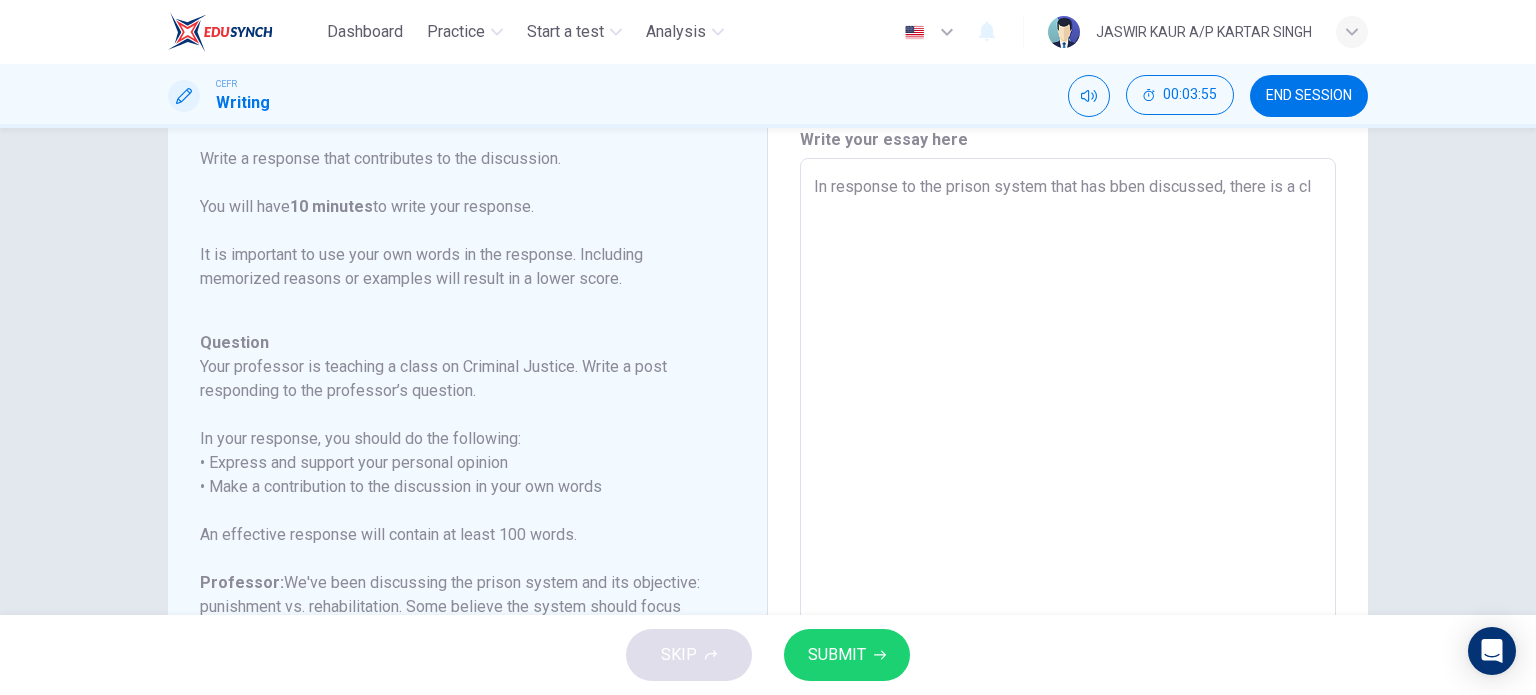 type on "x" 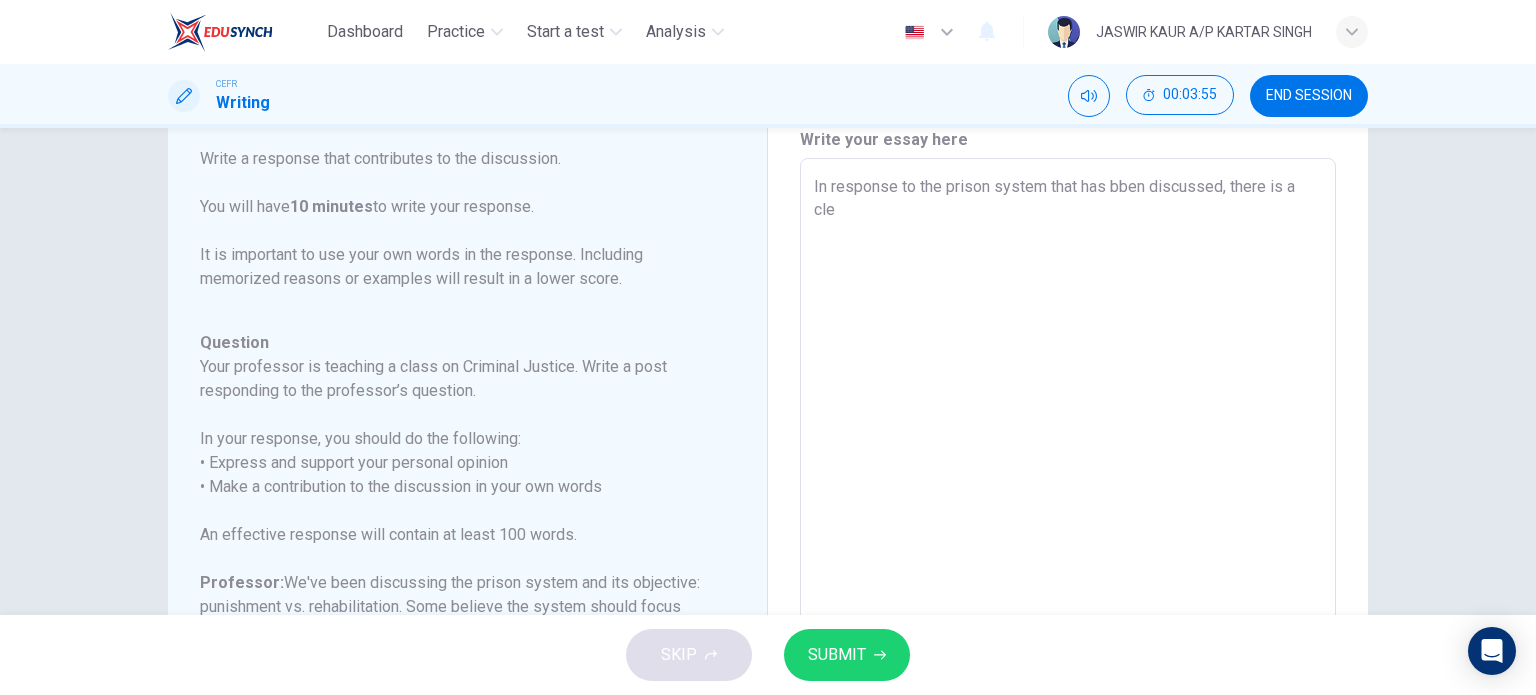 type on "In response to the prison system that has bben discussed, there is a clea" 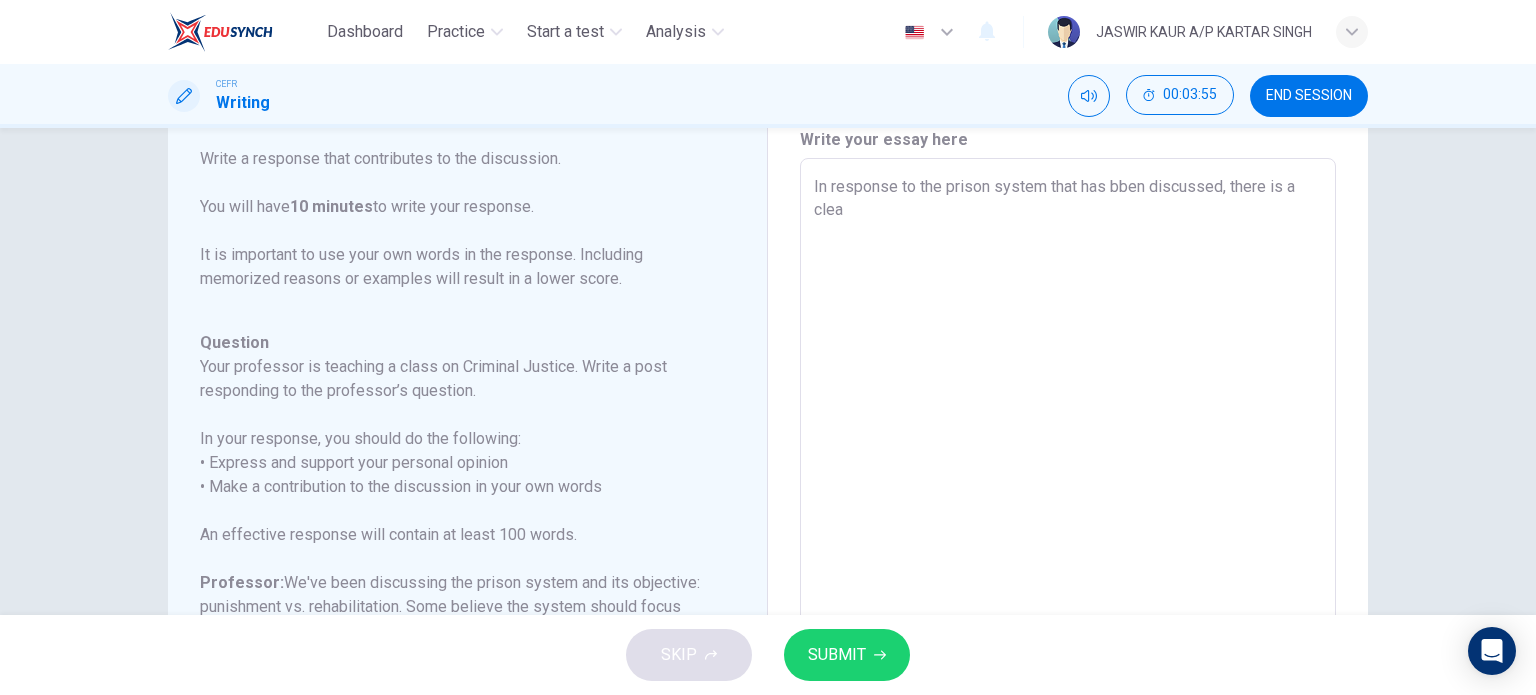 type on "x" 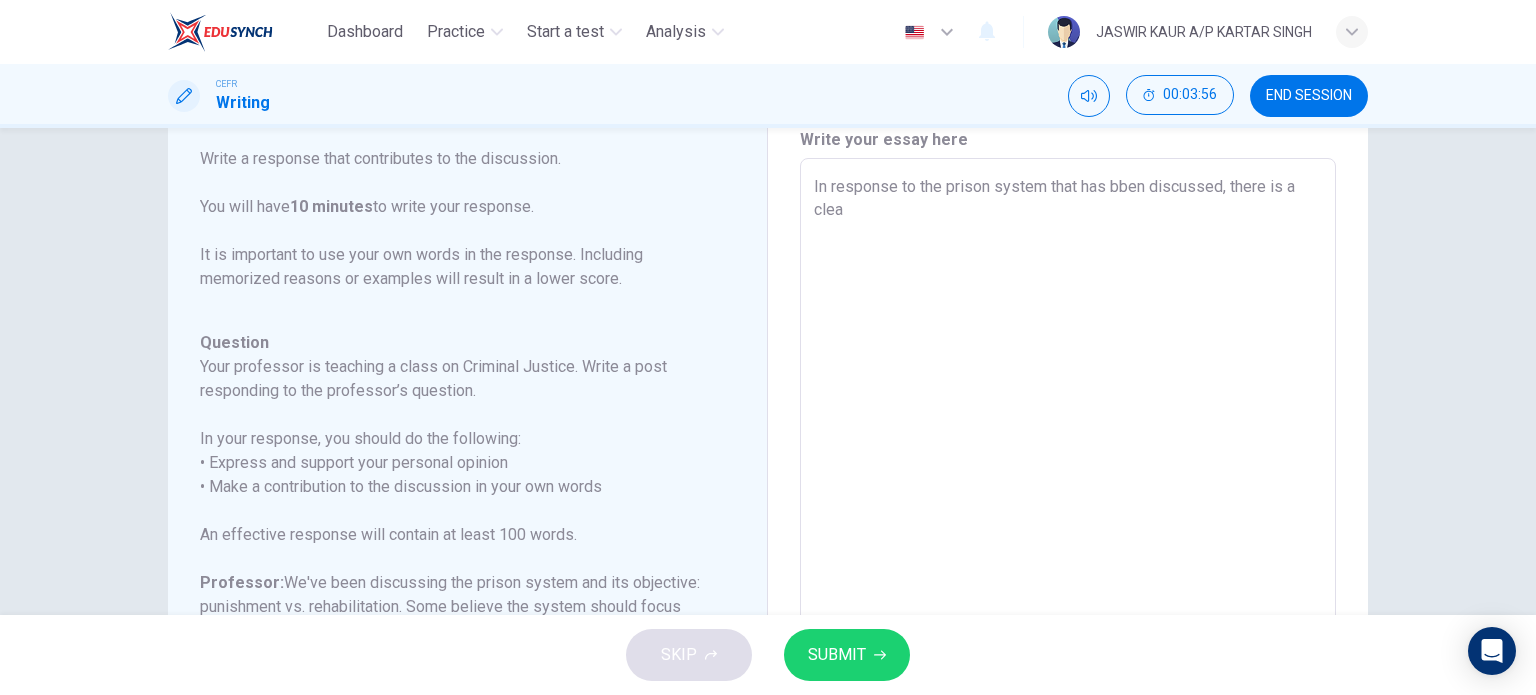 type on "In response to the prison system that has bben discussed, there is a clear" 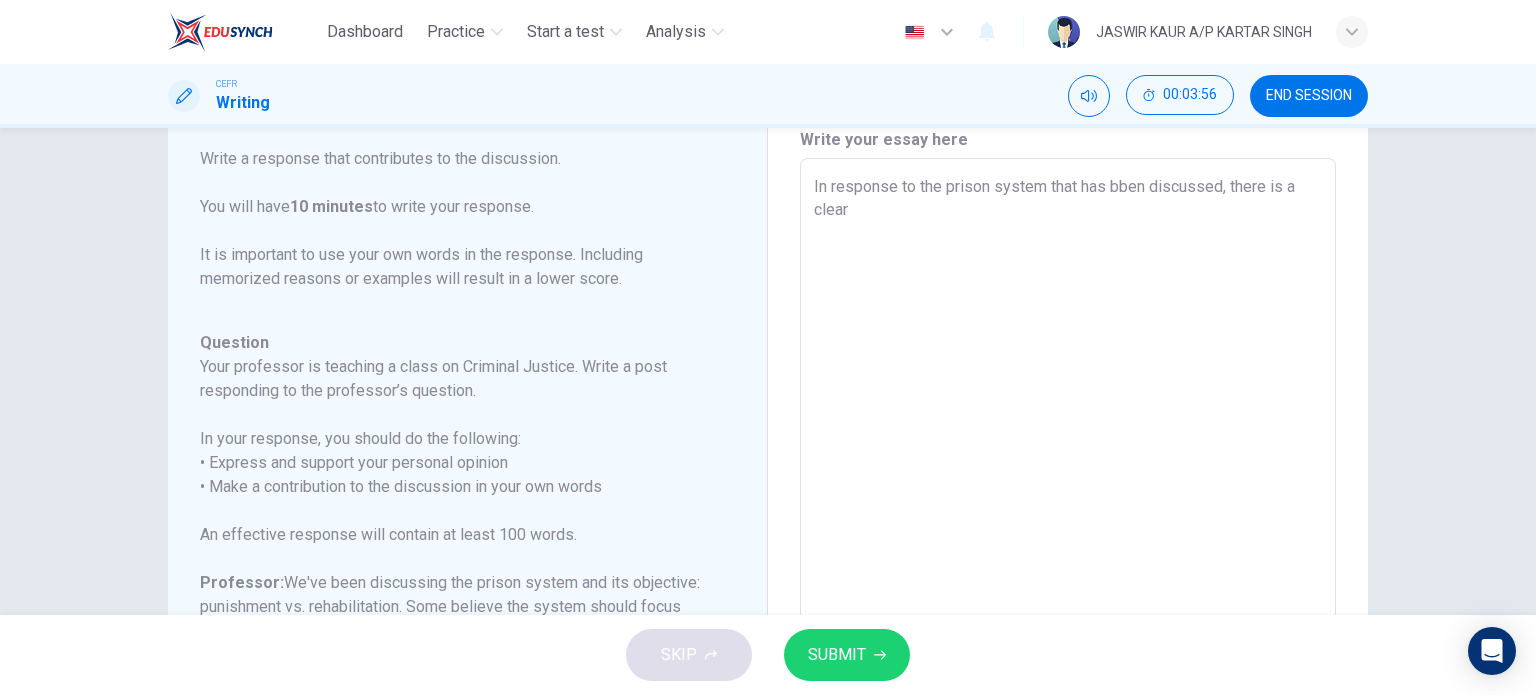 type on "x" 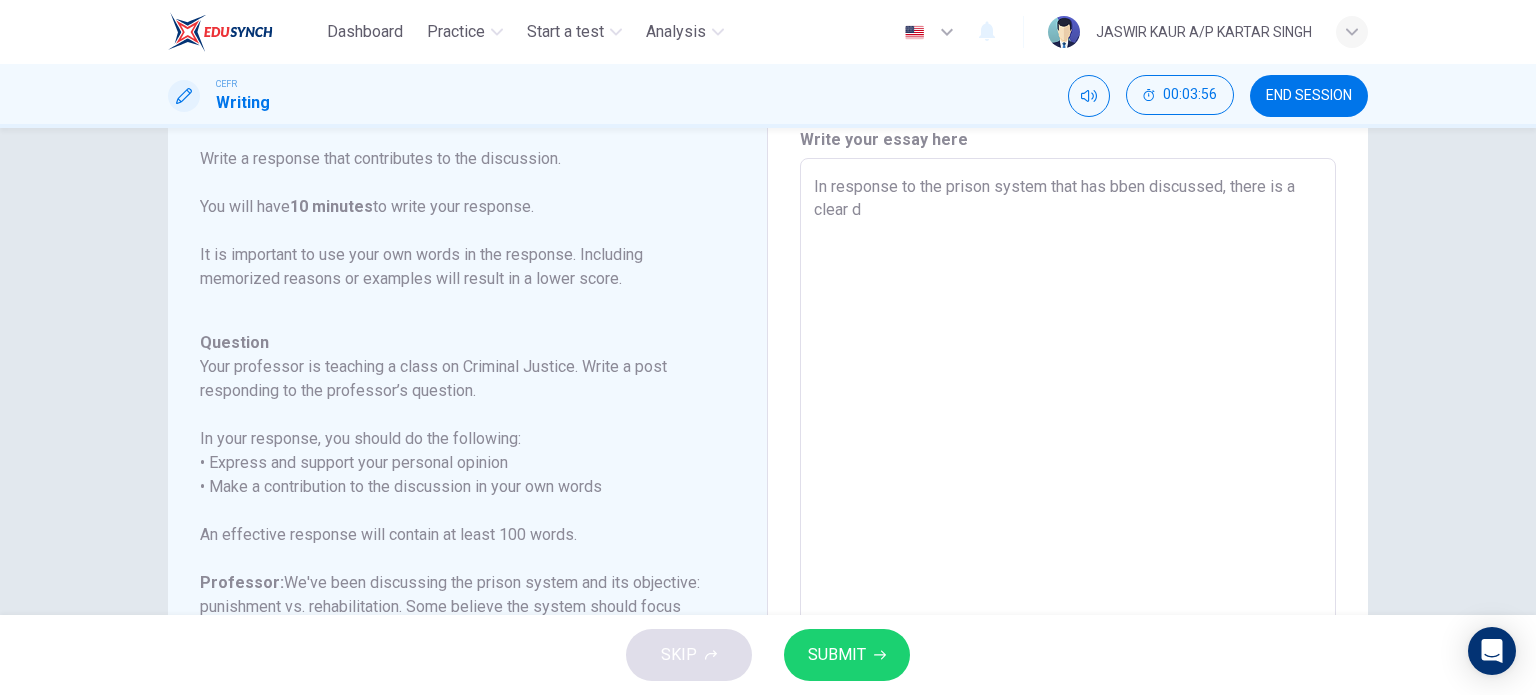 type on "In response to the prison system that has bben discussed, there is a clear di" 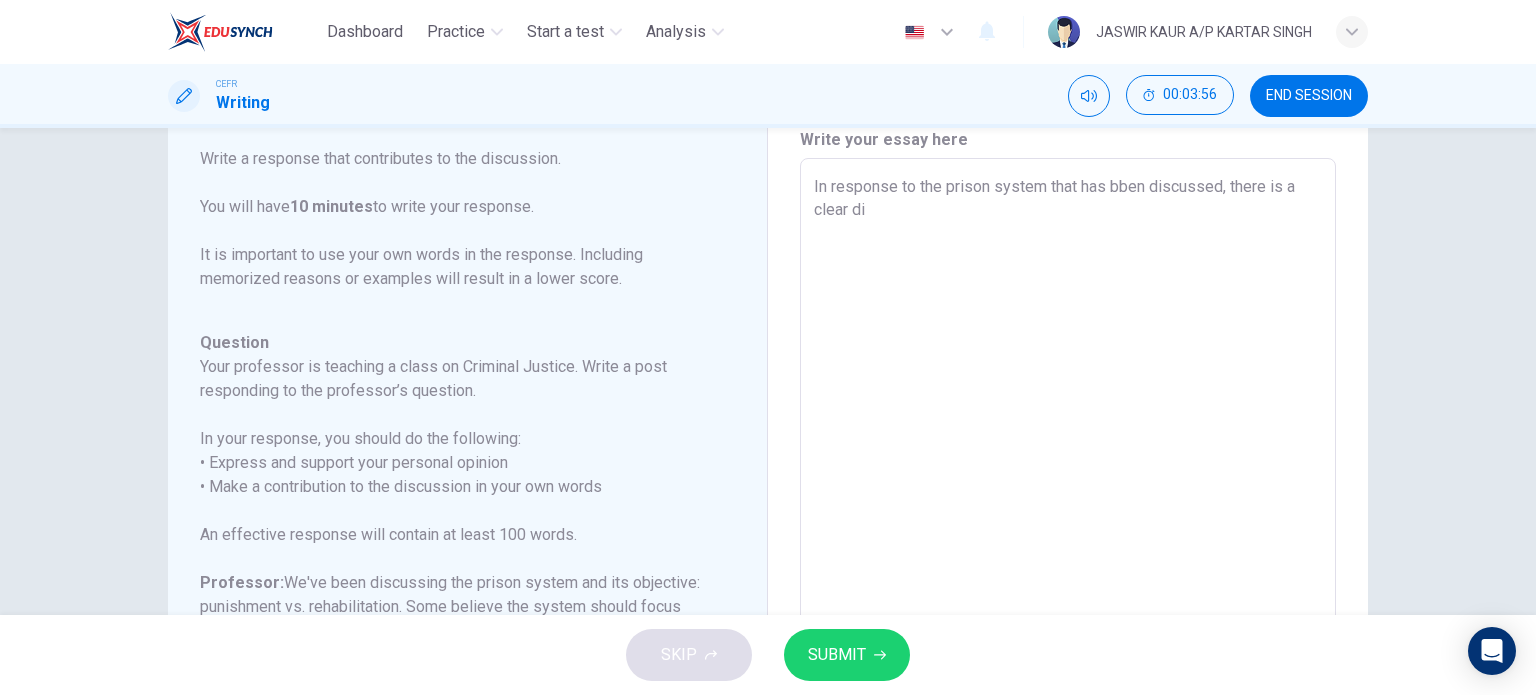 type on "x" 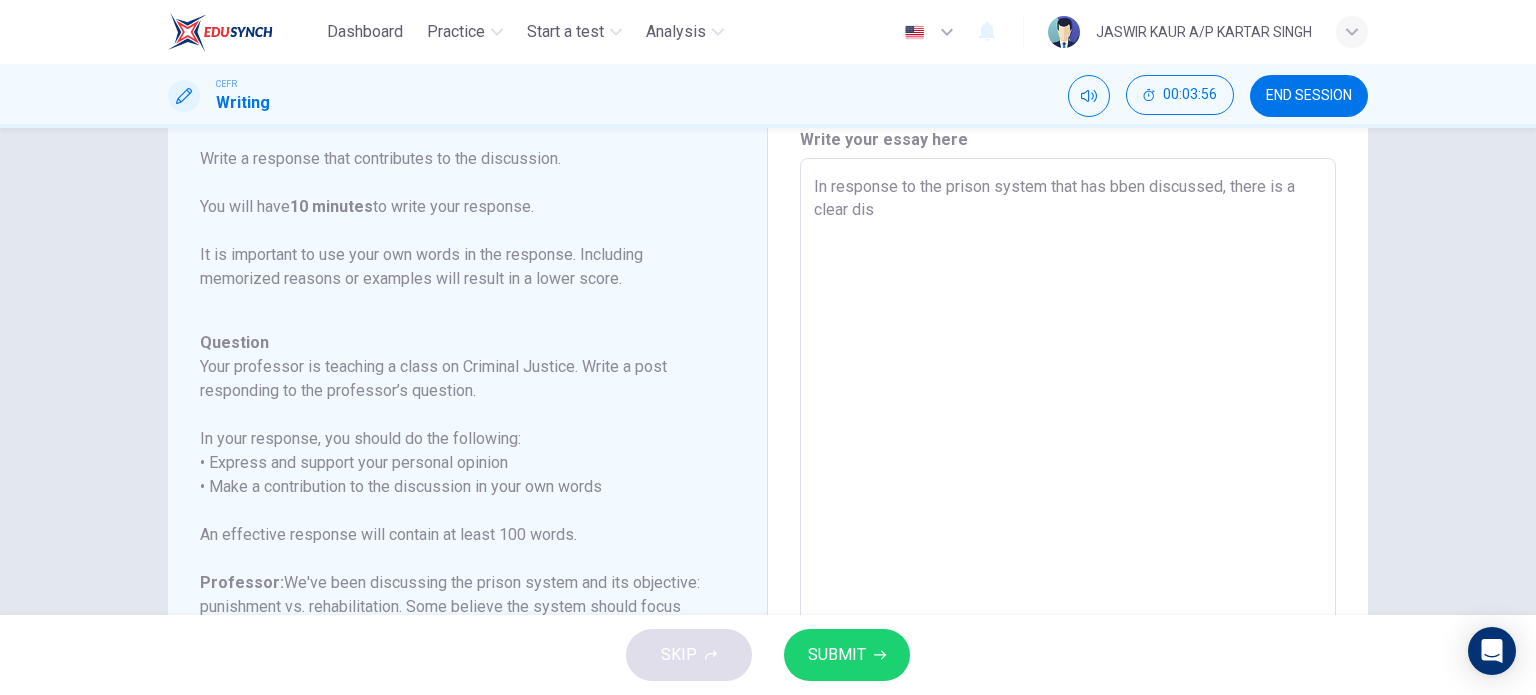 type on "x" 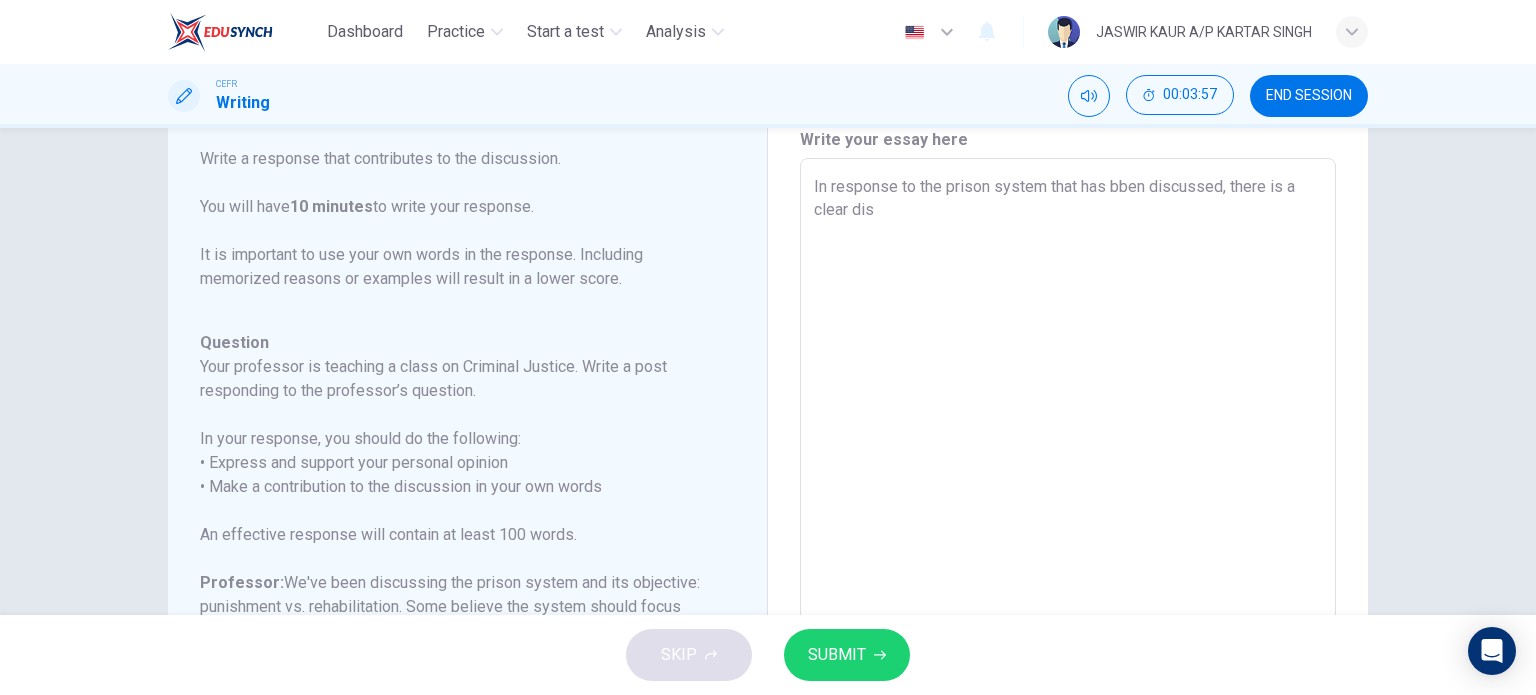 type on "In response to the prison system that has bben discussed, there is a clear dist" 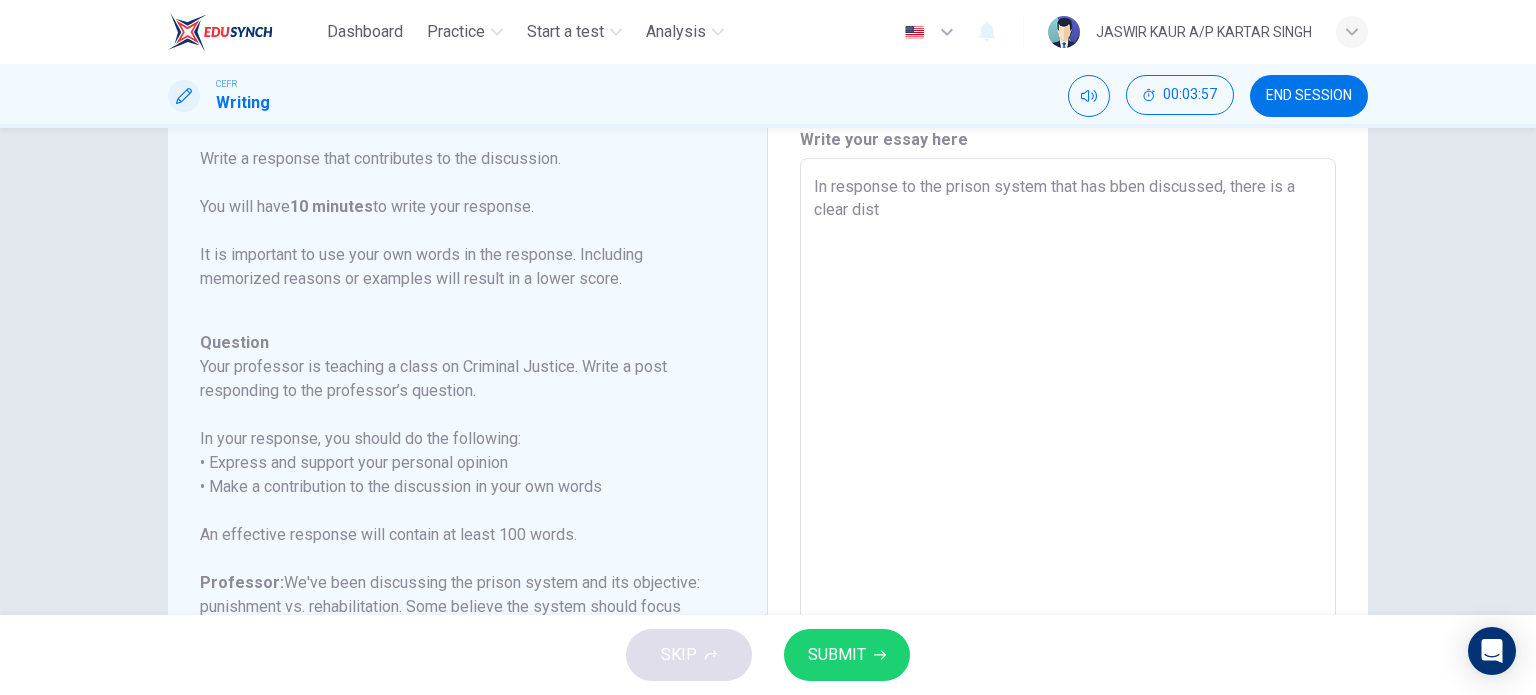 type on "x" 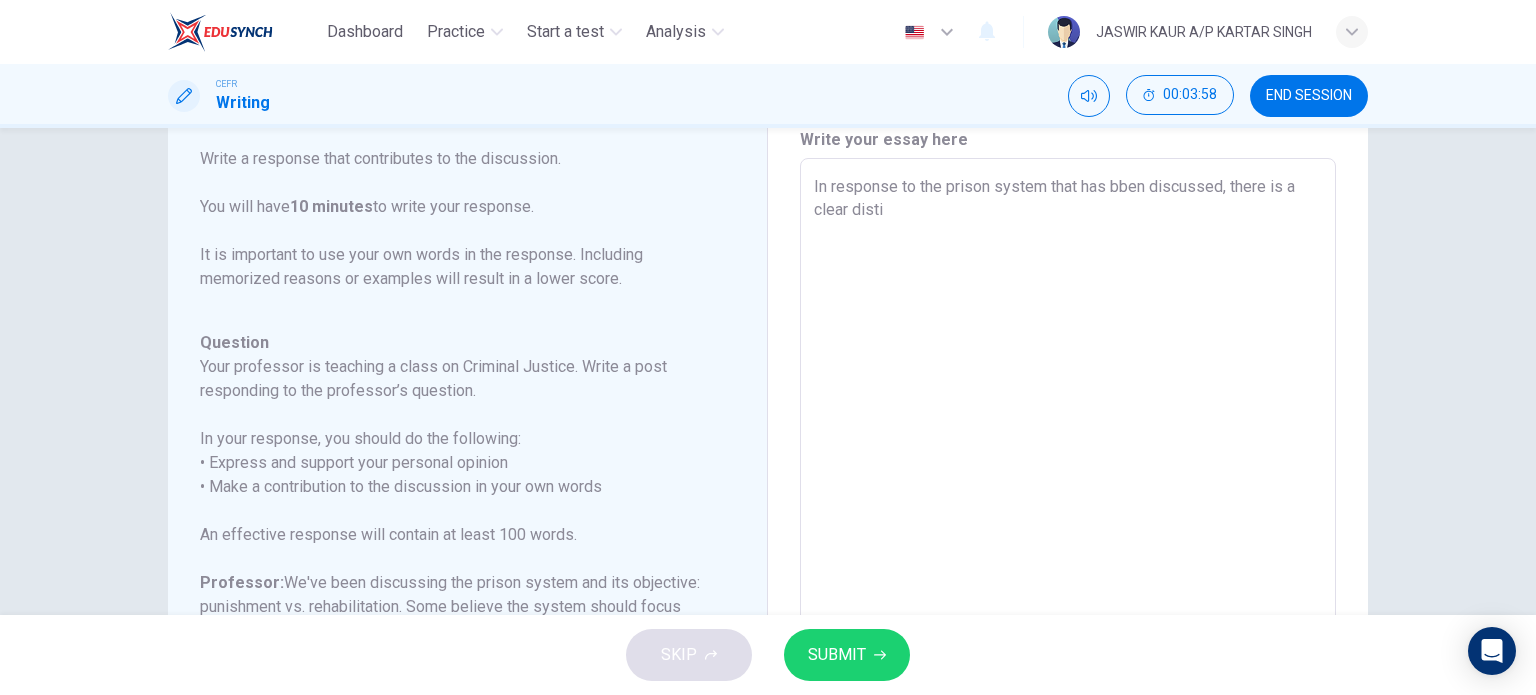 type on "In response to the prison system that has bben discussed, there is a clear distin" 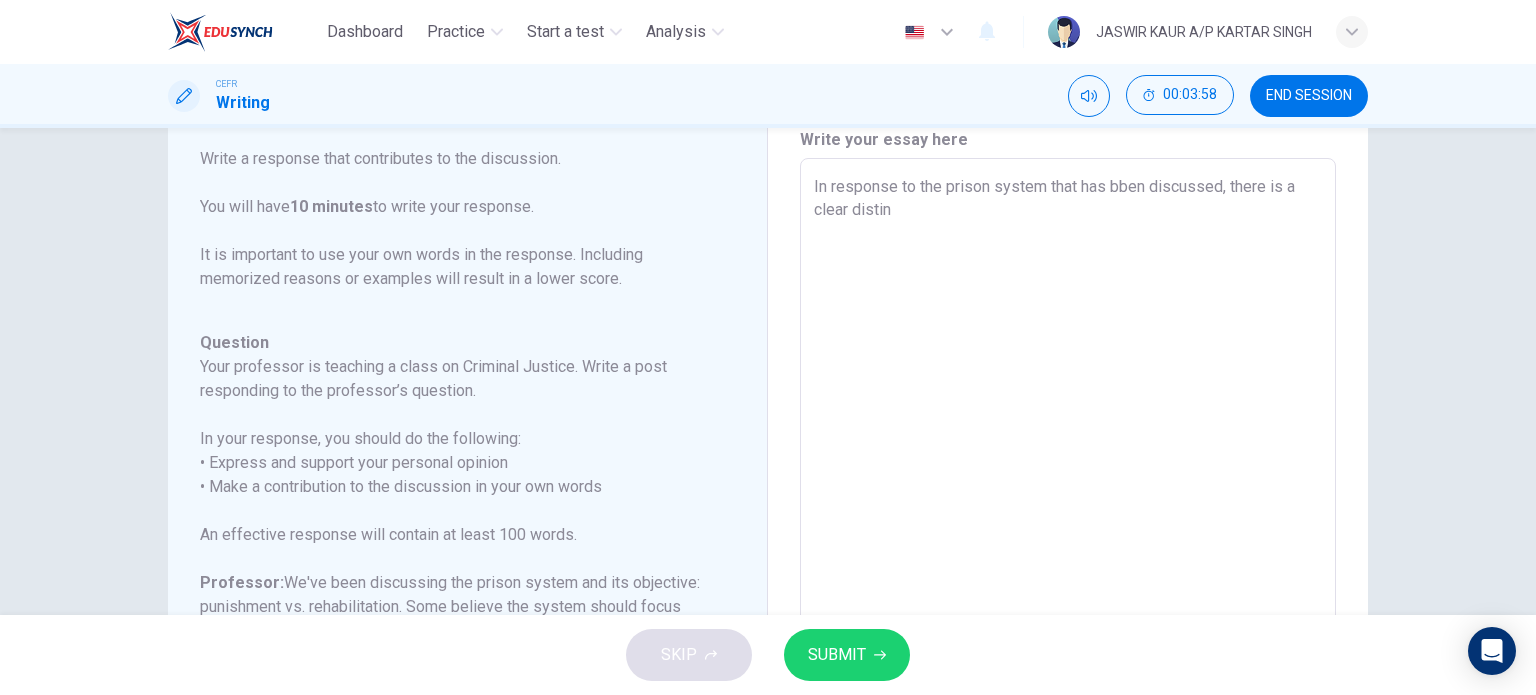 type on "x" 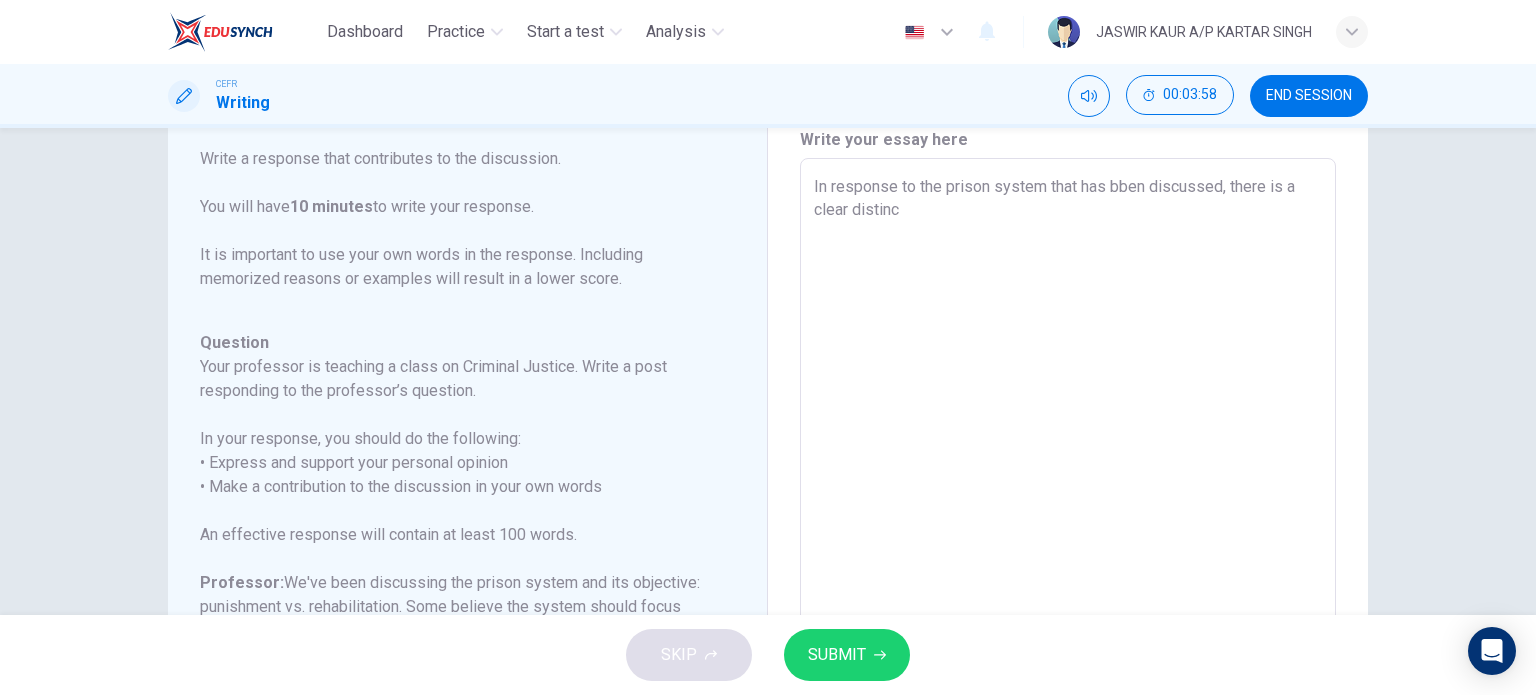 type on "x" 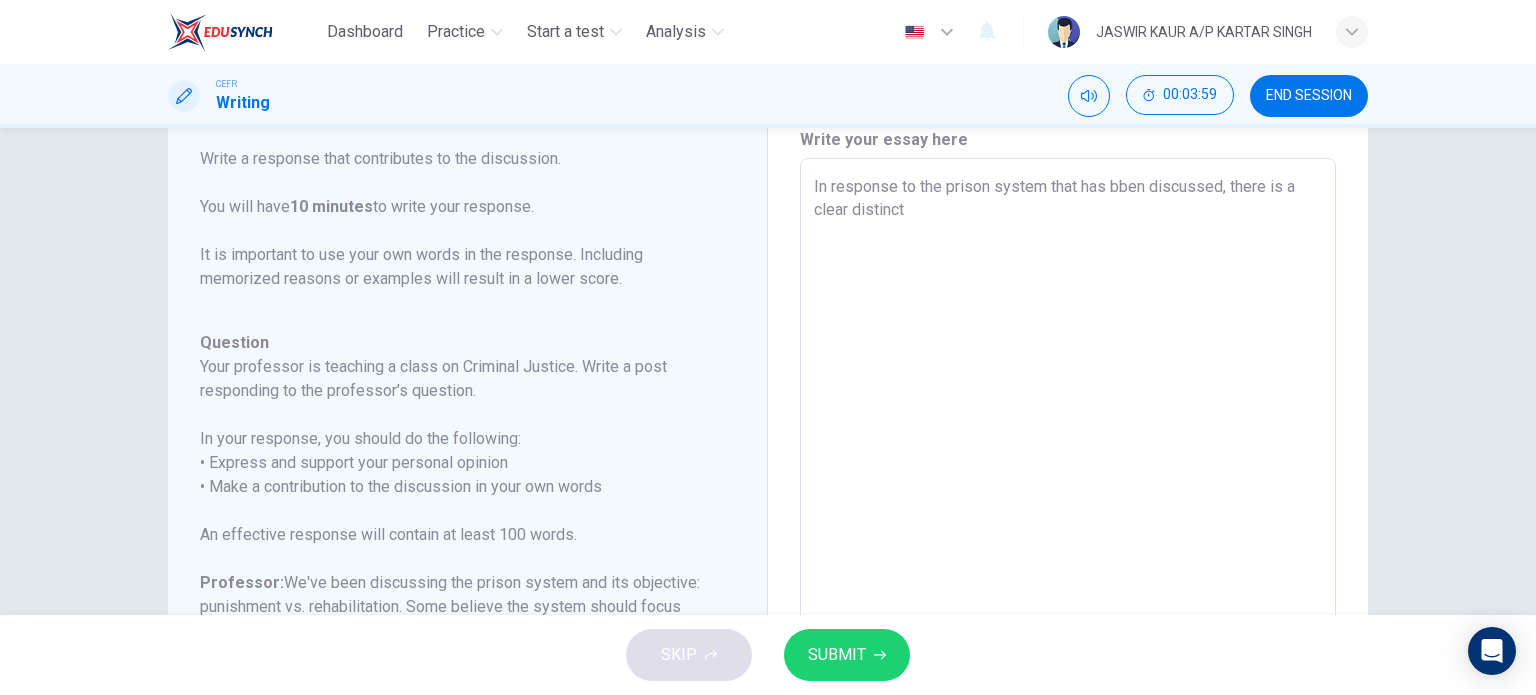 type on "In response to the prison system that has bben discussed, there is a clear distincti" 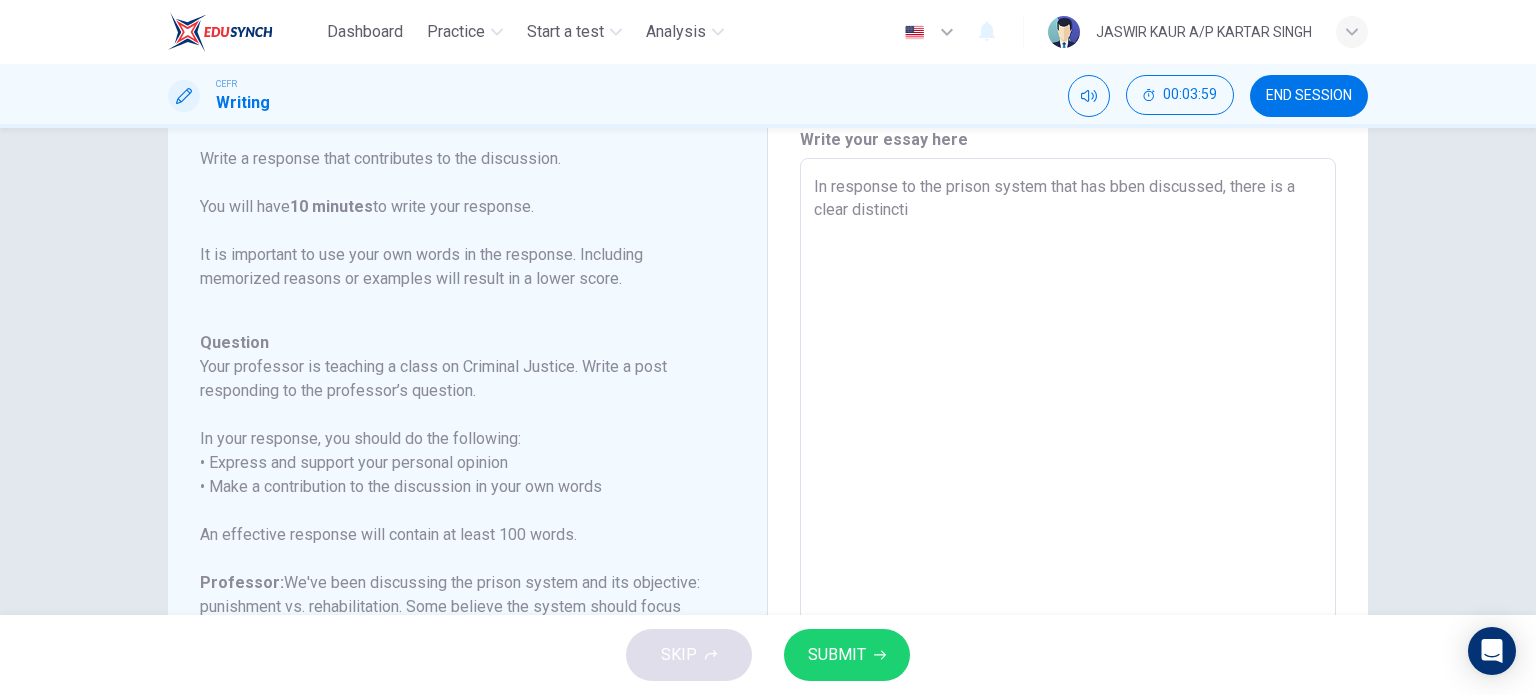 type on "x" 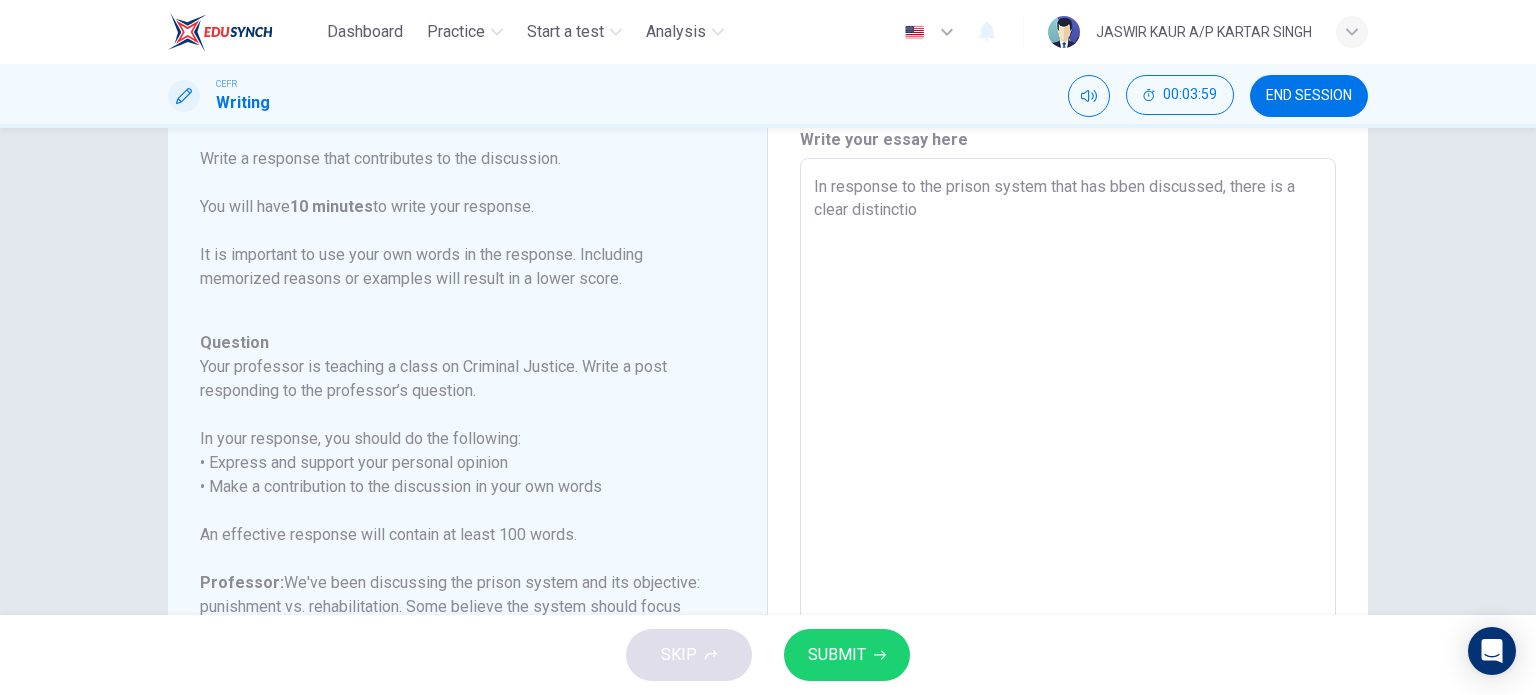 type on "In response to the prison system that has bben discussed, there is a clear distinction" 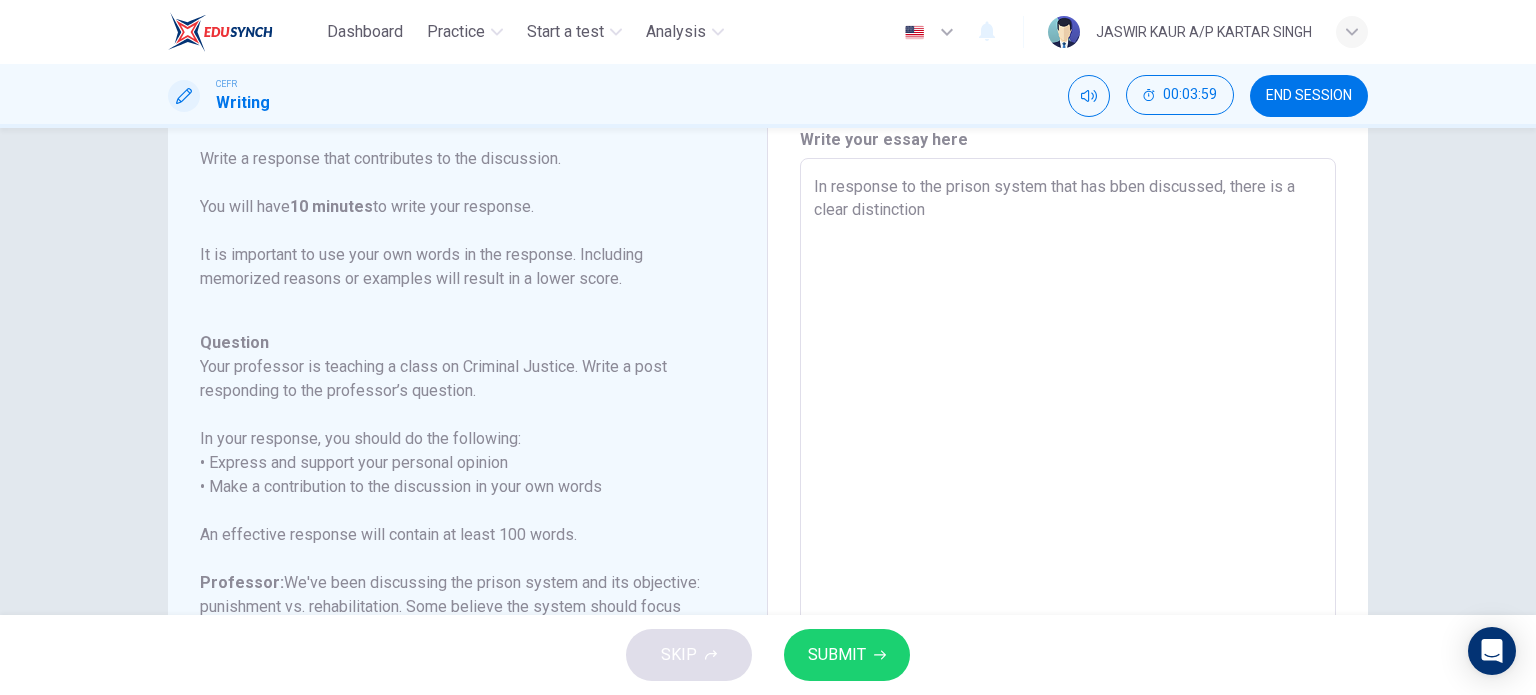 type on "x" 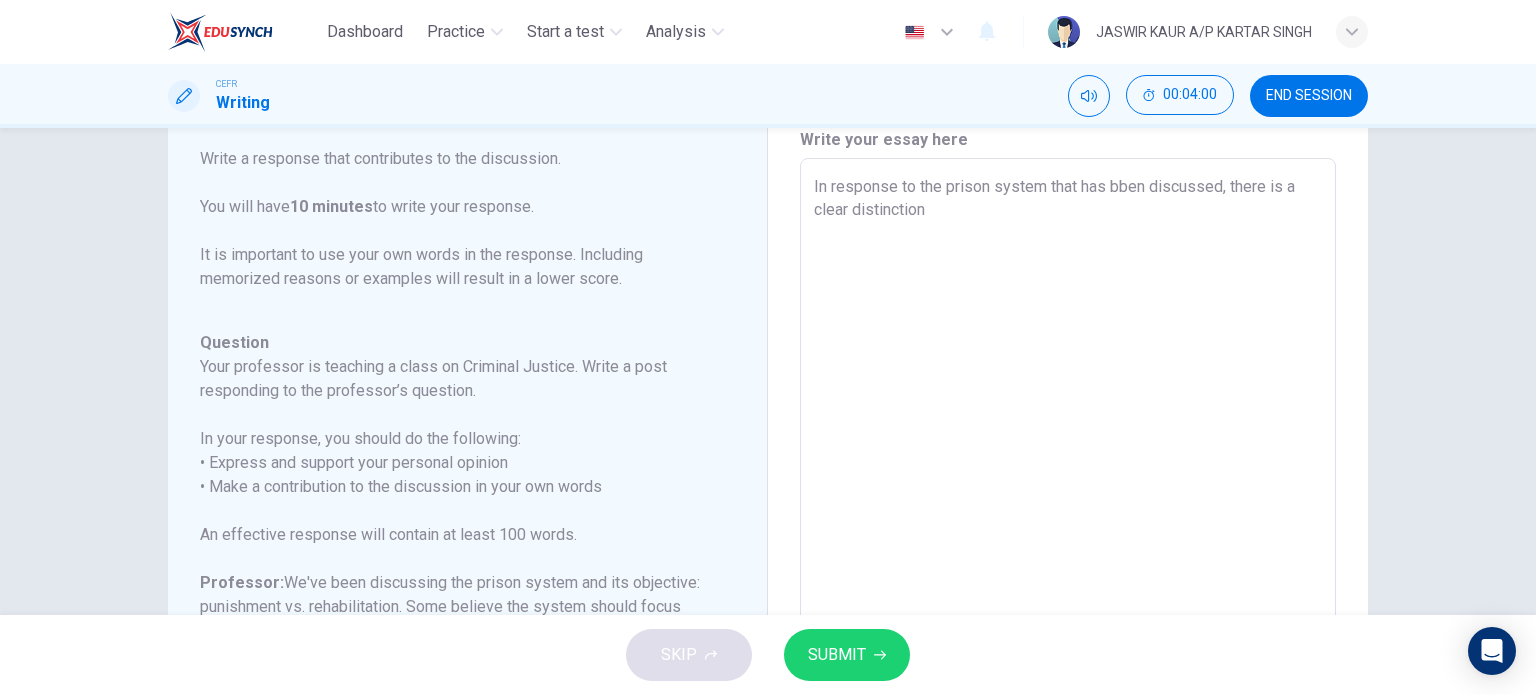 type on "In response to the prison system that has bben discussed, there is a clear distinction" 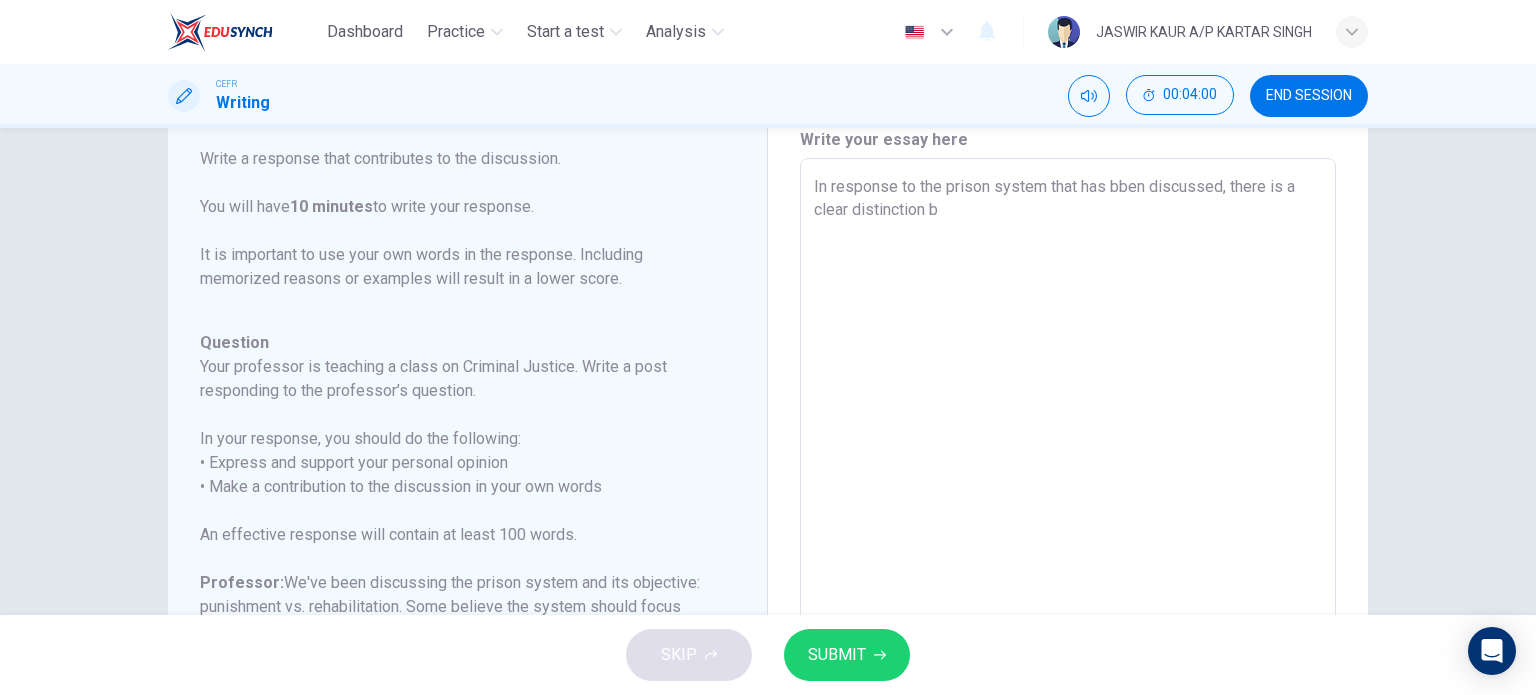type on "In response to the prison system that has bben discussed, there is a clear distinction be" 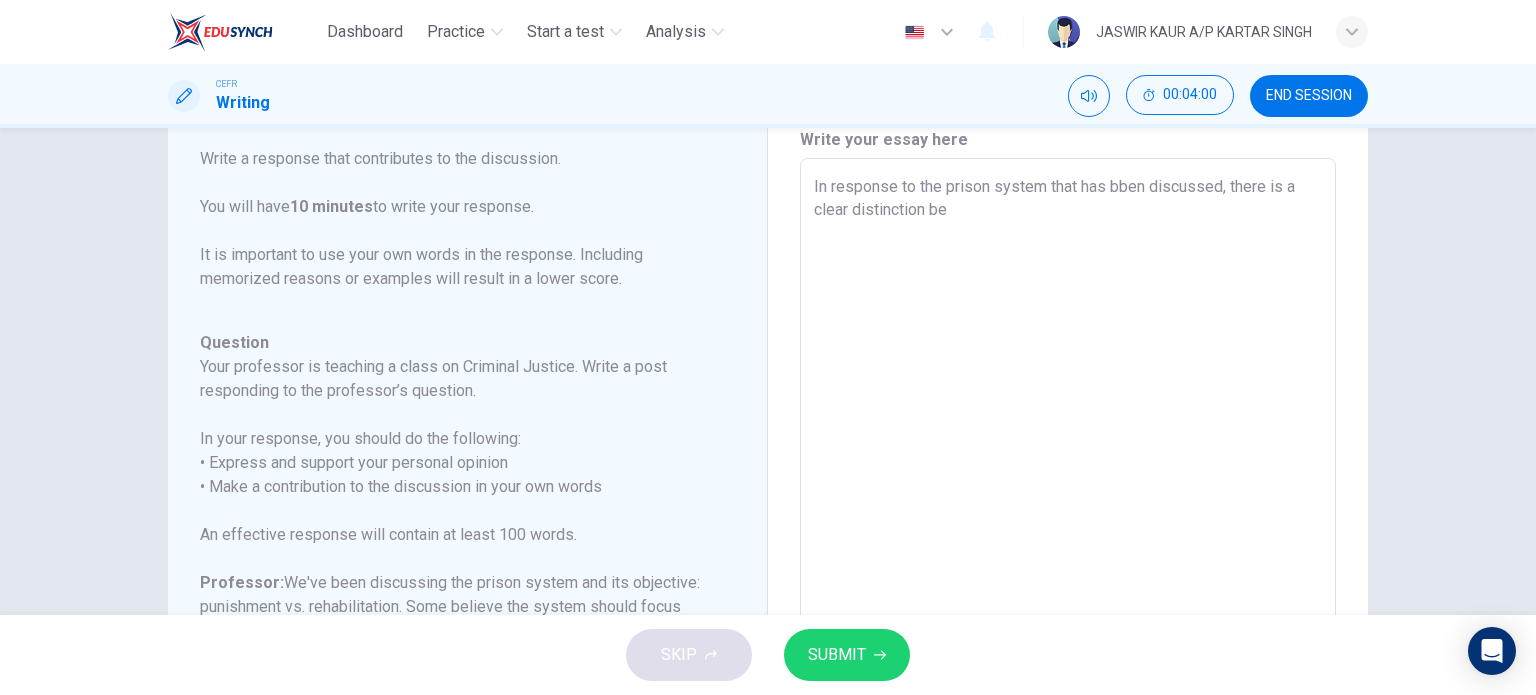 type on "x" 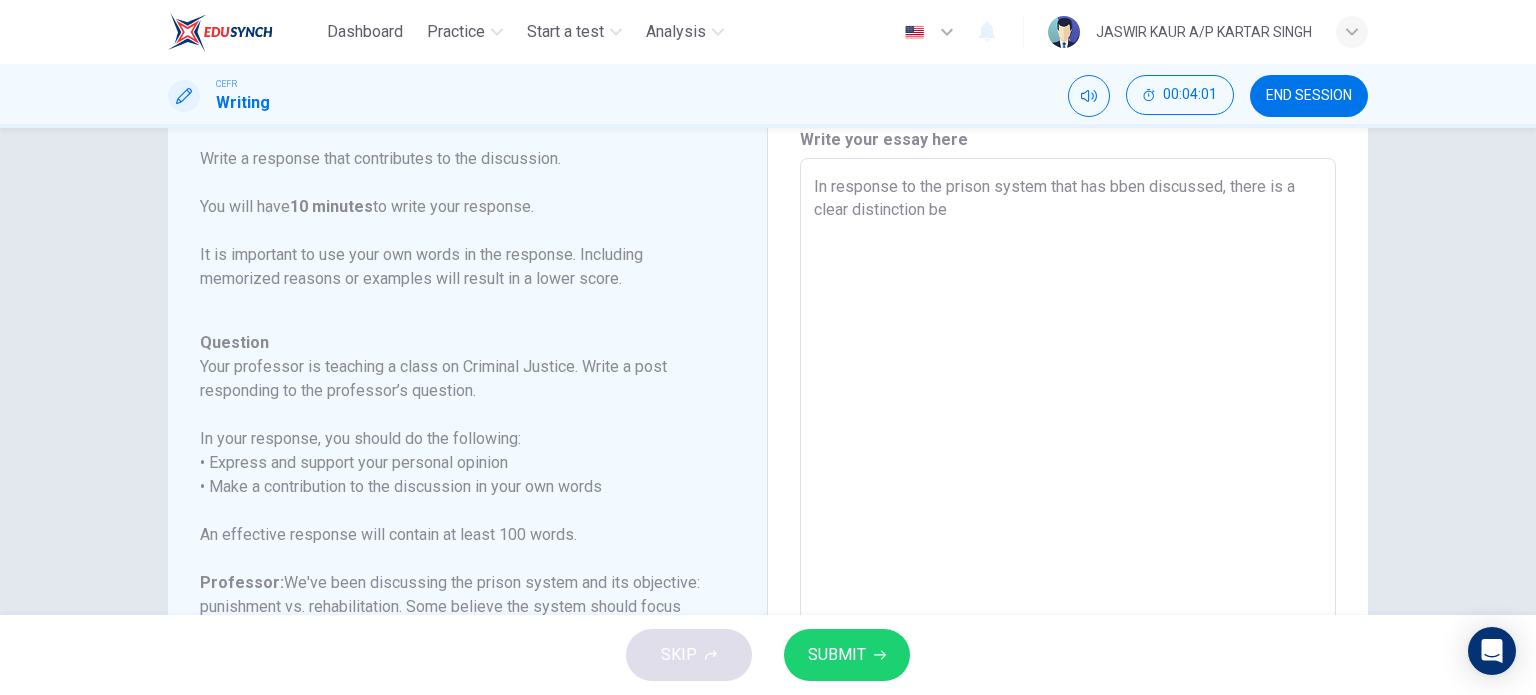 type on "In response to the prison system that has bben discussed, there is a clear distinction bet" 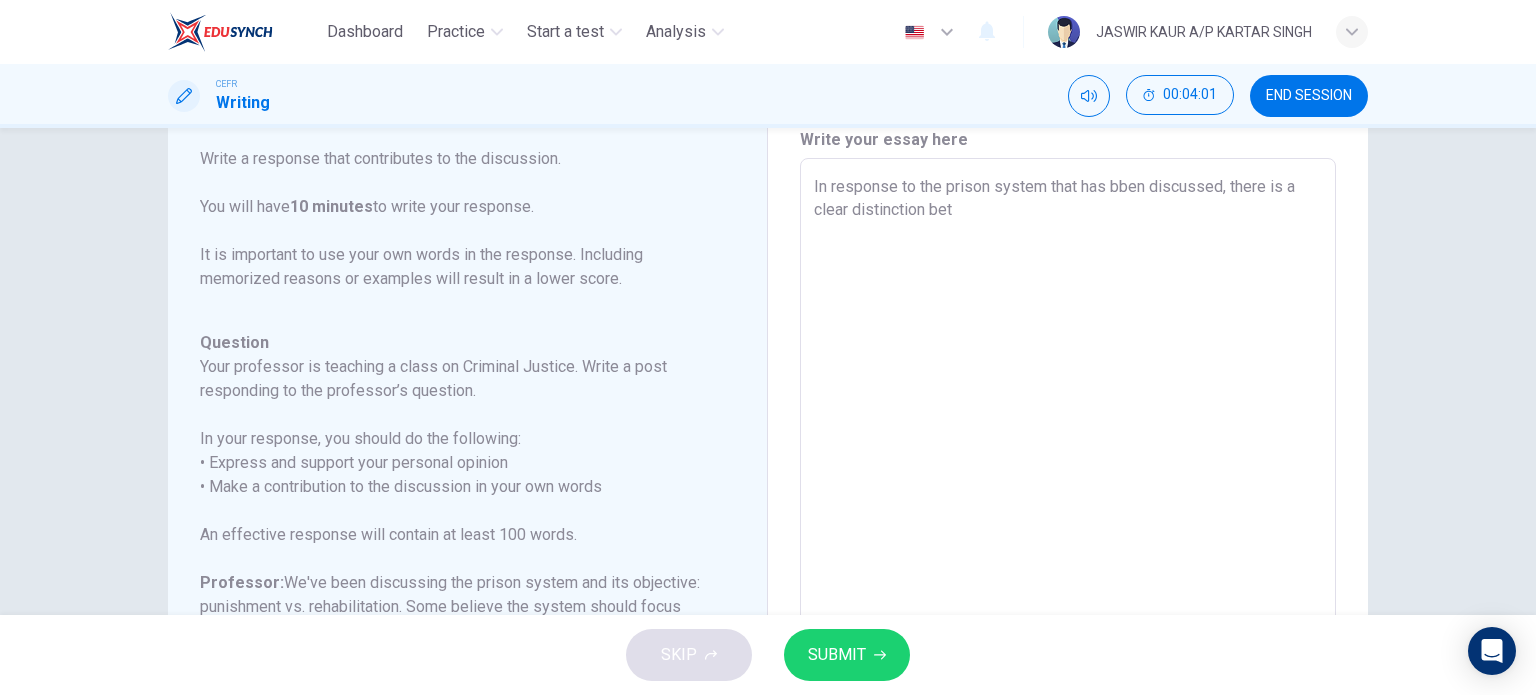 type on "x" 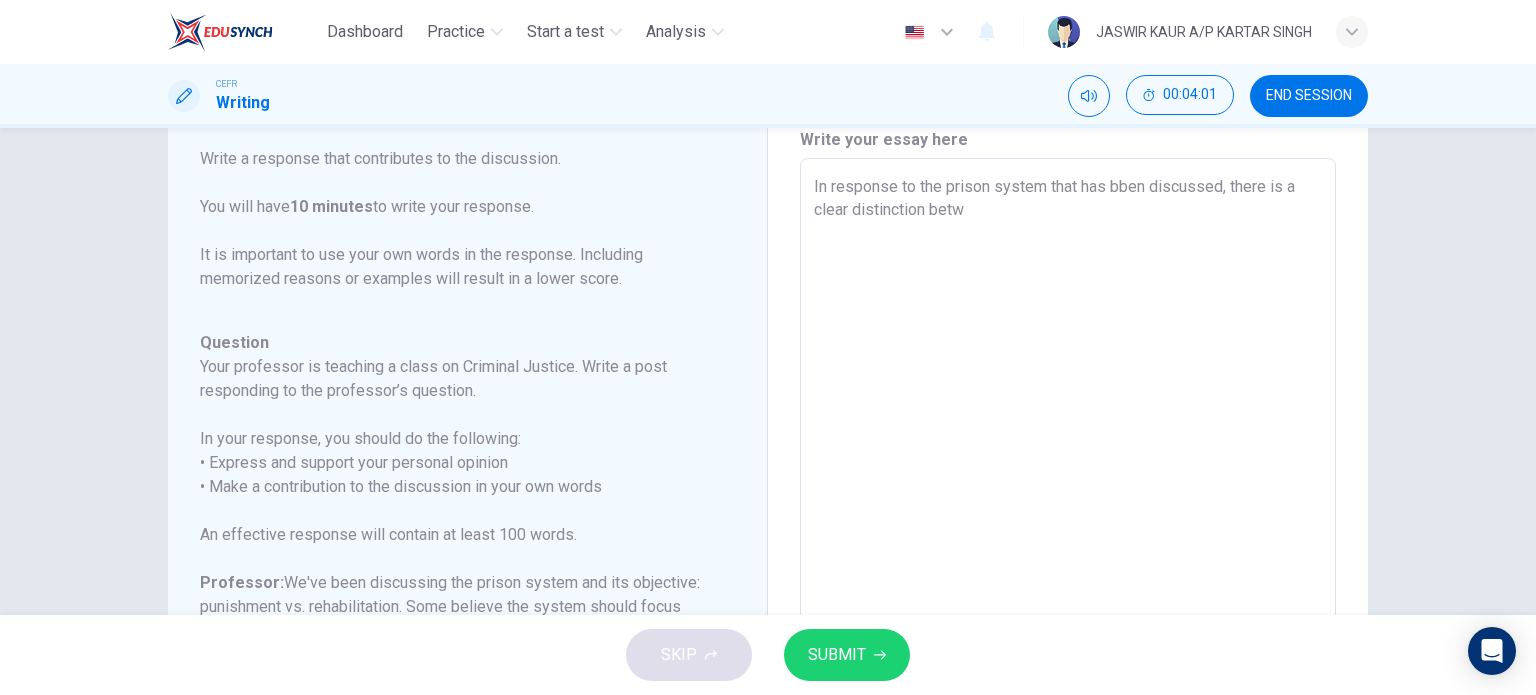 type on "x" 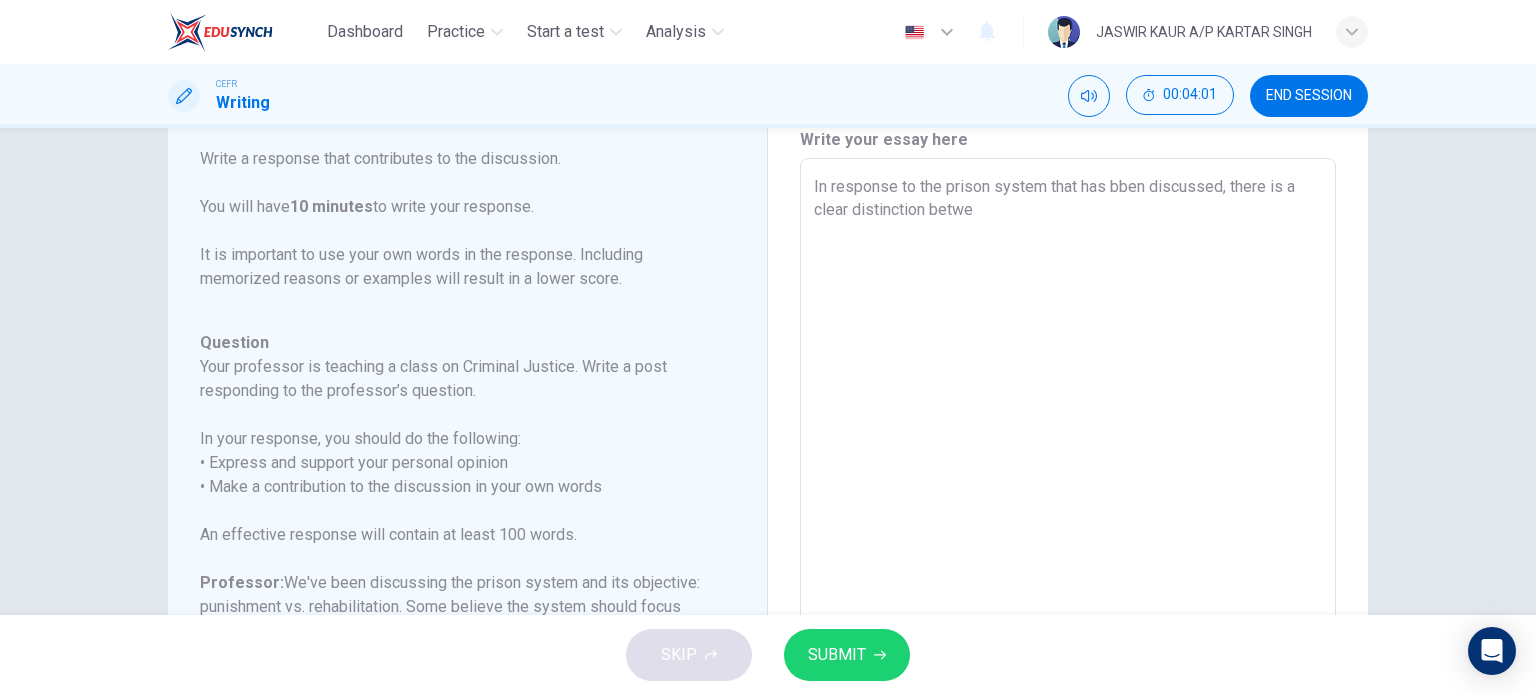 type on "In response to the prison system that has bben discussed, there is a clear distinction betwee" 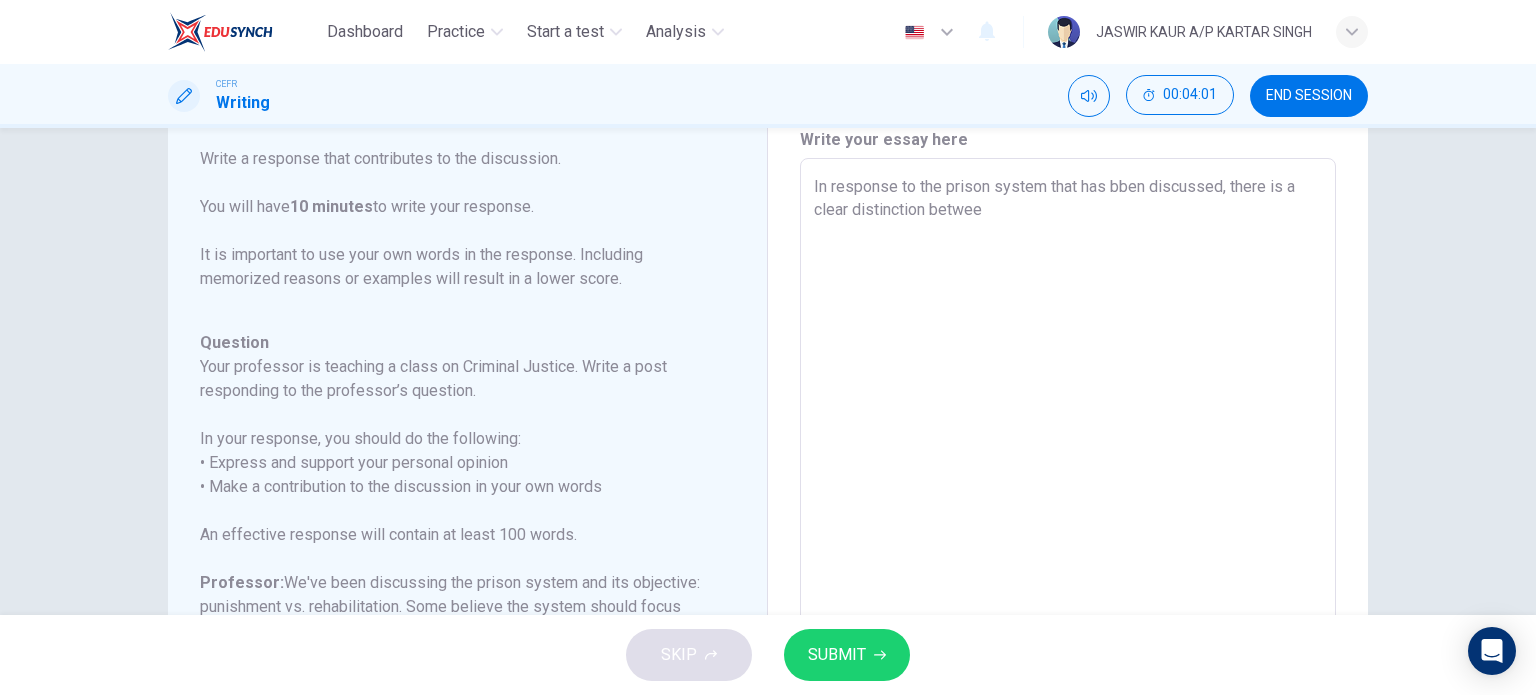 type on "x" 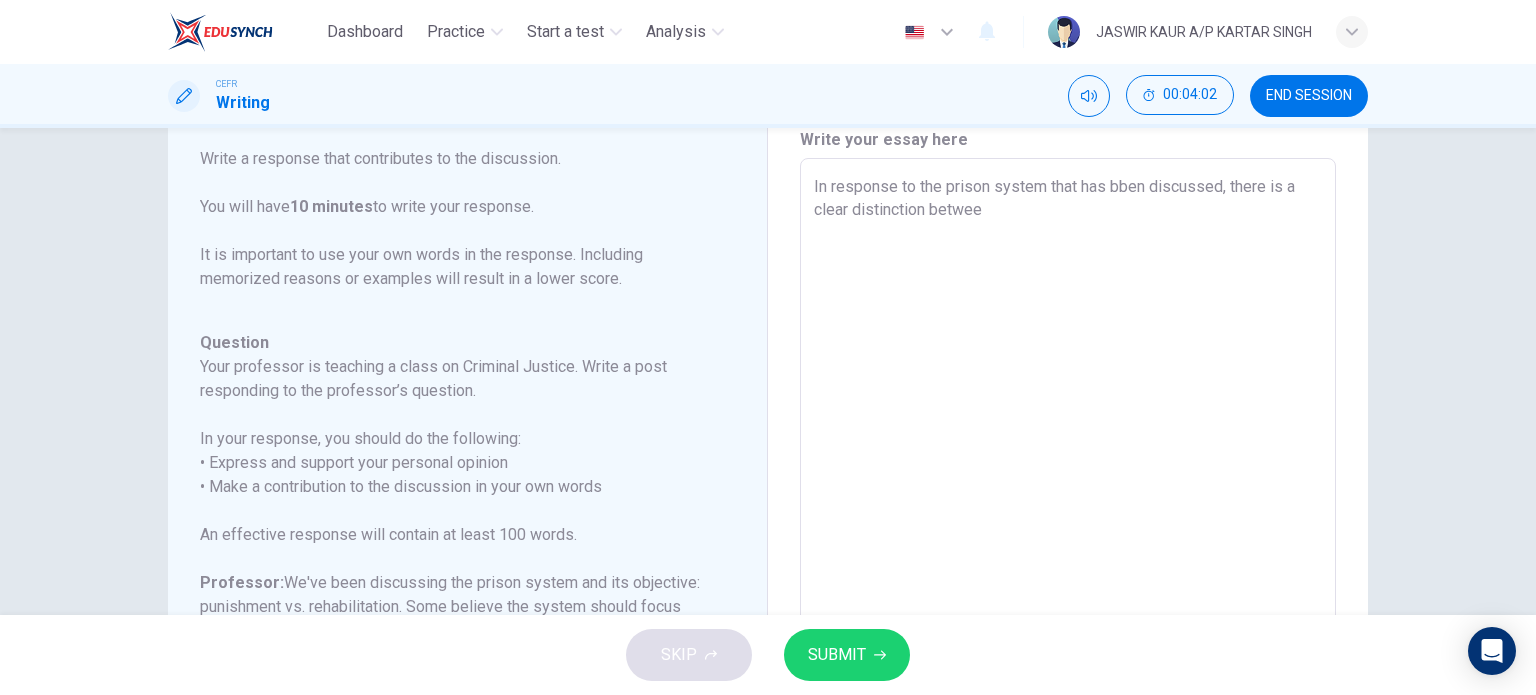 type on "In response to the prison system that has bben discussed, there is a clear distinction between" 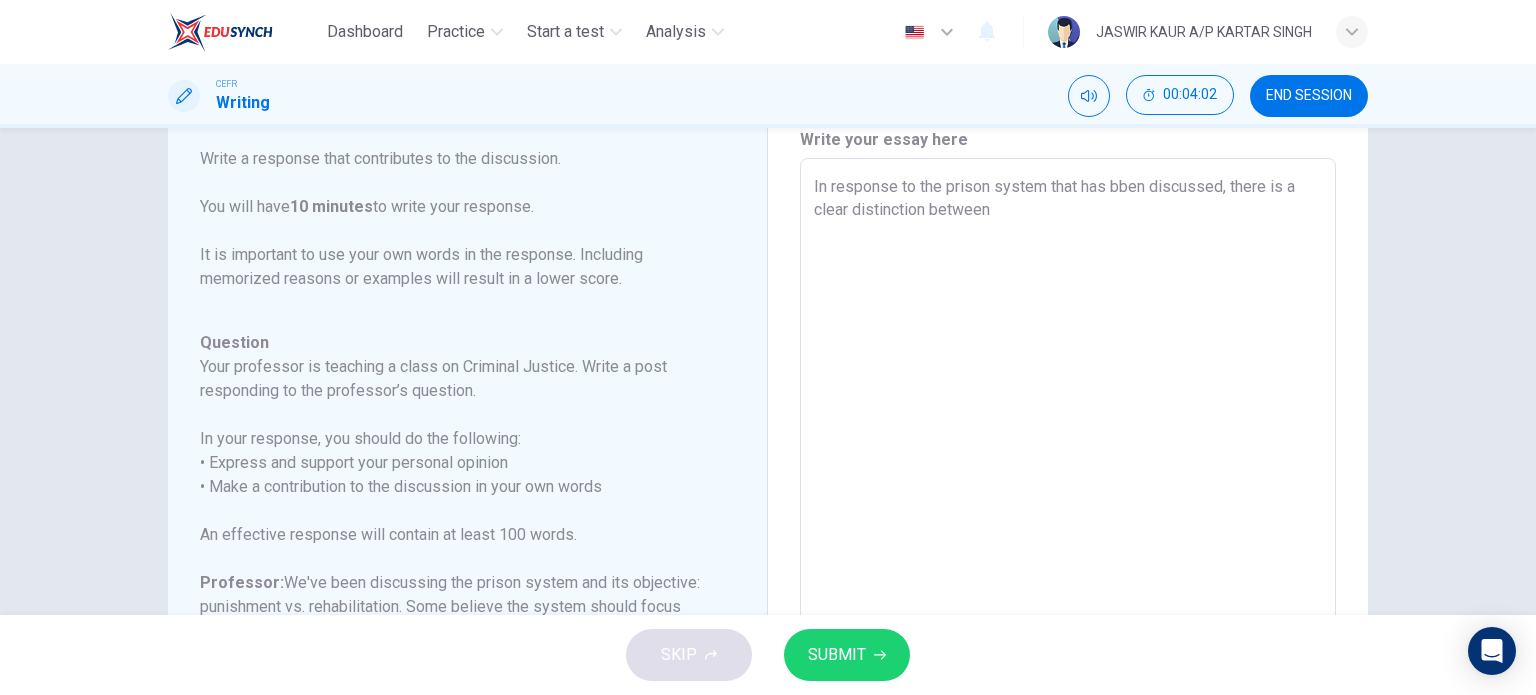 type on "x" 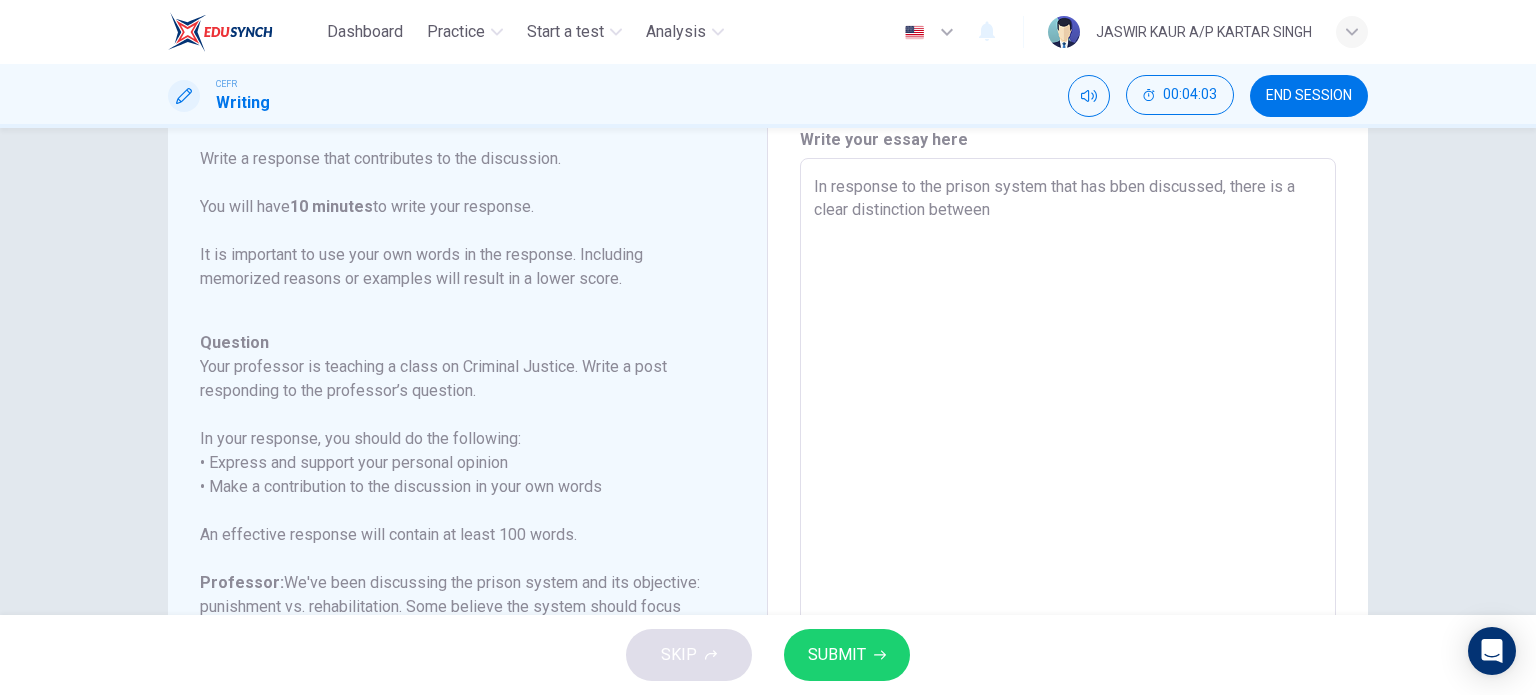 type on "In response to the prison system that has bben discussed, there is a clear distinction between p" 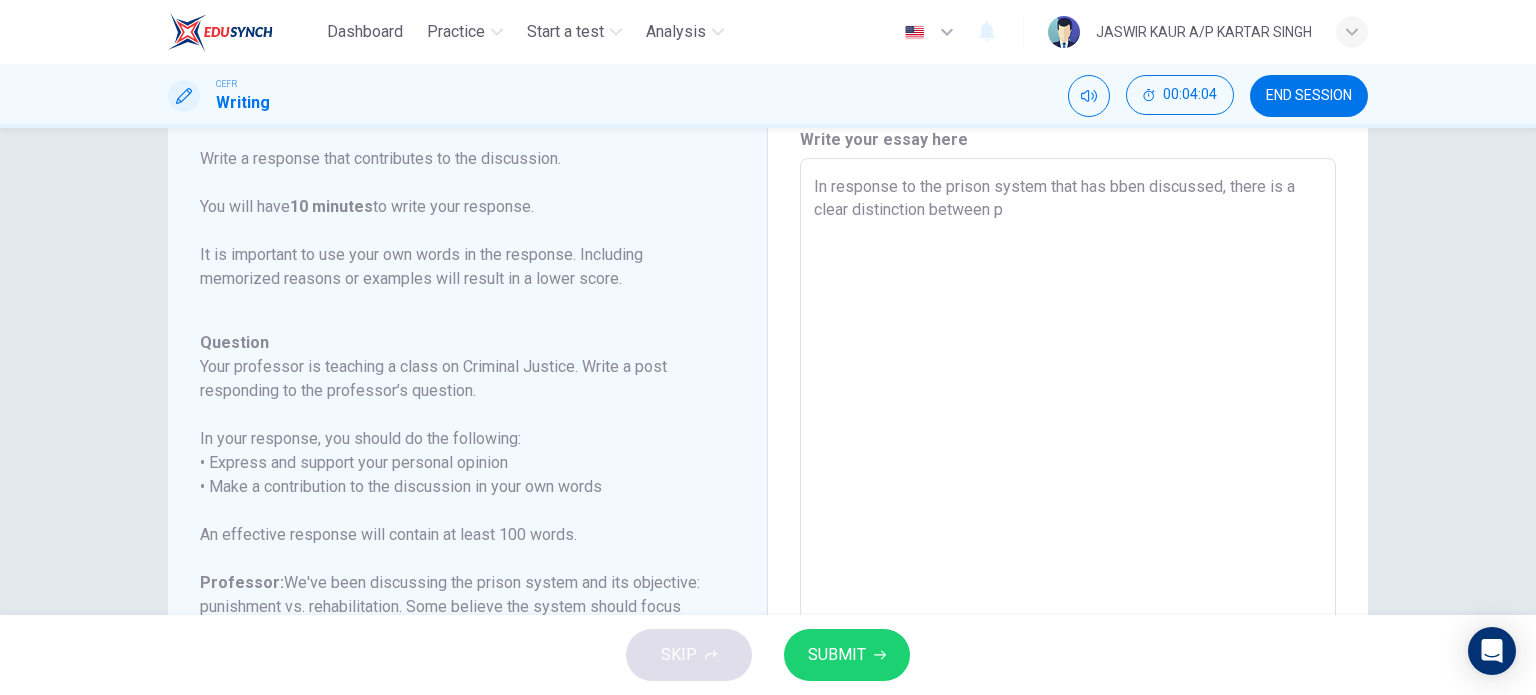 type 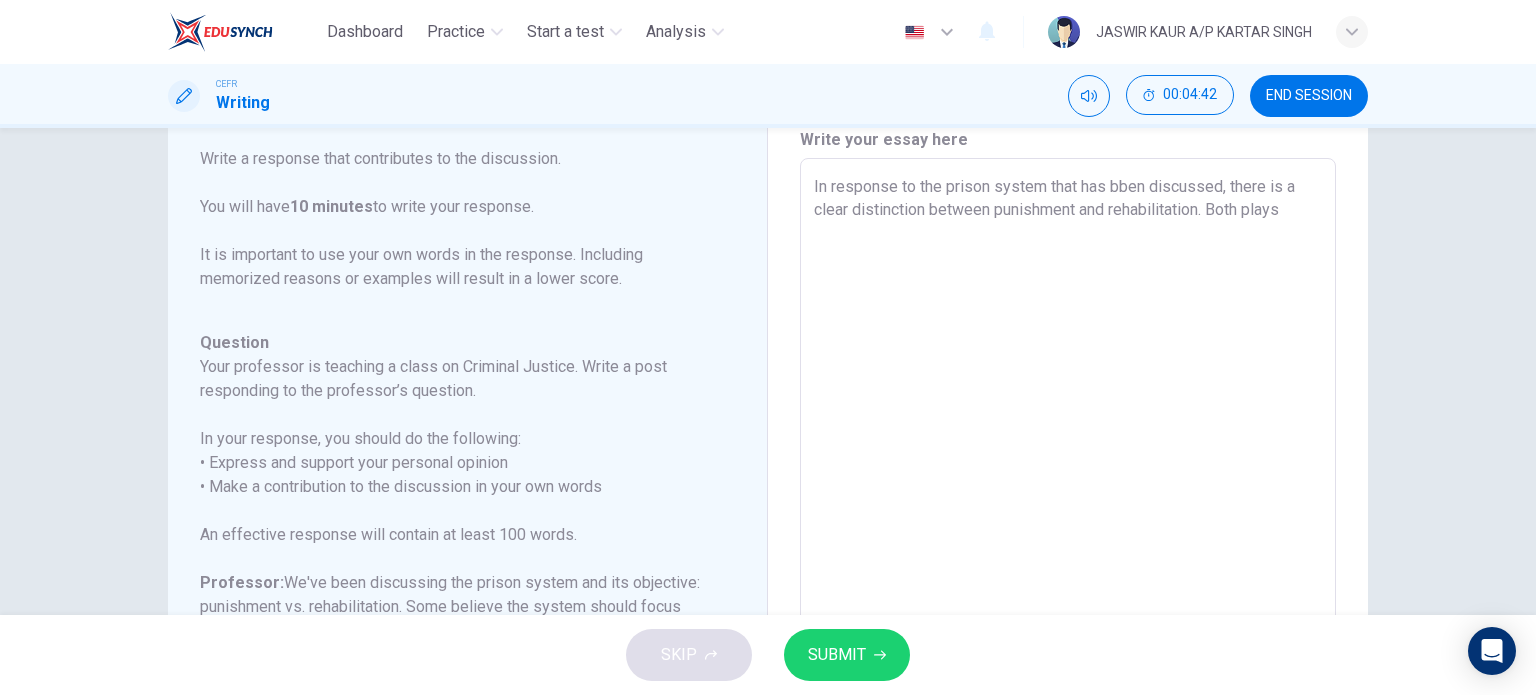 click on "In response to the prison system that has bben discussed, there is a clear distinction between punishment and rehabilitation. Both plays" at bounding box center (1068, 492) 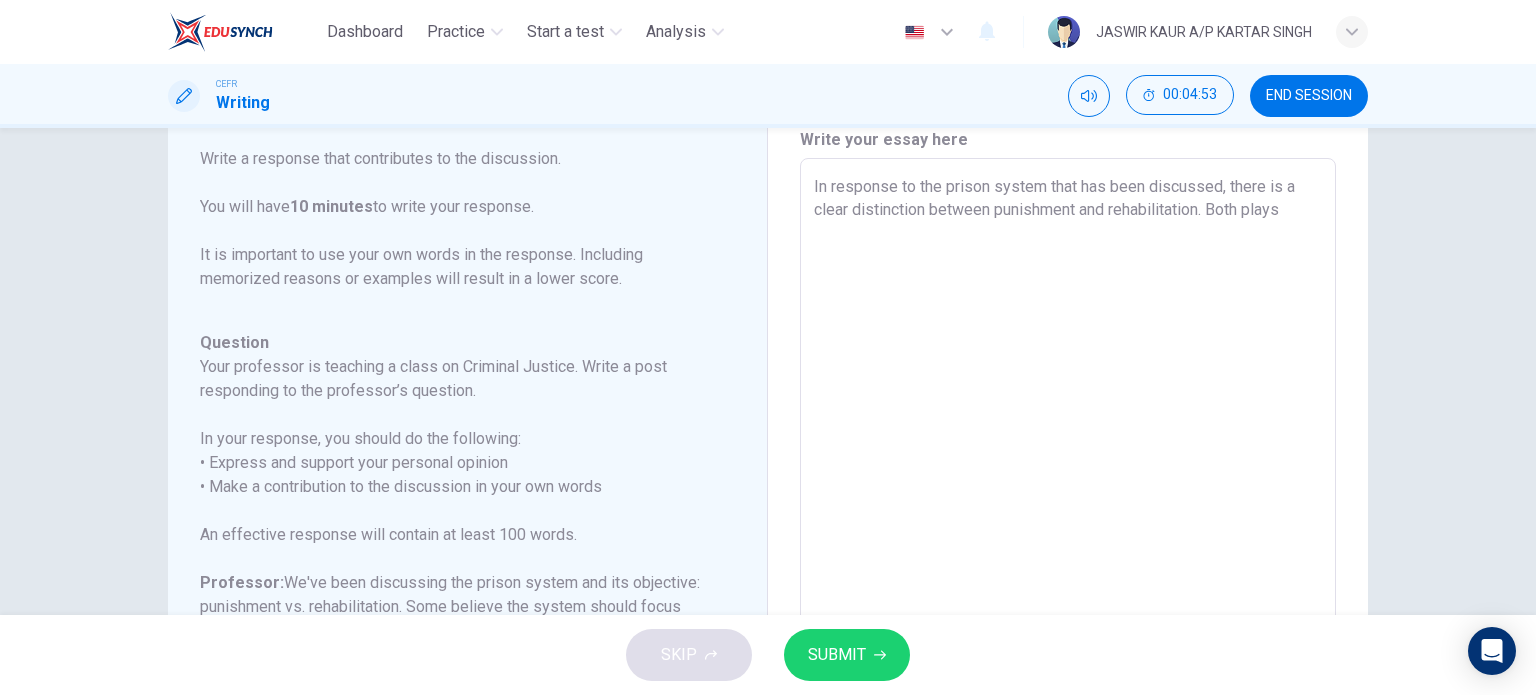 click on "In response to the prison system that has been discussed, there is a clear distinction between punishment and rehabilitation. Both plays" at bounding box center [1068, 492] 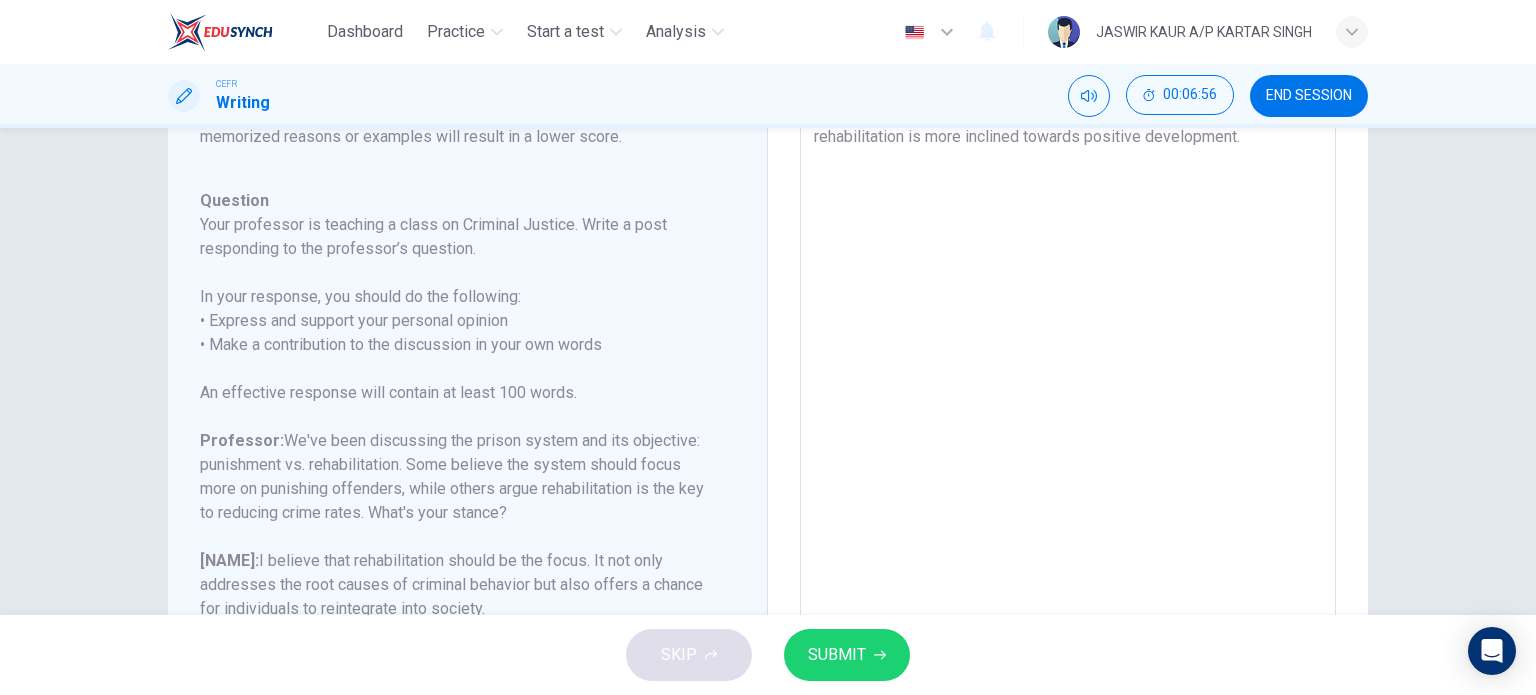 scroll, scrollTop: 242, scrollLeft: 0, axis: vertical 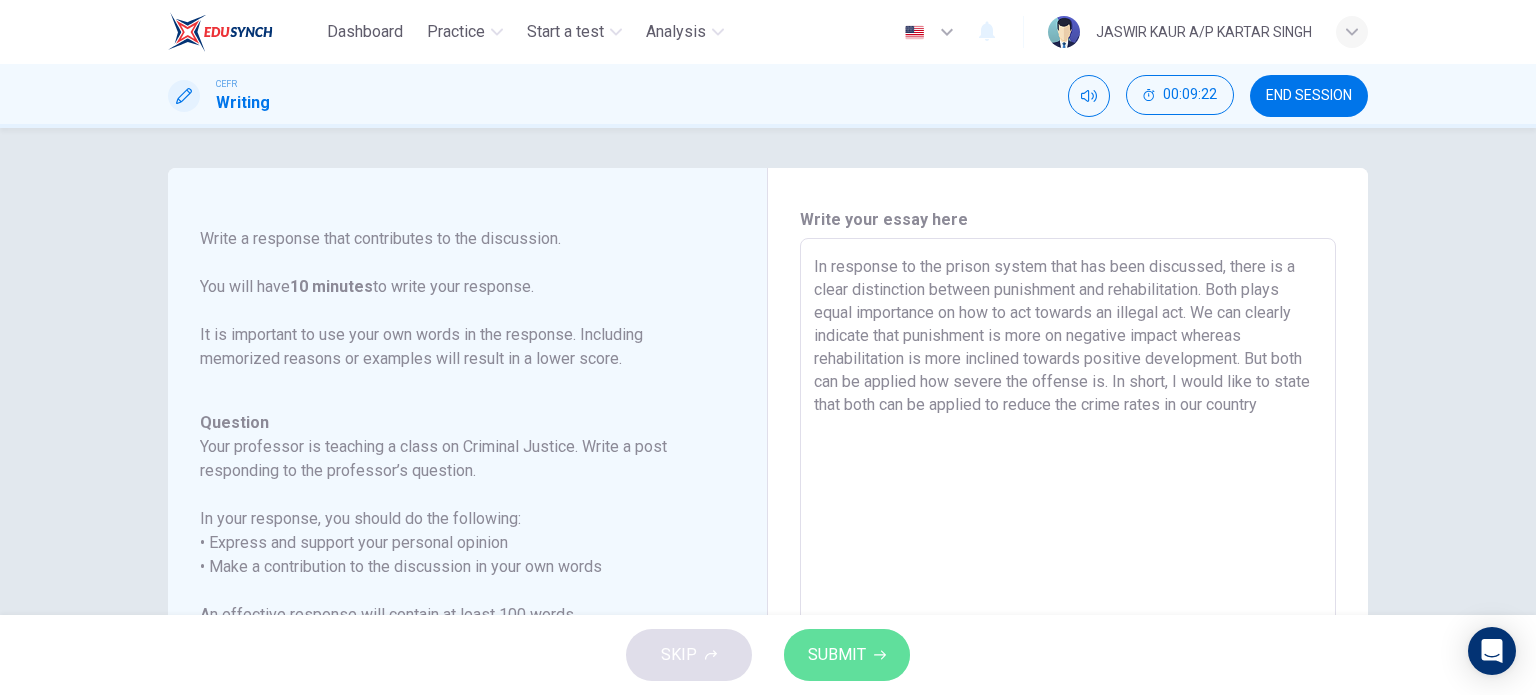 click on "SUBMIT" at bounding box center [837, 655] 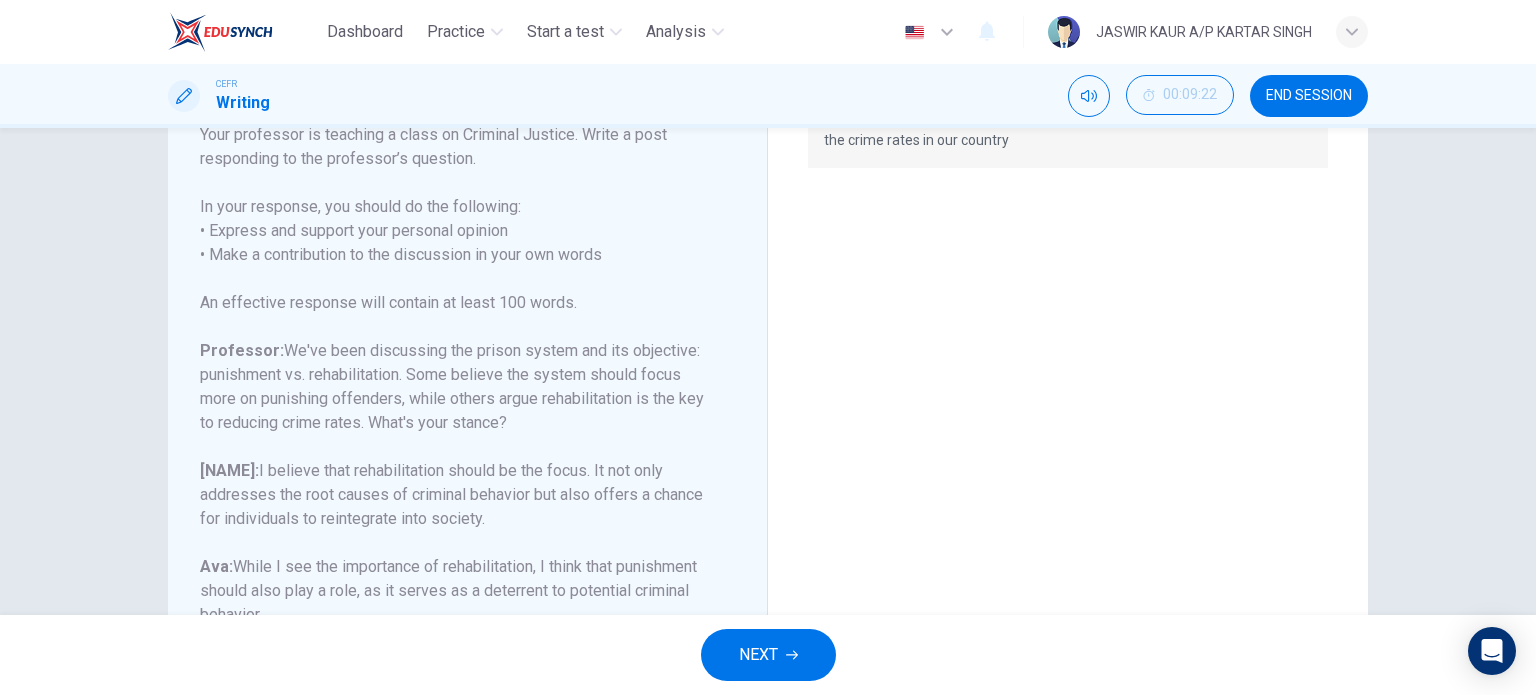 scroll, scrollTop: 403, scrollLeft: 0, axis: vertical 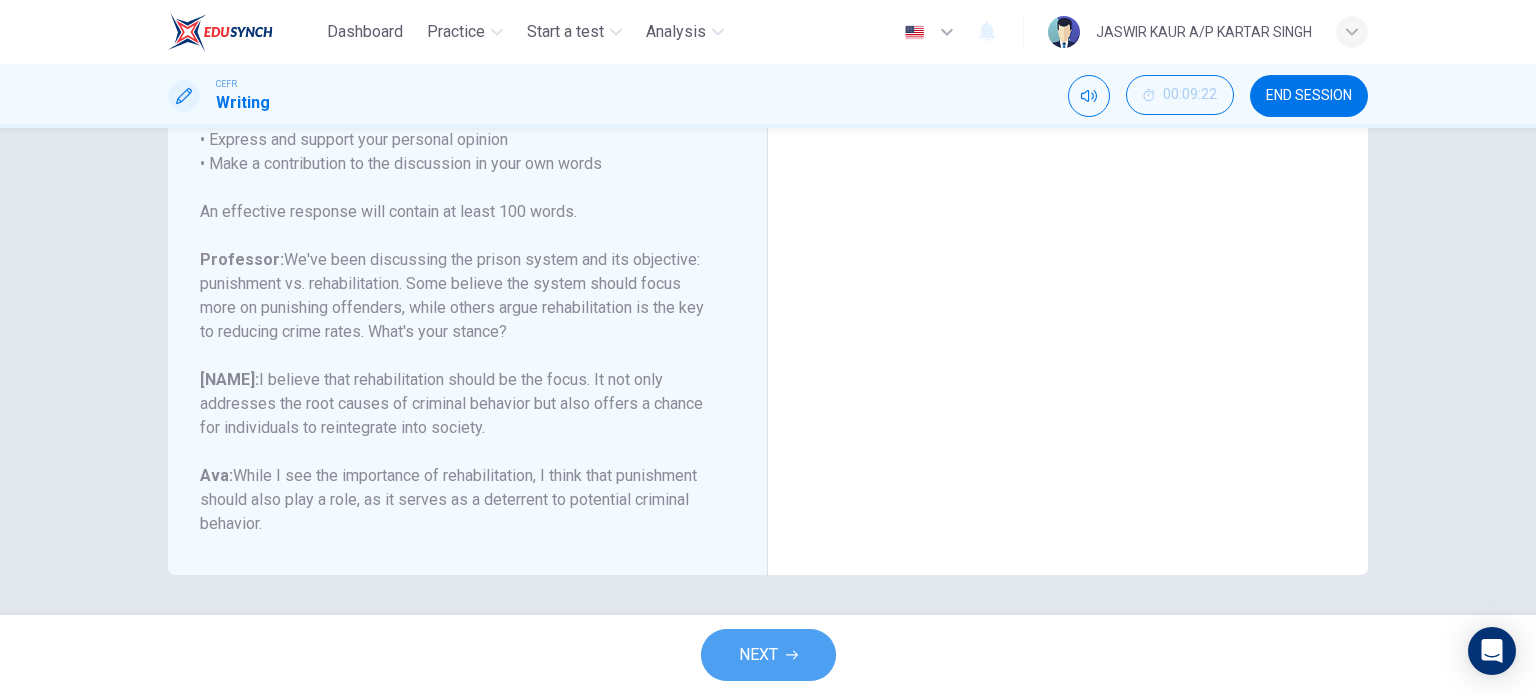 click on "NEXT" at bounding box center (758, 655) 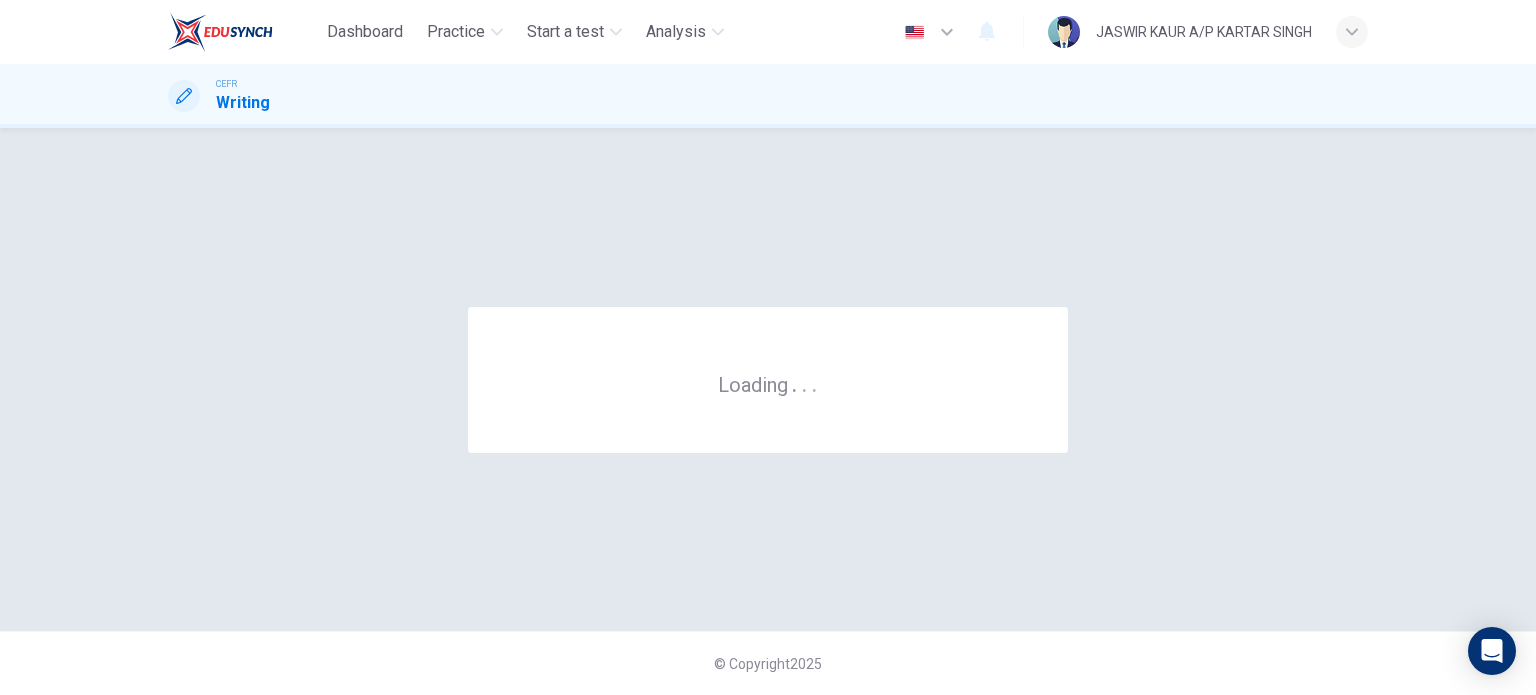scroll, scrollTop: 0, scrollLeft: 0, axis: both 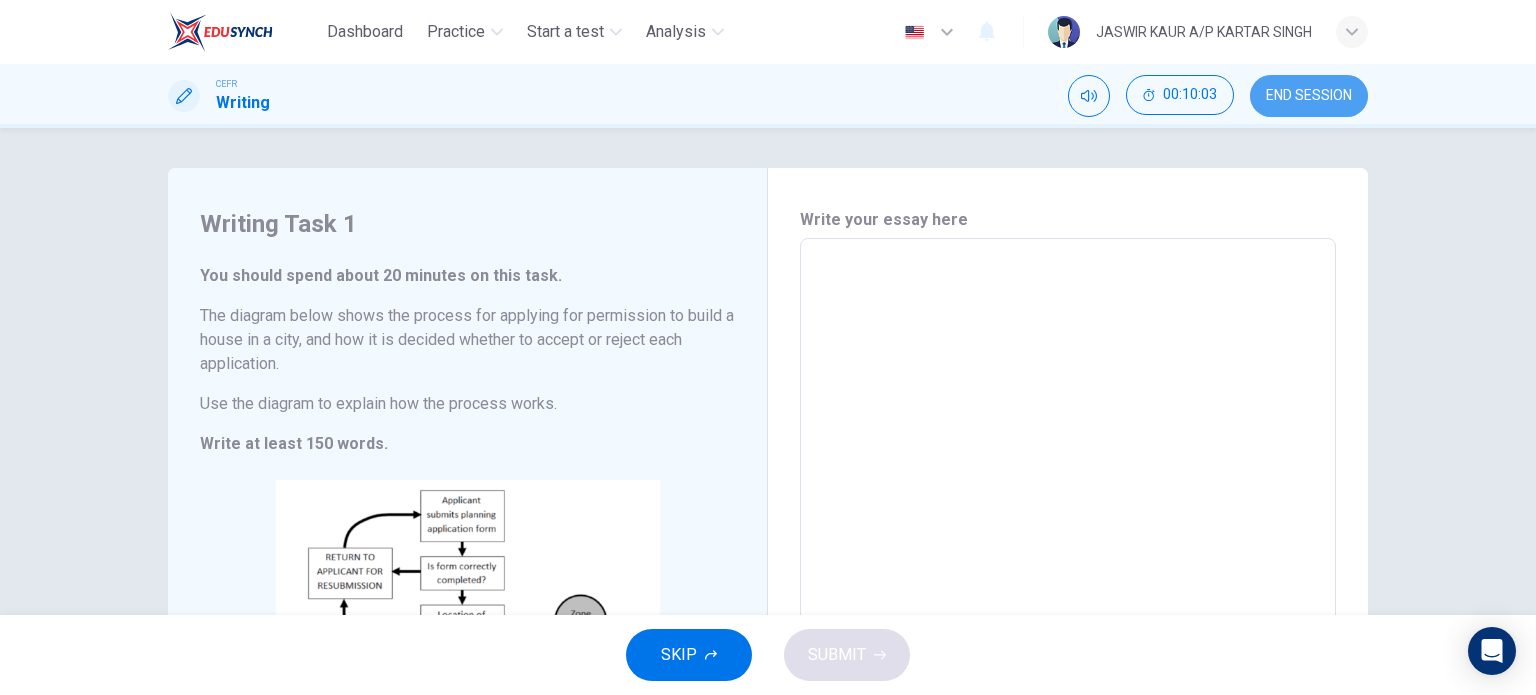 click on "END SESSION" at bounding box center (1309, 96) 